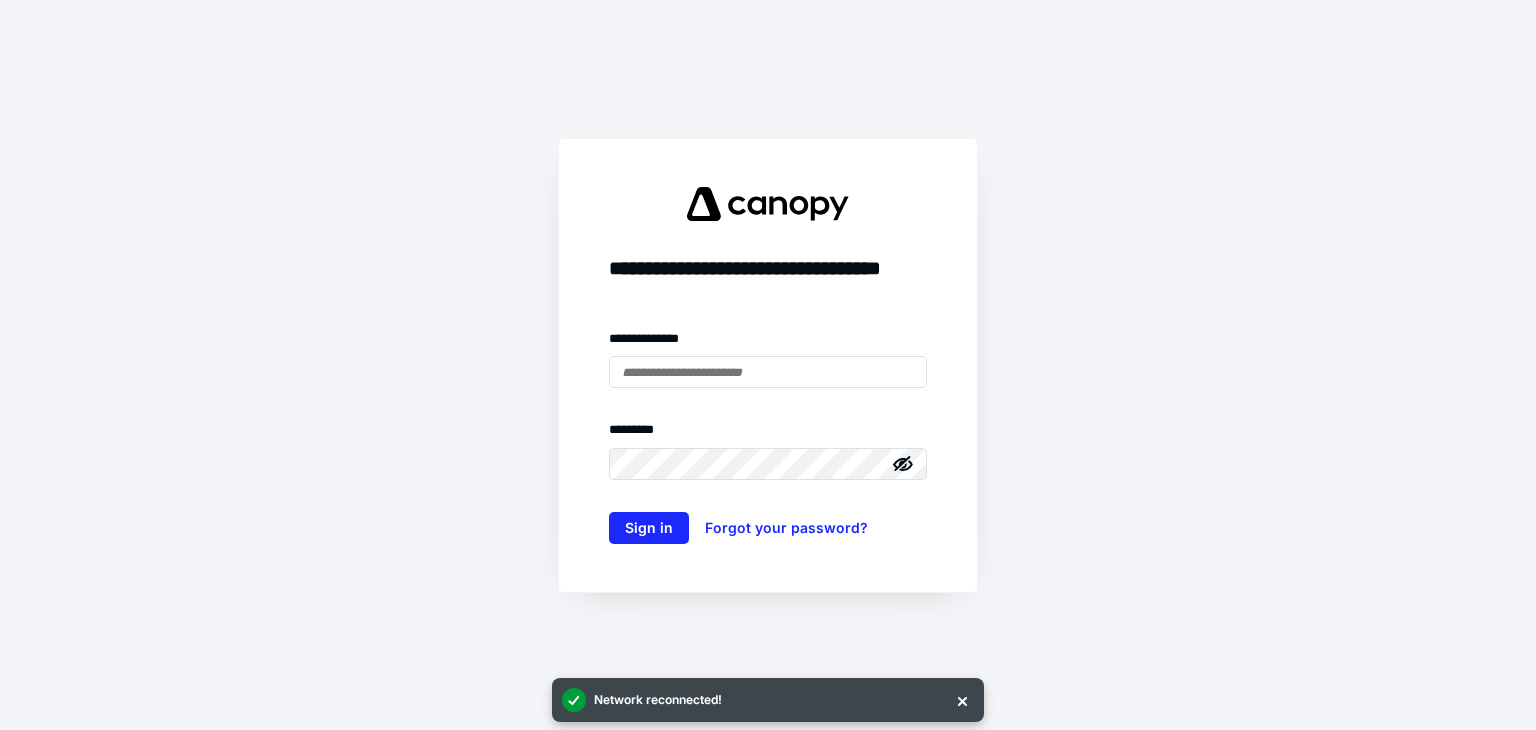 scroll, scrollTop: 0, scrollLeft: 0, axis: both 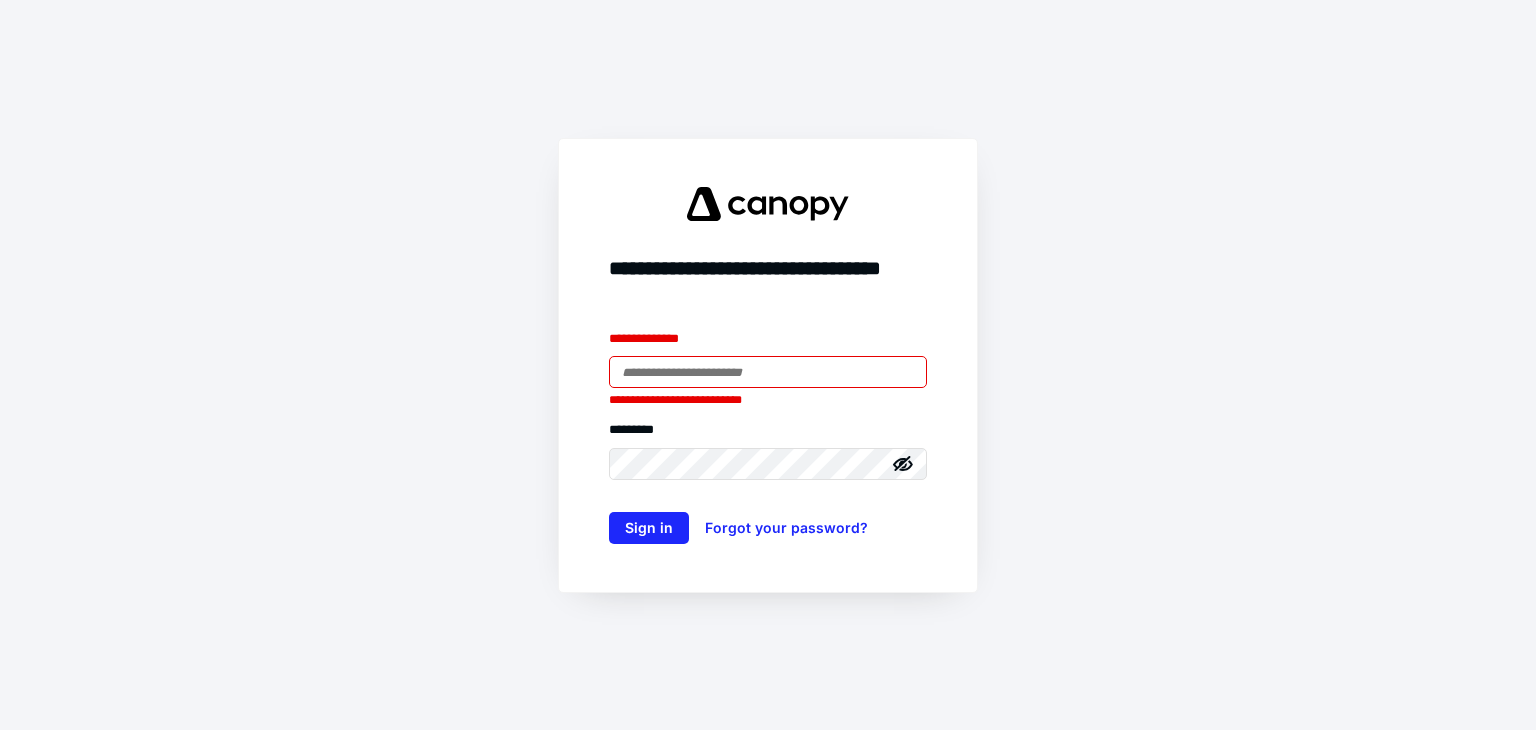 type on "**********" 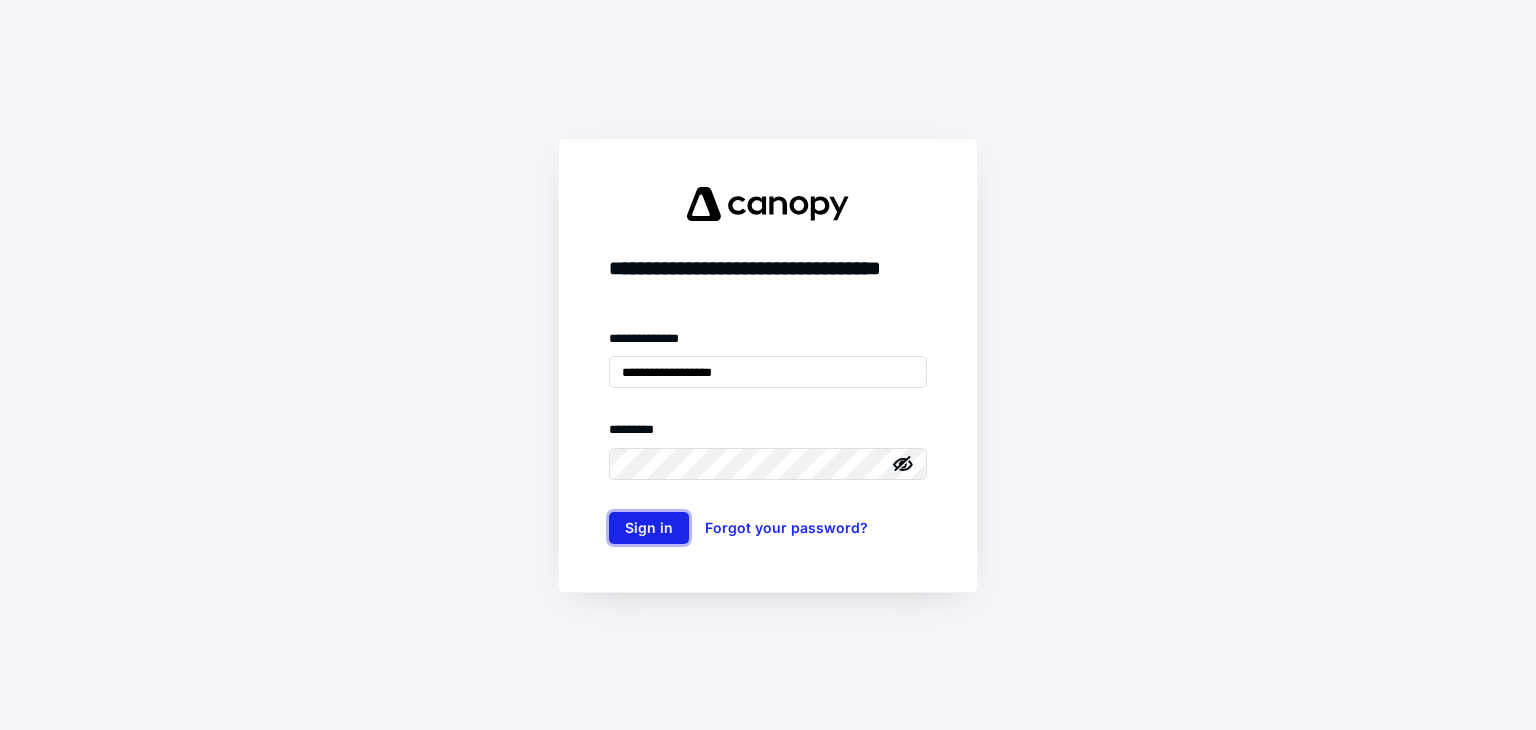 click on "Sign in" at bounding box center [649, 528] 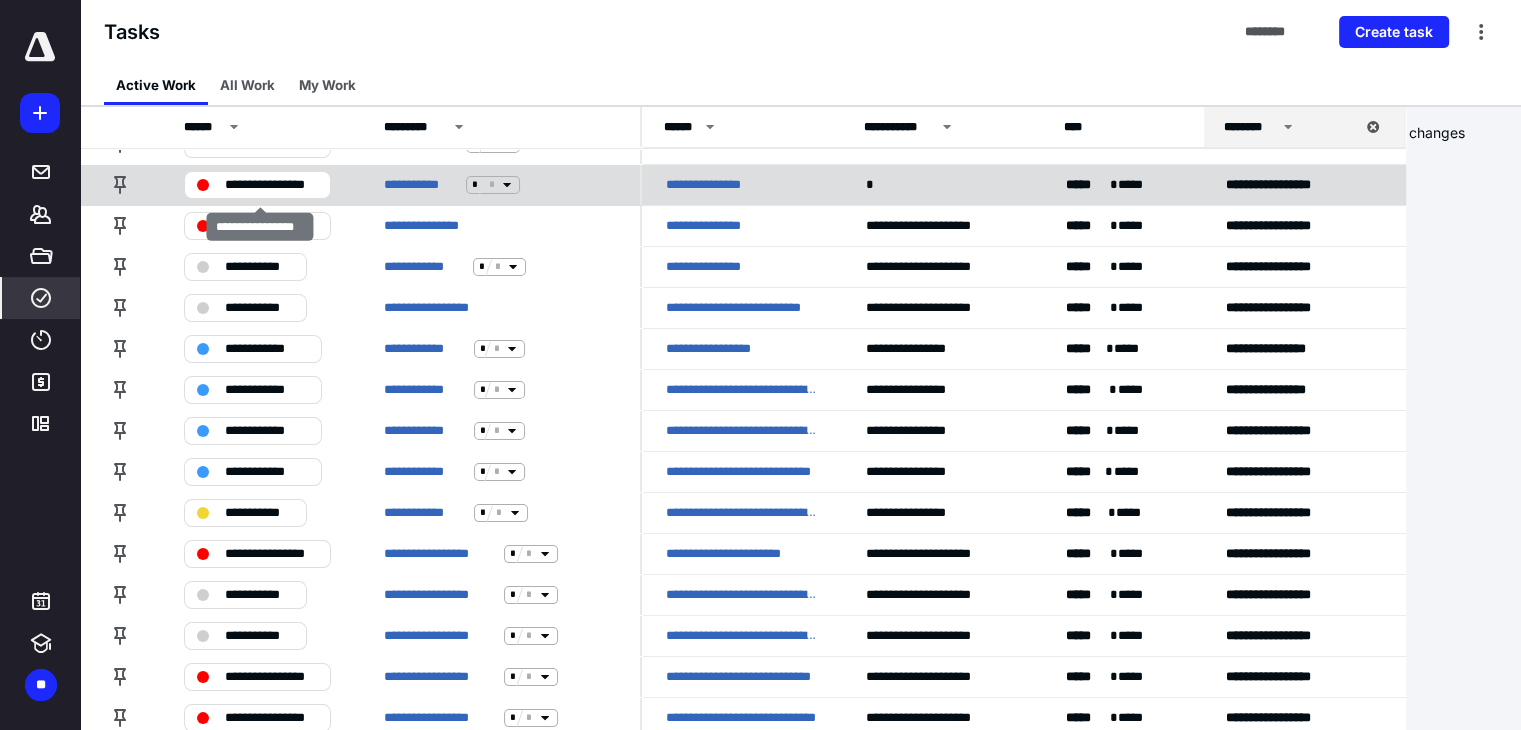 scroll, scrollTop: 400, scrollLeft: 0, axis: vertical 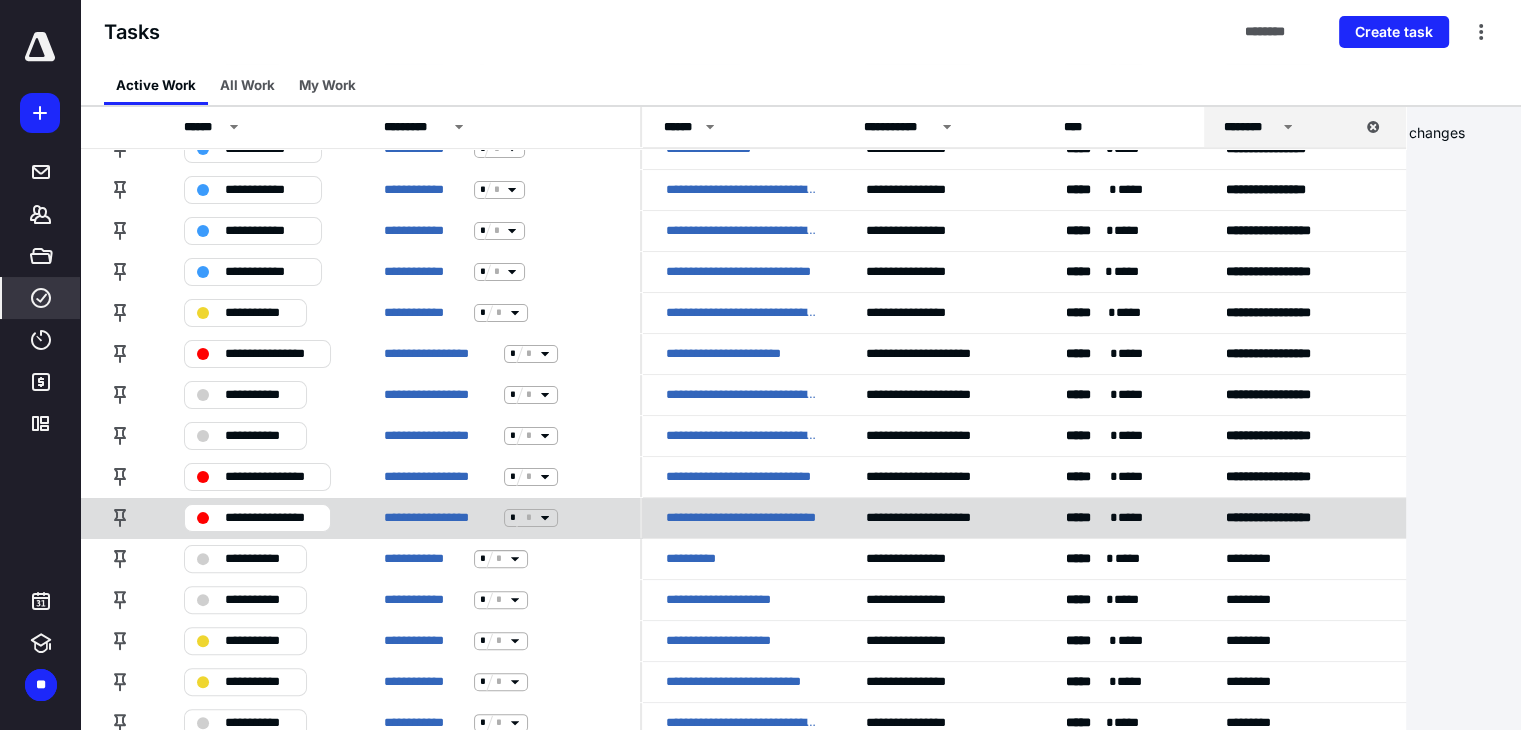 click on "**********" at bounding box center [271, 518] 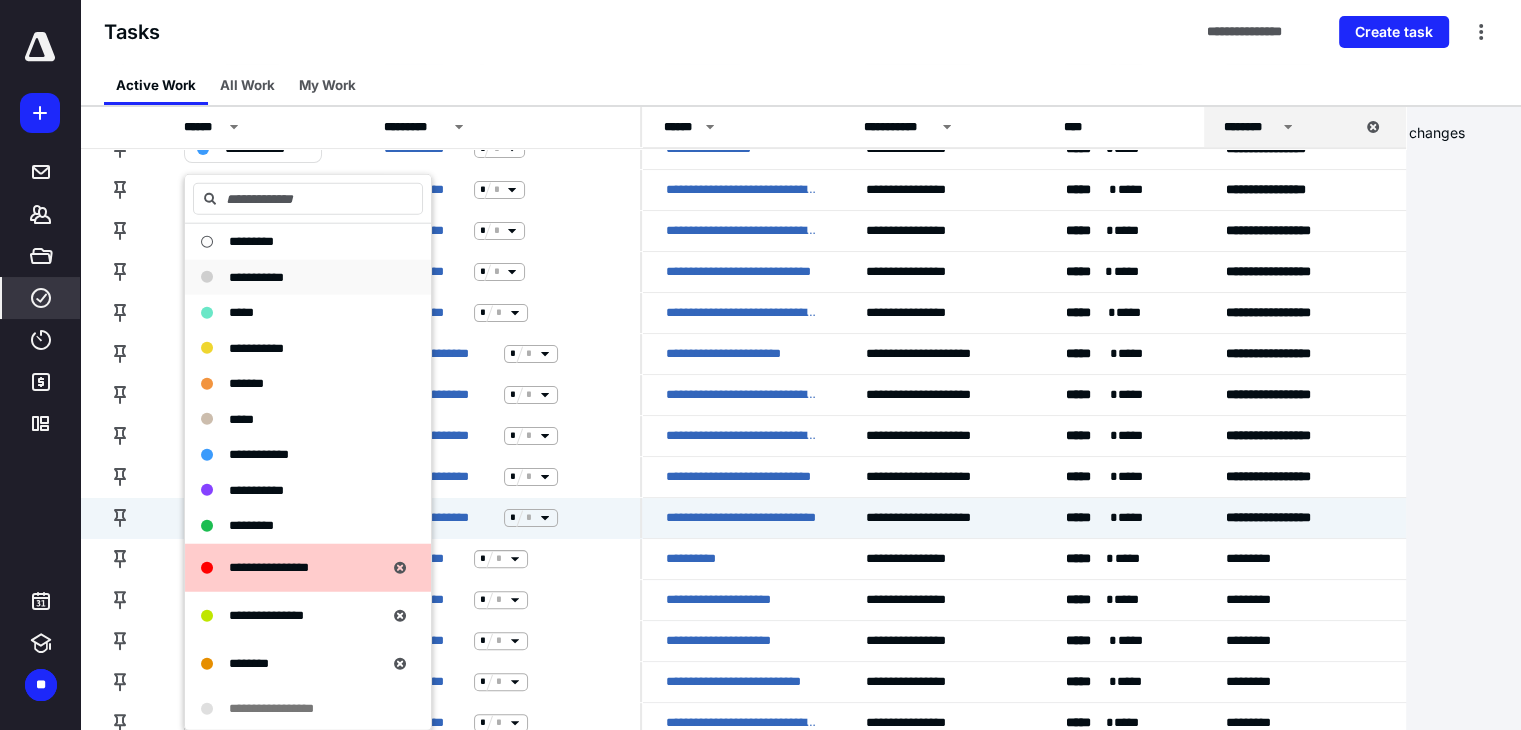 click on "**********" at bounding box center [256, 276] 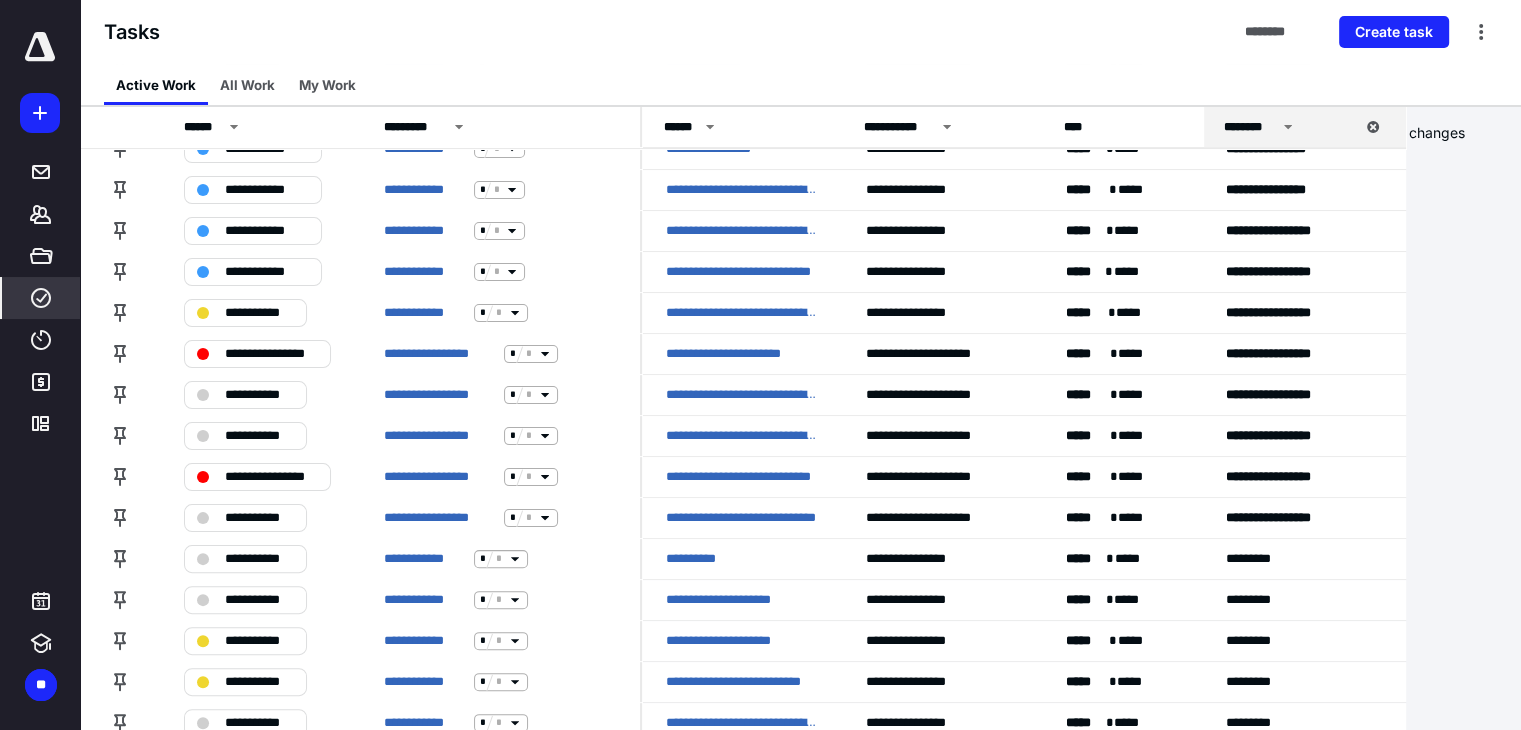 click at bounding box center (40, 113) 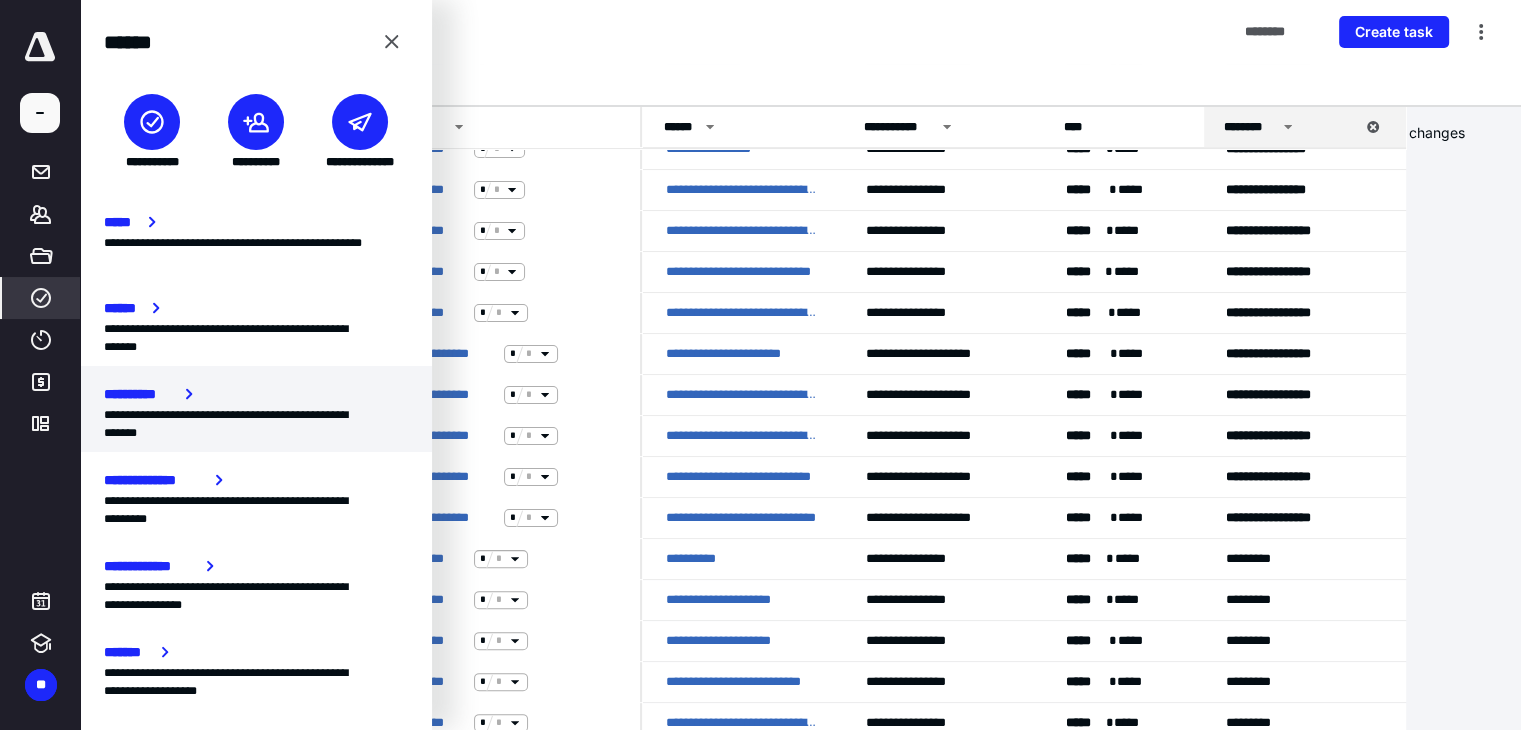 click on "**********" at bounding box center (140, 394) 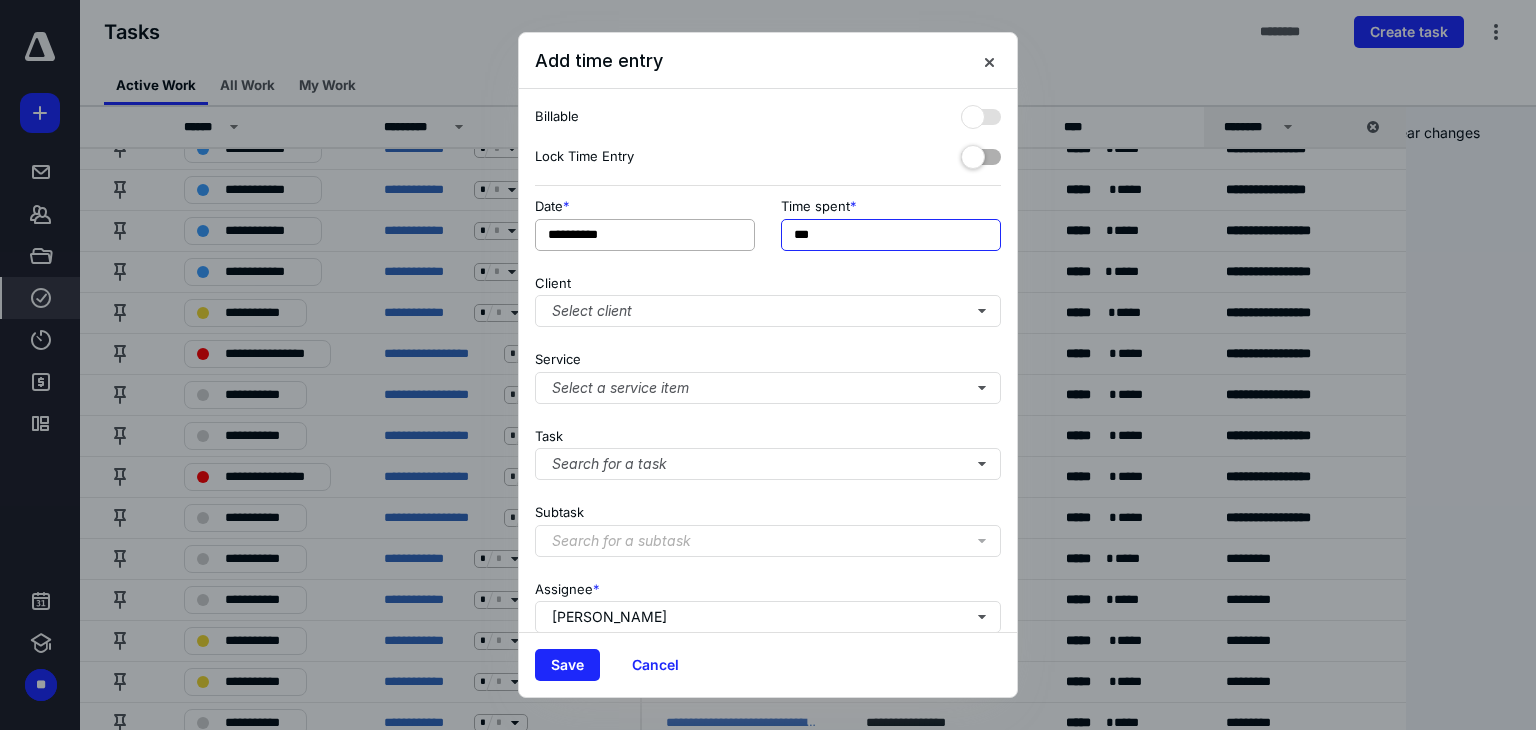 drag, startPoint x: 805, startPoint y: 230, endPoint x: 745, endPoint y: 244, distance: 61.611687 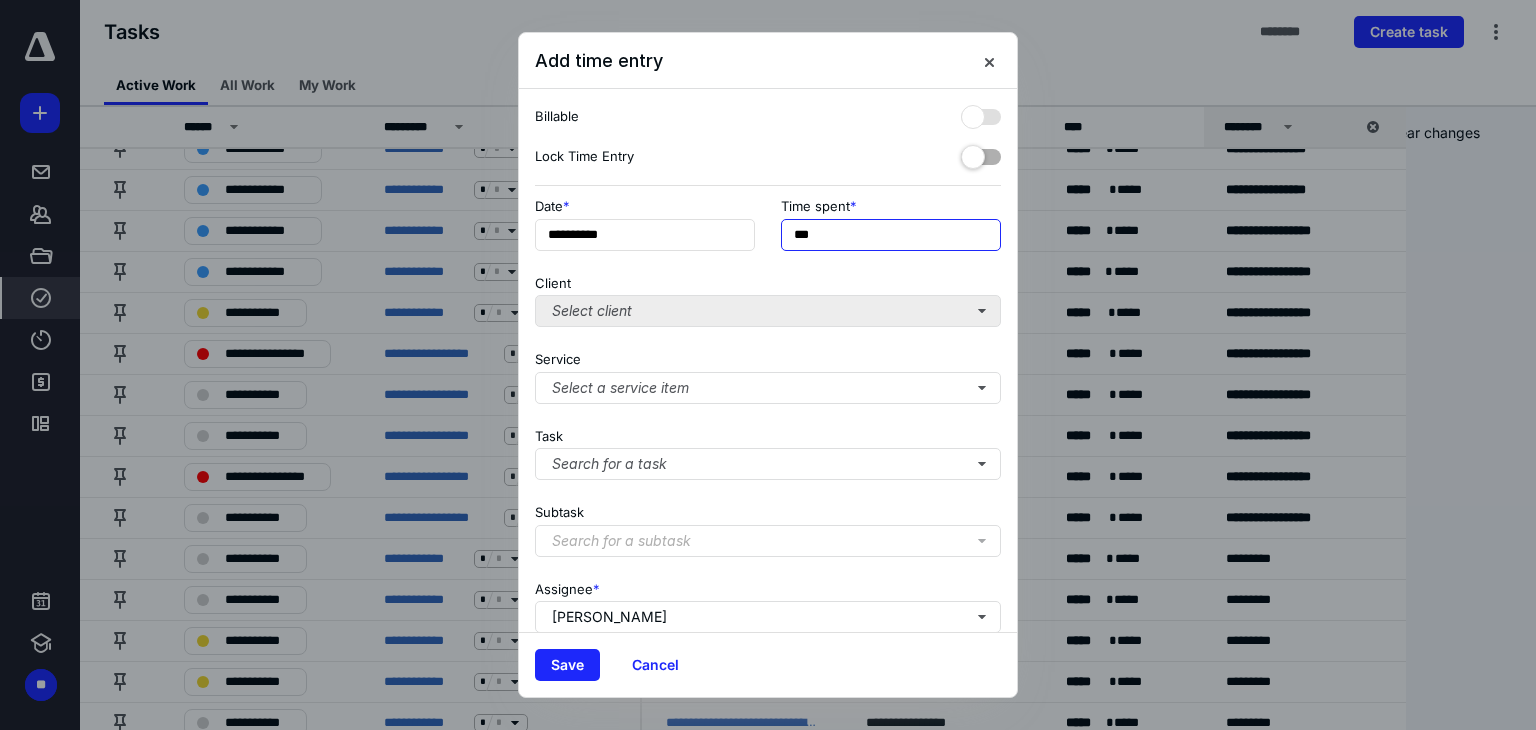 type on "***" 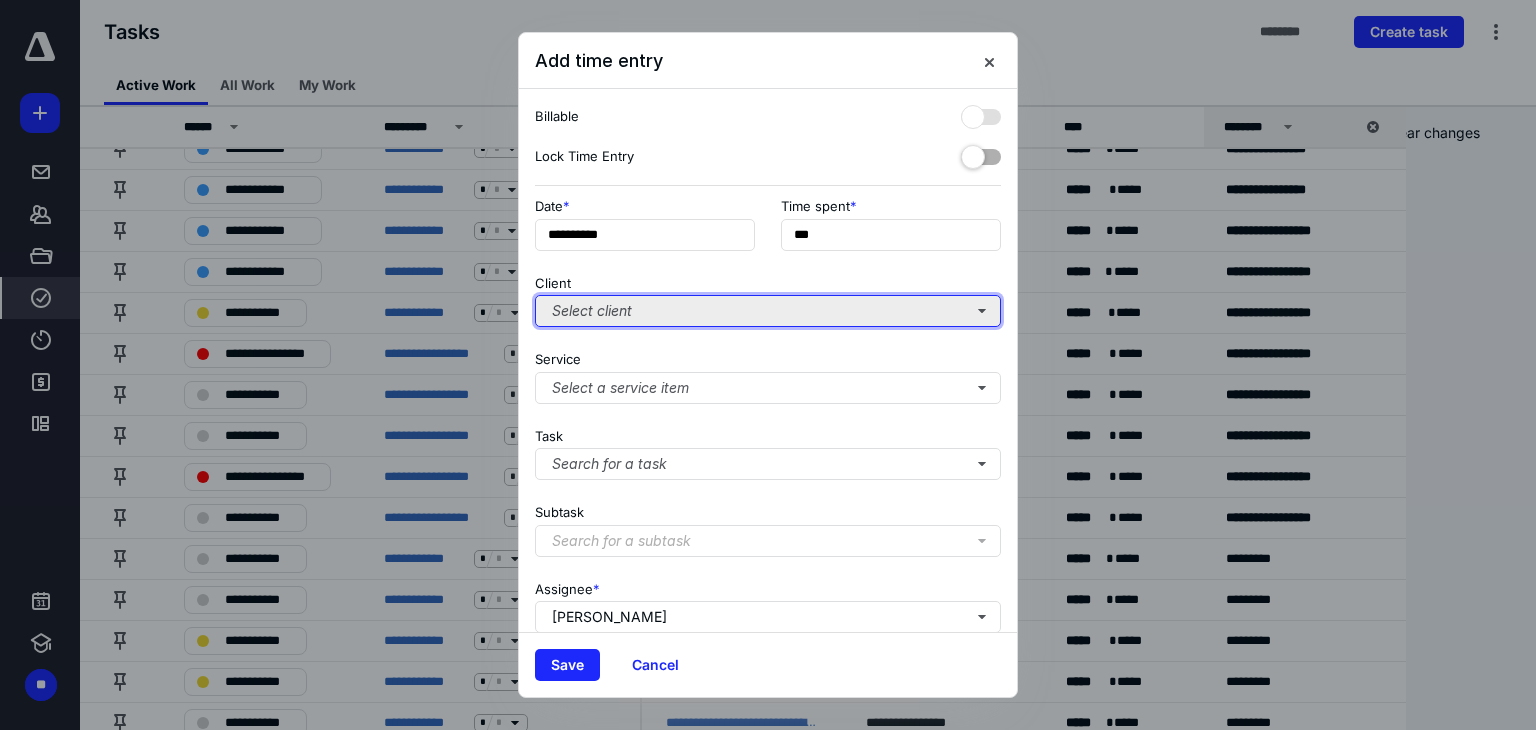 click on "Select client" at bounding box center (768, 311) 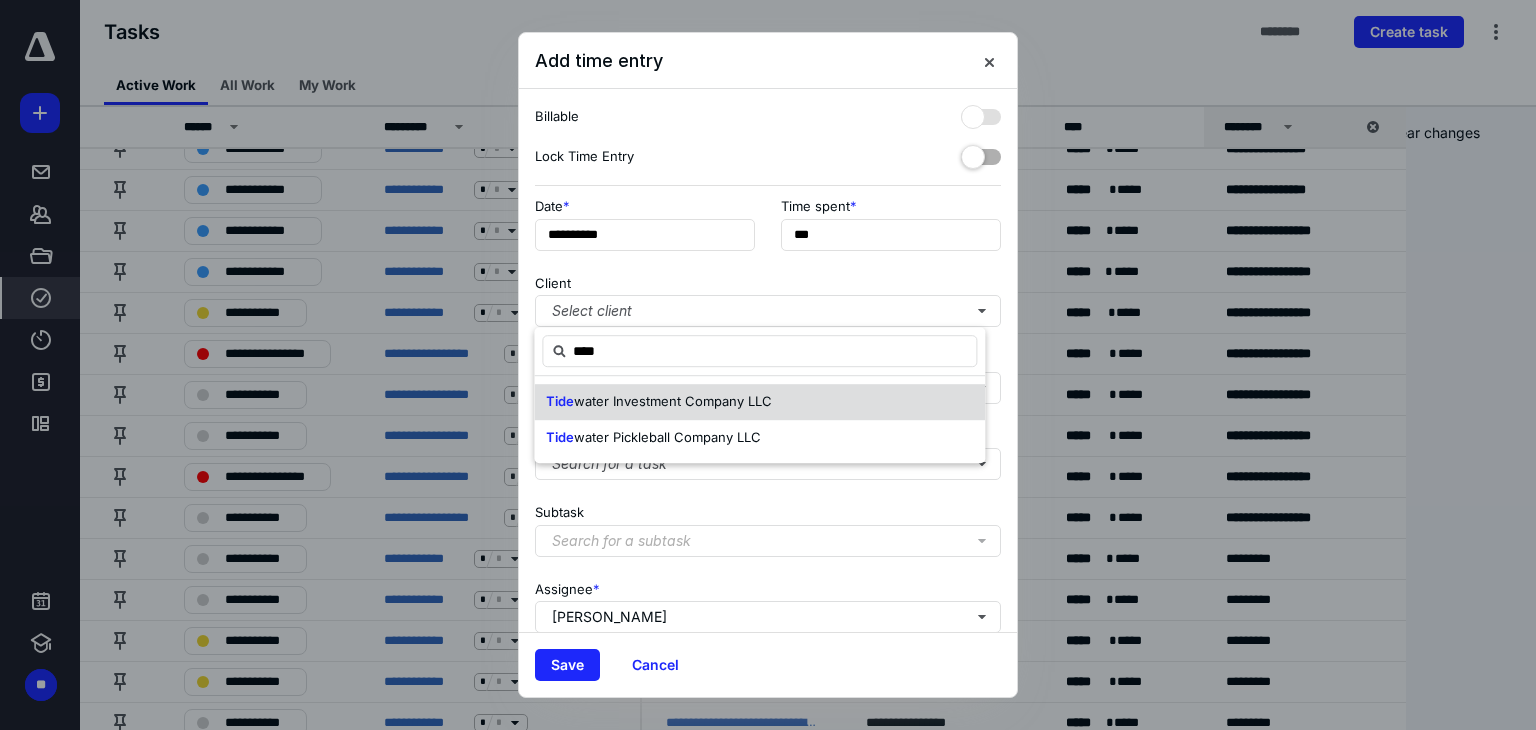 click on "Tide water Investment Company LLC" at bounding box center [659, 402] 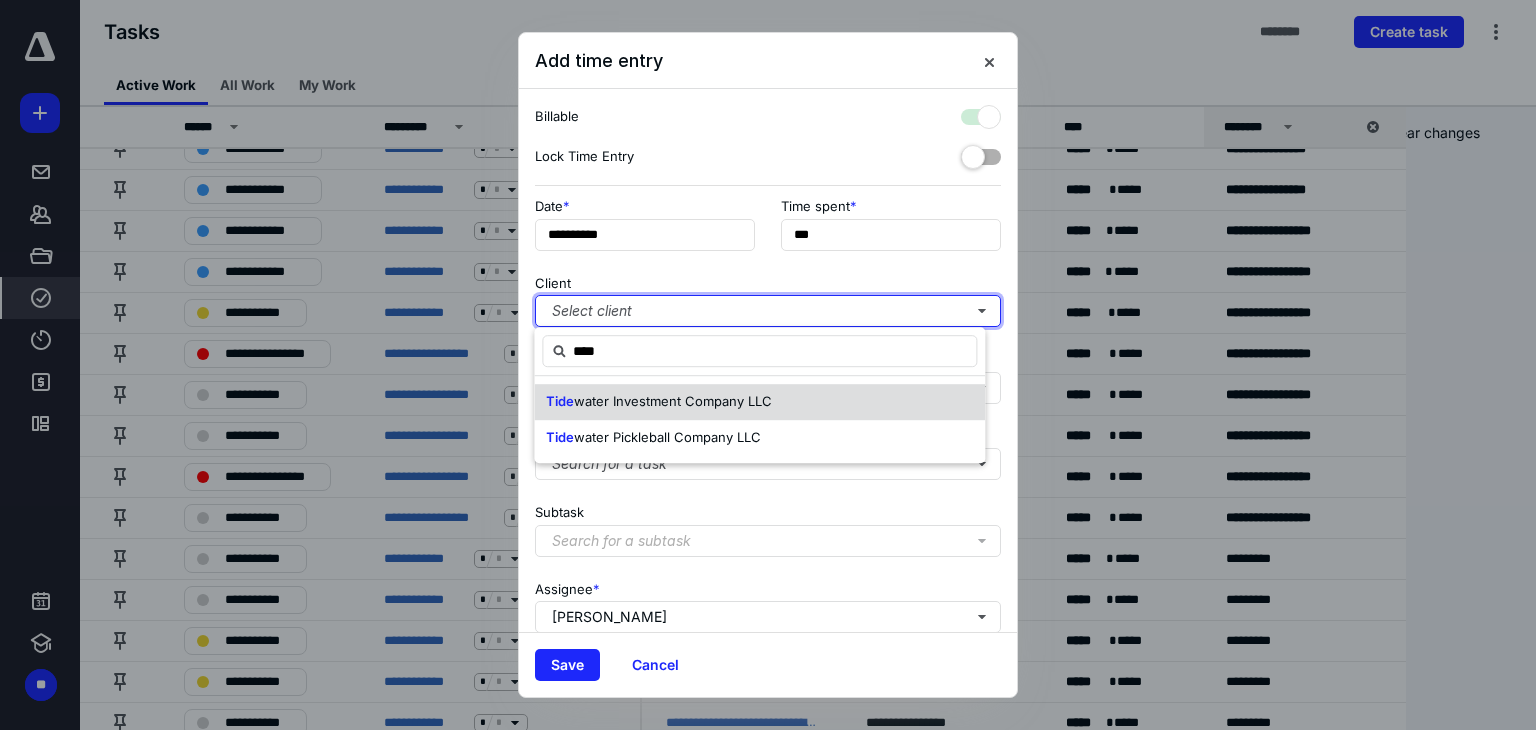 checkbox on "true" 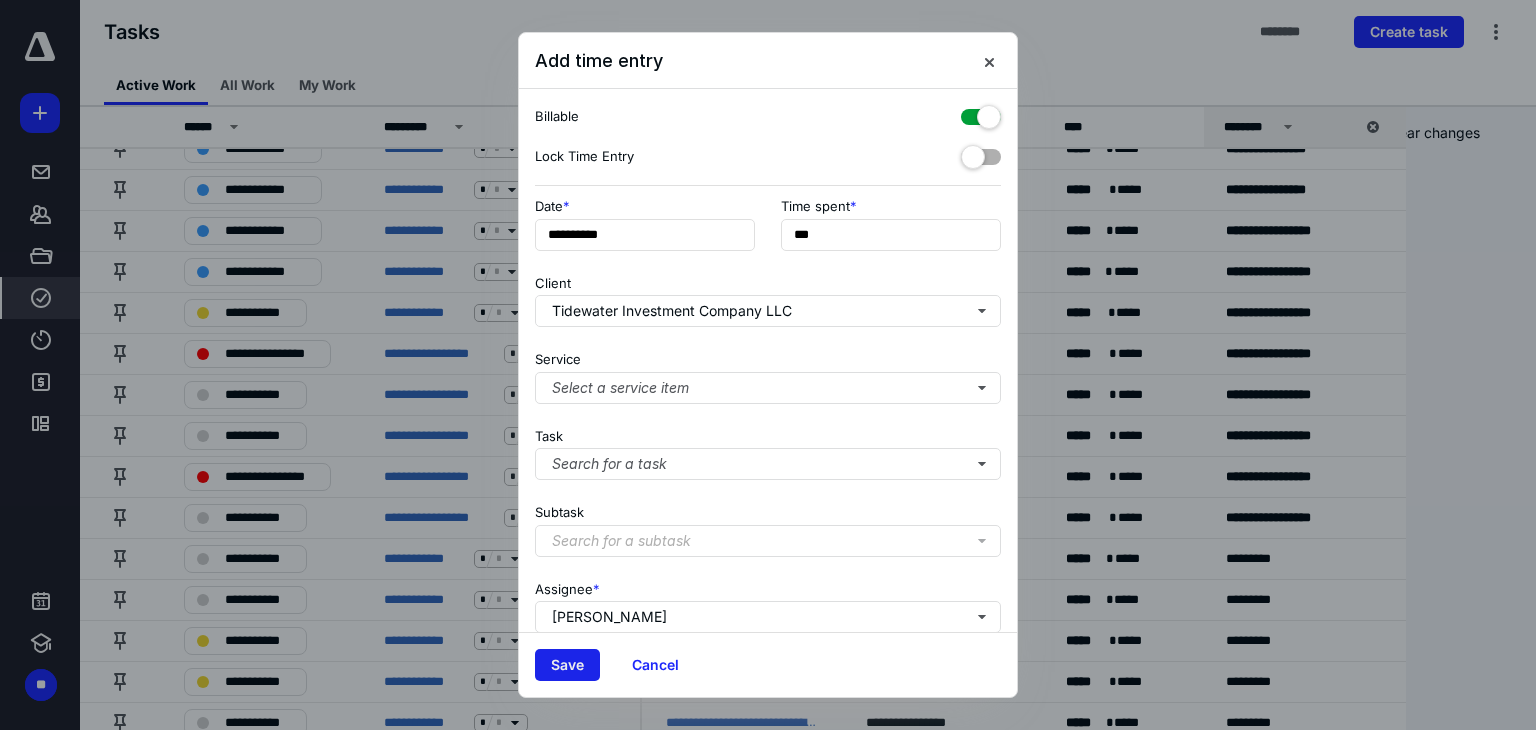 click on "Save" at bounding box center [567, 665] 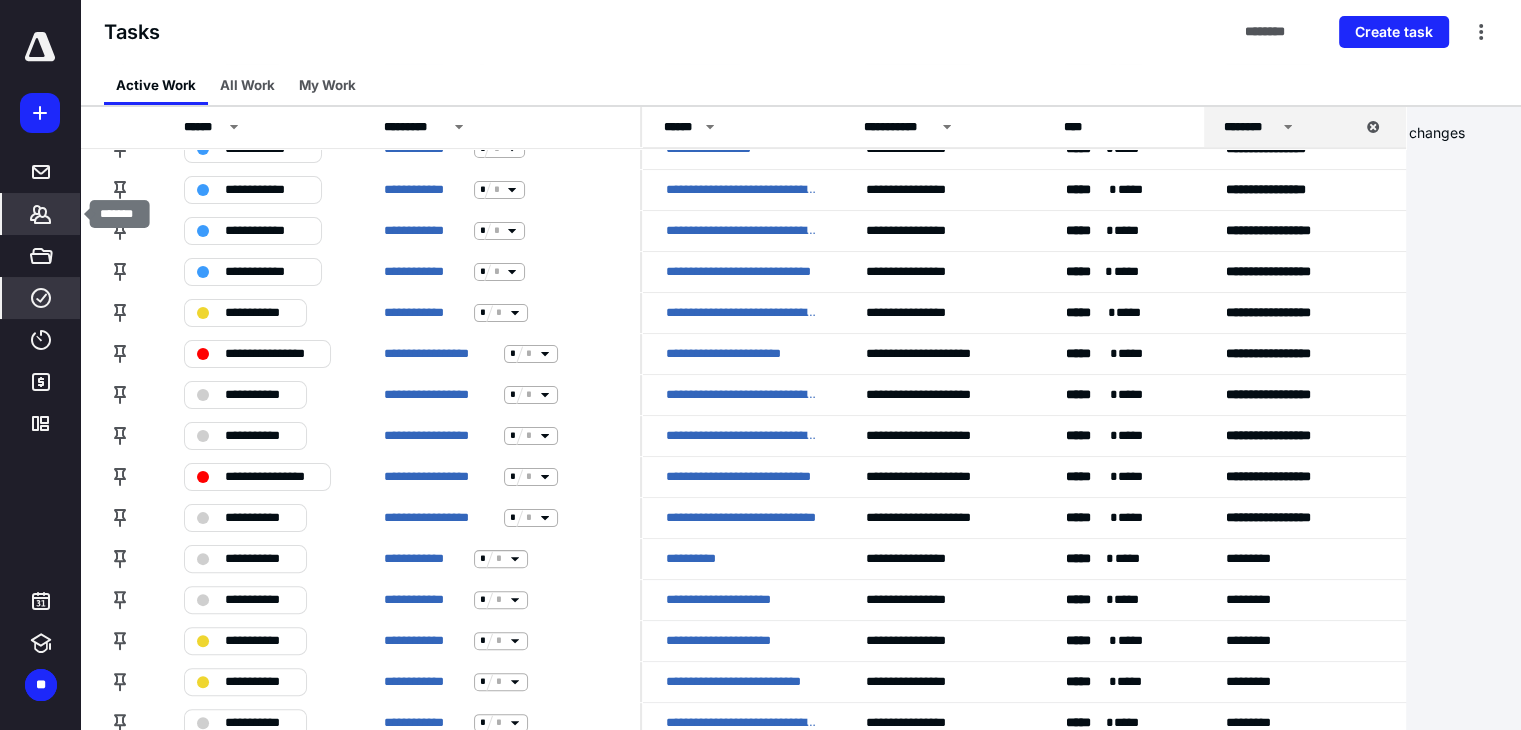 click on "*******" at bounding box center [41, 214] 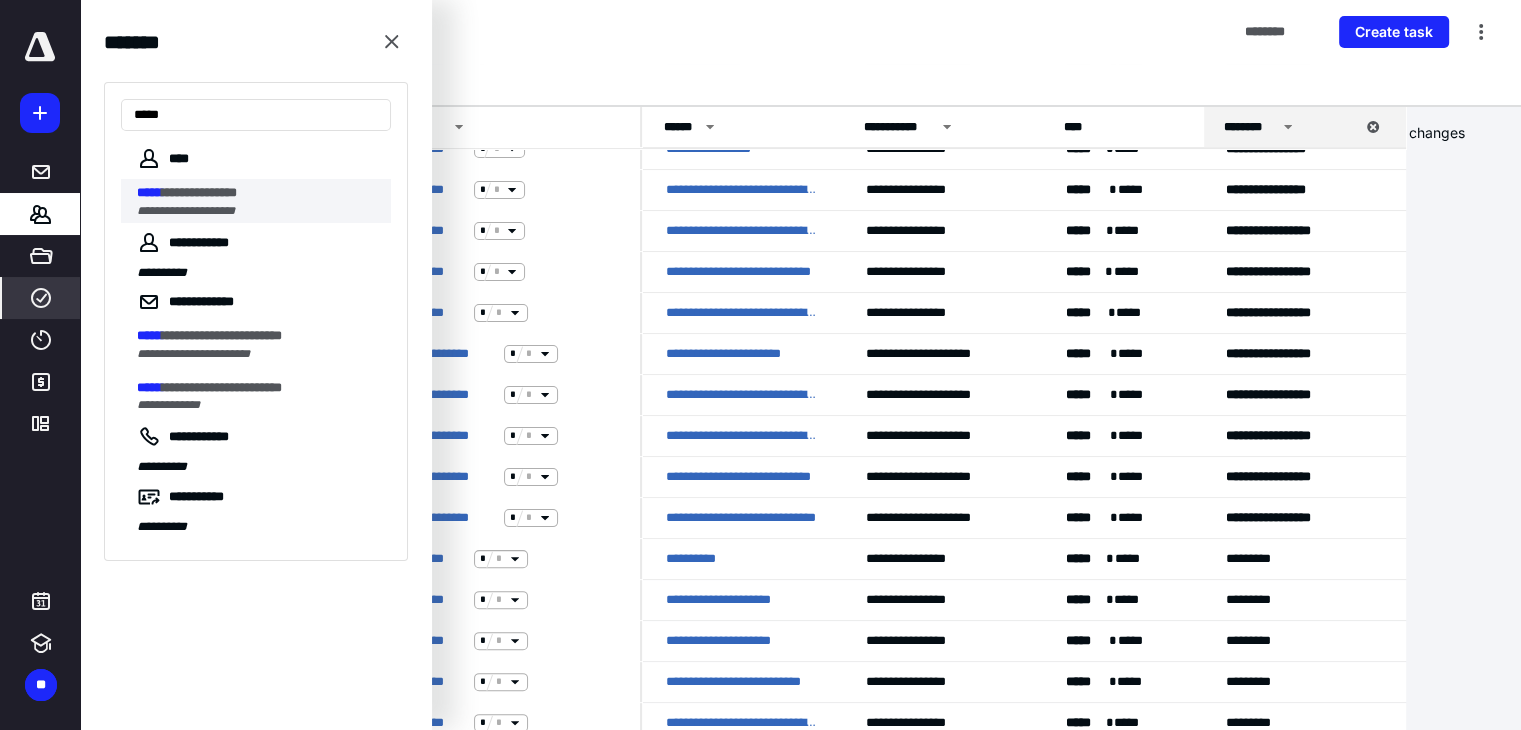 type on "*****" 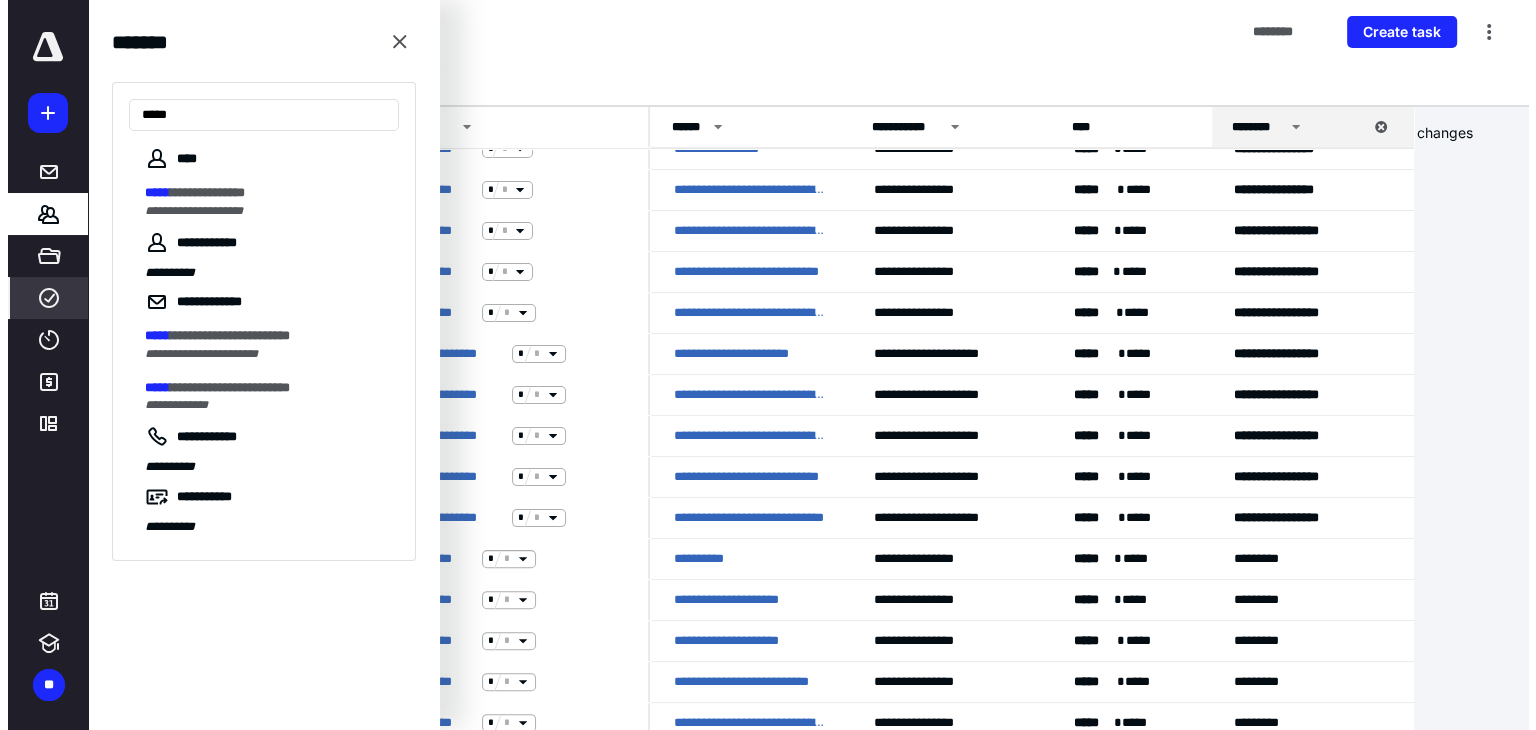 scroll, scrollTop: 0, scrollLeft: 0, axis: both 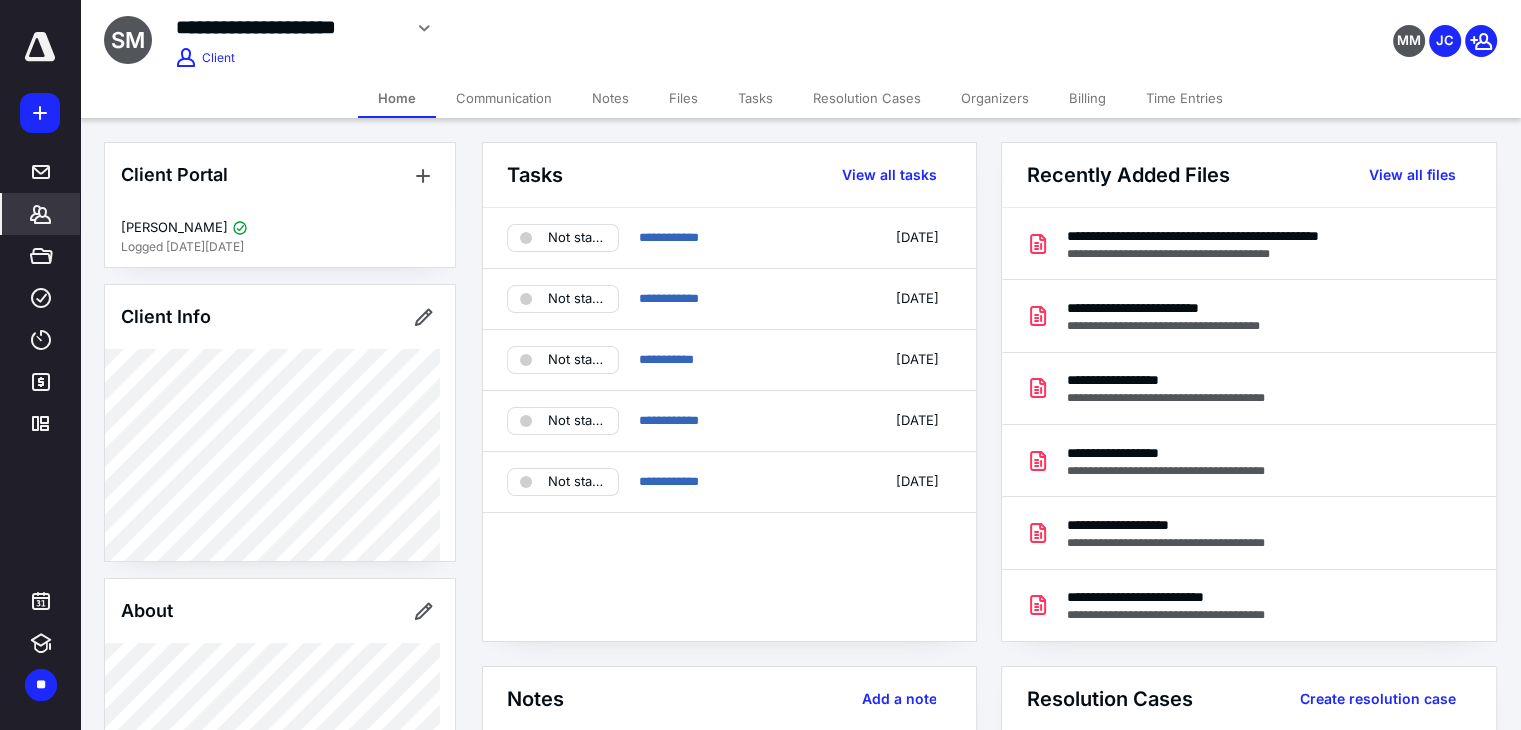 click on "Files" at bounding box center (683, 98) 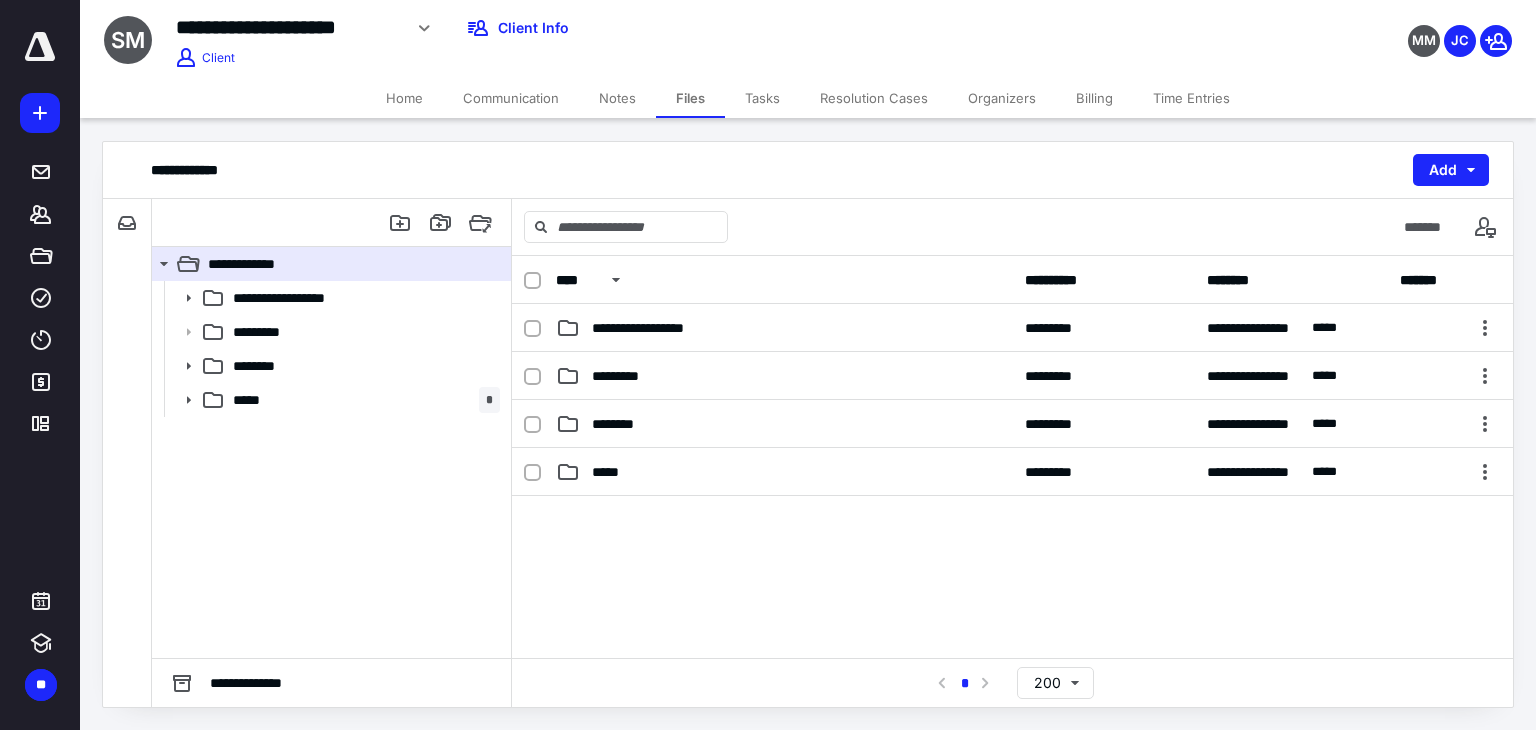 click on "*****" at bounding box center [784, 472] 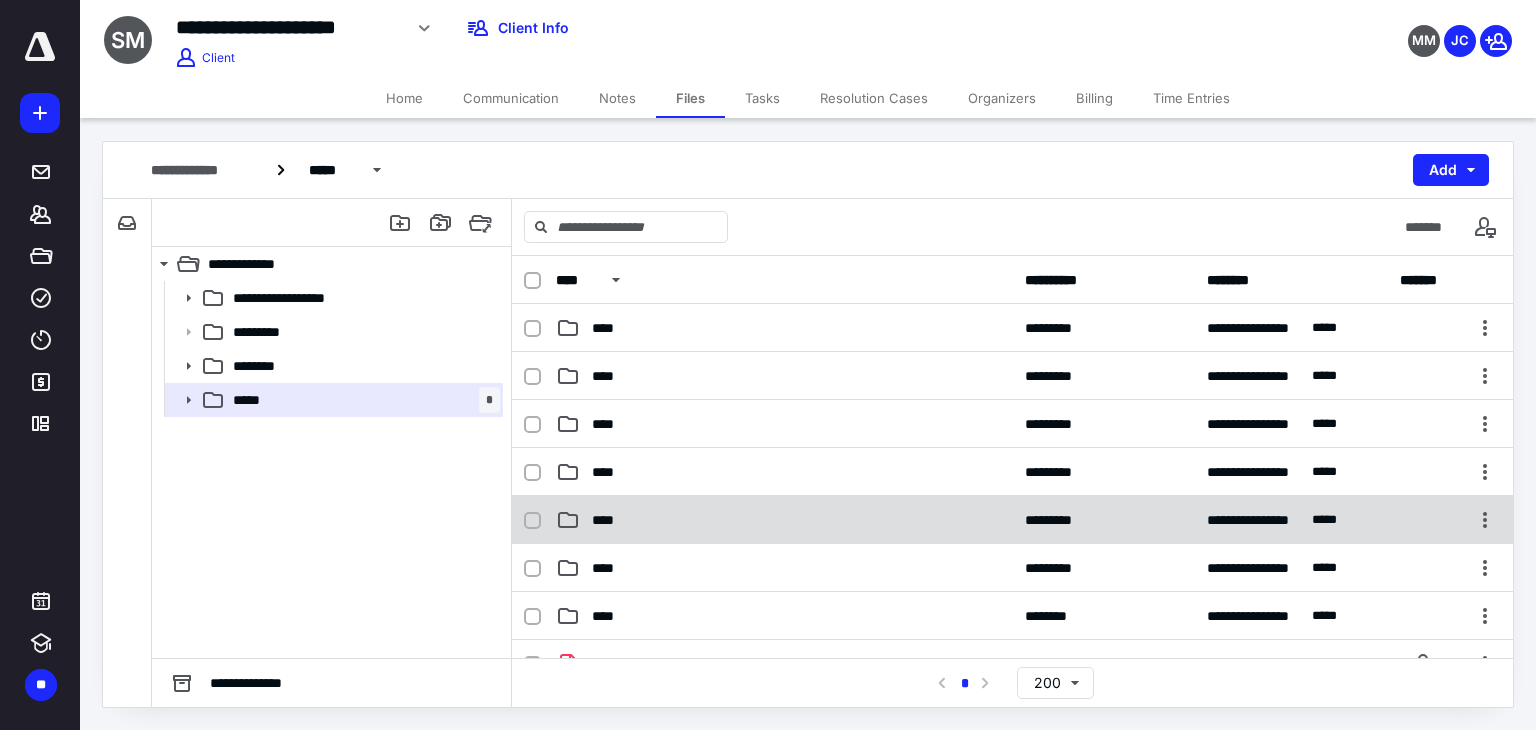 click on "****" at bounding box center [784, 520] 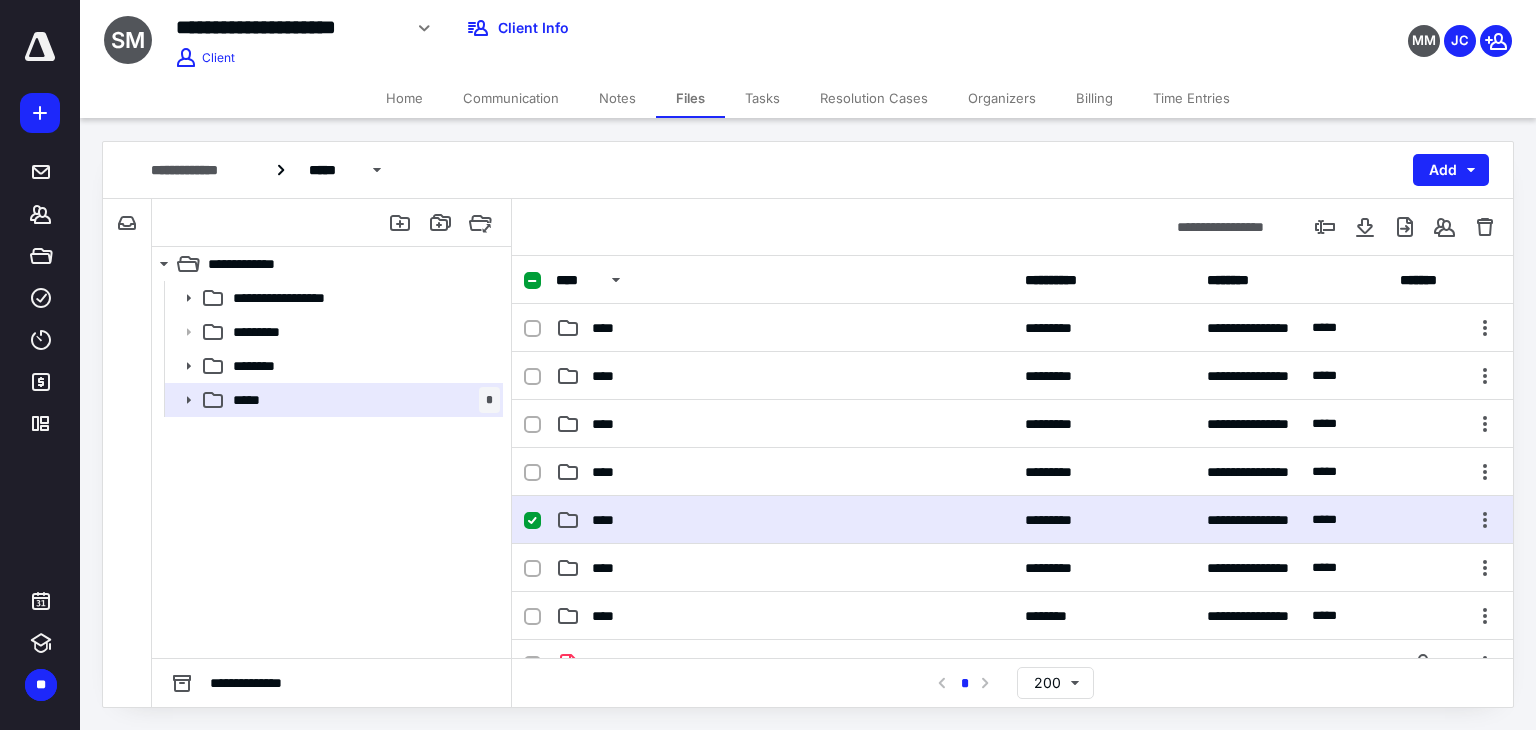 click on "****" at bounding box center (784, 520) 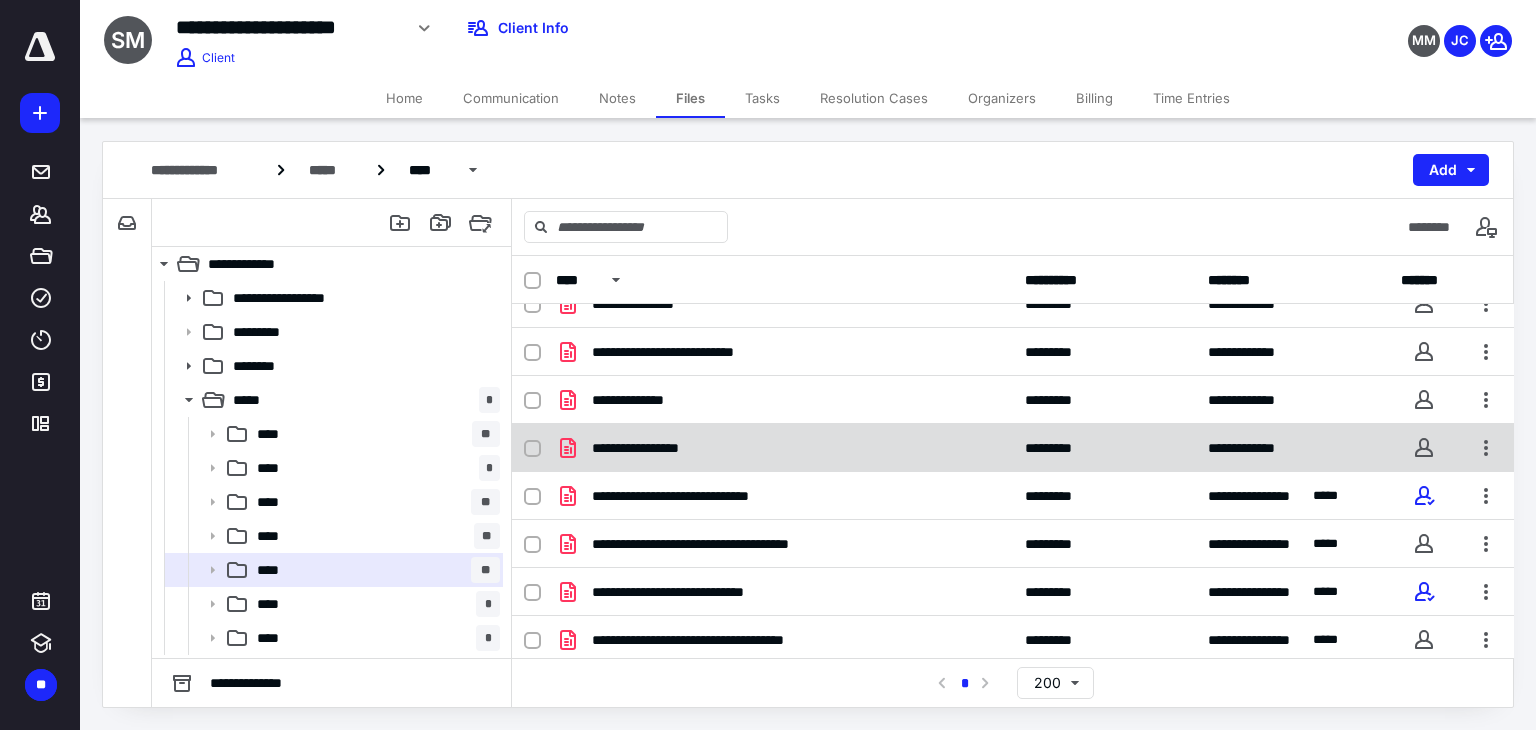 scroll, scrollTop: 506, scrollLeft: 0, axis: vertical 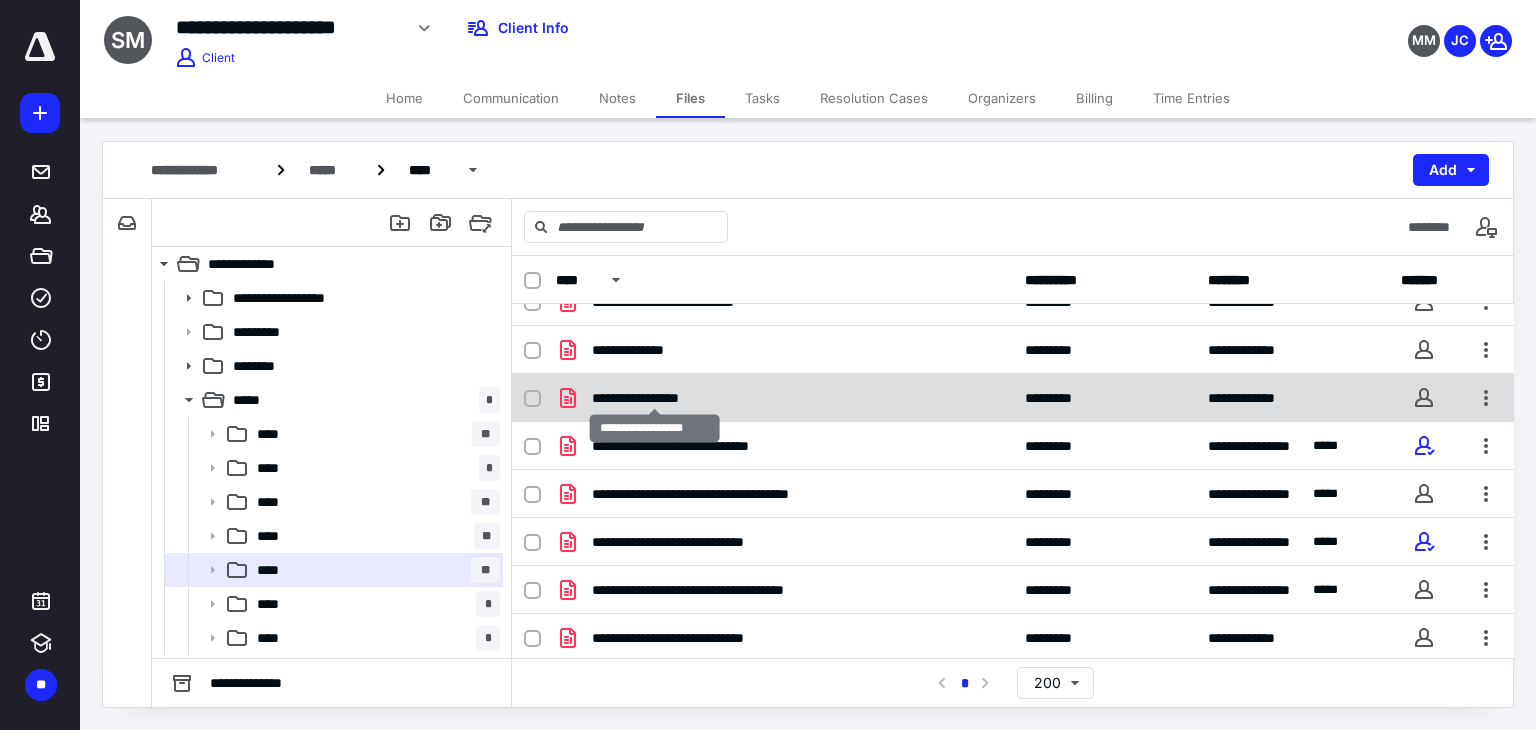 click on "**********" at bounding box center [655, 398] 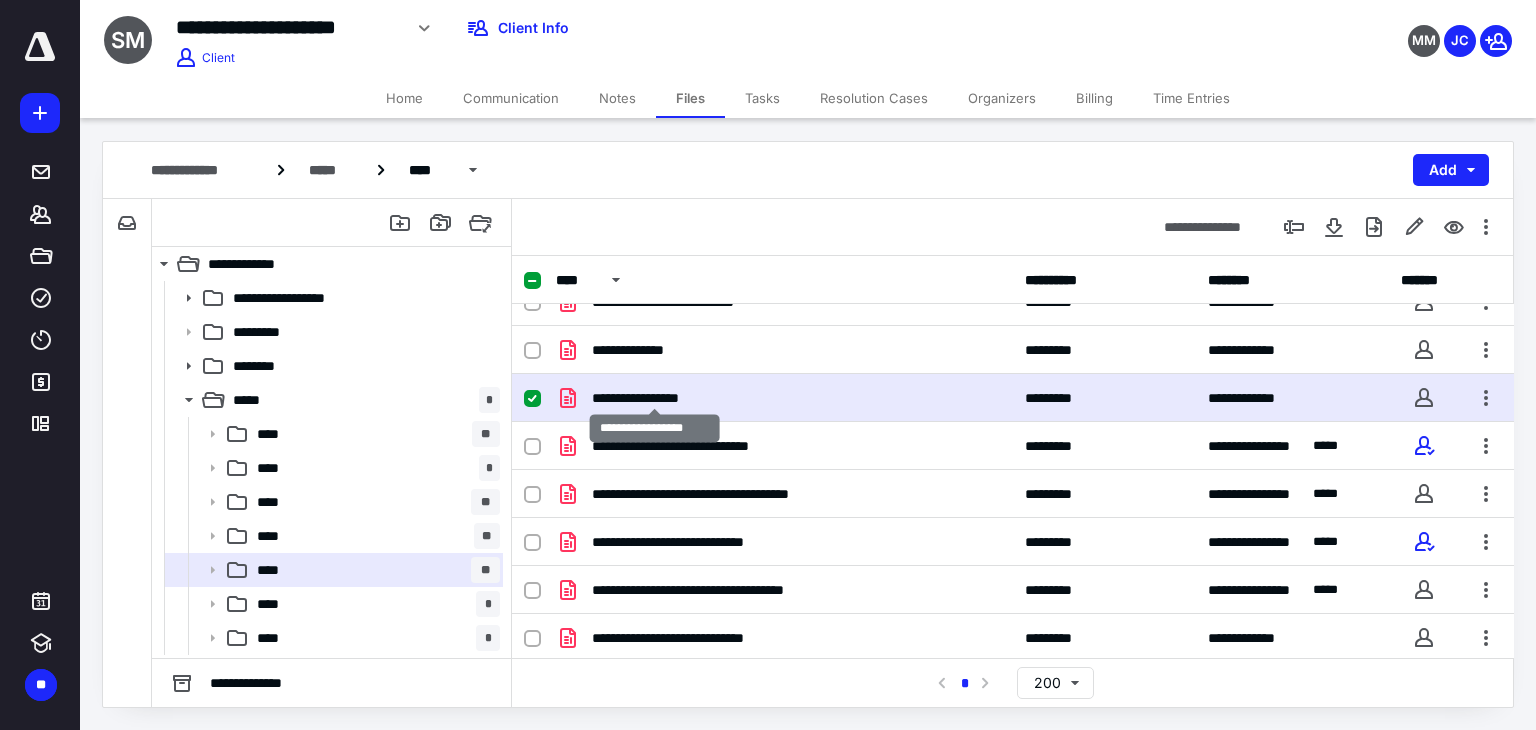 click on "**********" at bounding box center [655, 398] 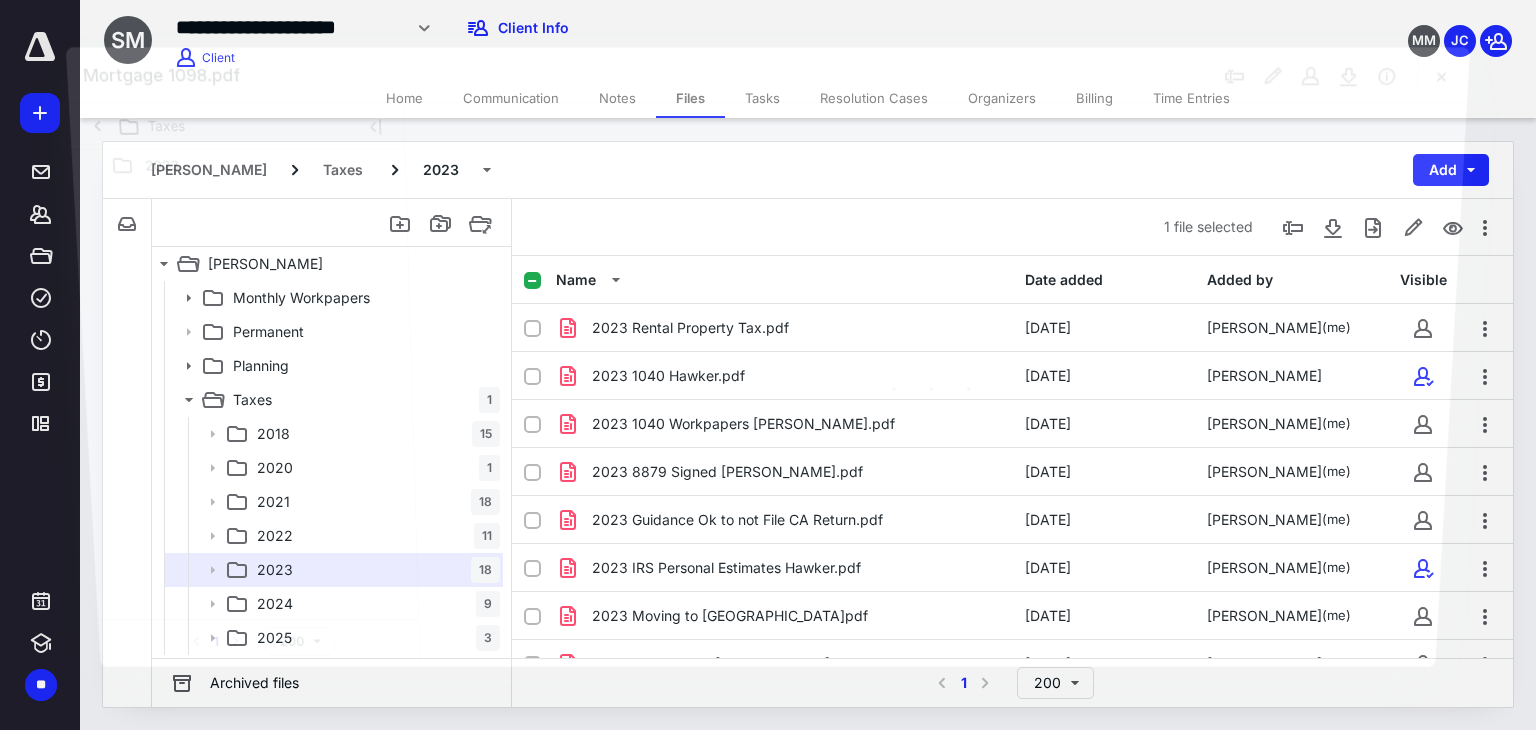 scroll, scrollTop: 506, scrollLeft: 0, axis: vertical 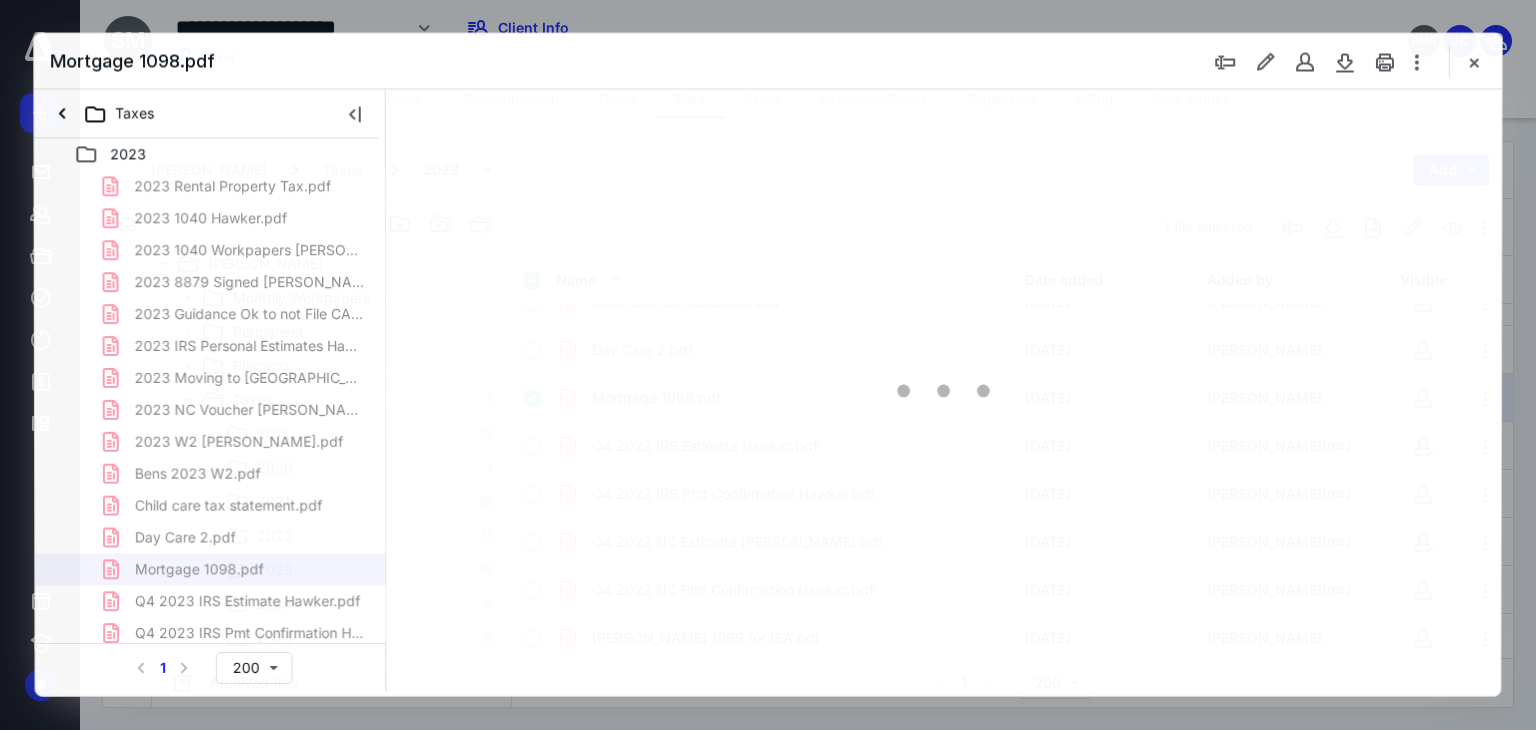 click at bounding box center (944, 390) 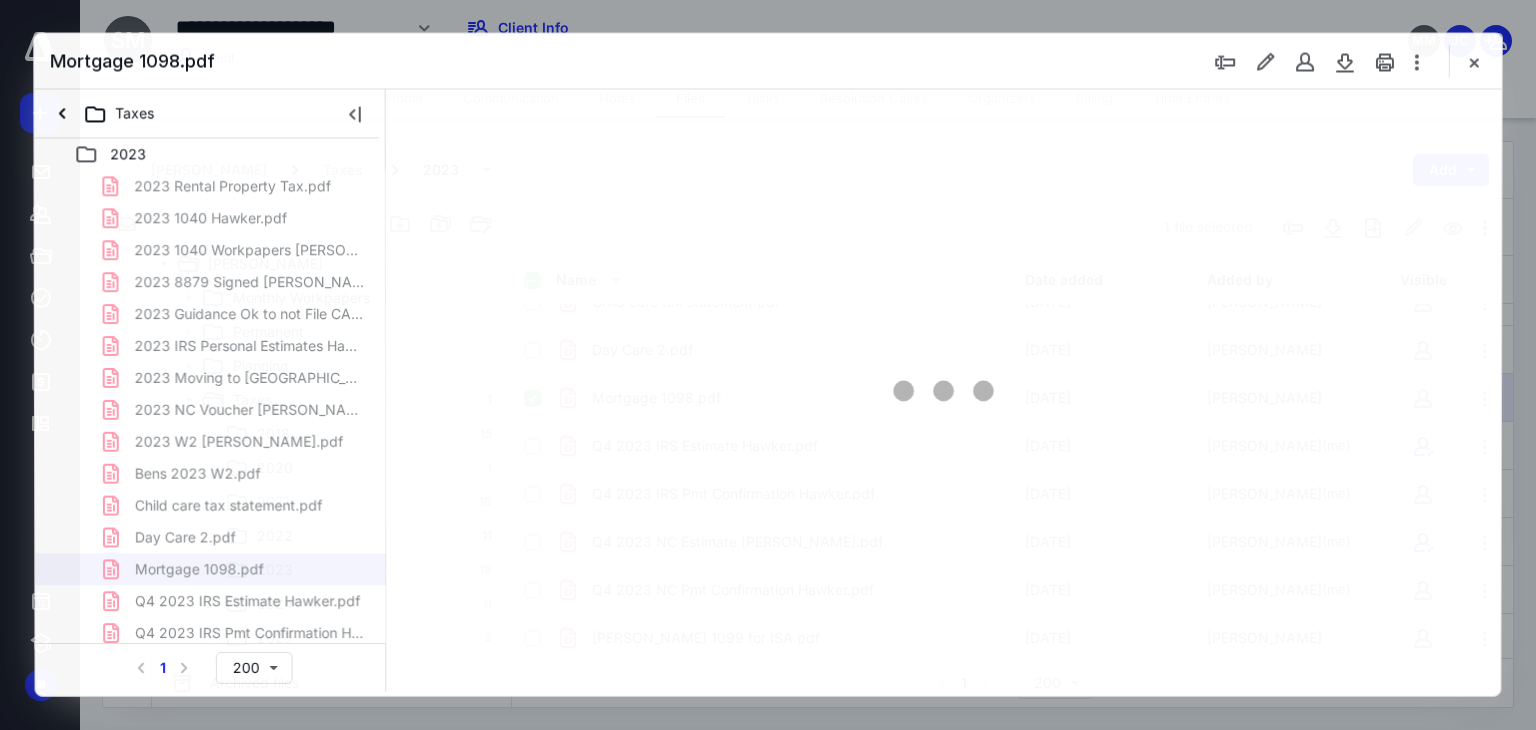 scroll, scrollTop: 0, scrollLeft: 0, axis: both 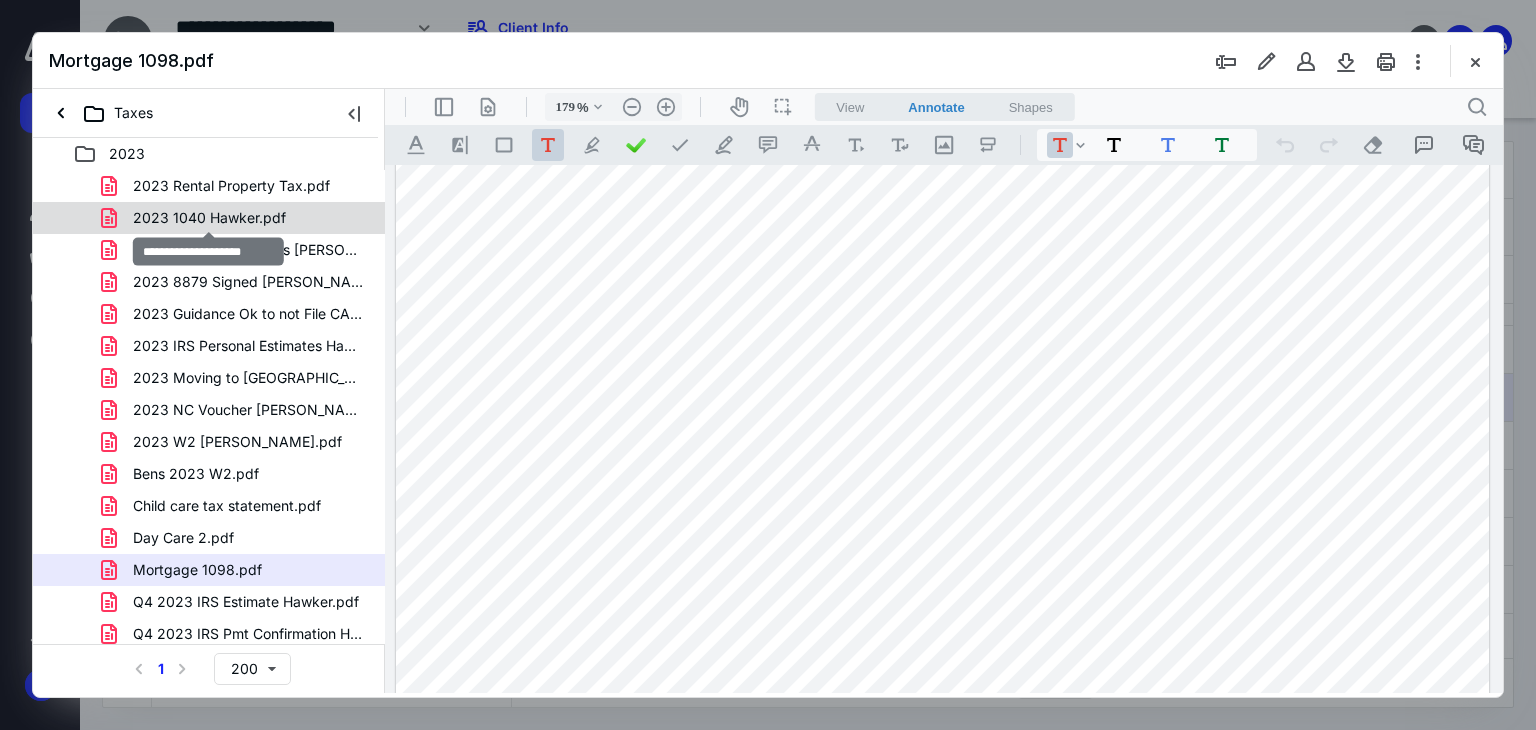 click on "2023 1040 Hawker.pdf" at bounding box center (209, 218) 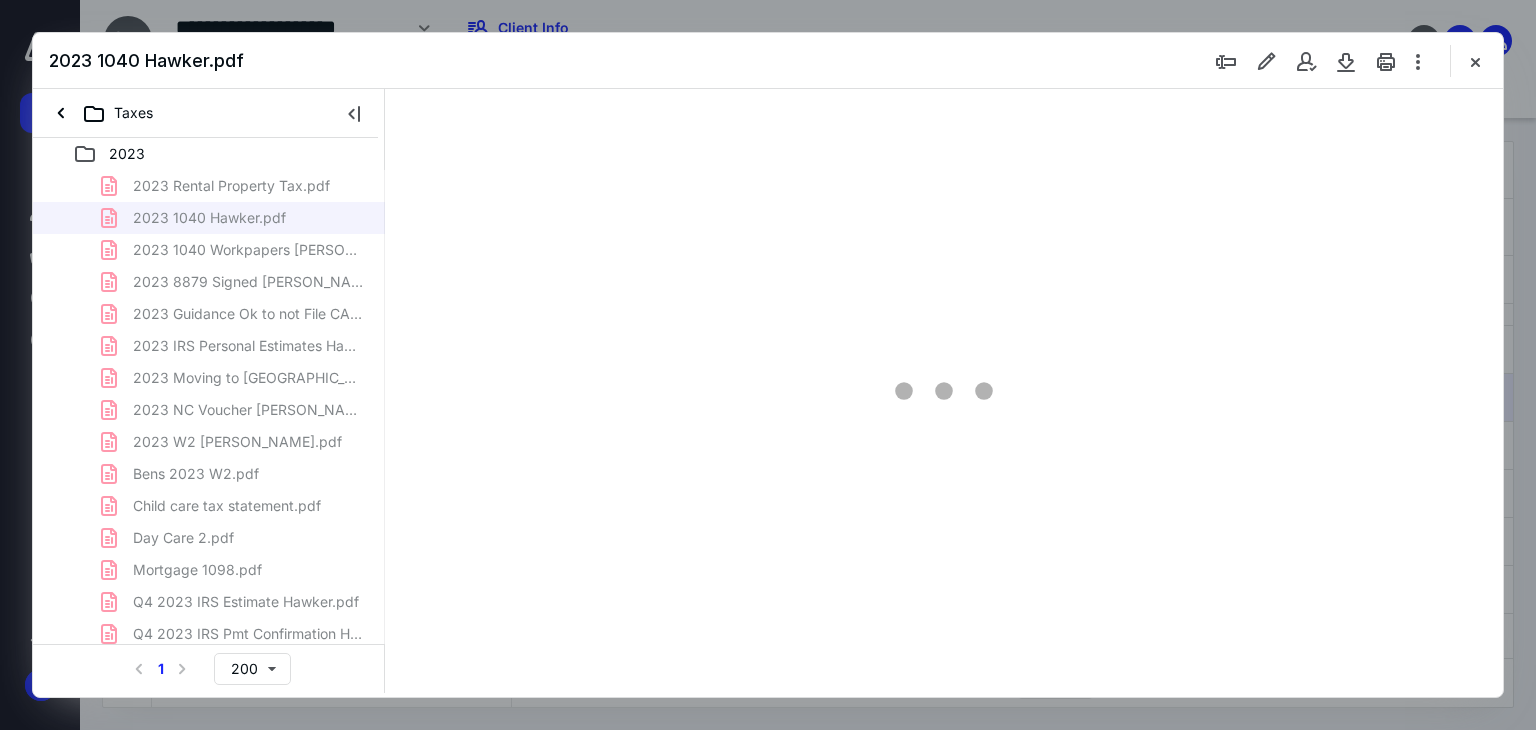 type on "179" 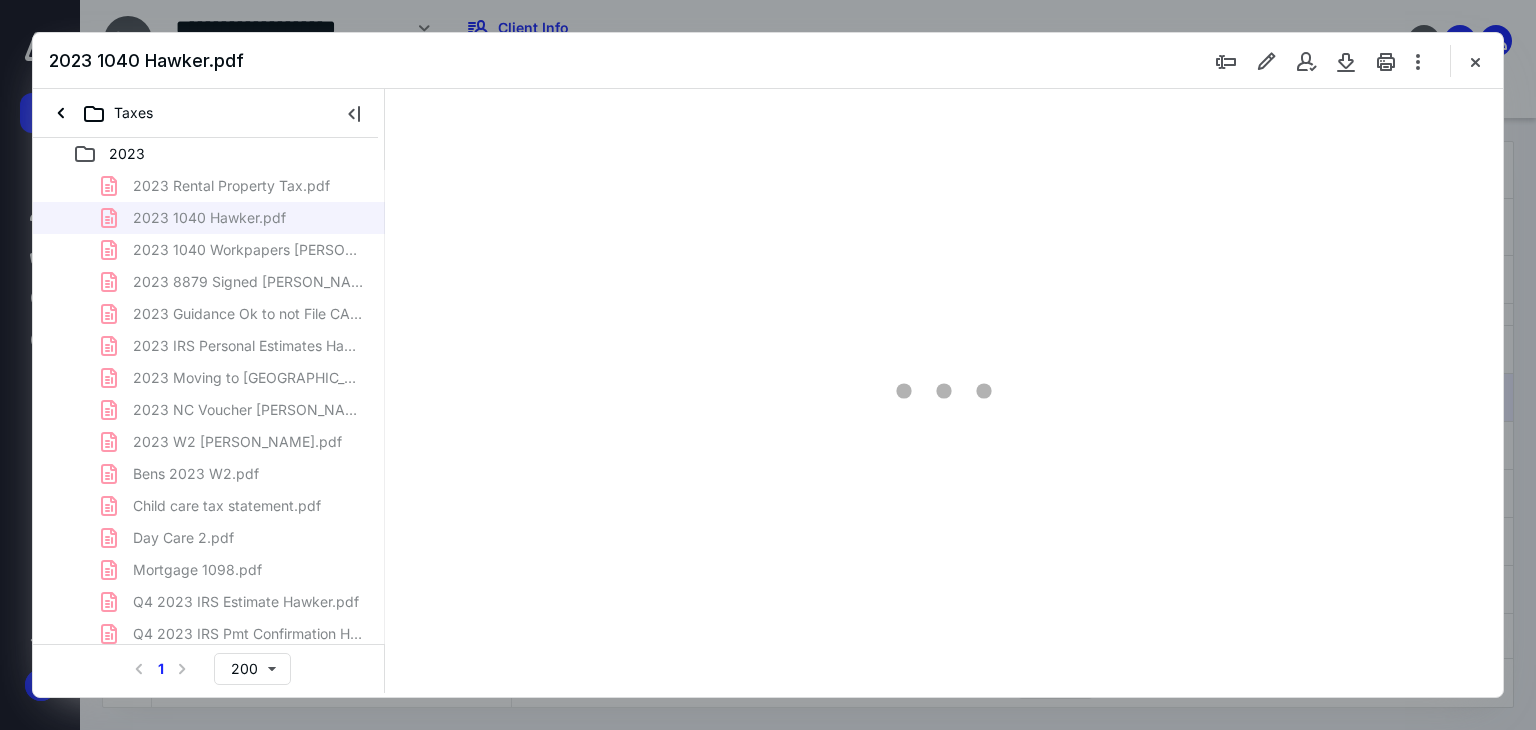 scroll, scrollTop: 83, scrollLeft: 0, axis: vertical 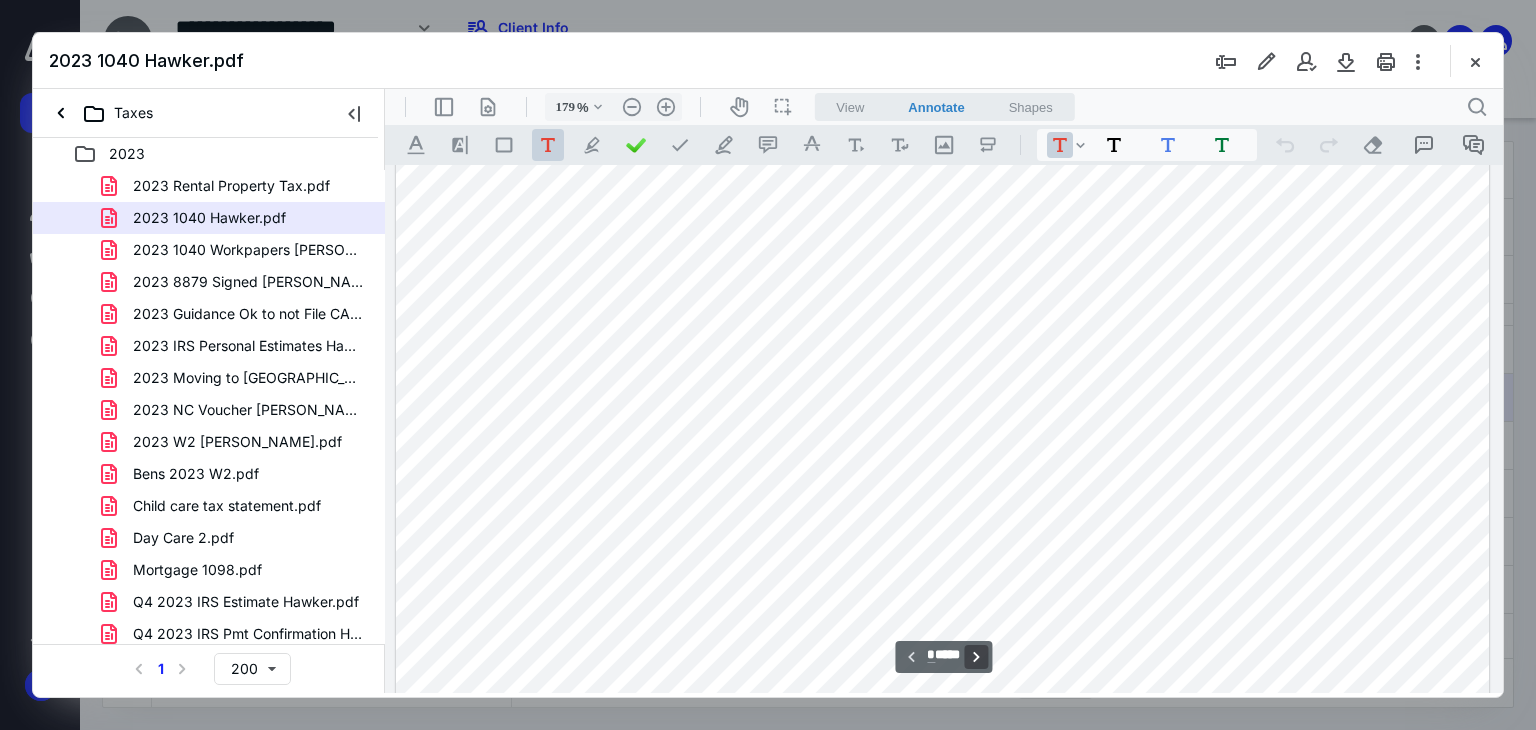 click on "**********" at bounding box center (977, 657) 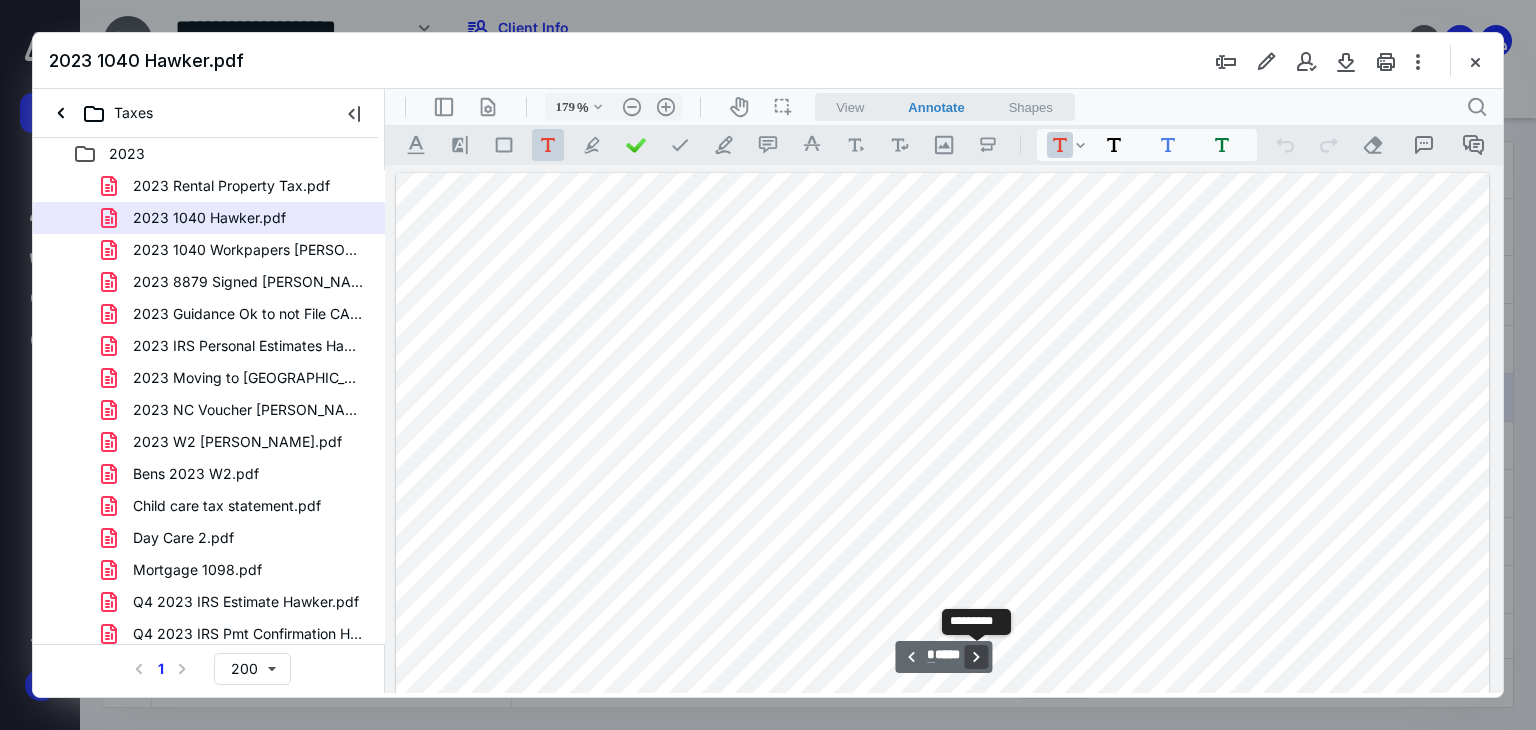 click on "**********" at bounding box center [977, 657] 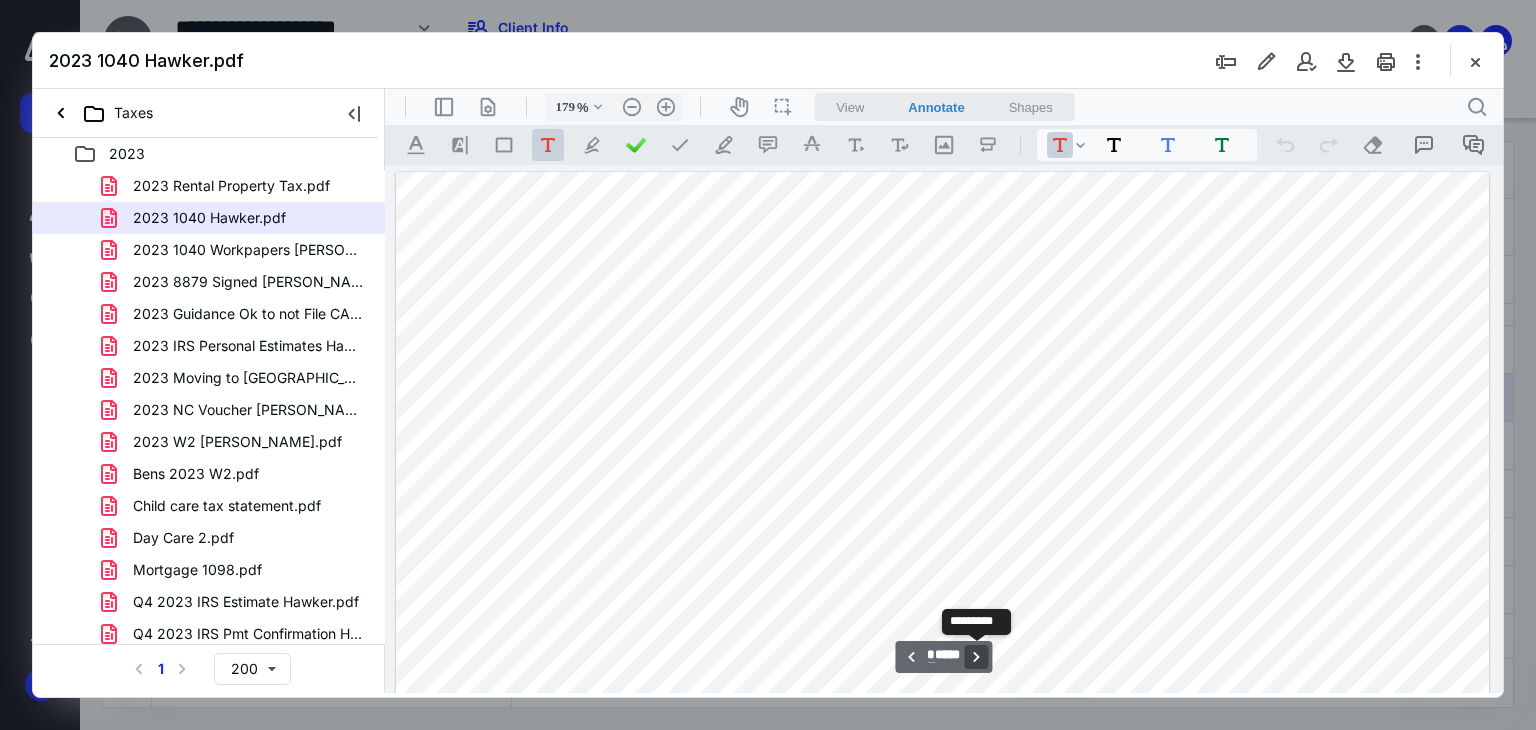 click on "**********" at bounding box center (977, 657) 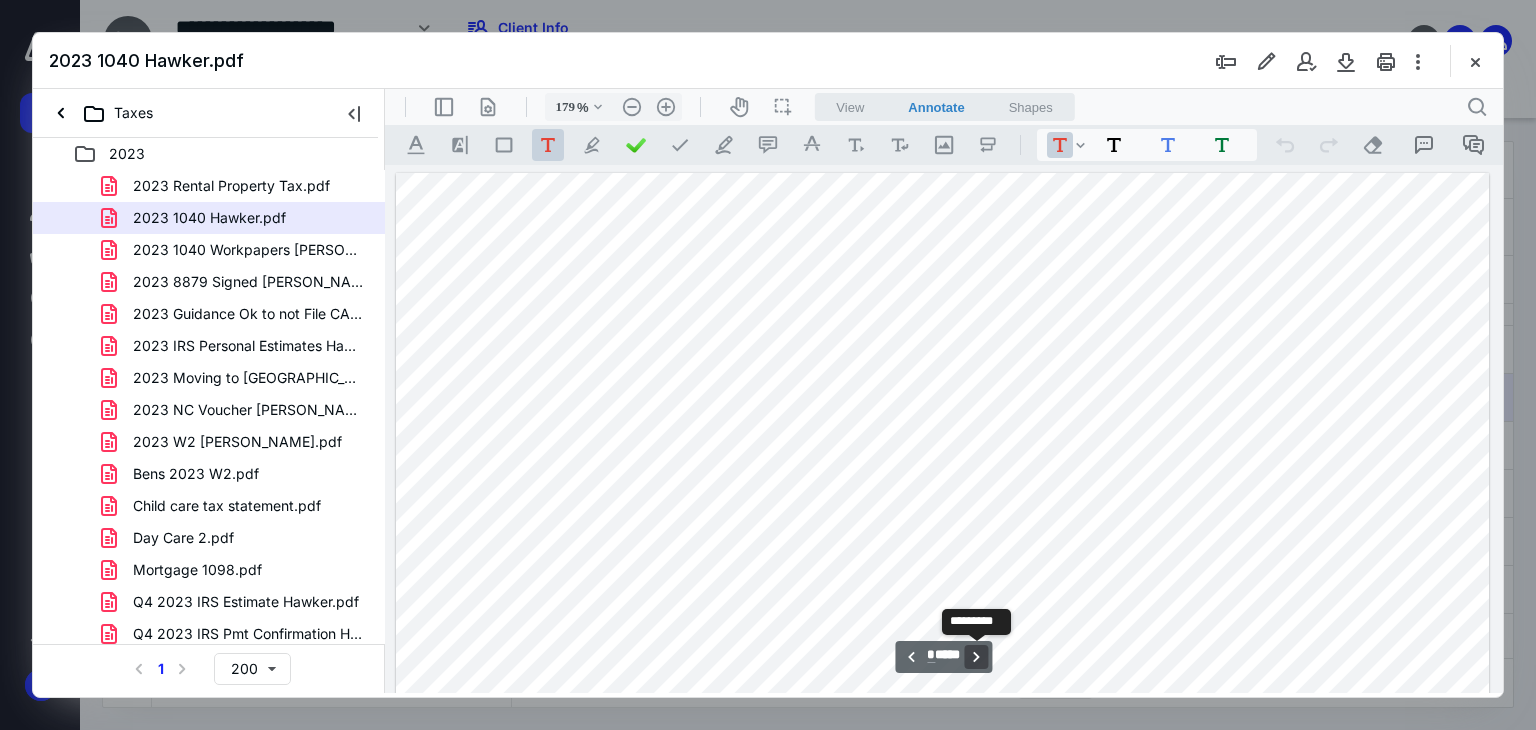 click on "**********" at bounding box center (977, 657) 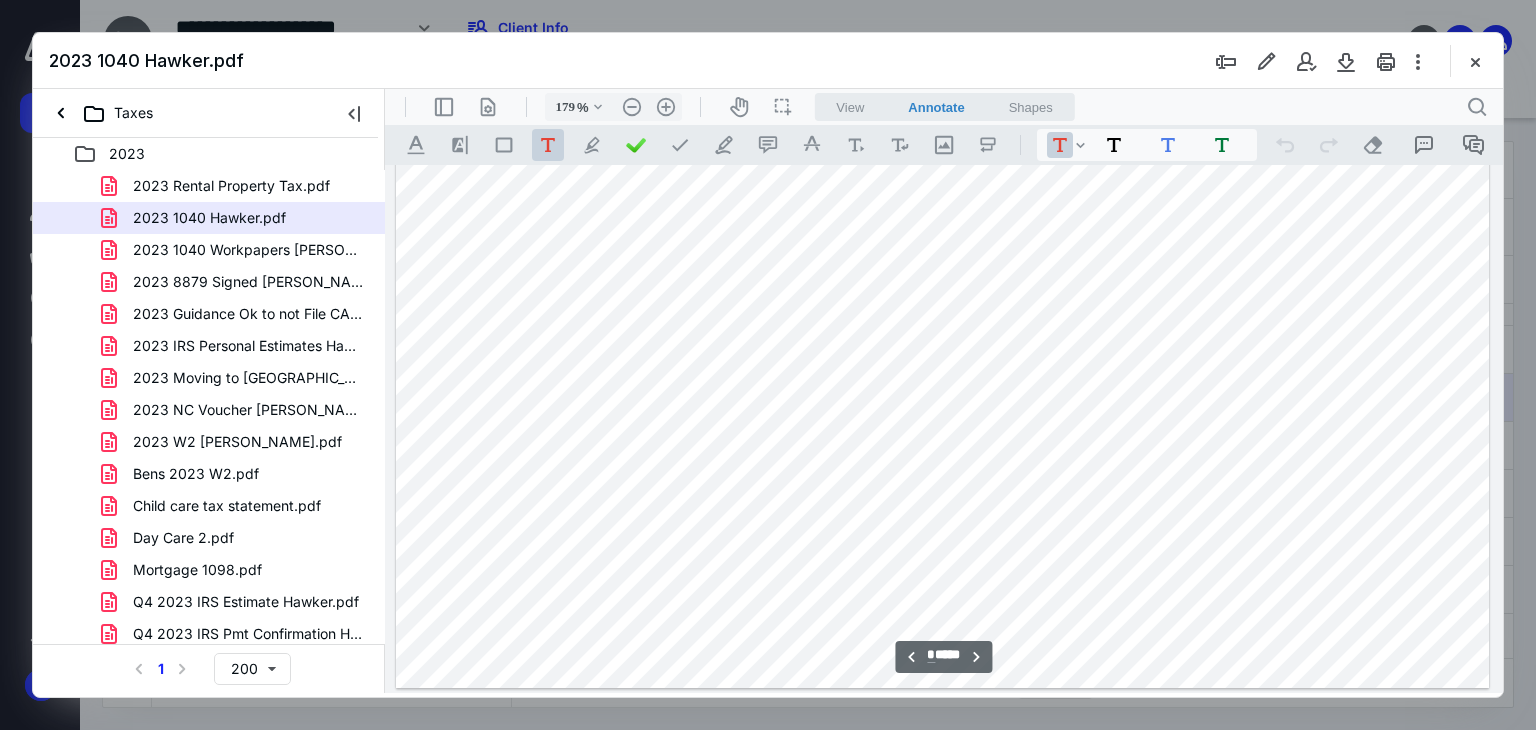 scroll, scrollTop: 7974, scrollLeft: 0, axis: vertical 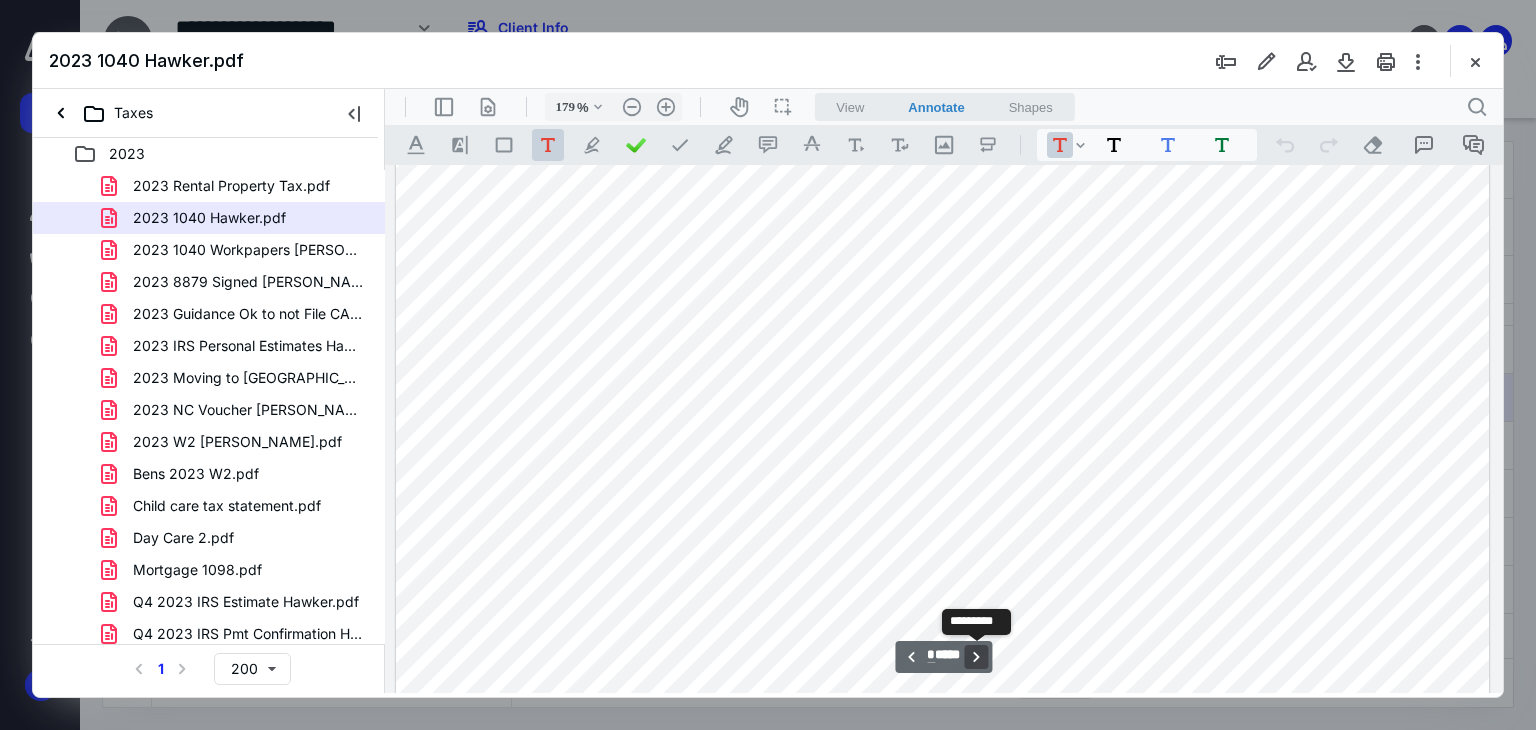 click on "**********" at bounding box center [977, 657] 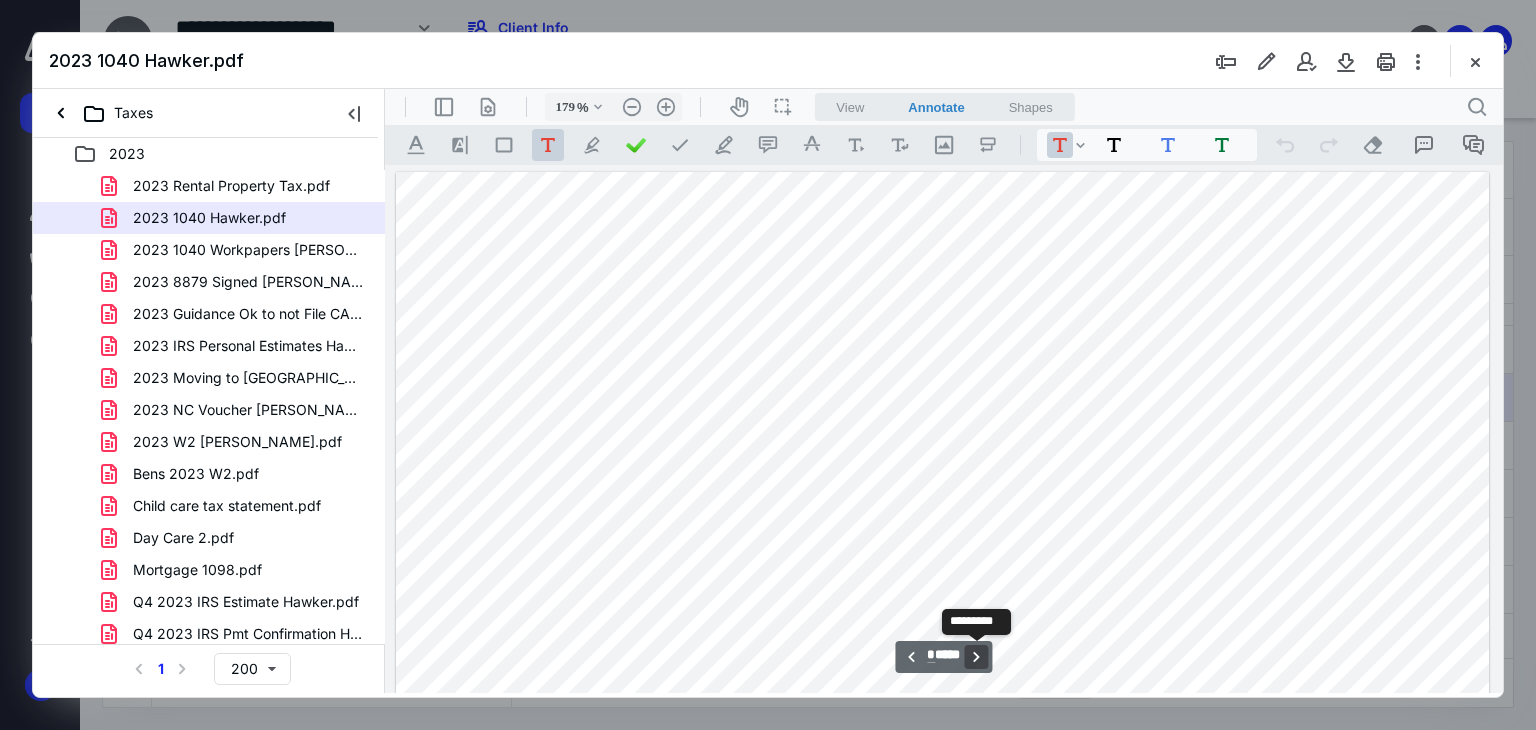 click on "**********" at bounding box center [977, 657] 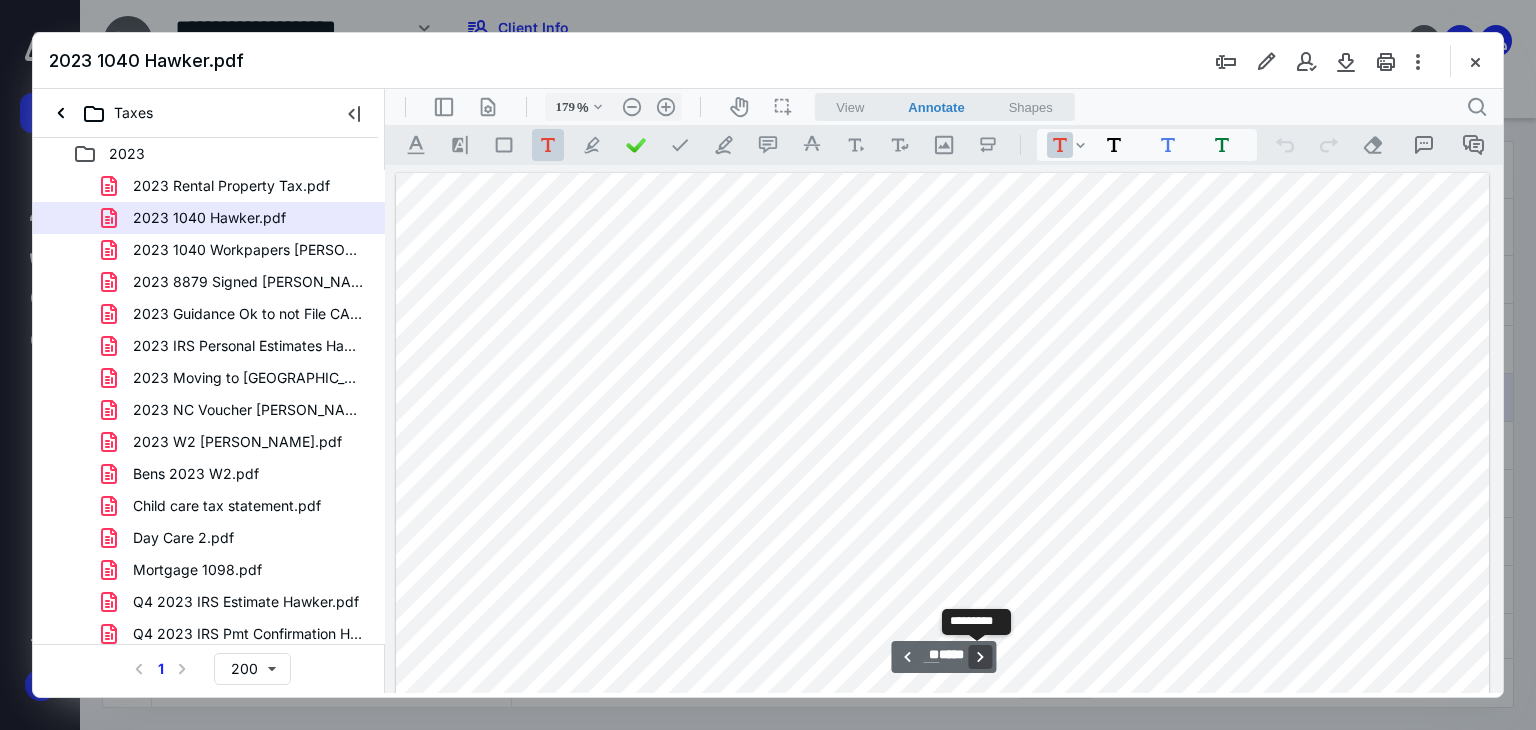 click on "**********" at bounding box center [981, 657] 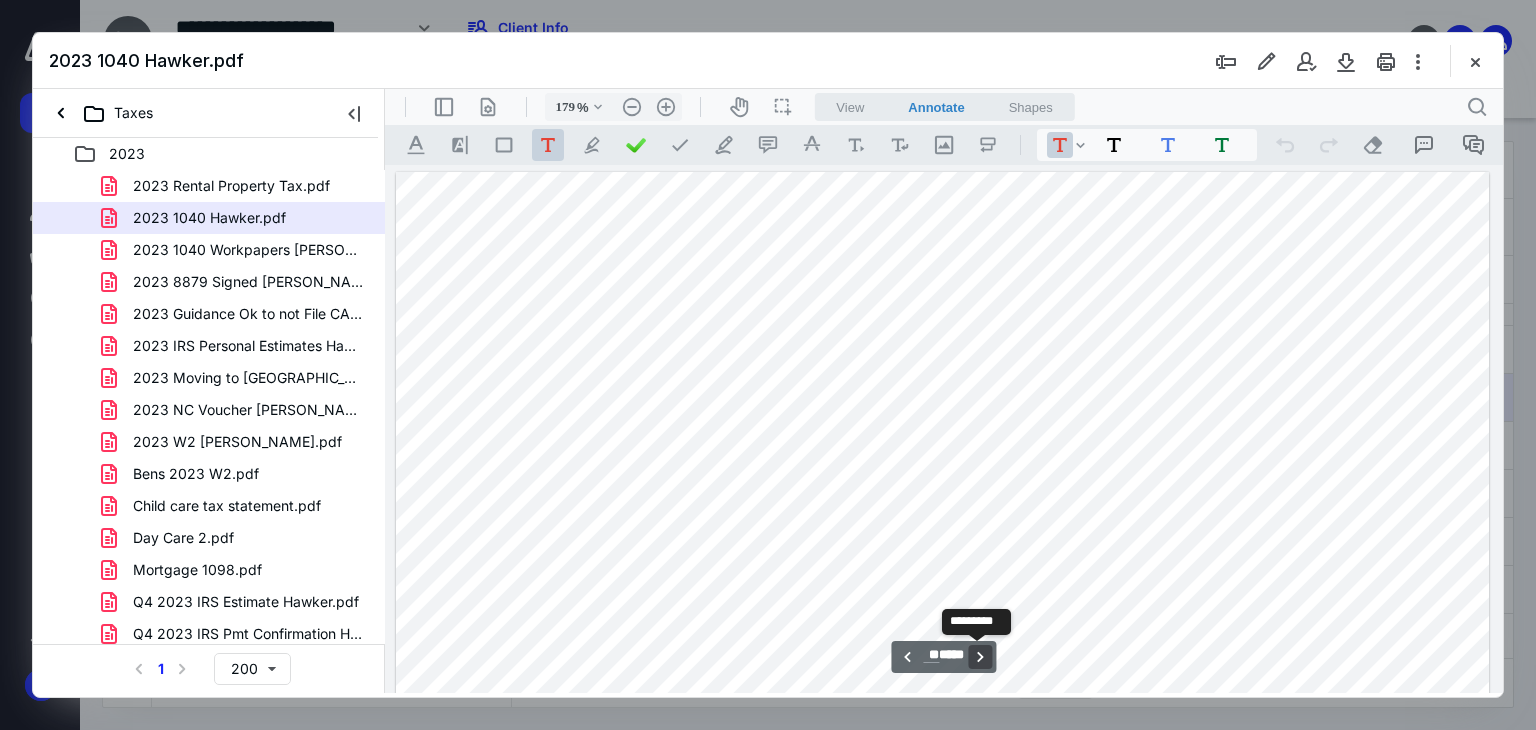 click on "**********" at bounding box center [981, 657] 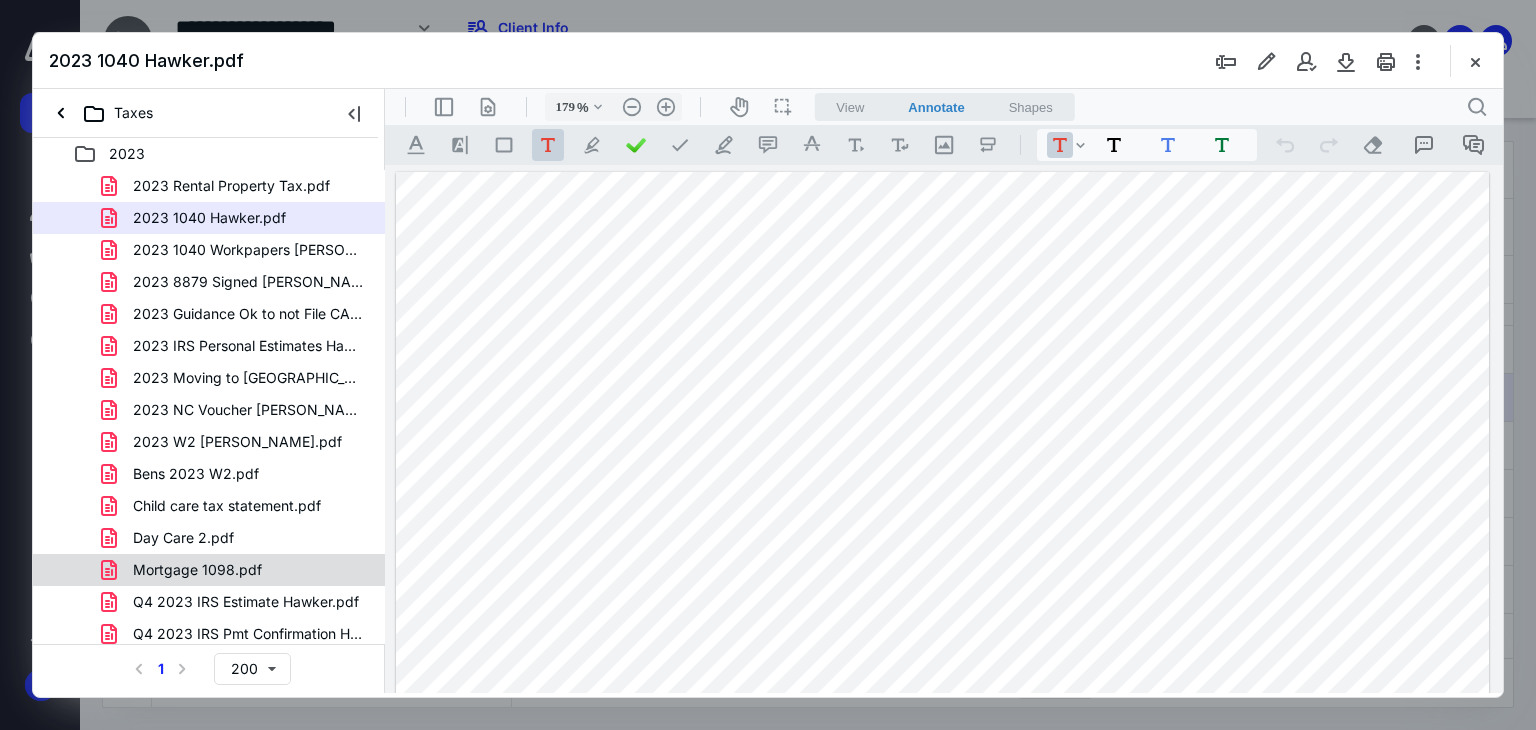 click on "Mortgage 1098.pdf" at bounding box center (197, 570) 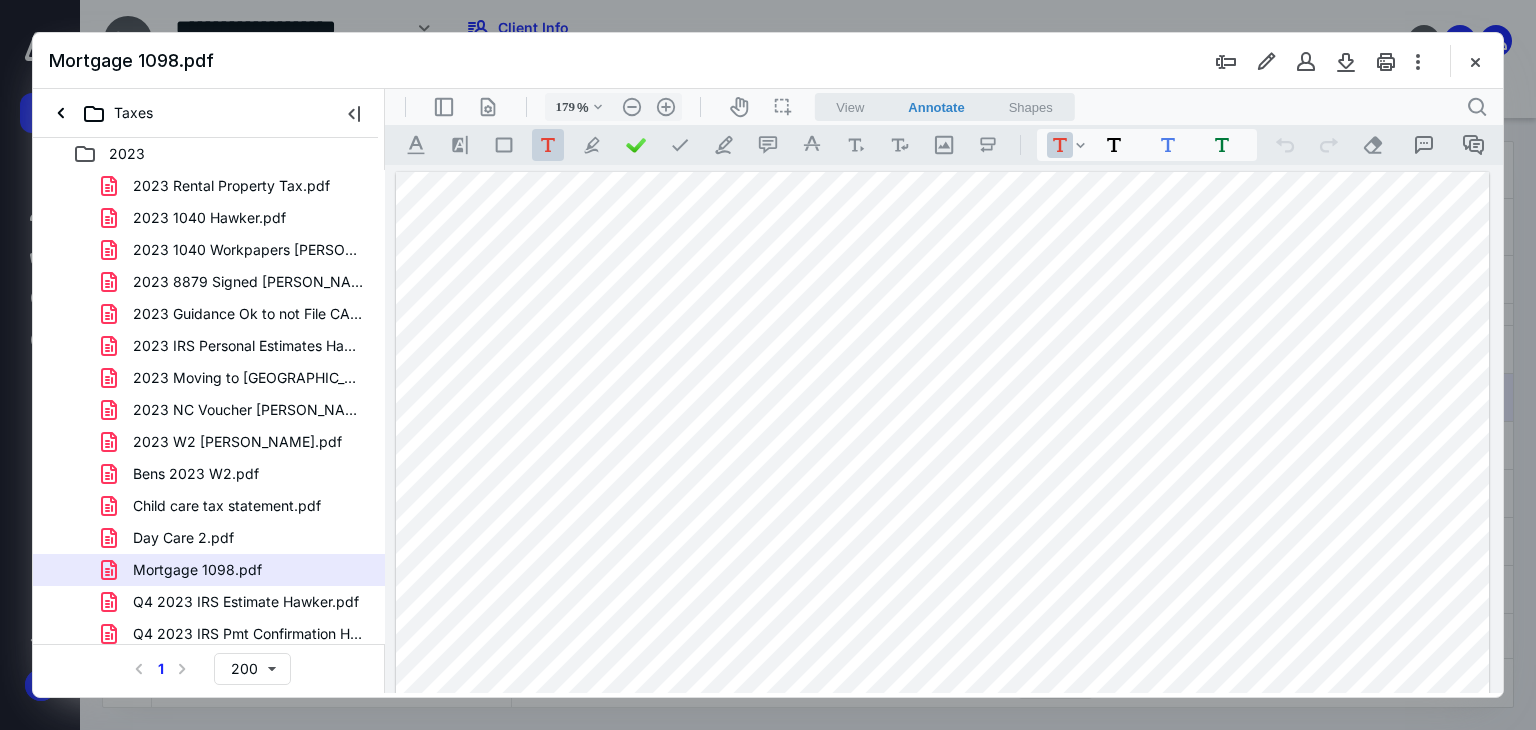 scroll, scrollTop: 100, scrollLeft: 0, axis: vertical 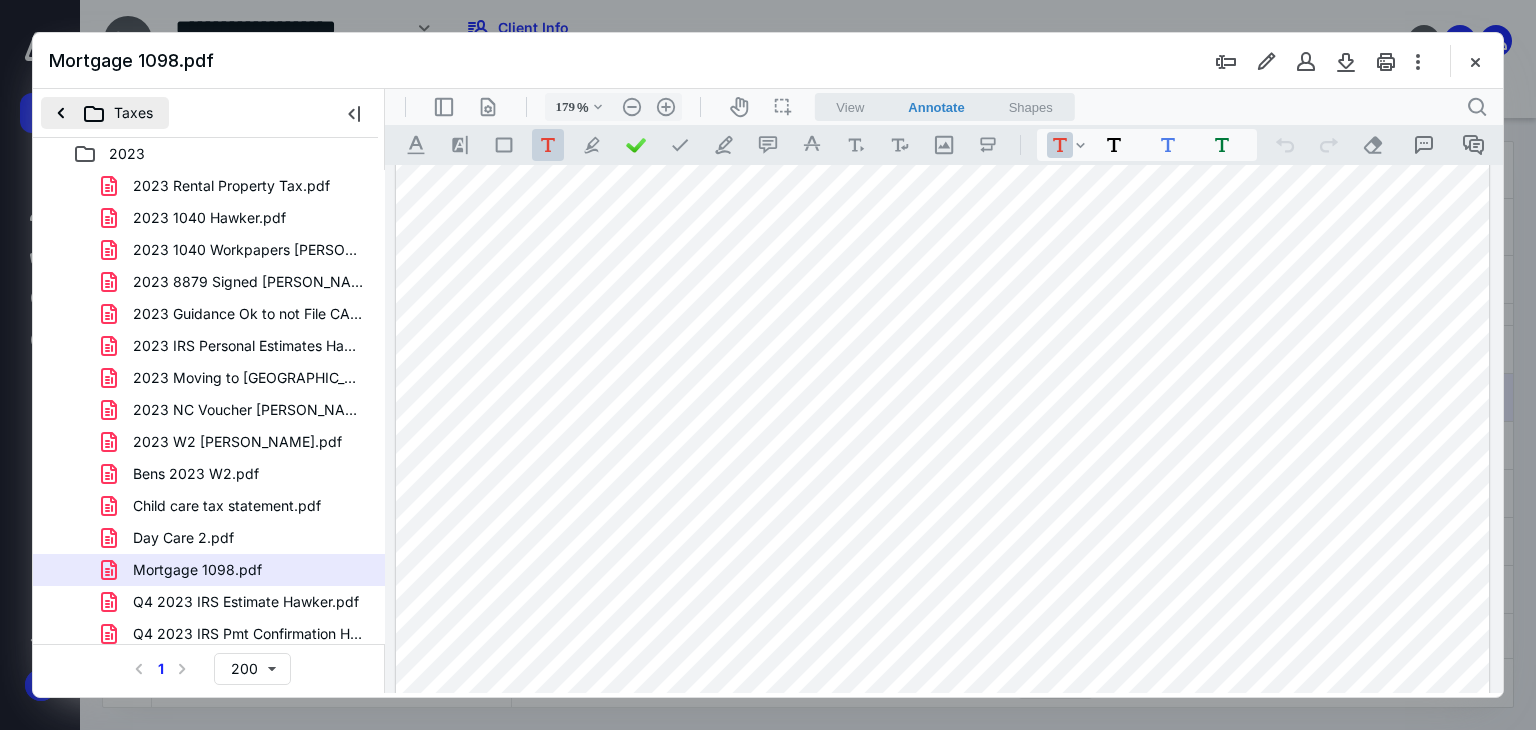 click on "Taxes" at bounding box center [105, 113] 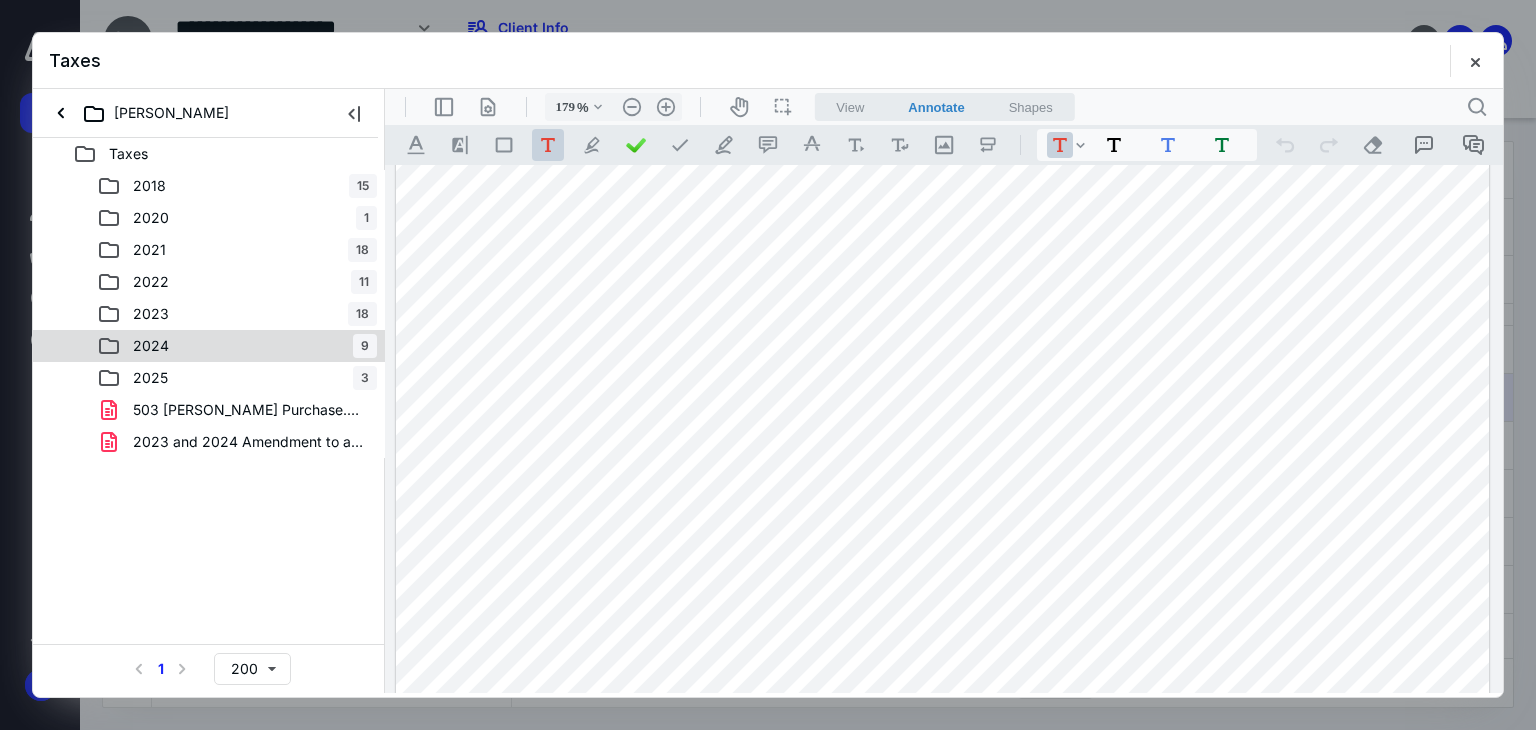 click on "2024 9" at bounding box center (237, 346) 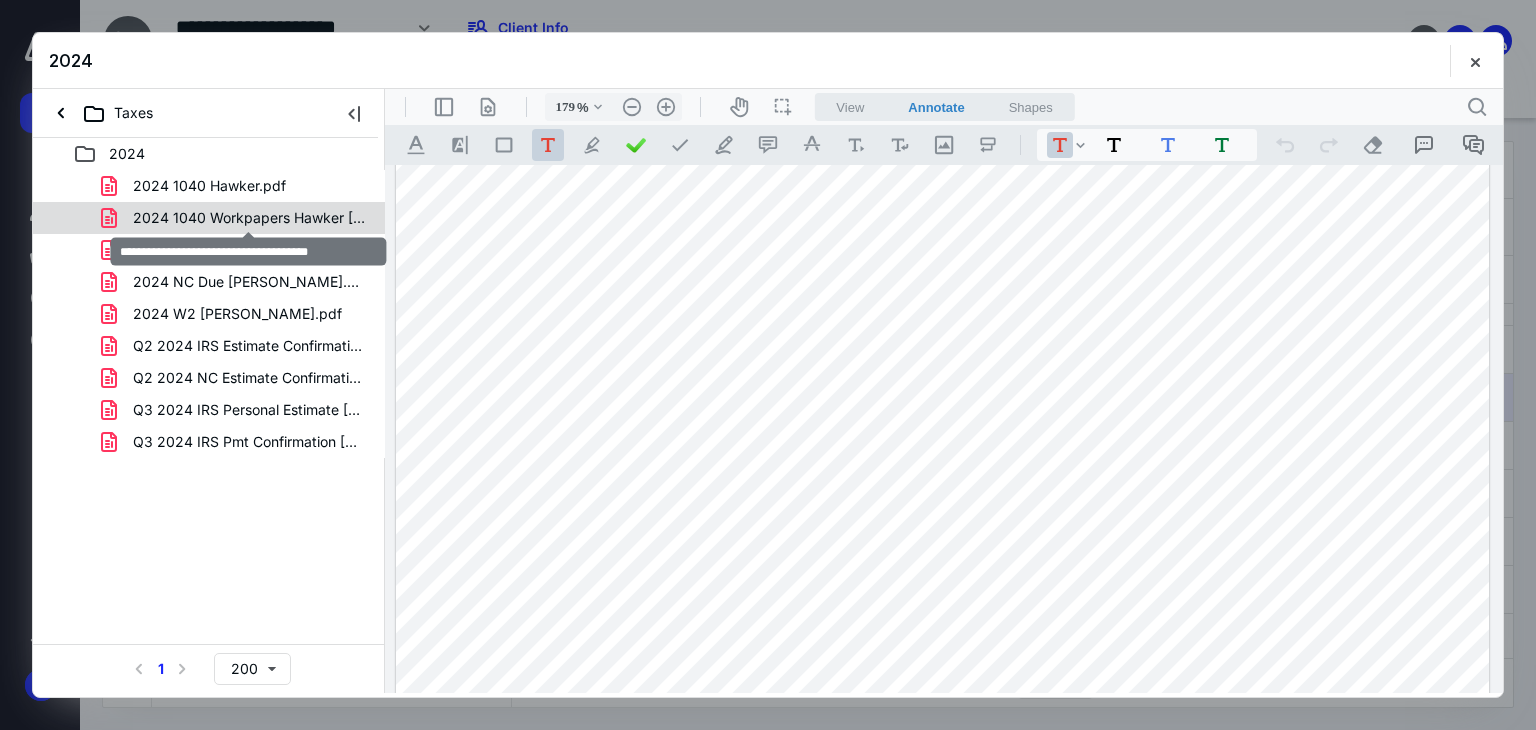 click on "2024 1040 Workpapers Hawker [PERSON_NAME].pdf" at bounding box center (249, 218) 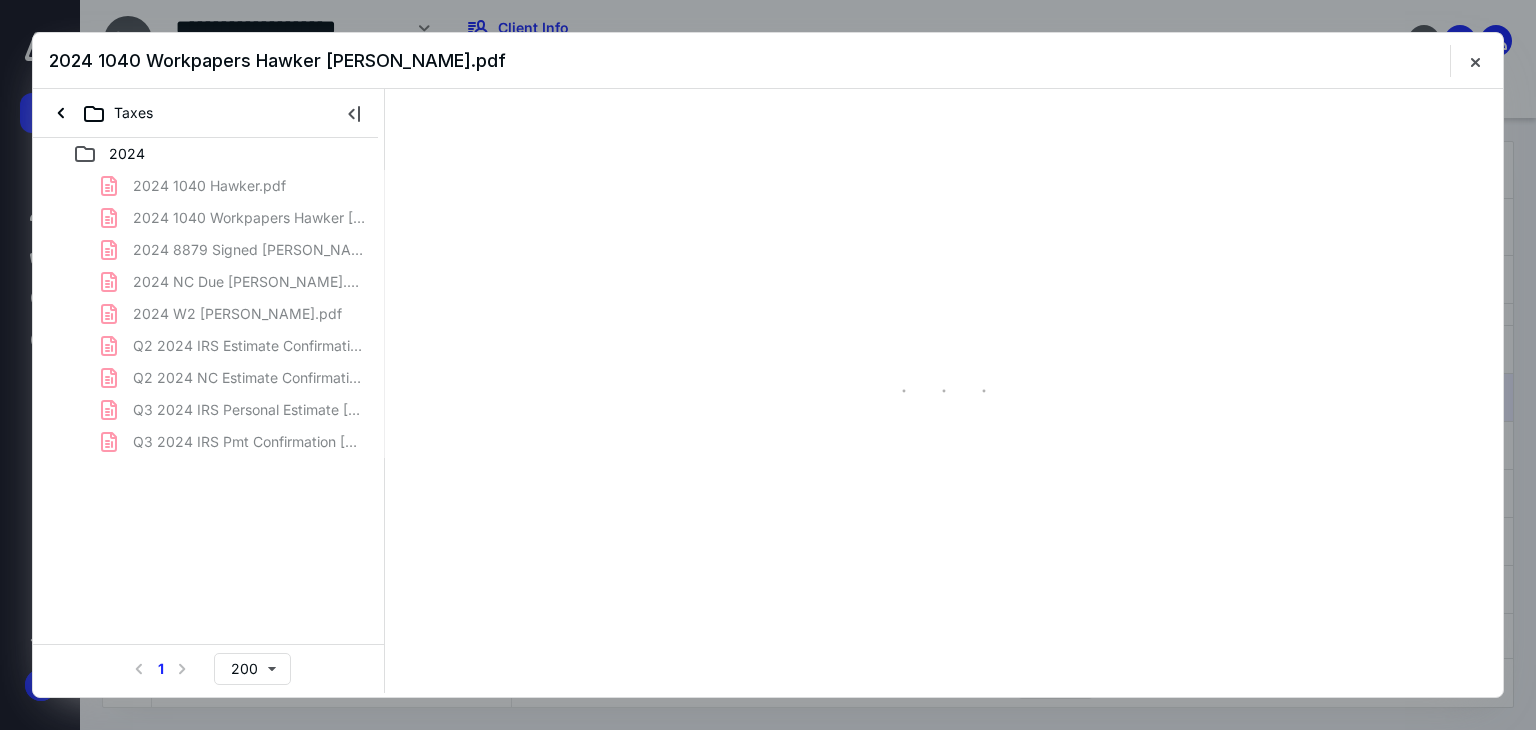 click on "2024 1040 Hawker.pdf 2024 1040 Workpapers Hawker [PERSON_NAME].pdf 2024 8879 Signed [PERSON_NAME].pdf 2024 NC Due [PERSON_NAME].pdf 2024 W2 [PERSON_NAME].pdf Q2 2024 IRS Estimate Confirmation.pdf Q2 2024 NC Estimate Confirmation .pdf Q3 2024 IRS Personal Estimate [PERSON_NAME].pdf Q3 2024 IRS Pmt Confirmation [PERSON_NAME].pdf" at bounding box center [209, 314] 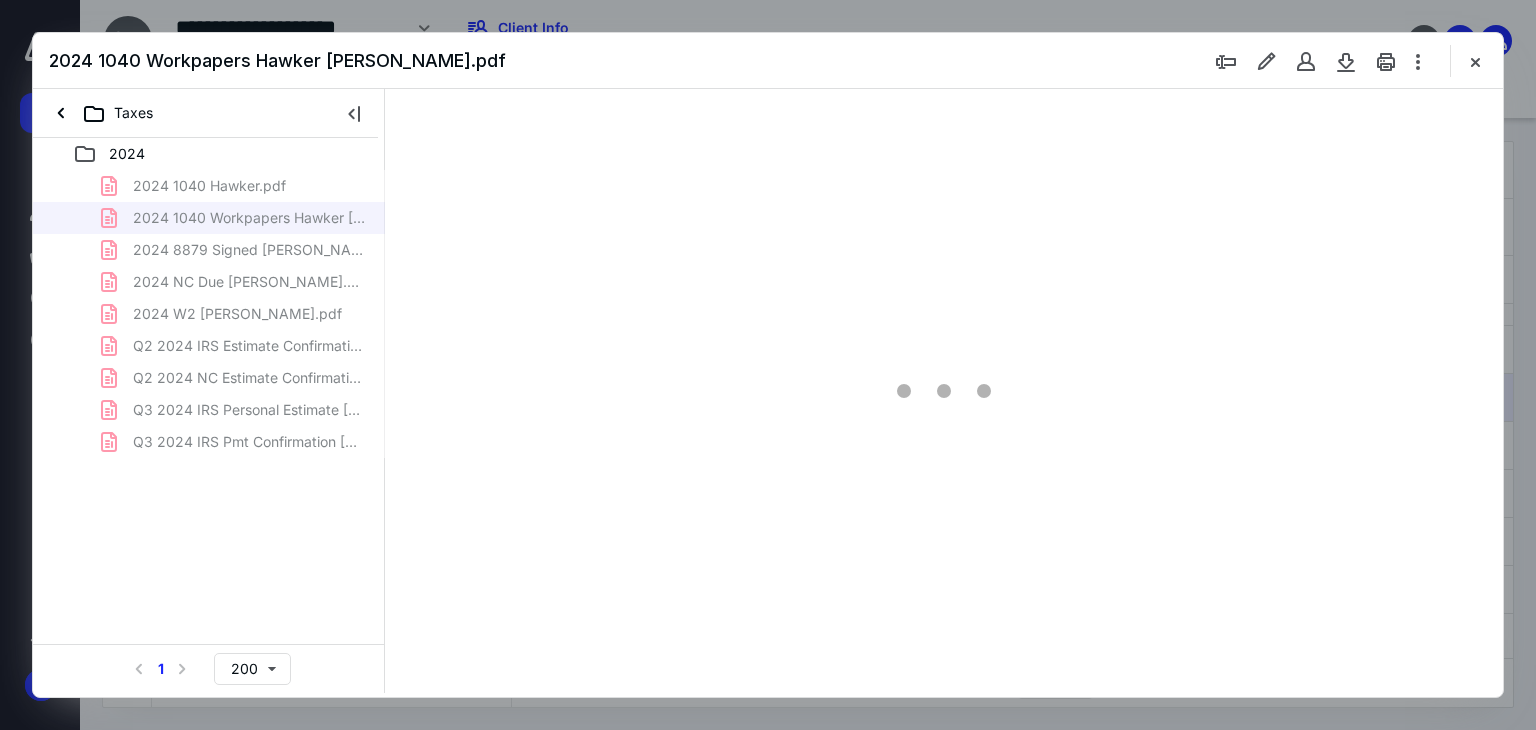 type on "179" 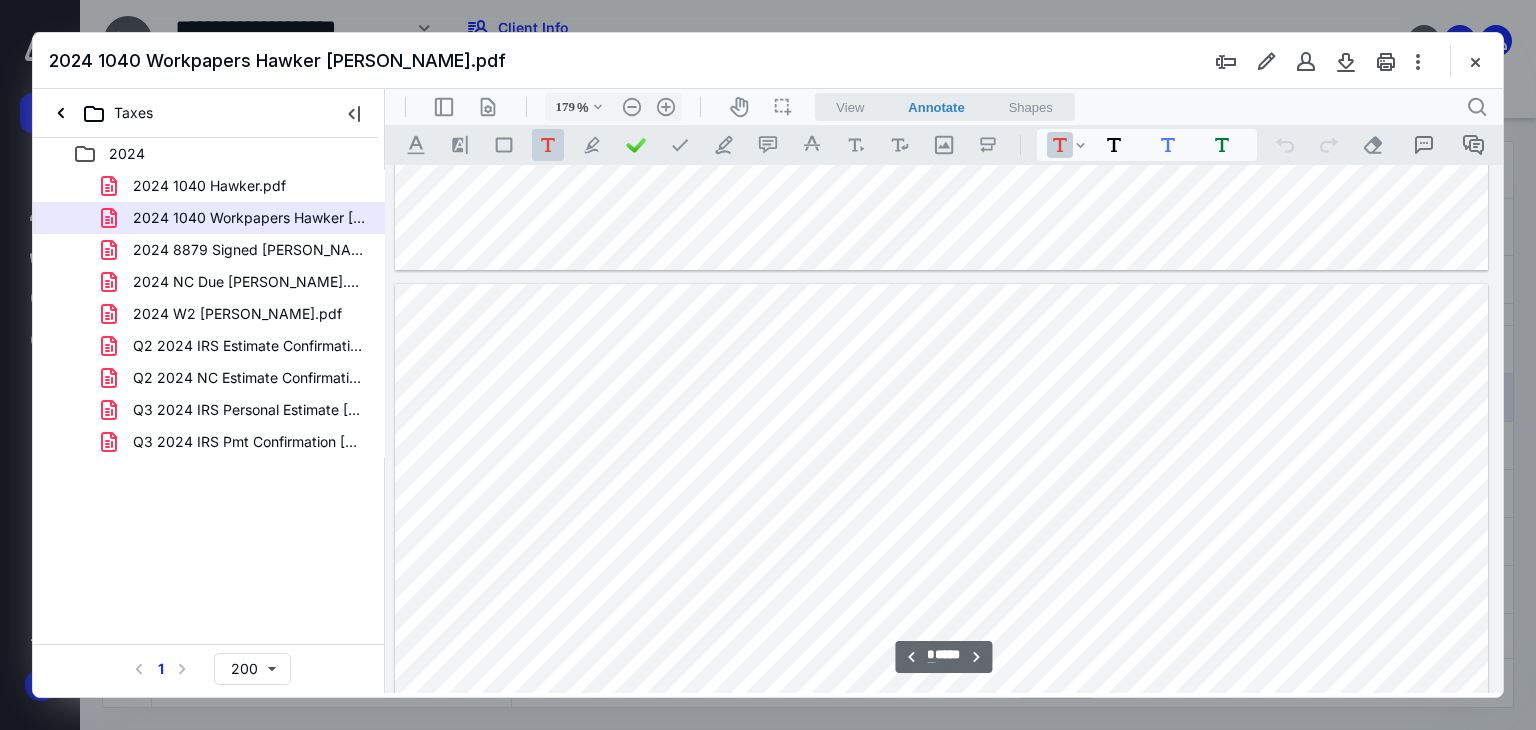 scroll, scrollTop: 1583, scrollLeft: 158, axis: both 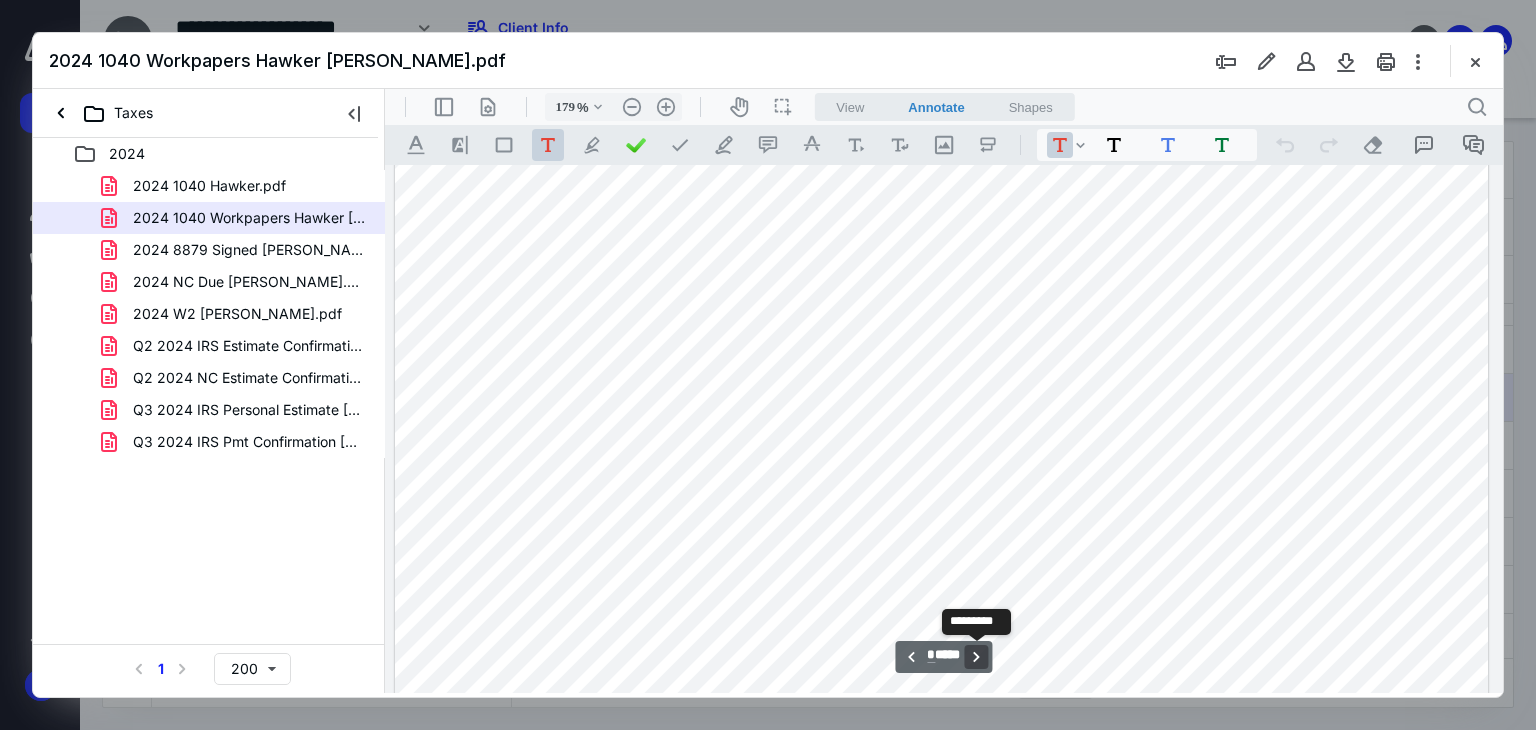 click on "**********" at bounding box center (977, 657) 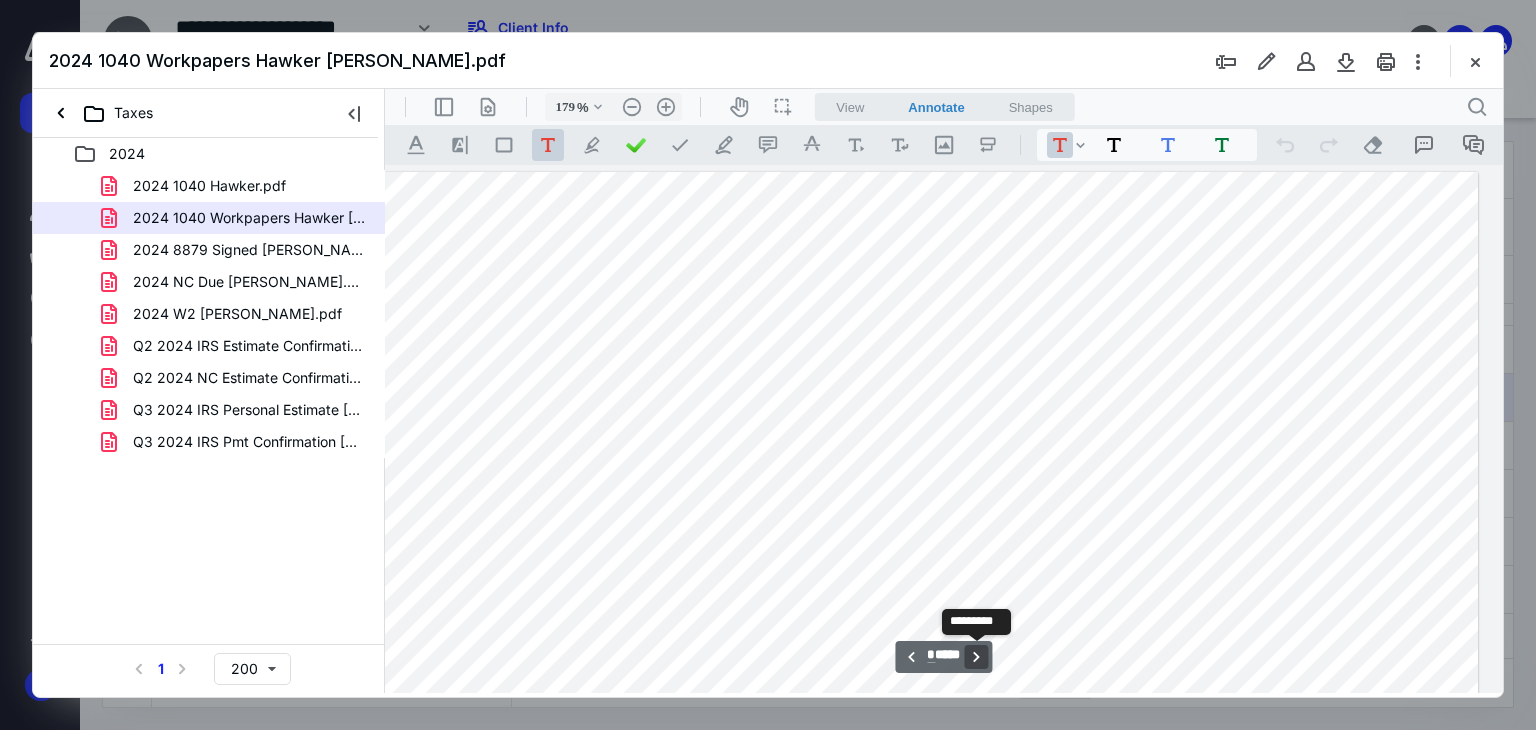 click on "**********" at bounding box center (977, 657) 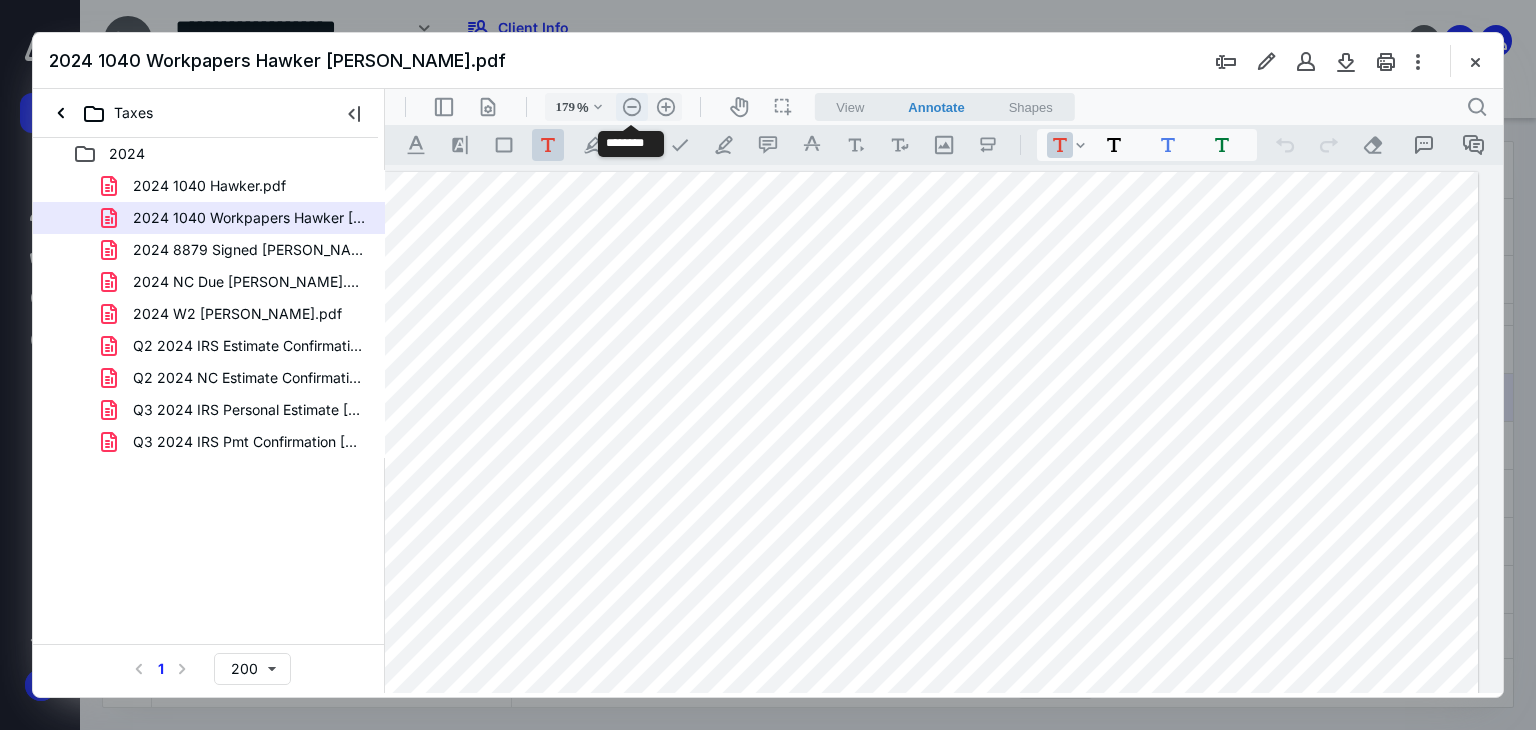 click on ".cls-1{fill:#abb0c4;} icon - header - zoom - out - line" at bounding box center (632, 107) 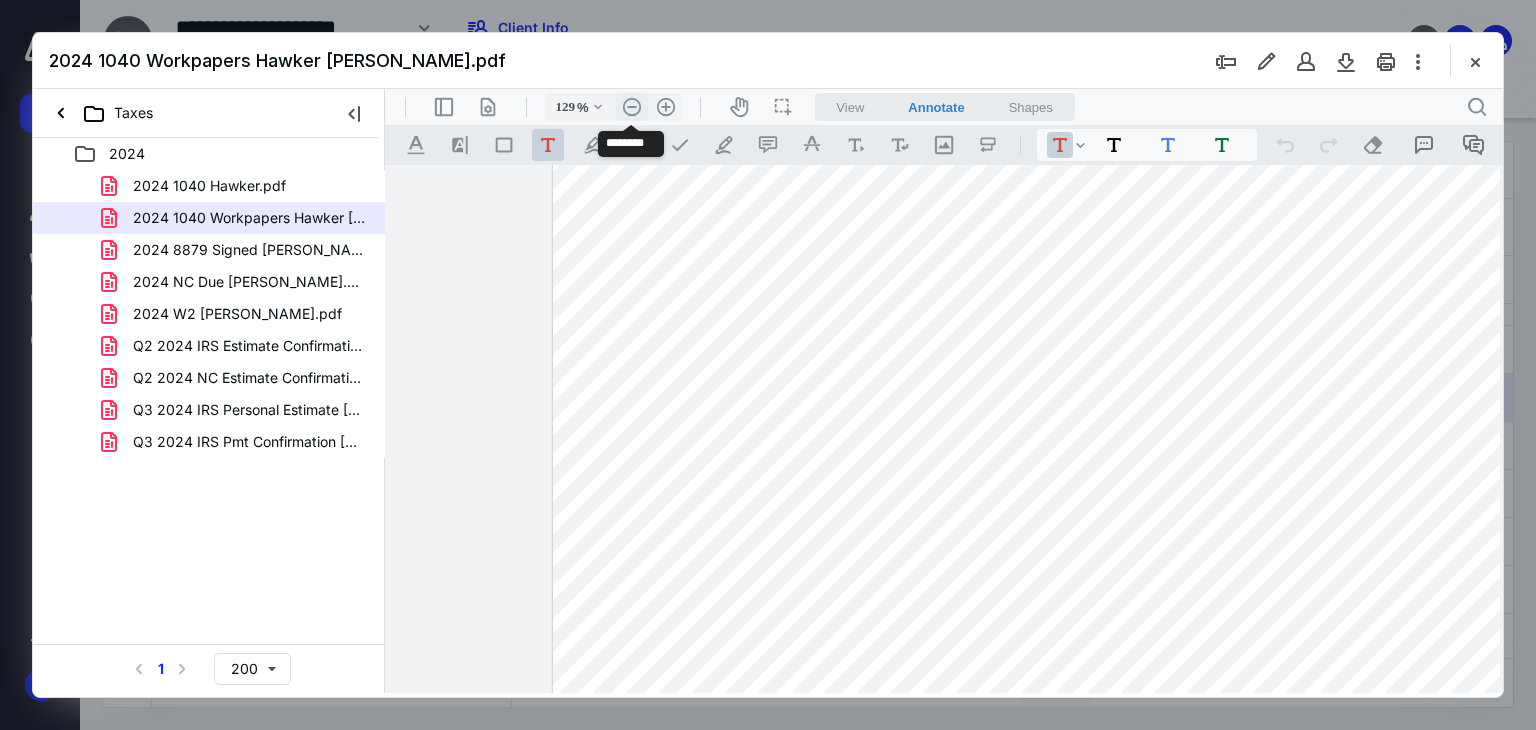 click on ".cls-1{fill:#abb0c4;} icon - header - zoom - out - line" at bounding box center [632, 107] 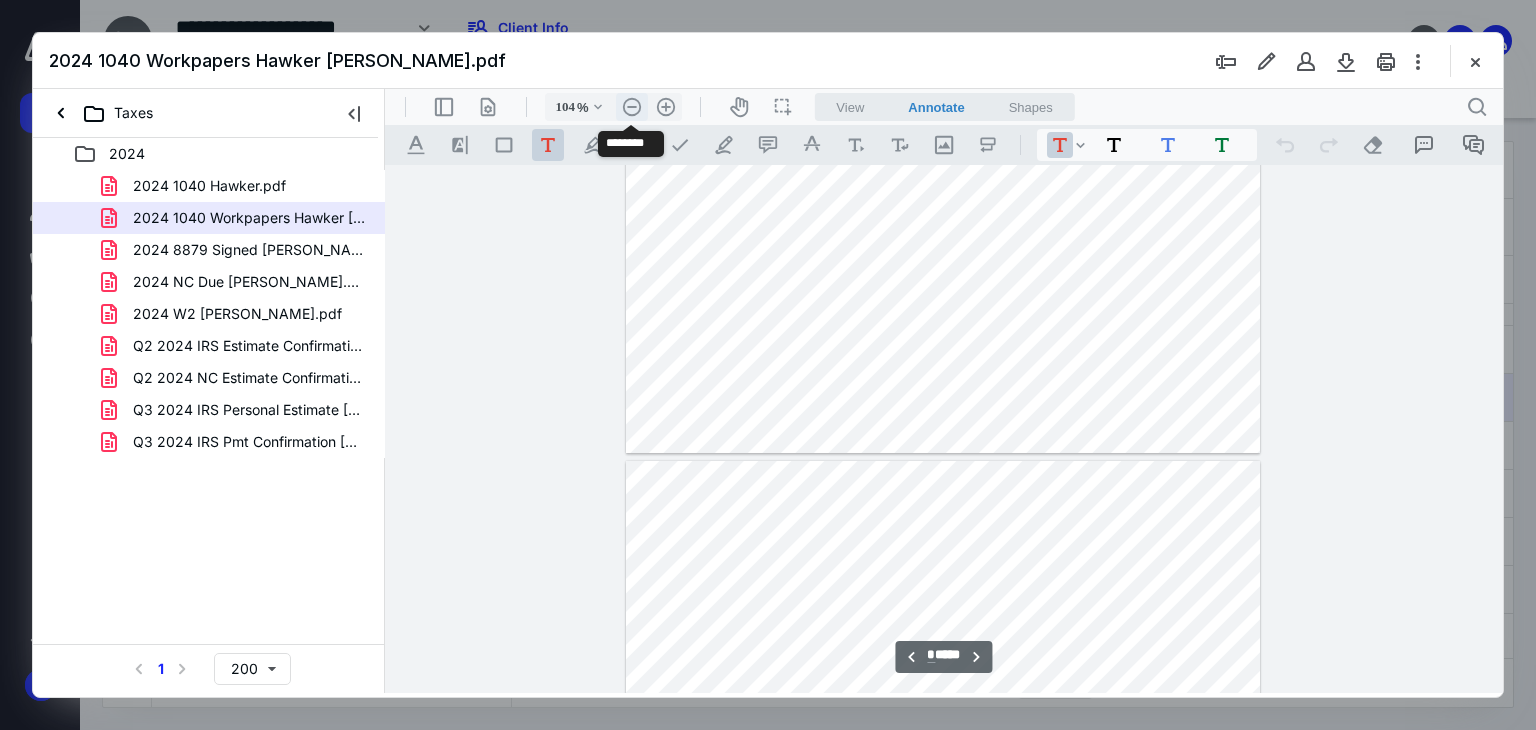 scroll, scrollTop: 2393, scrollLeft: 0, axis: vertical 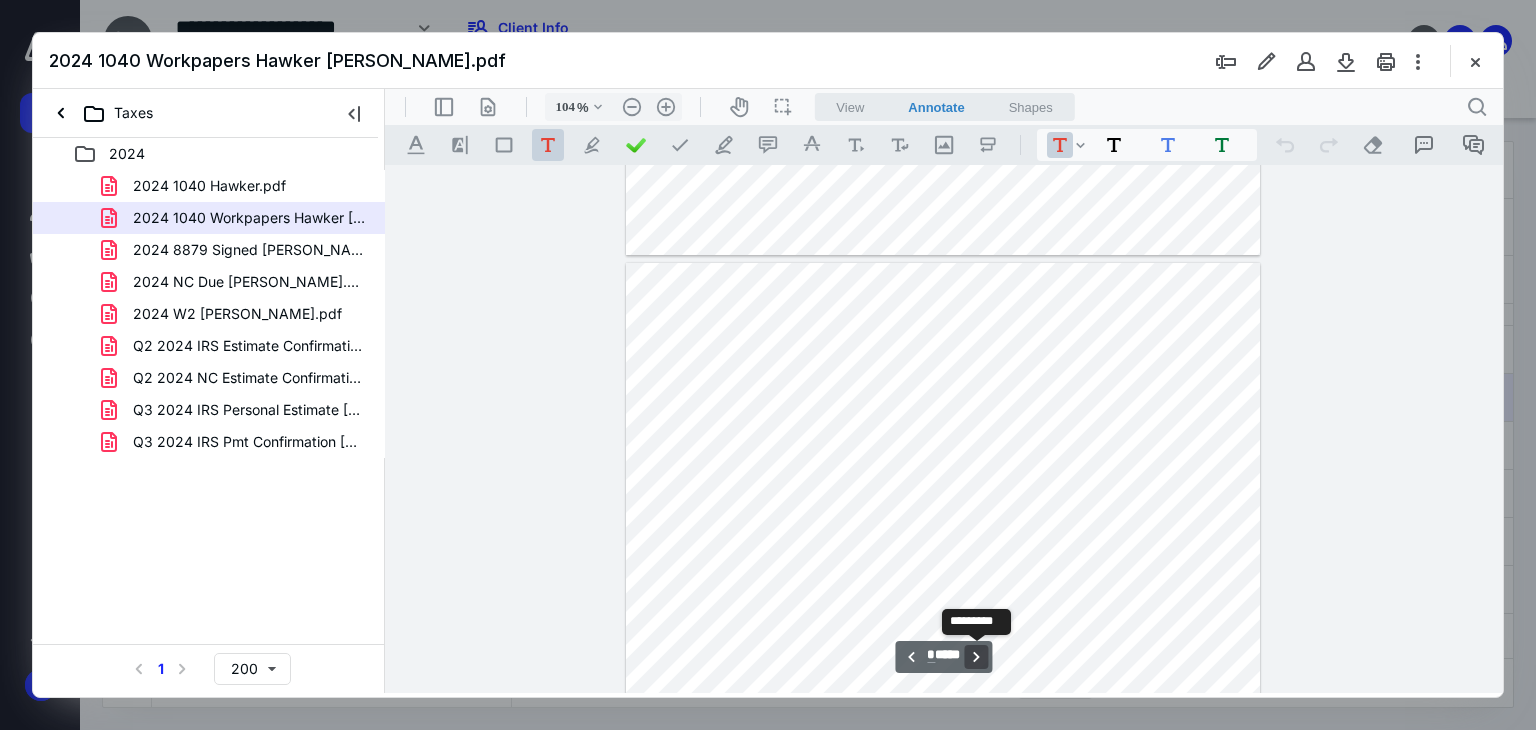 click on "**********" at bounding box center [977, 657] 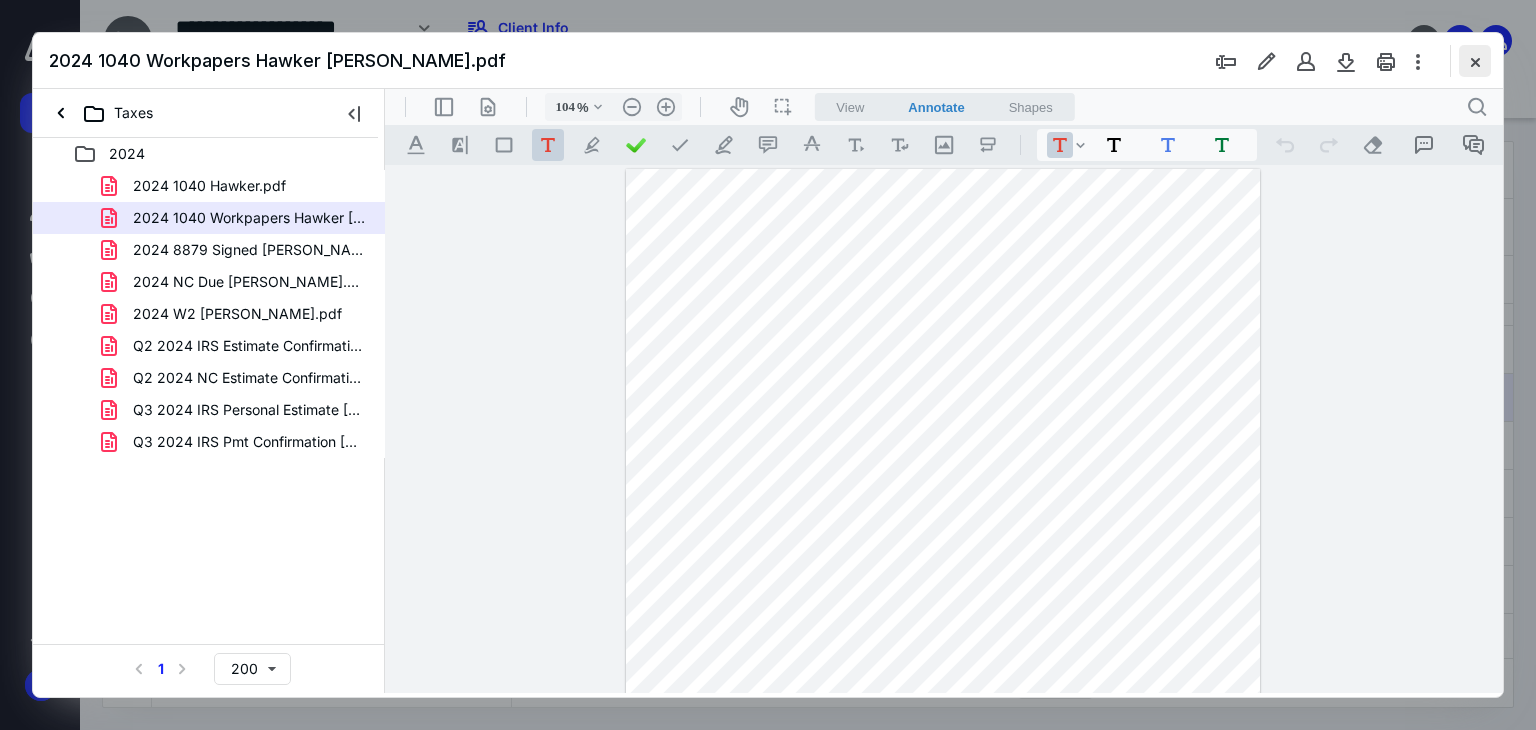 click at bounding box center [1475, 61] 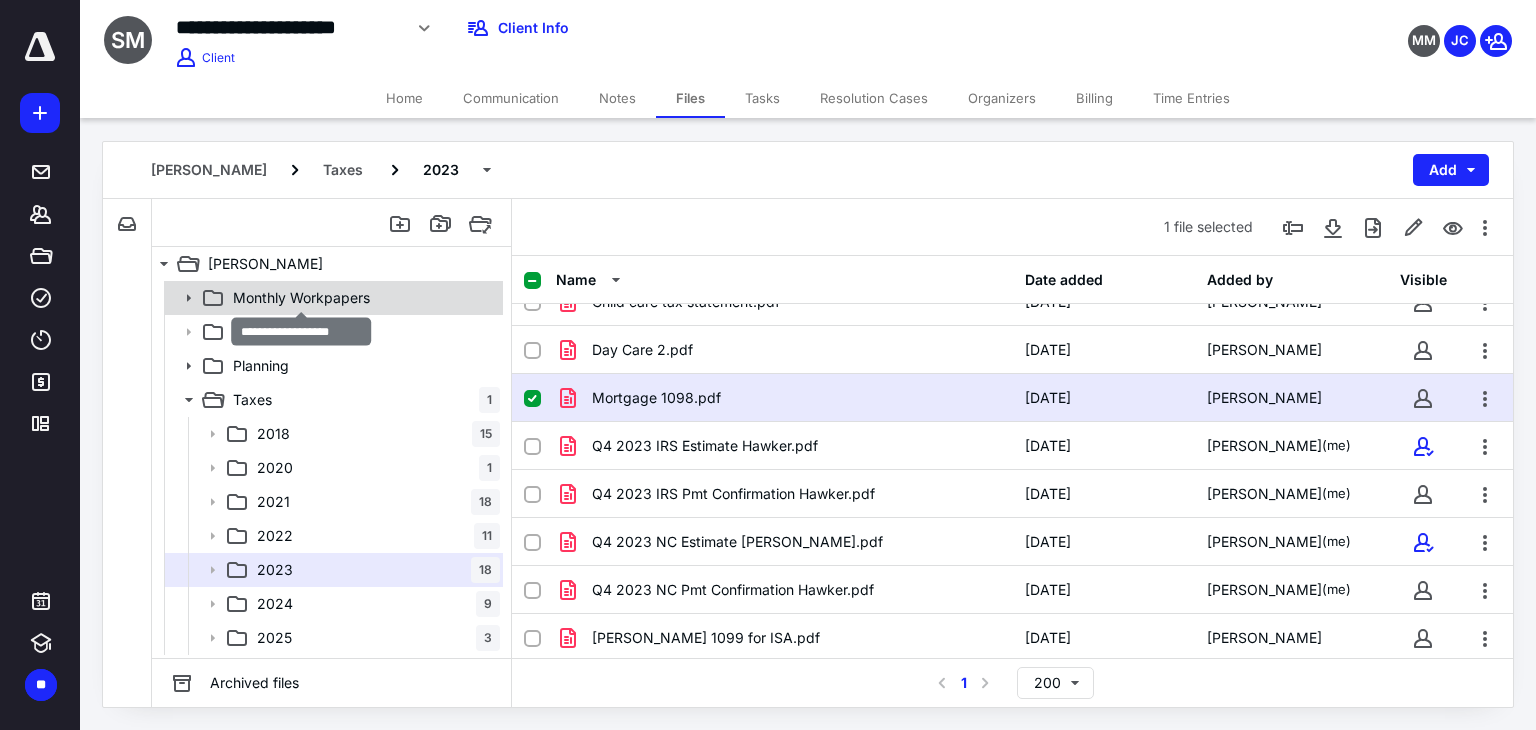 click on "Monthly Workpapers" at bounding box center (301, 298) 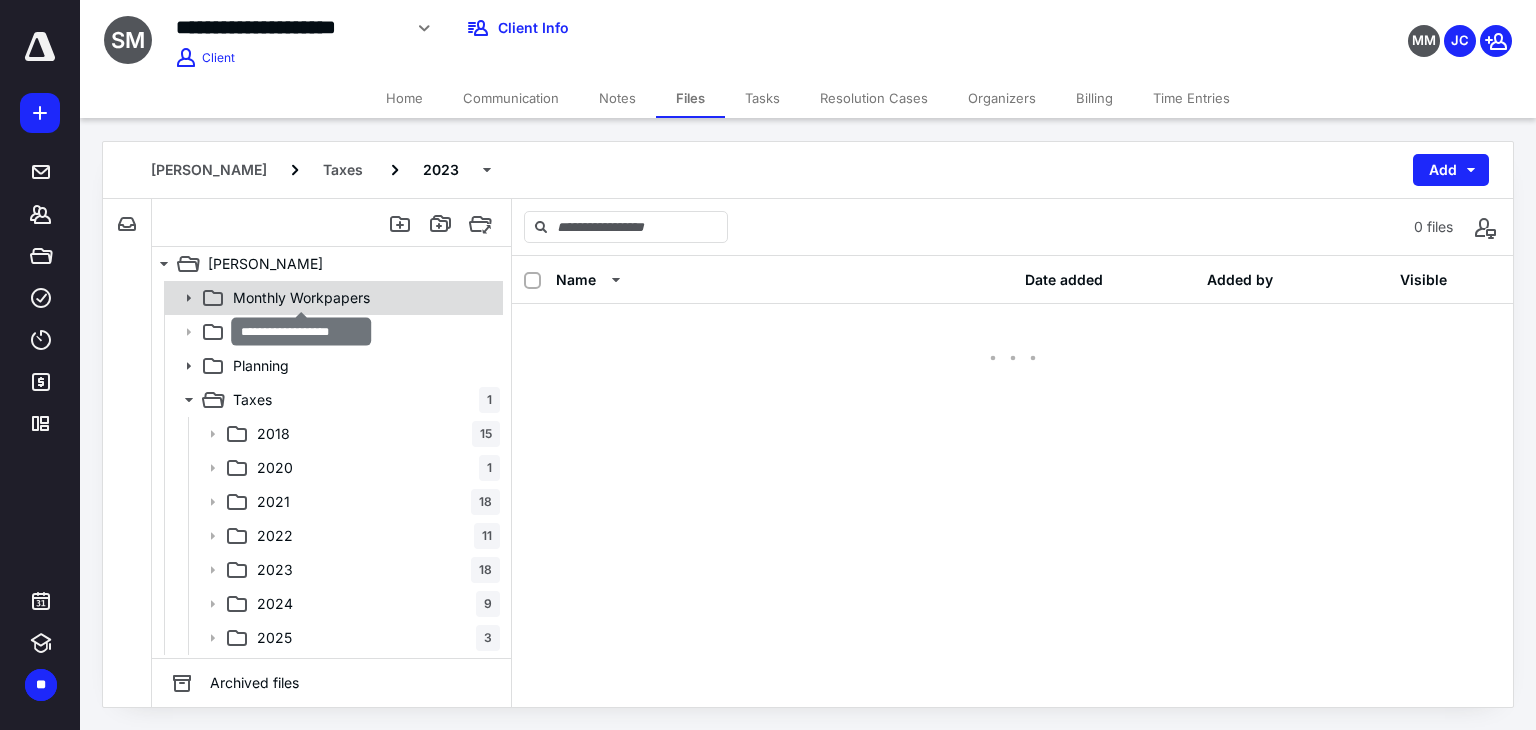 scroll, scrollTop: 0, scrollLeft: 0, axis: both 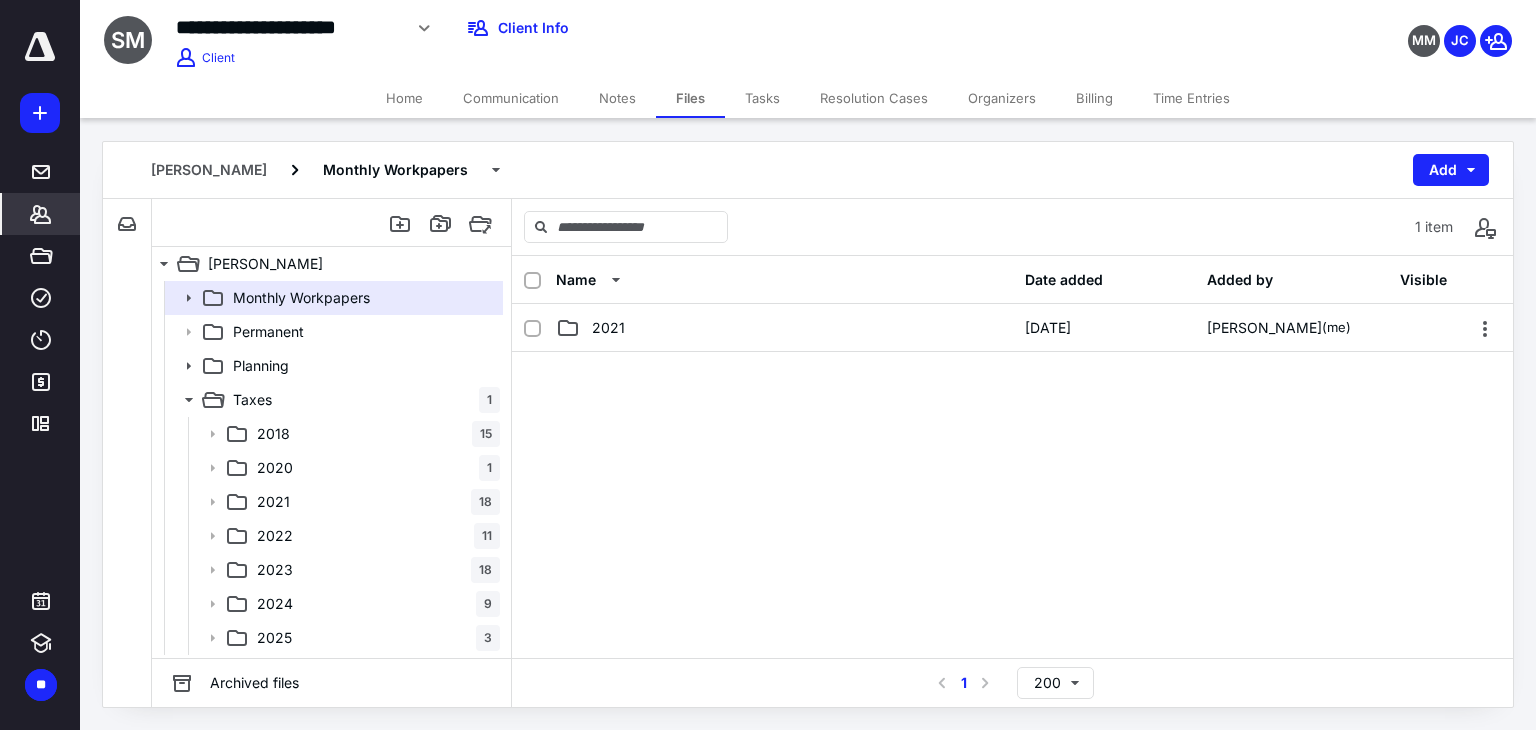 click 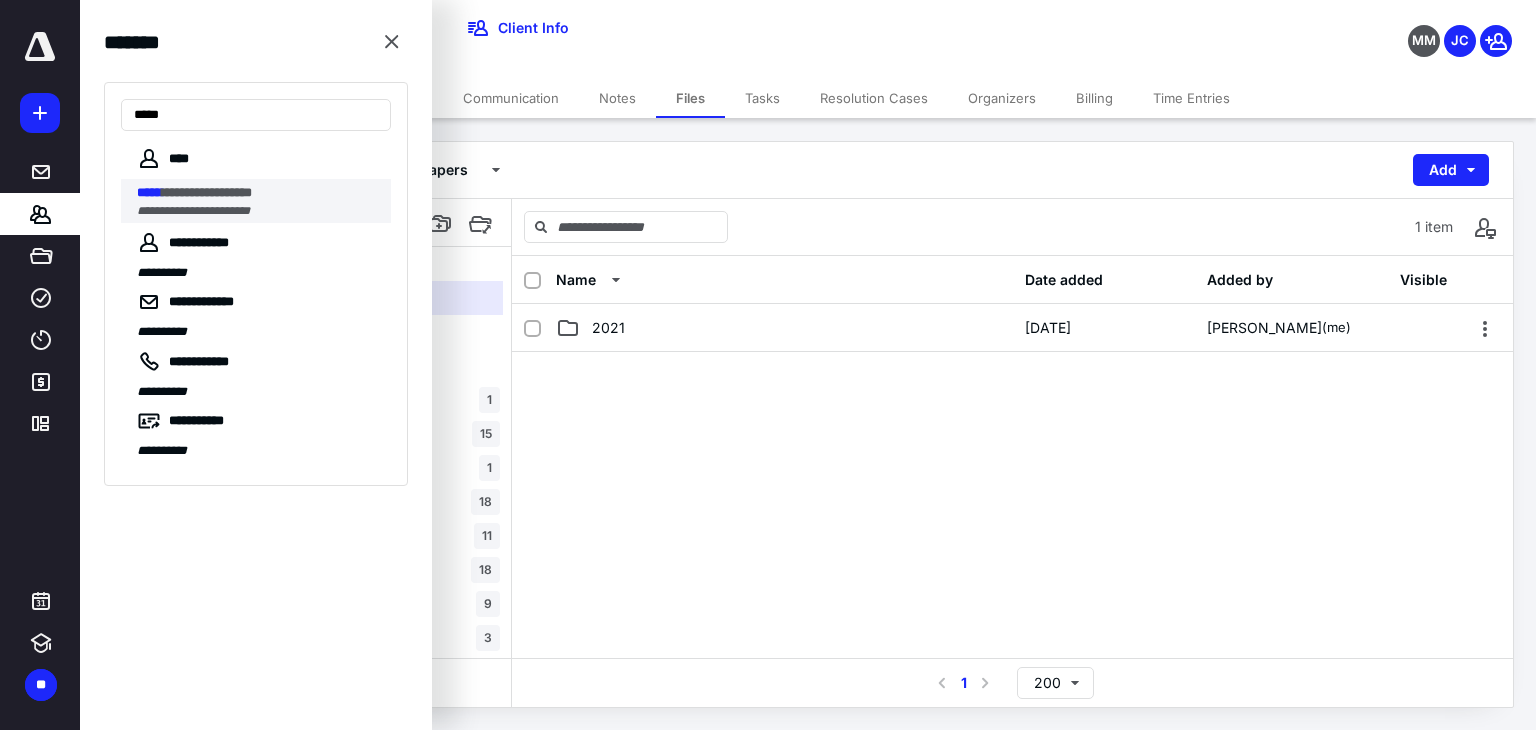 type on "*****" 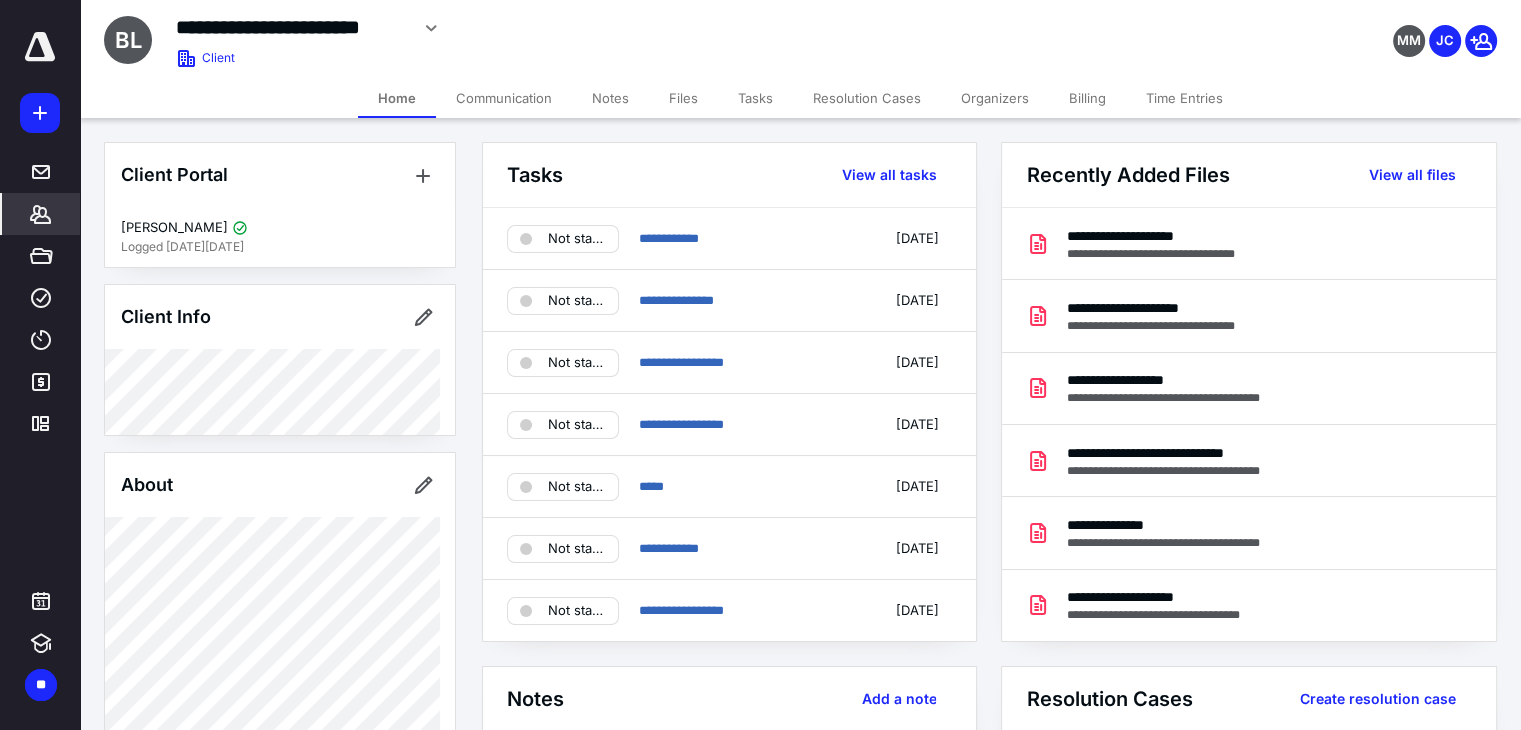 click on "Files" at bounding box center [683, 98] 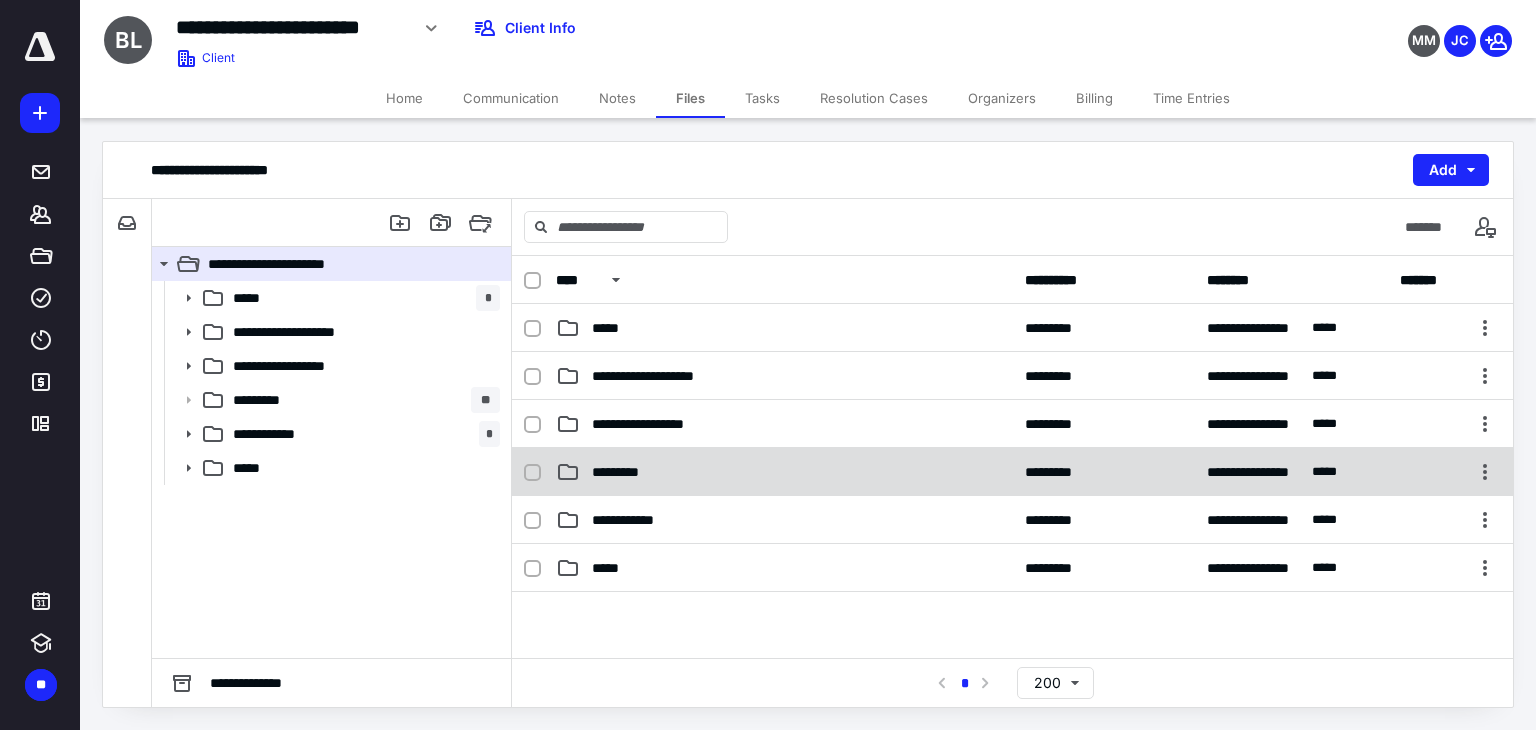 click on "*********" at bounding box center (784, 472) 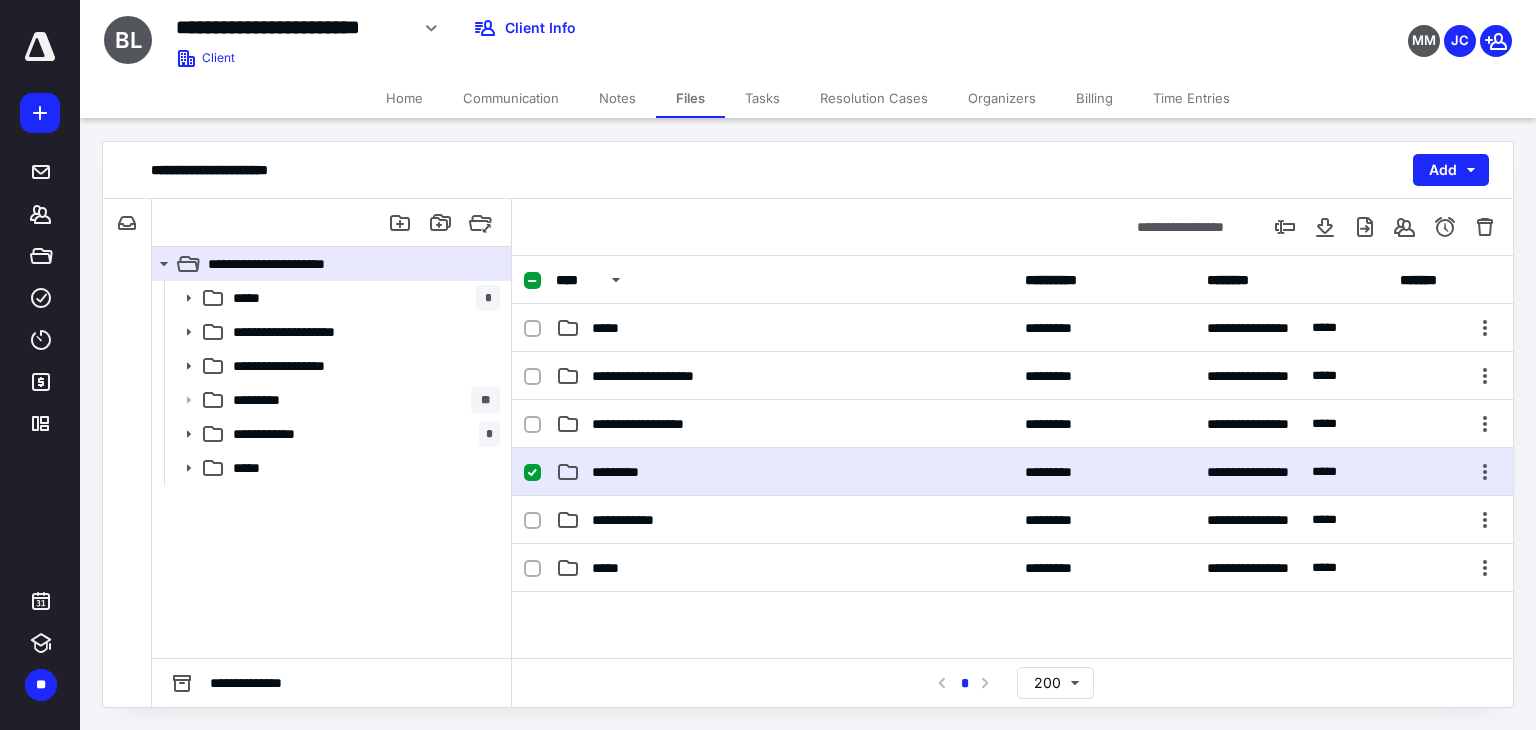click on "*********" at bounding box center (784, 472) 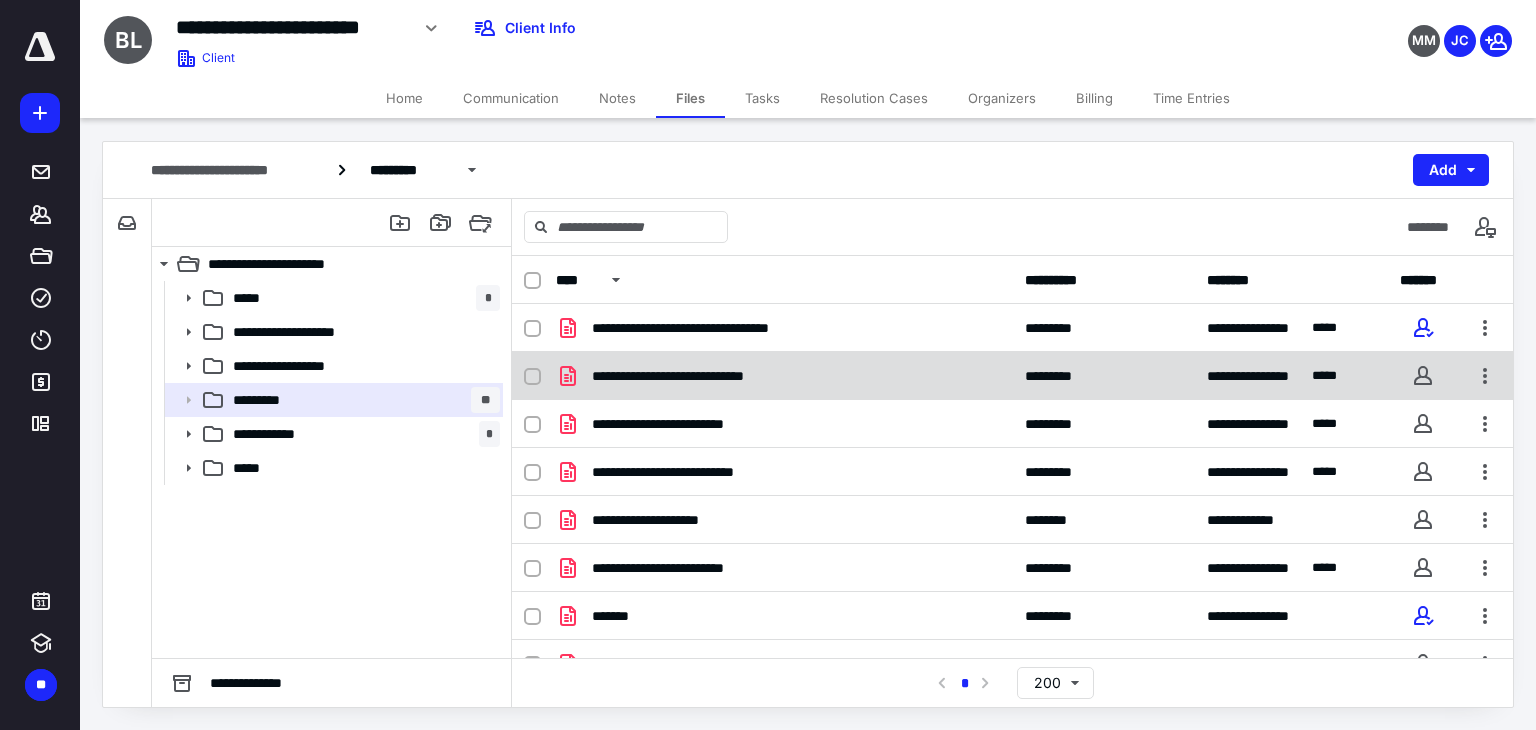 click on "**********" at bounding box center (784, 376) 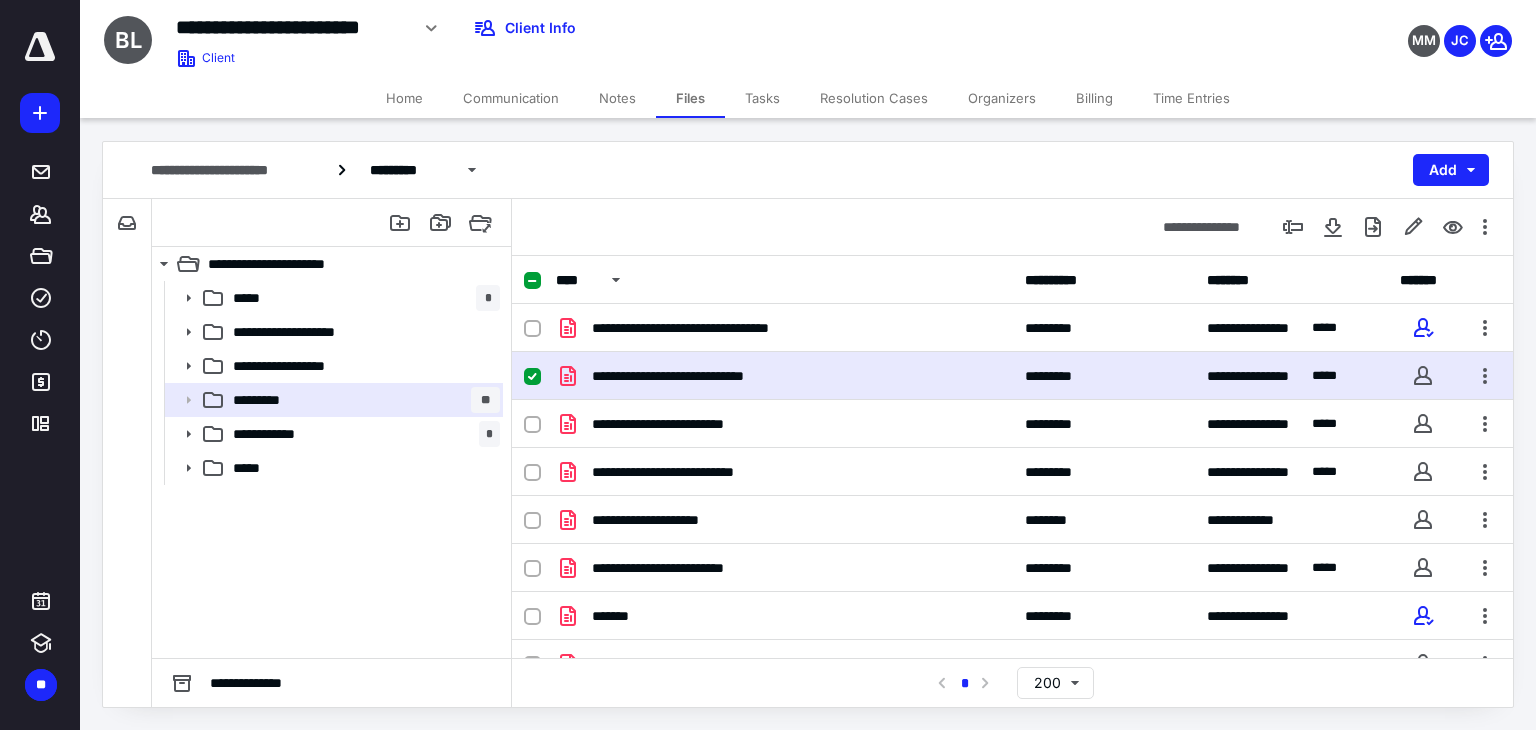 click on "**********" at bounding box center [784, 376] 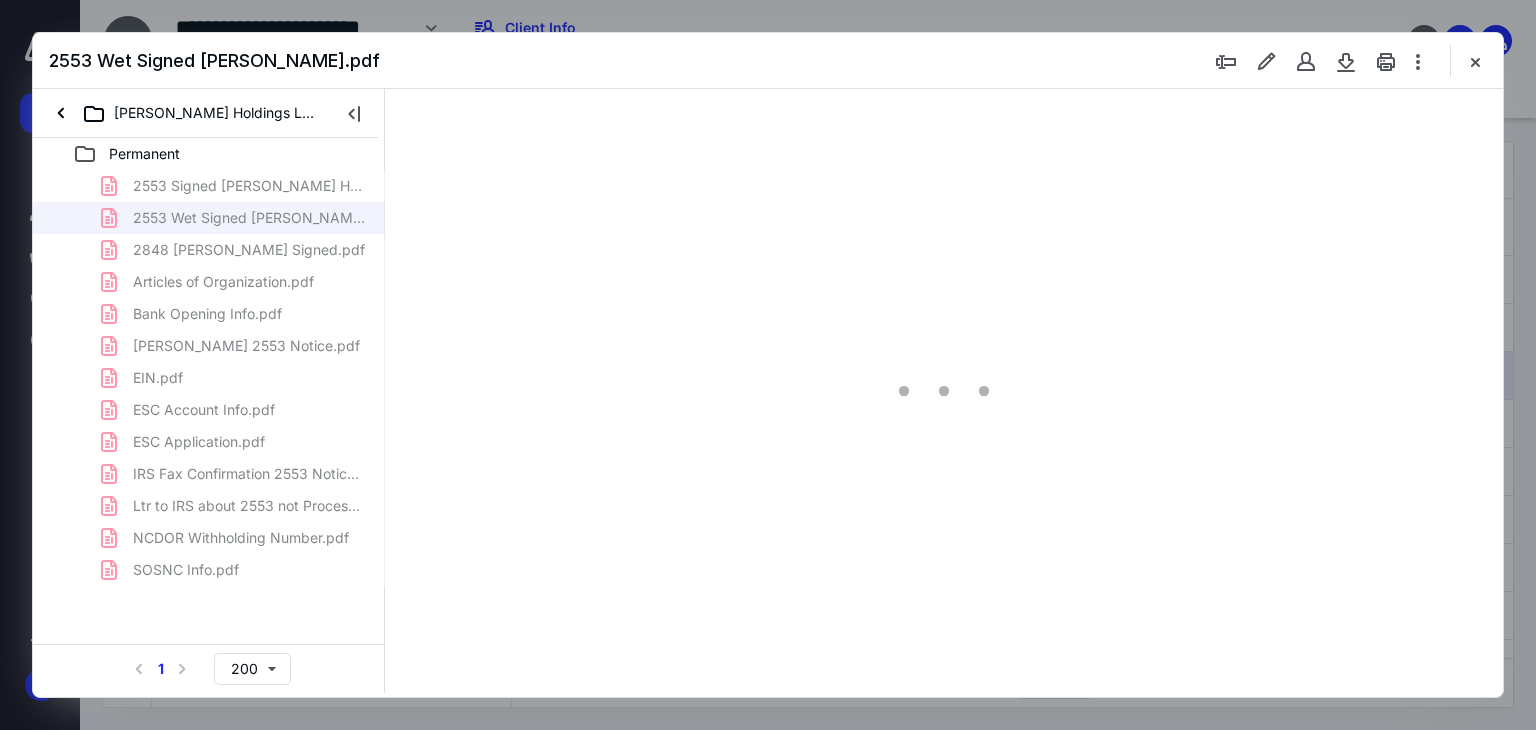 scroll, scrollTop: 0, scrollLeft: 0, axis: both 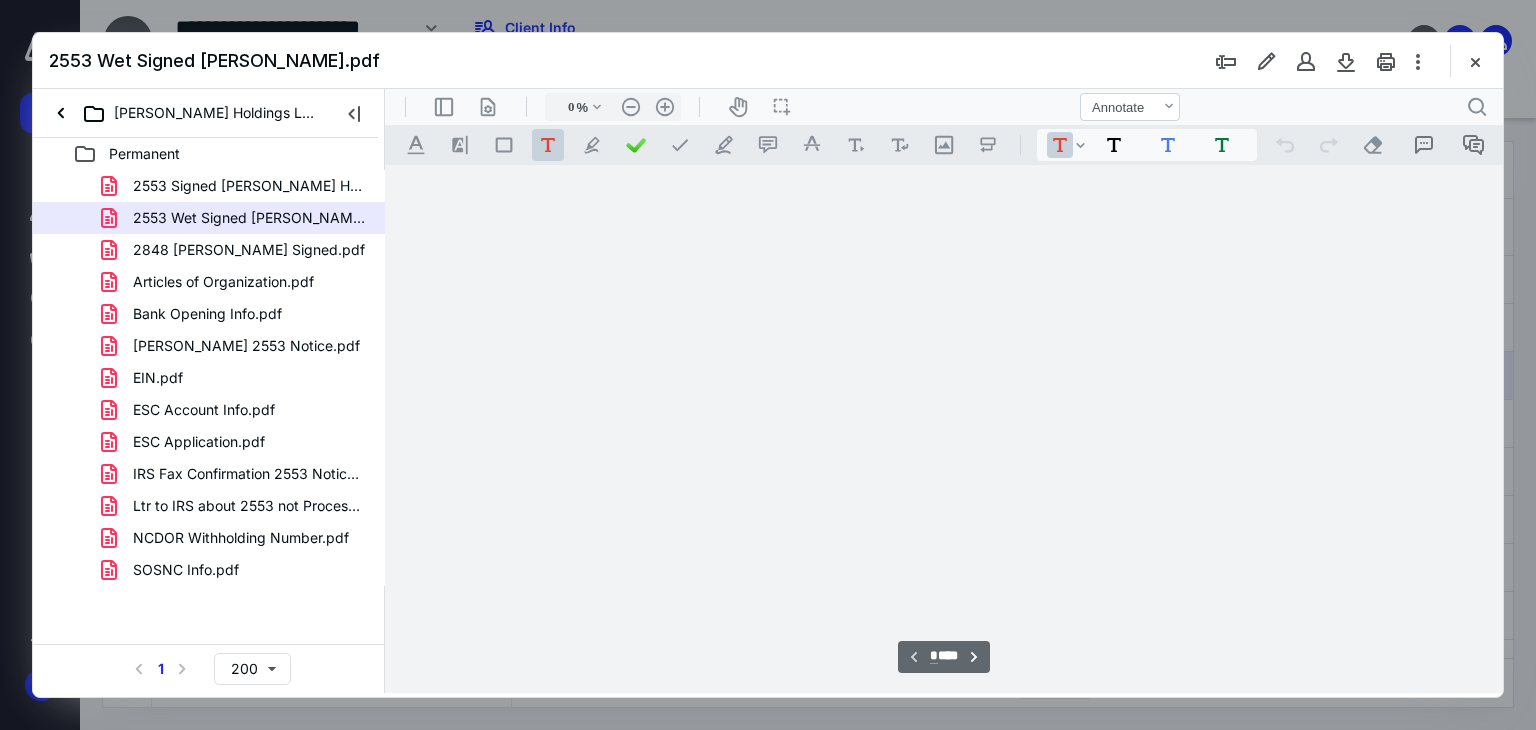 type on "179" 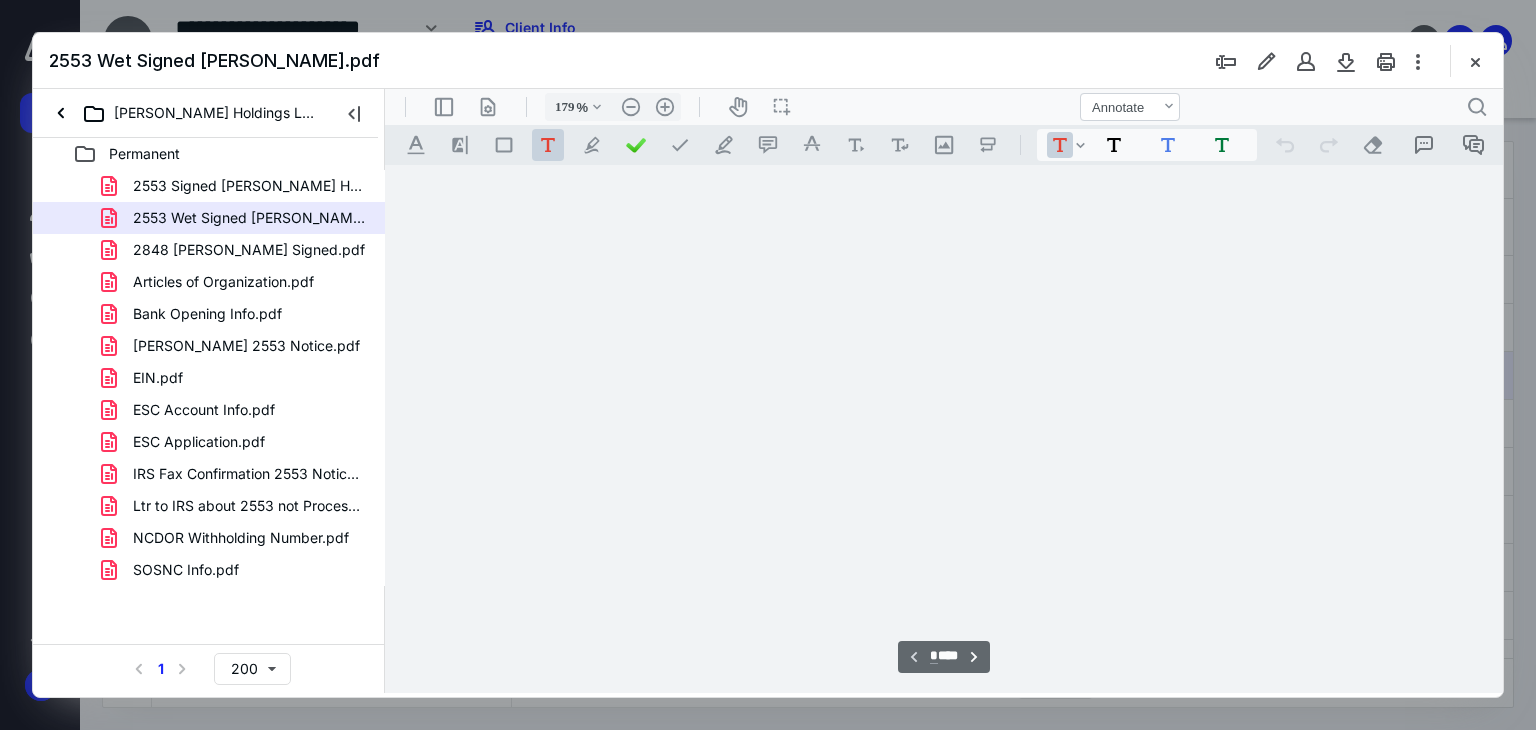 scroll, scrollTop: 83, scrollLeft: 0, axis: vertical 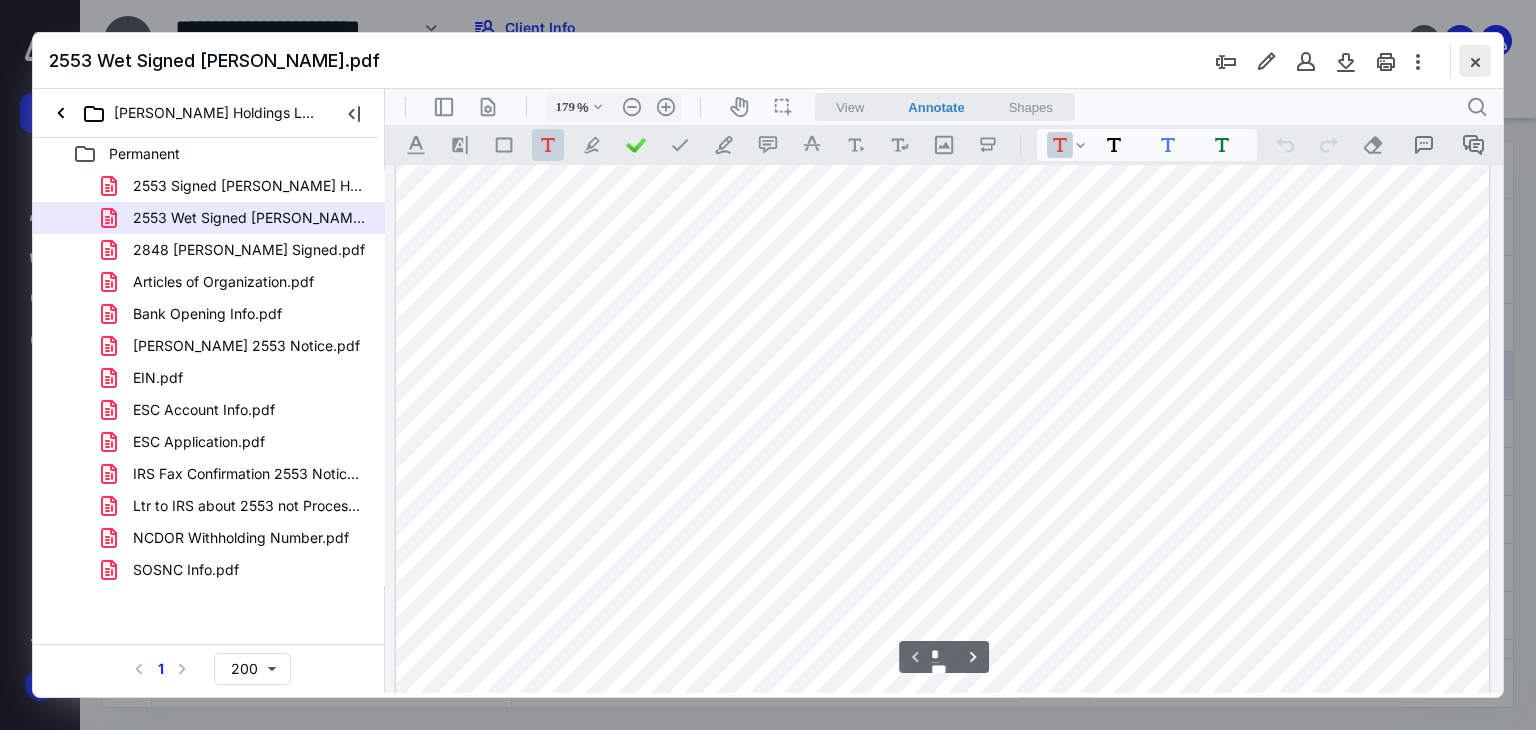 click at bounding box center [1475, 61] 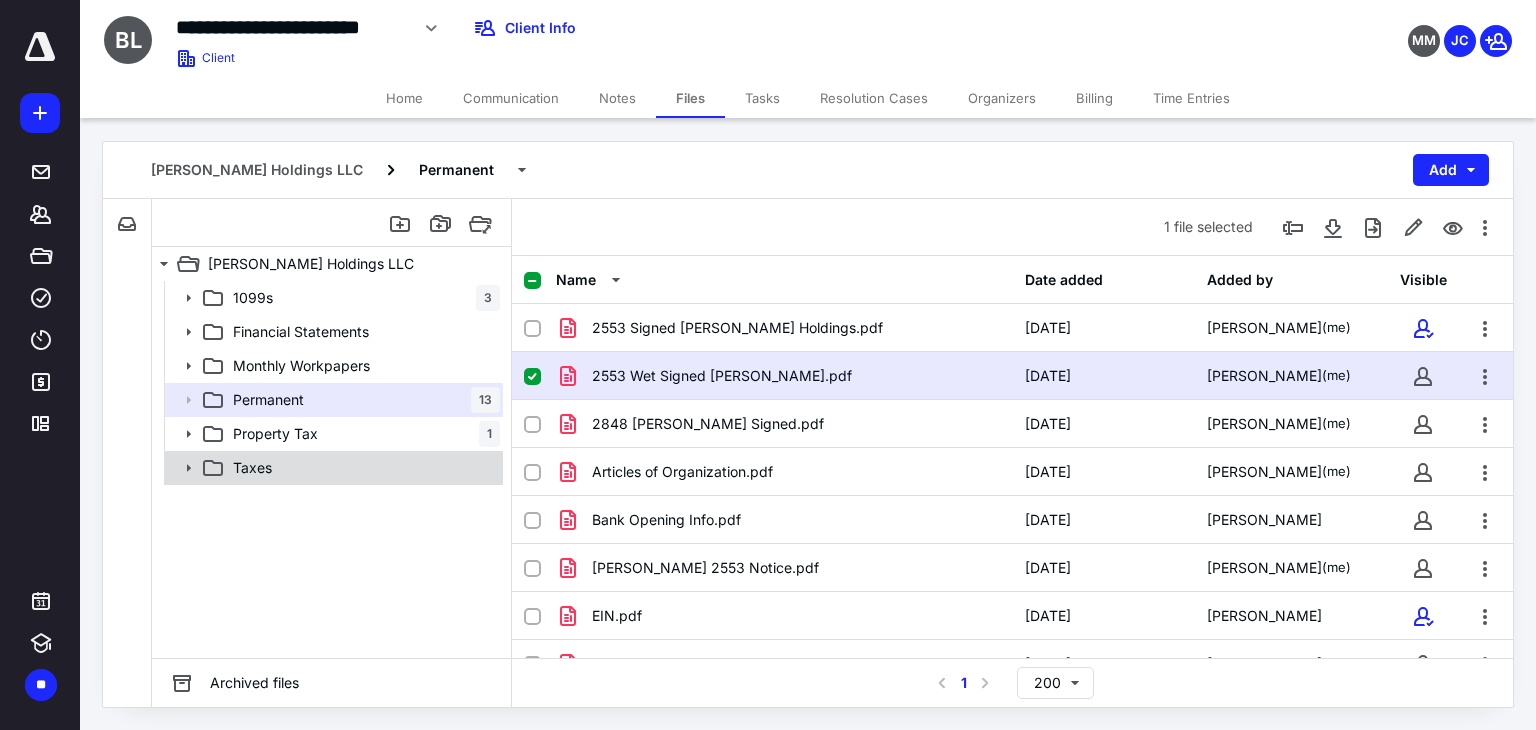click on "Taxes" at bounding box center [362, 468] 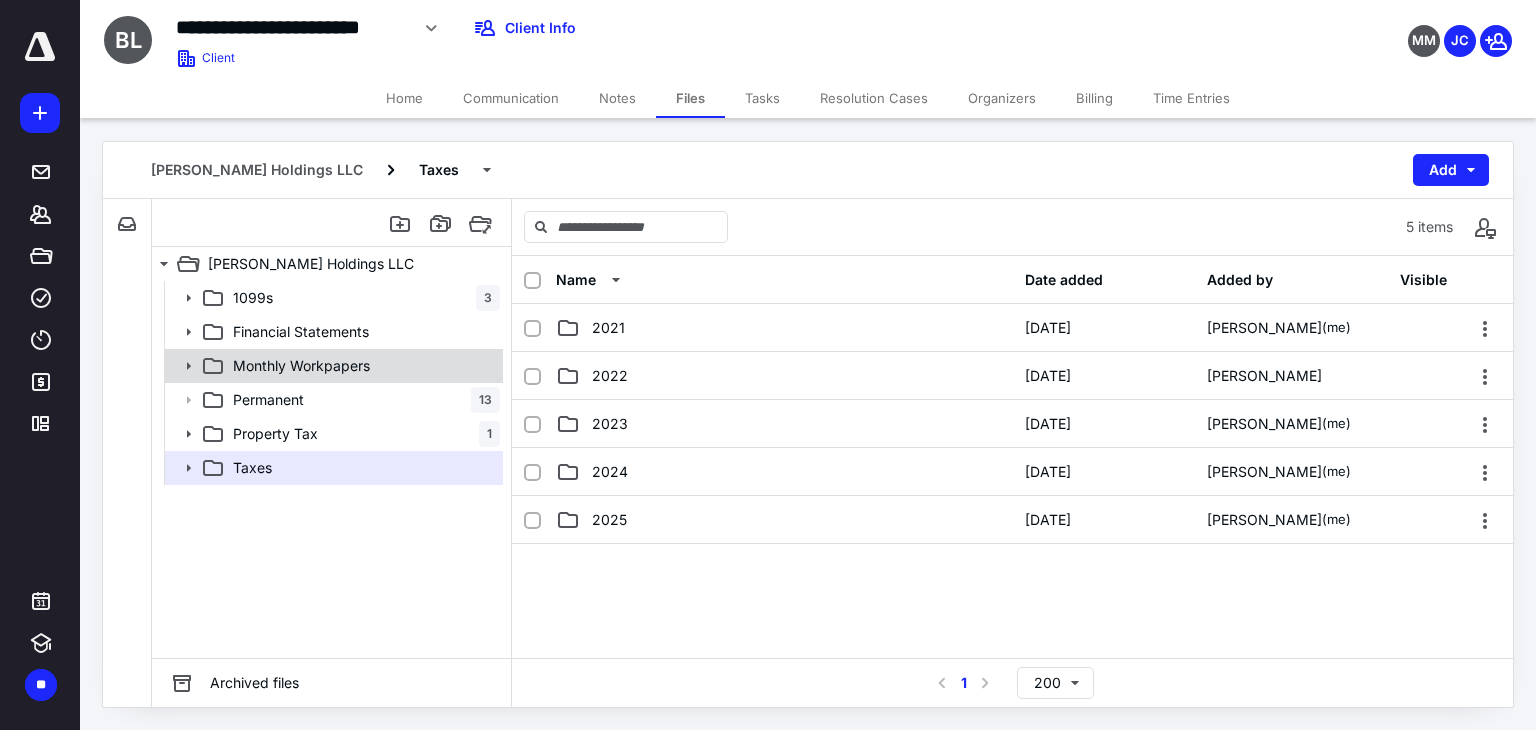 click on "Monthly Workpapers" at bounding box center [332, 366] 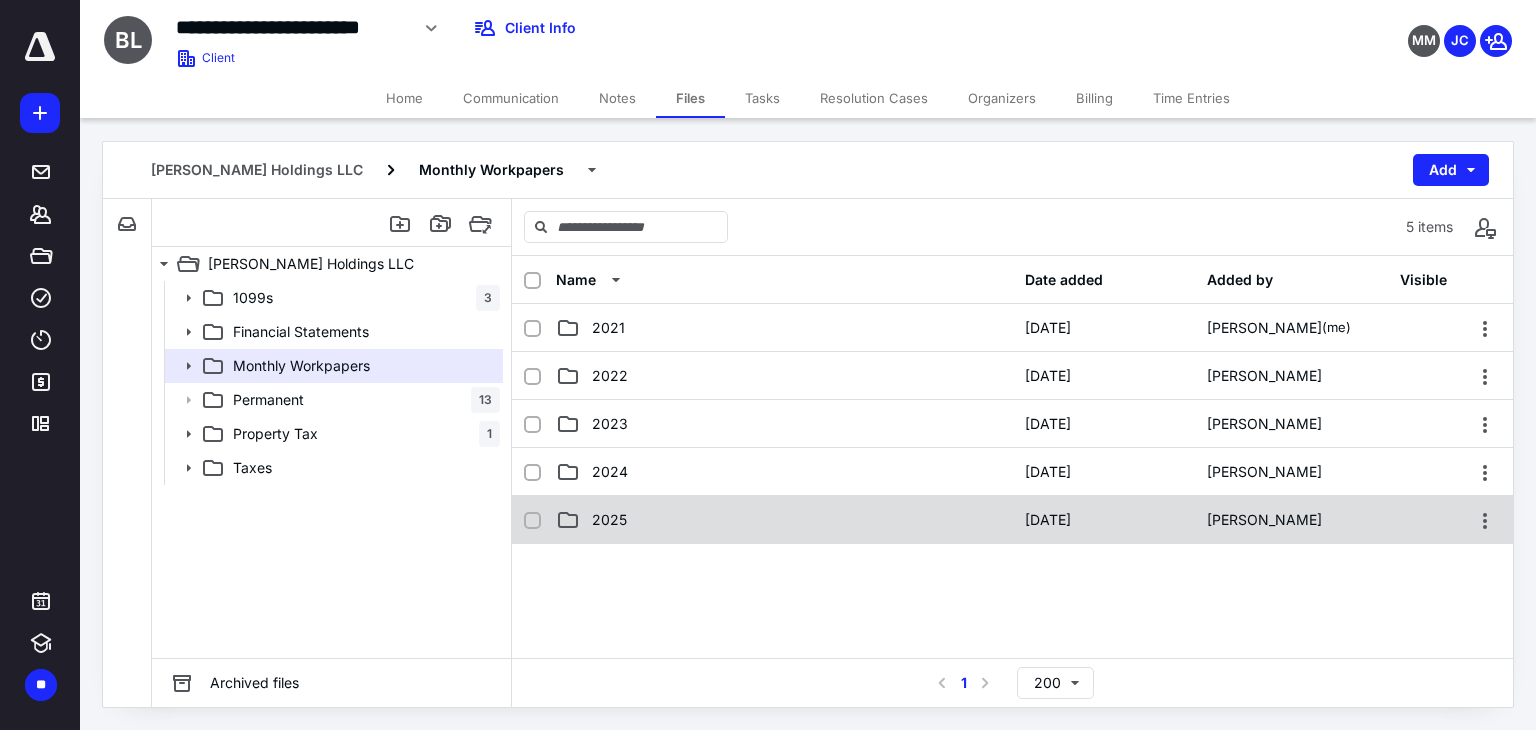 click on "2025" at bounding box center (784, 520) 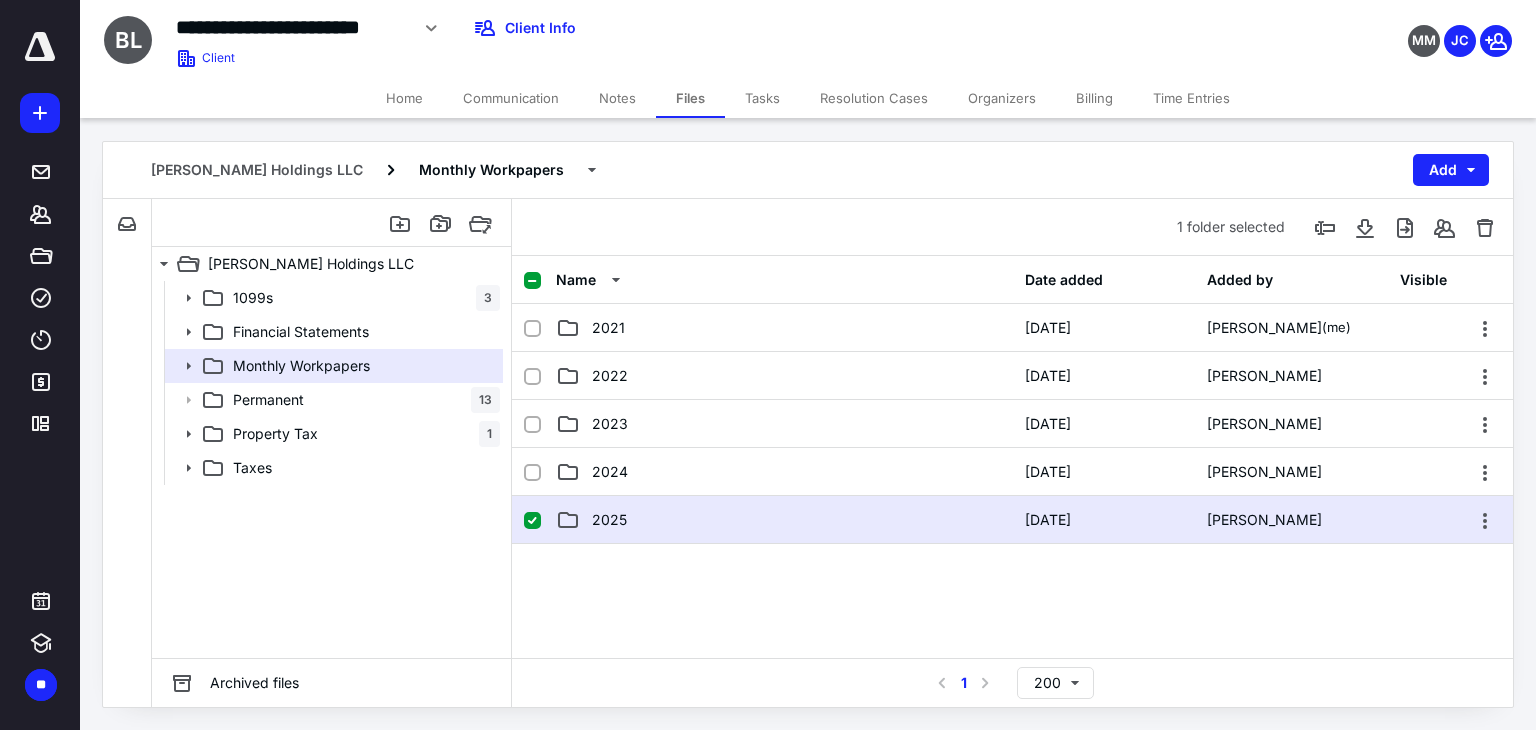 click on "2025" at bounding box center (784, 520) 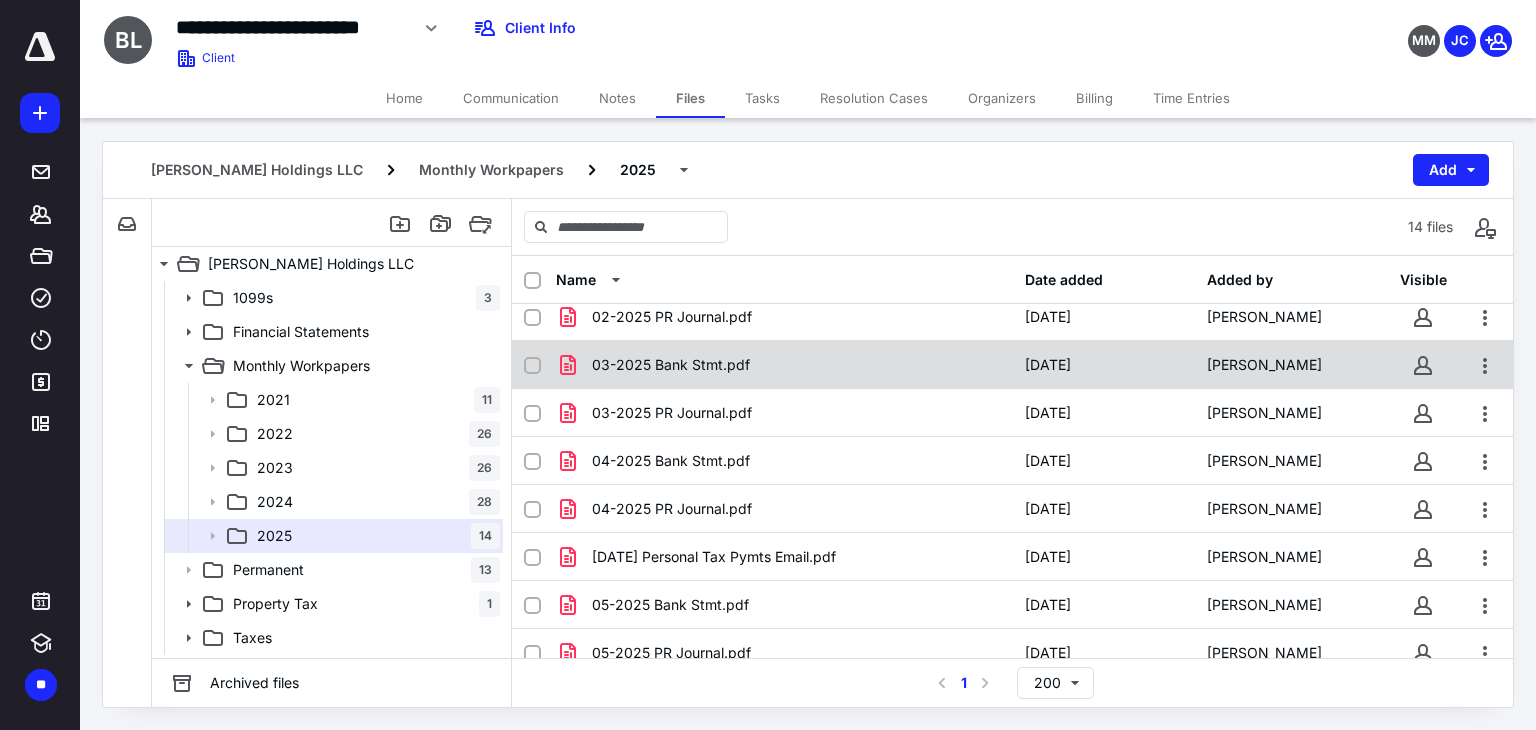 scroll, scrollTop: 315, scrollLeft: 0, axis: vertical 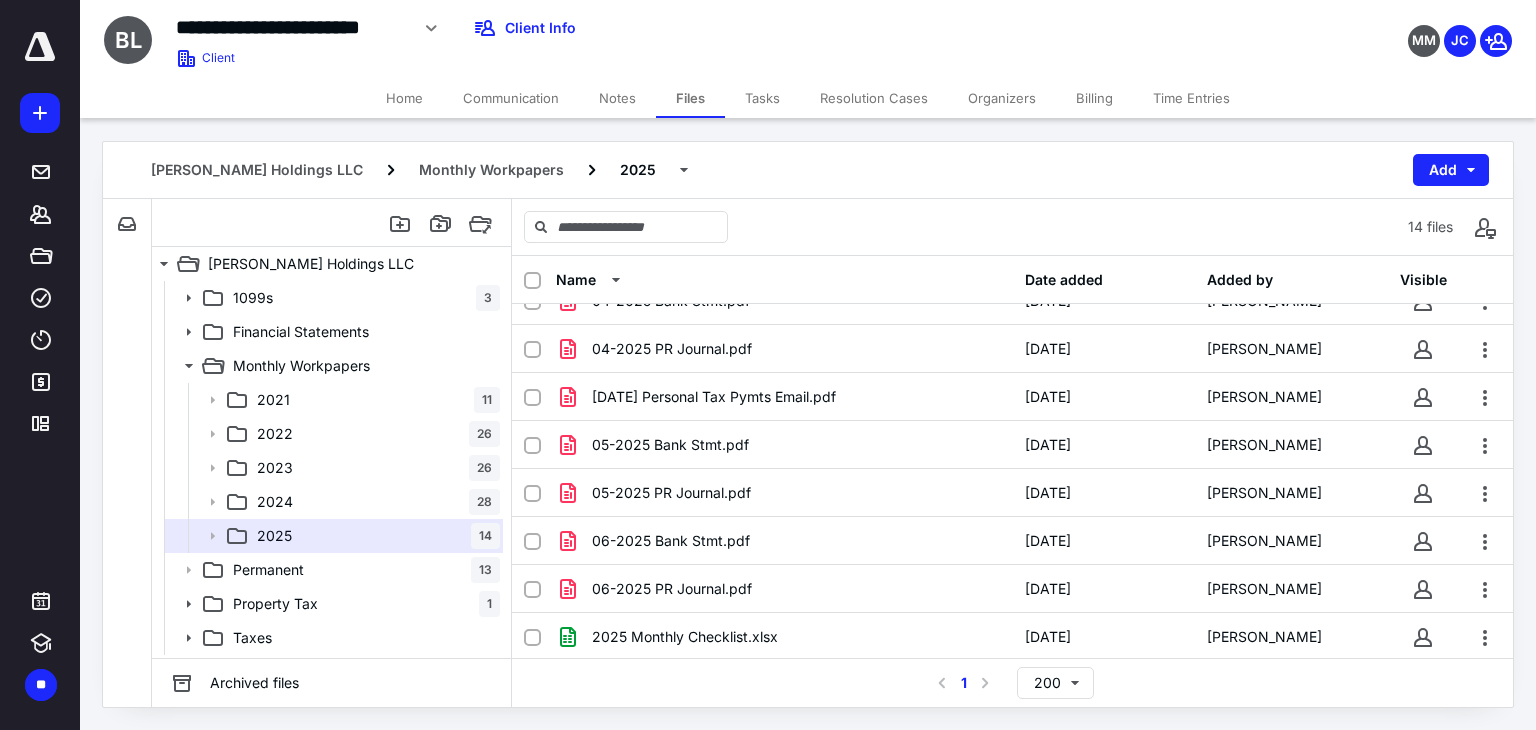 click on "Tasks" at bounding box center [762, 98] 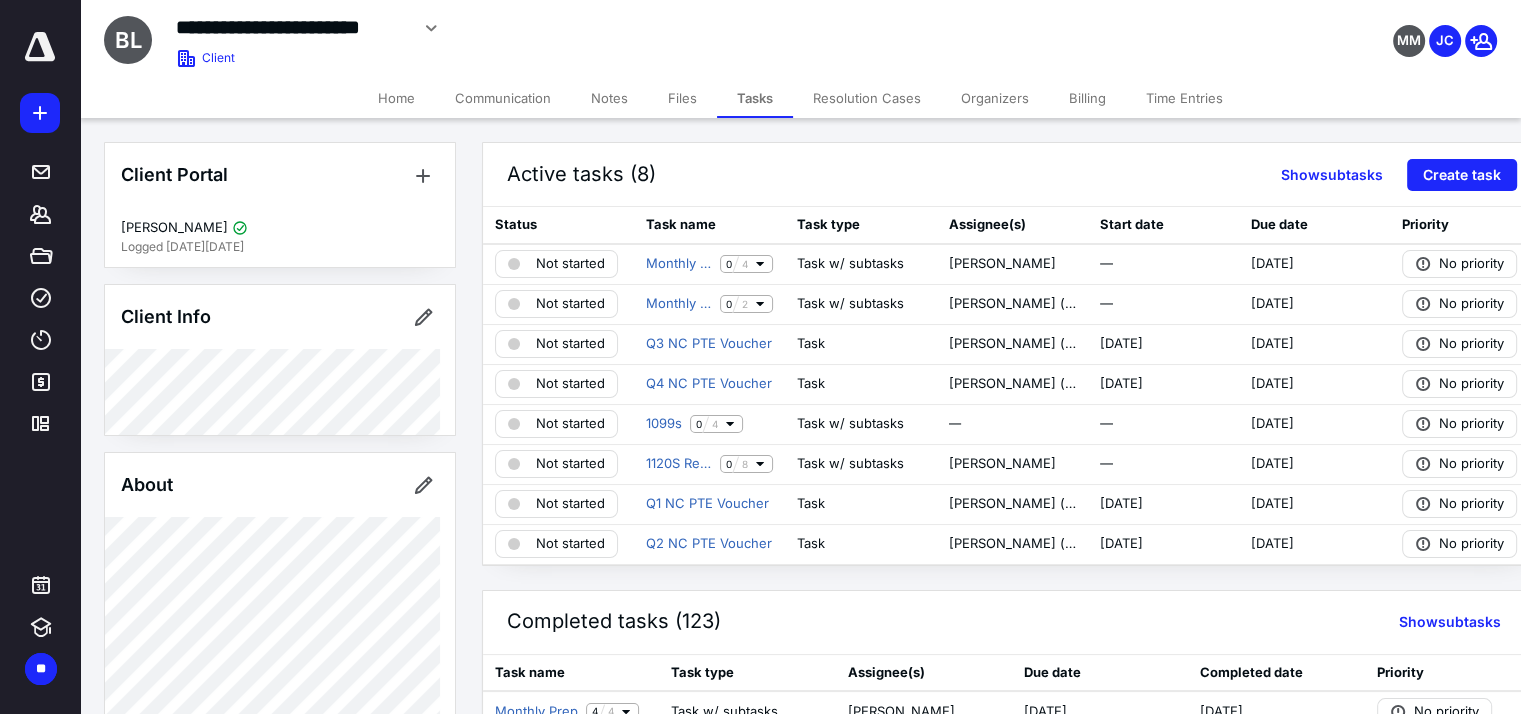 click on "Files" at bounding box center (682, 98) 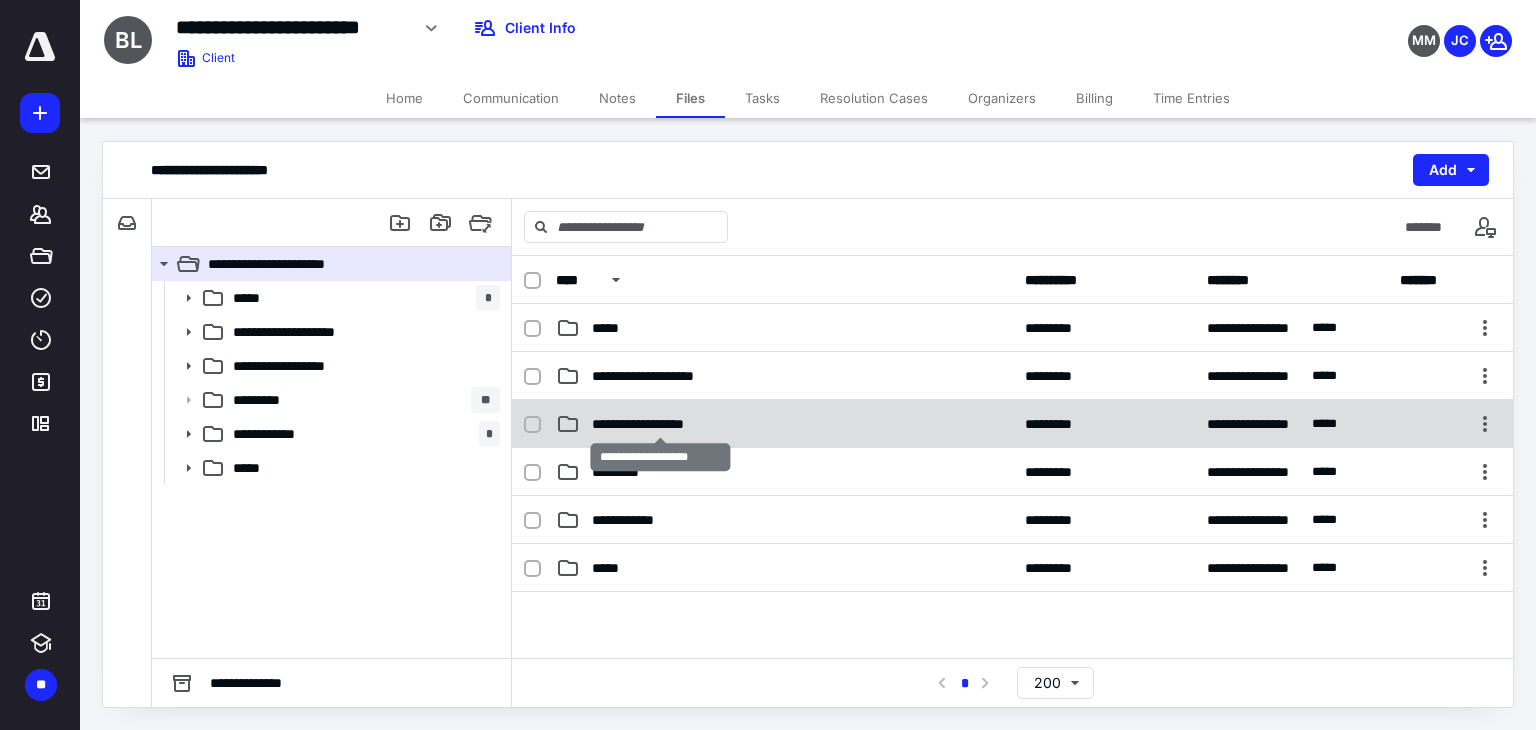 click on "**********" at bounding box center [661, 424] 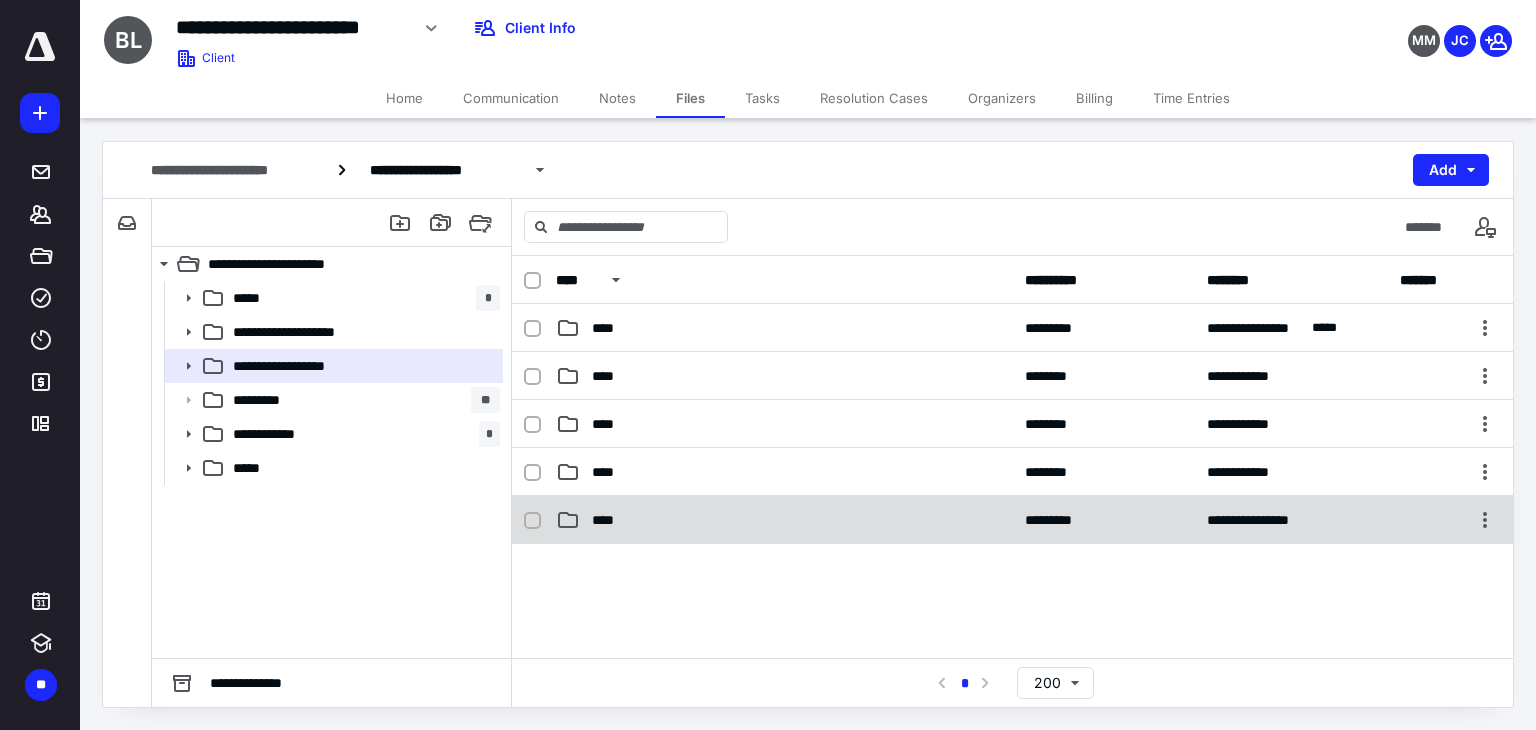 click on "****" at bounding box center (784, 520) 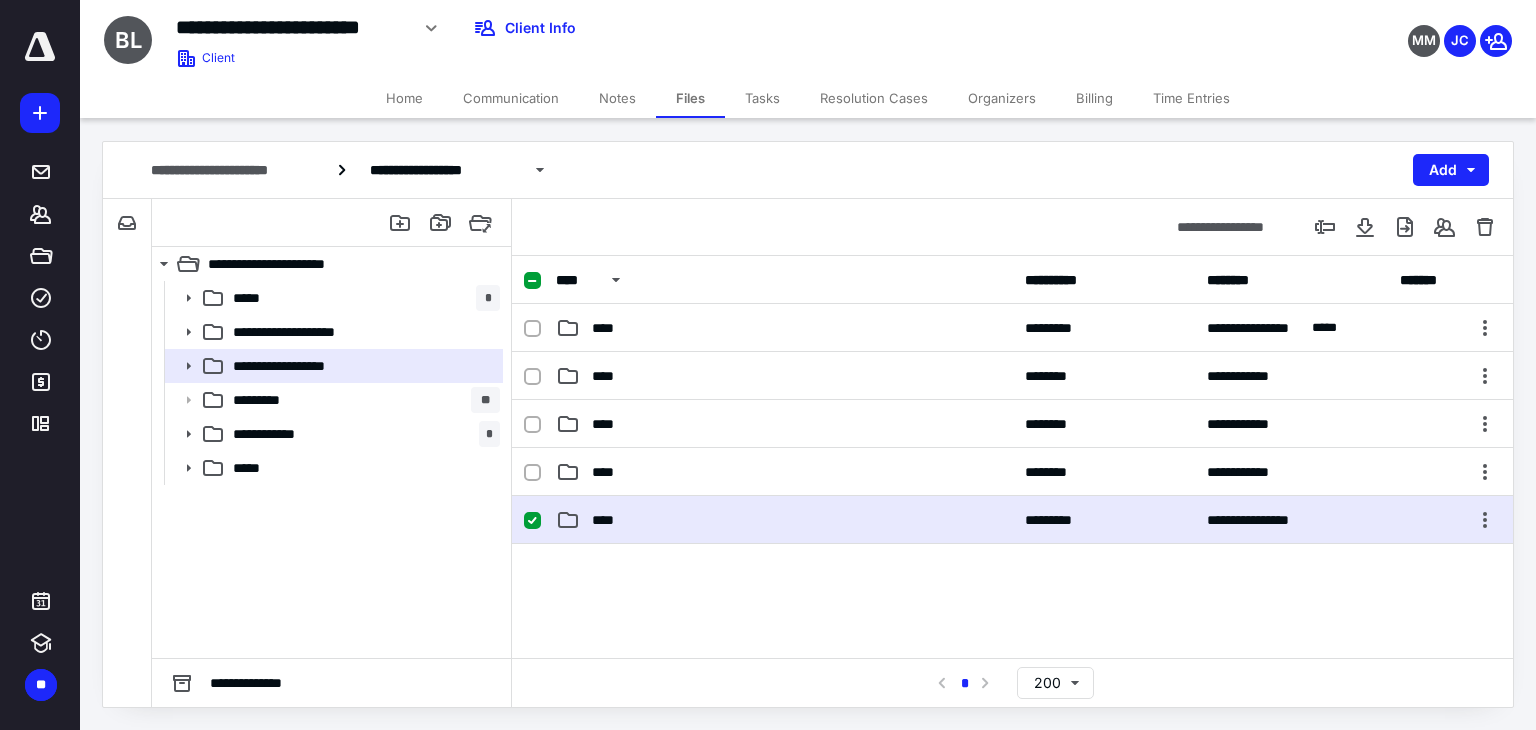 click on "****" at bounding box center (784, 520) 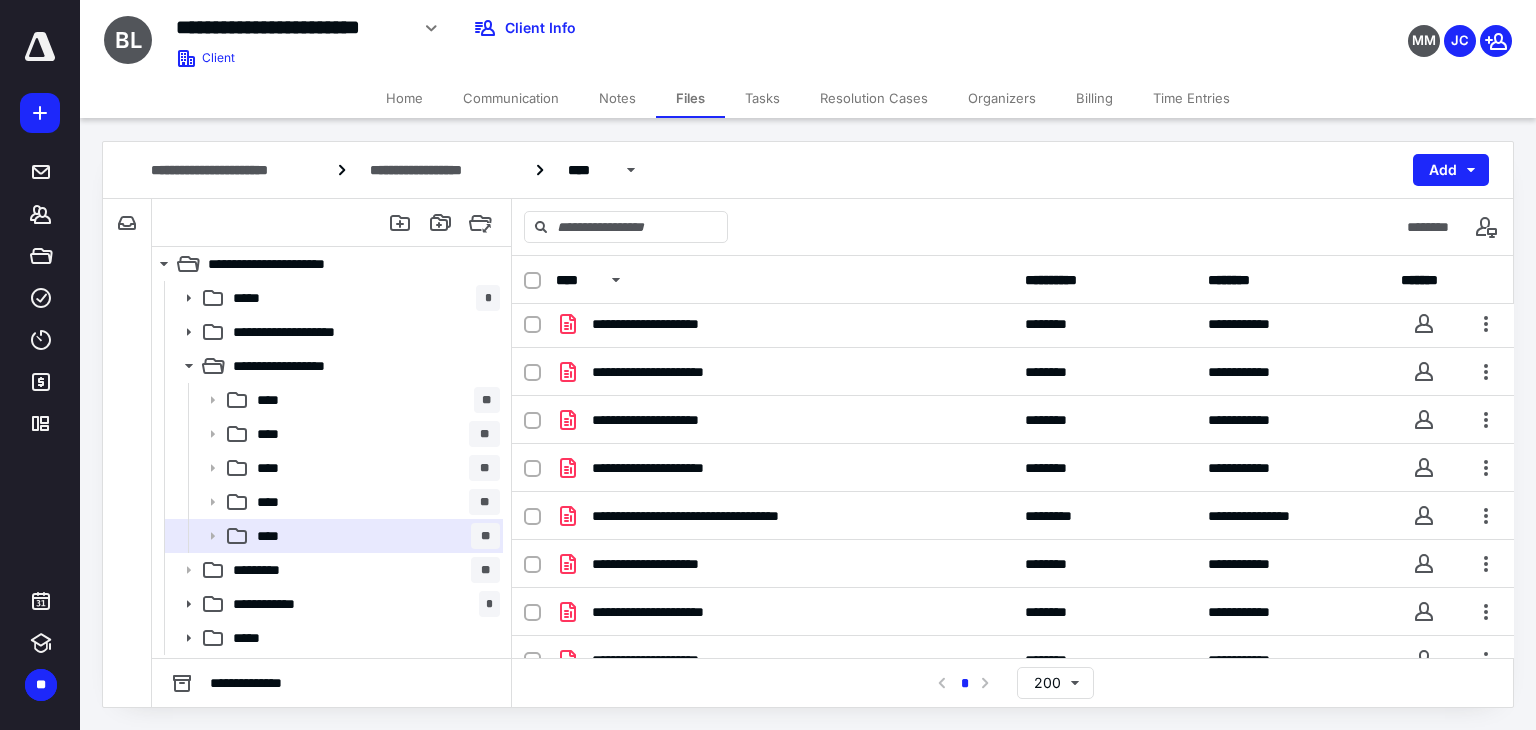 scroll, scrollTop: 315, scrollLeft: 0, axis: vertical 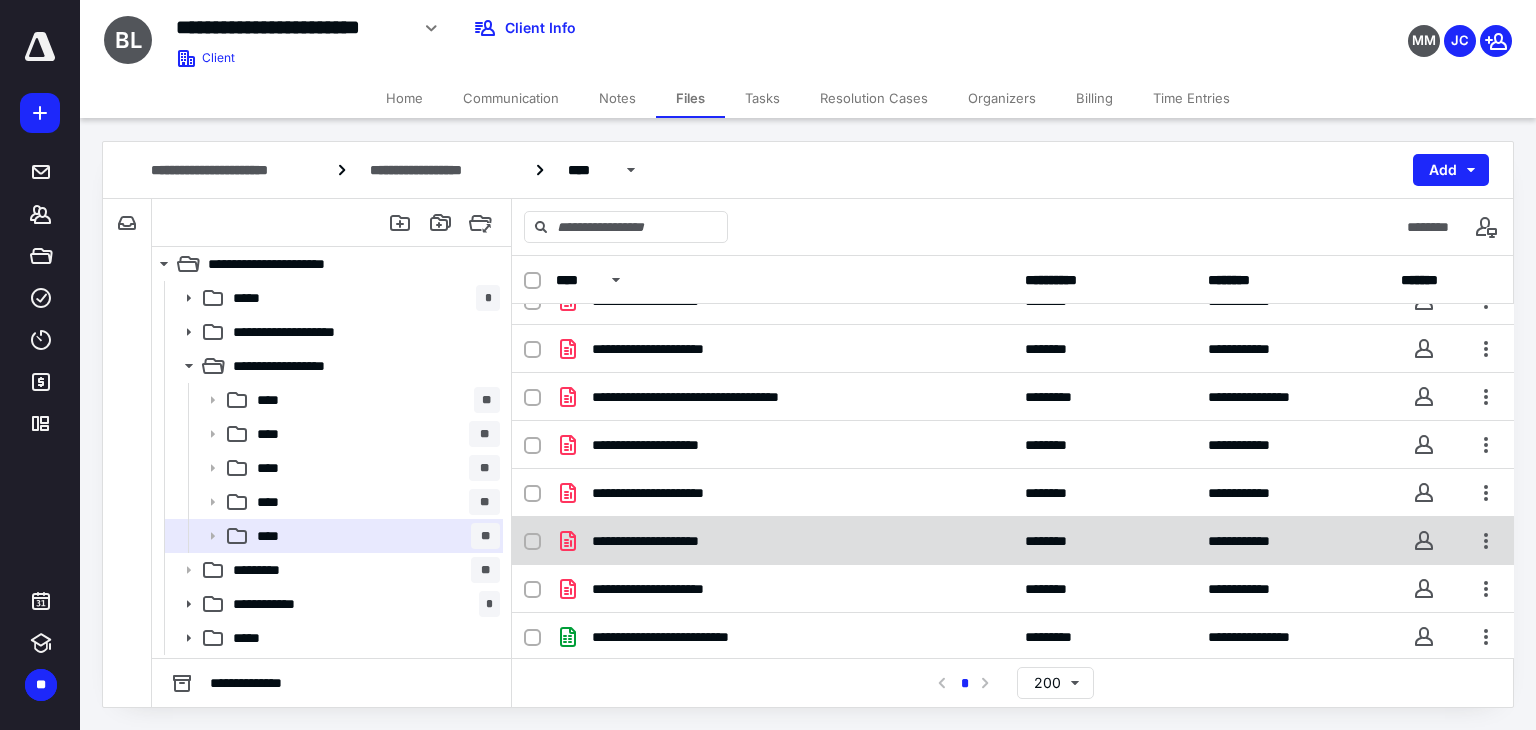 click on "**********" at bounding box center [669, 541] 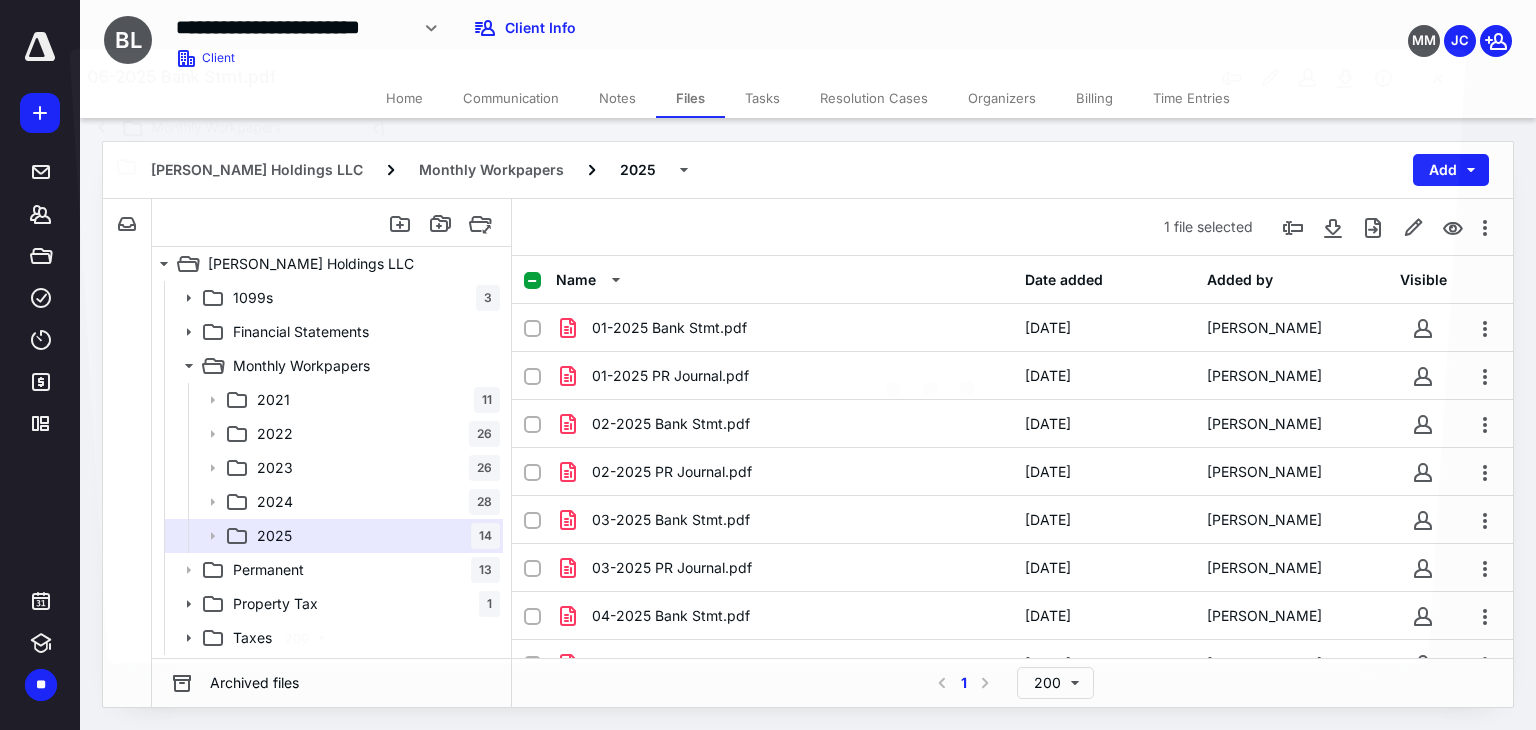 scroll, scrollTop: 315, scrollLeft: 0, axis: vertical 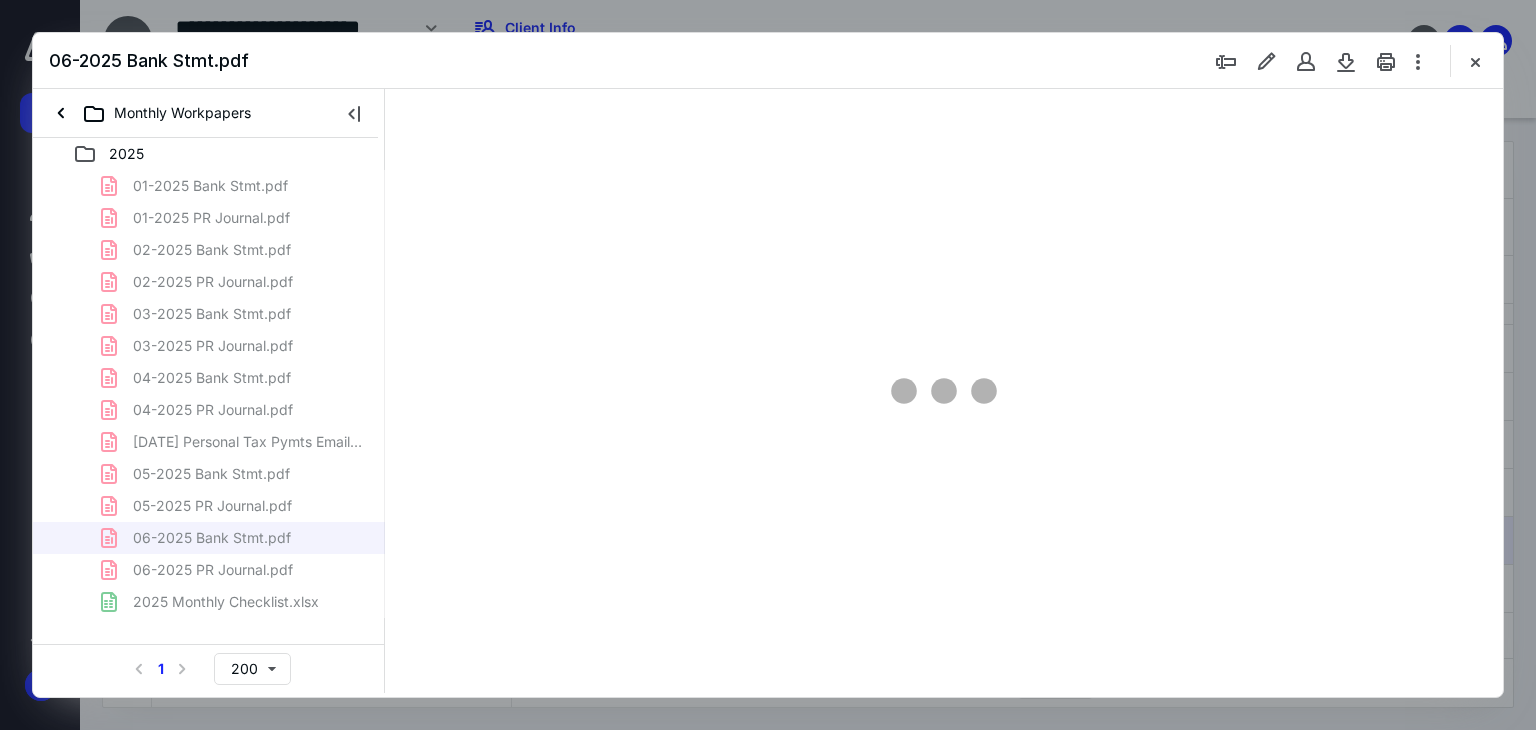 type on "179" 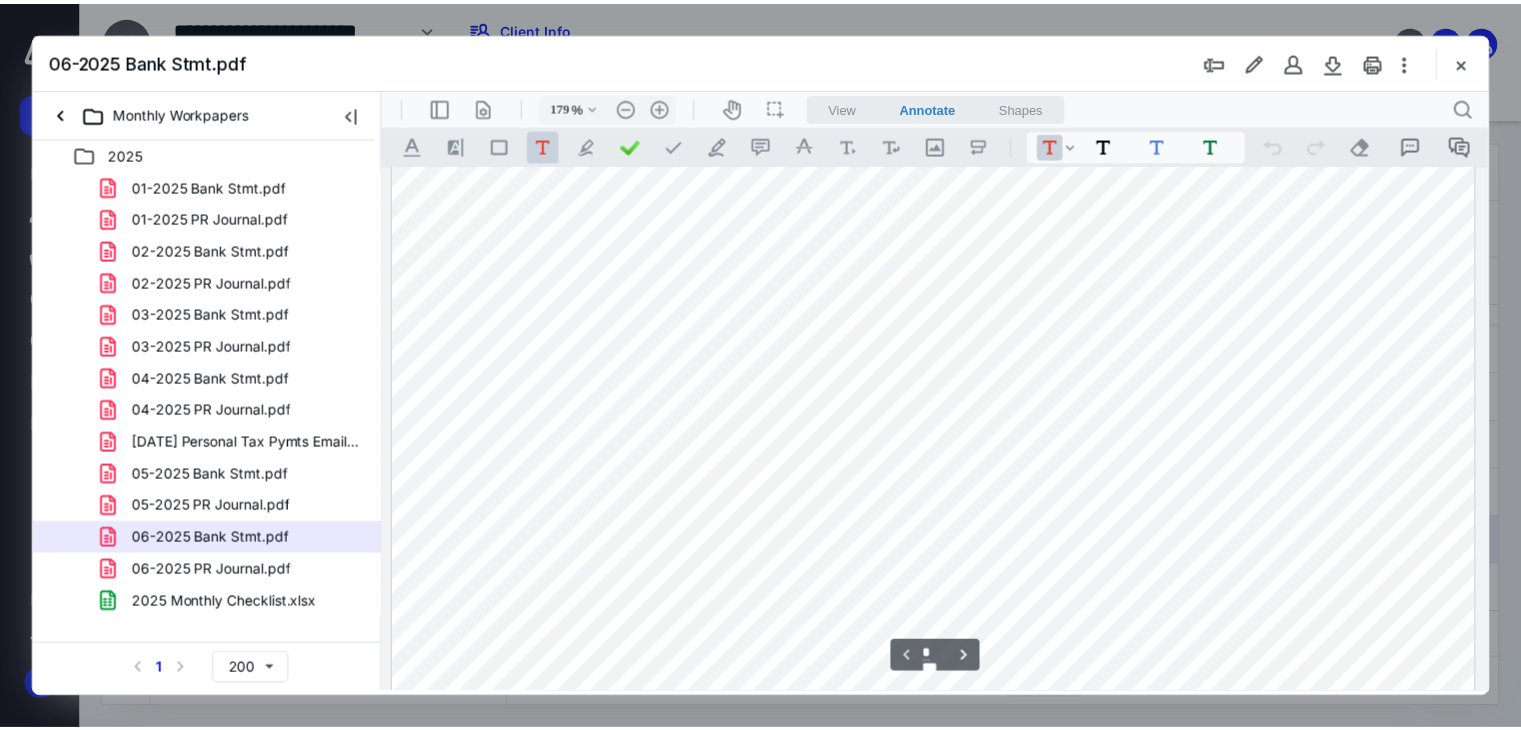 scroll, scrollTop: 483, scrollLeft: 0, axis: vertical 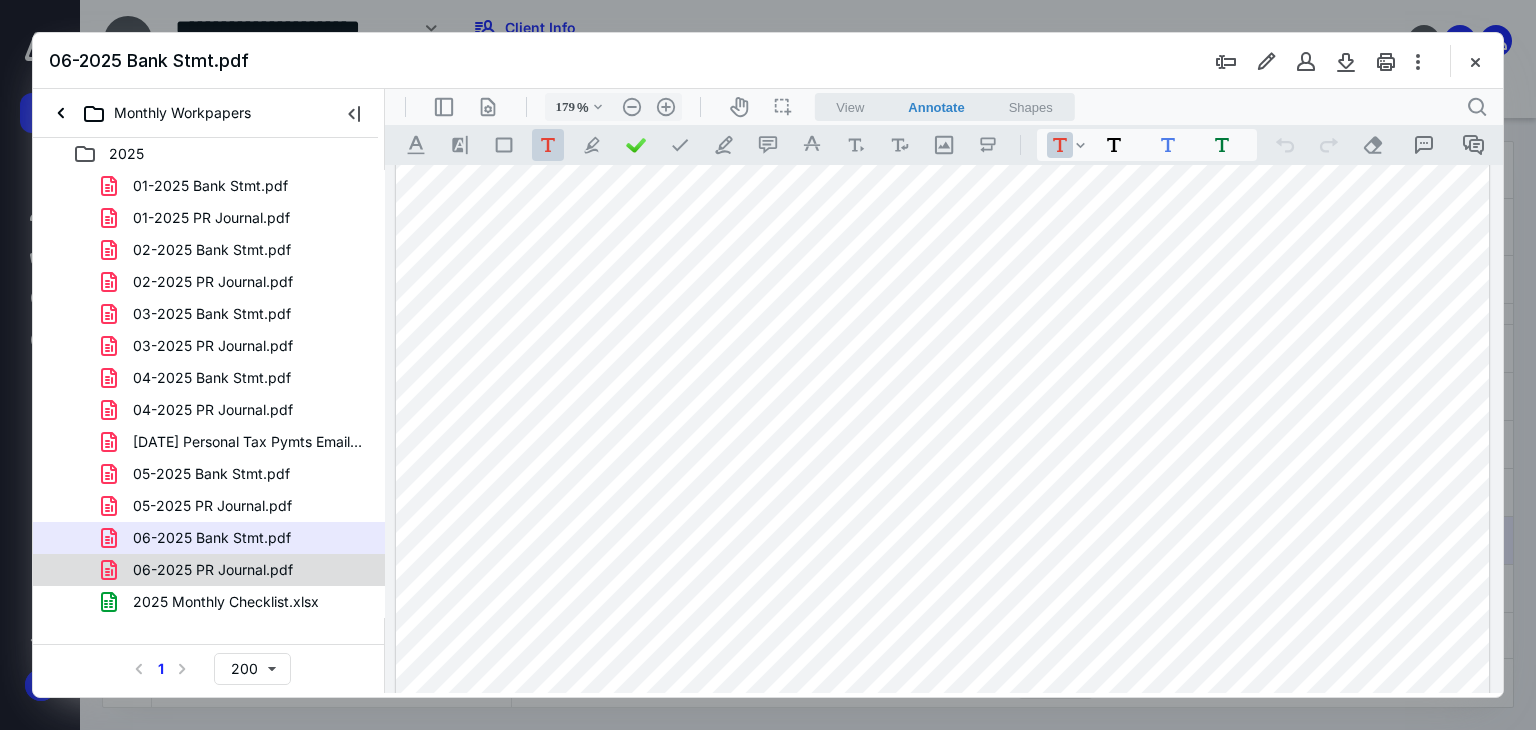 click on "06-2025 PR Journal.pdf" at bounding box center [201, 570] 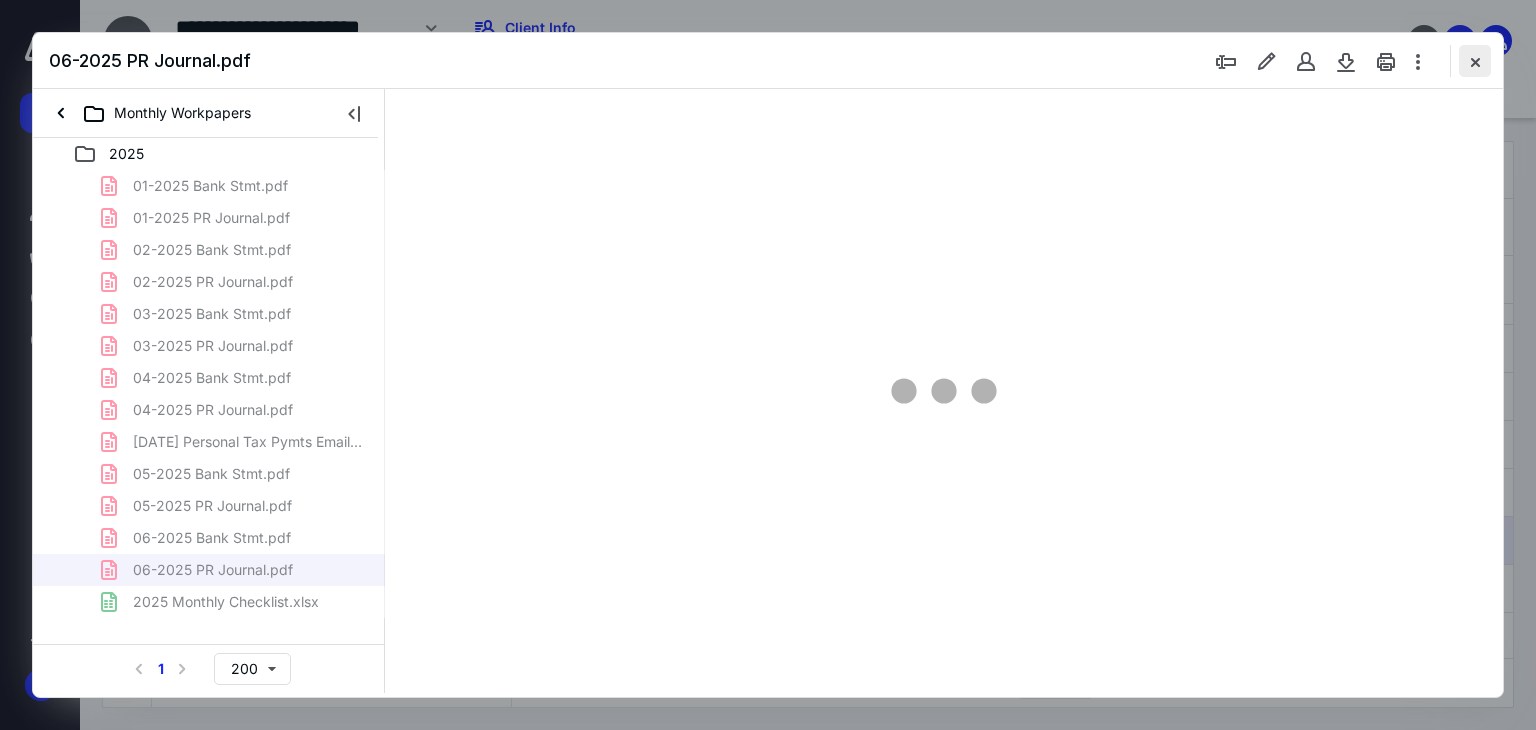 click at bounding box center [1475, 61] 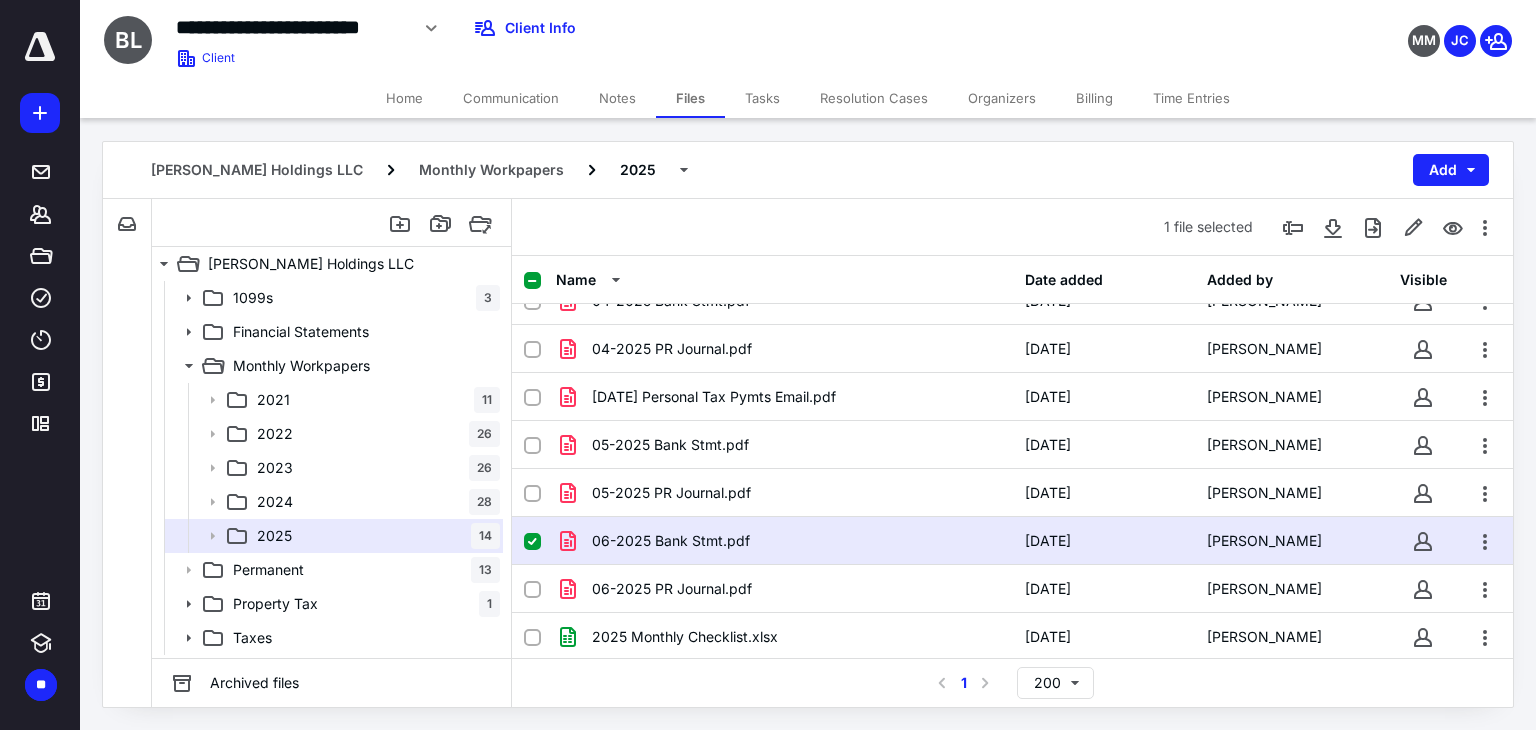 click on "Time Entries" at bounding box center (1191, 98) 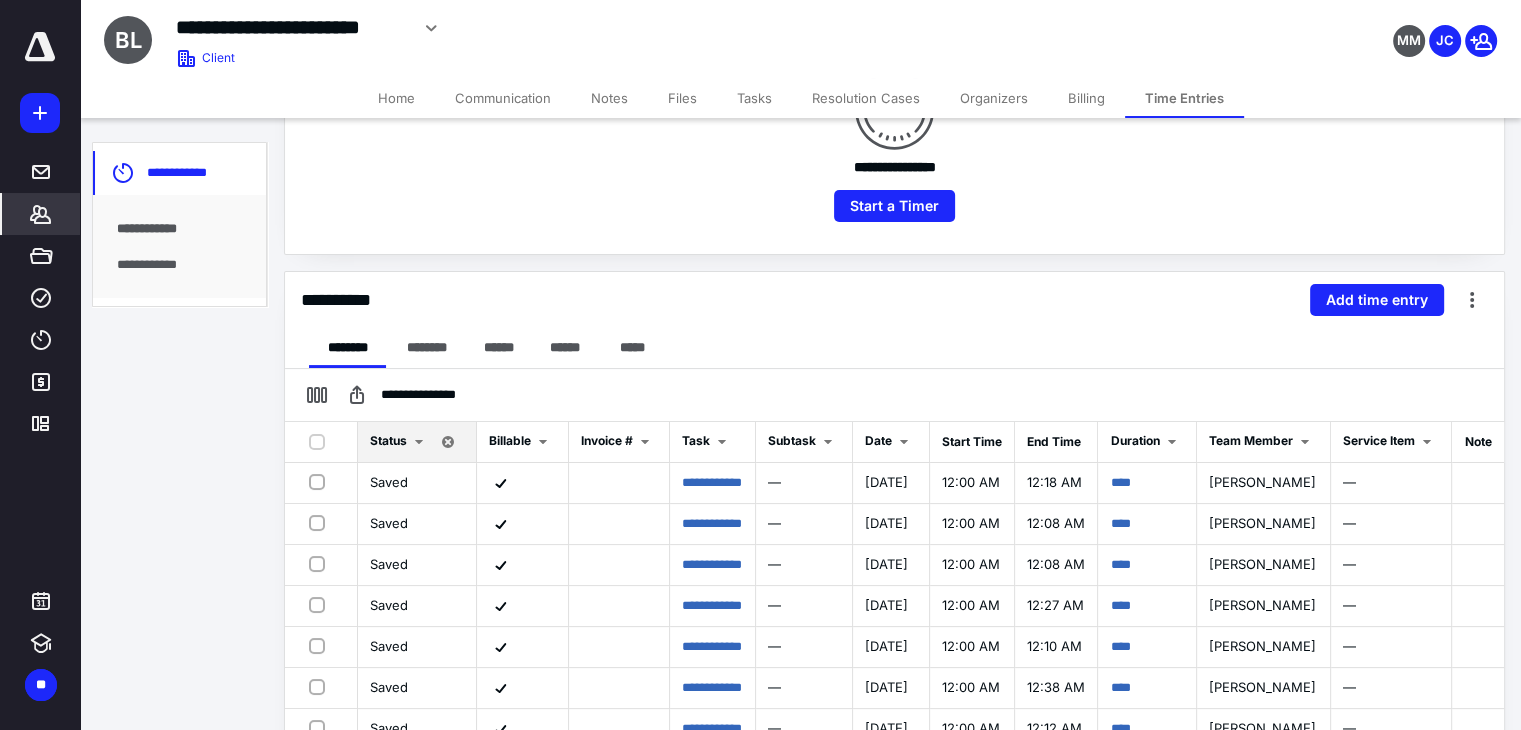 scroll, scrollTop: 300, scrollLeft: 0, axis: vertical 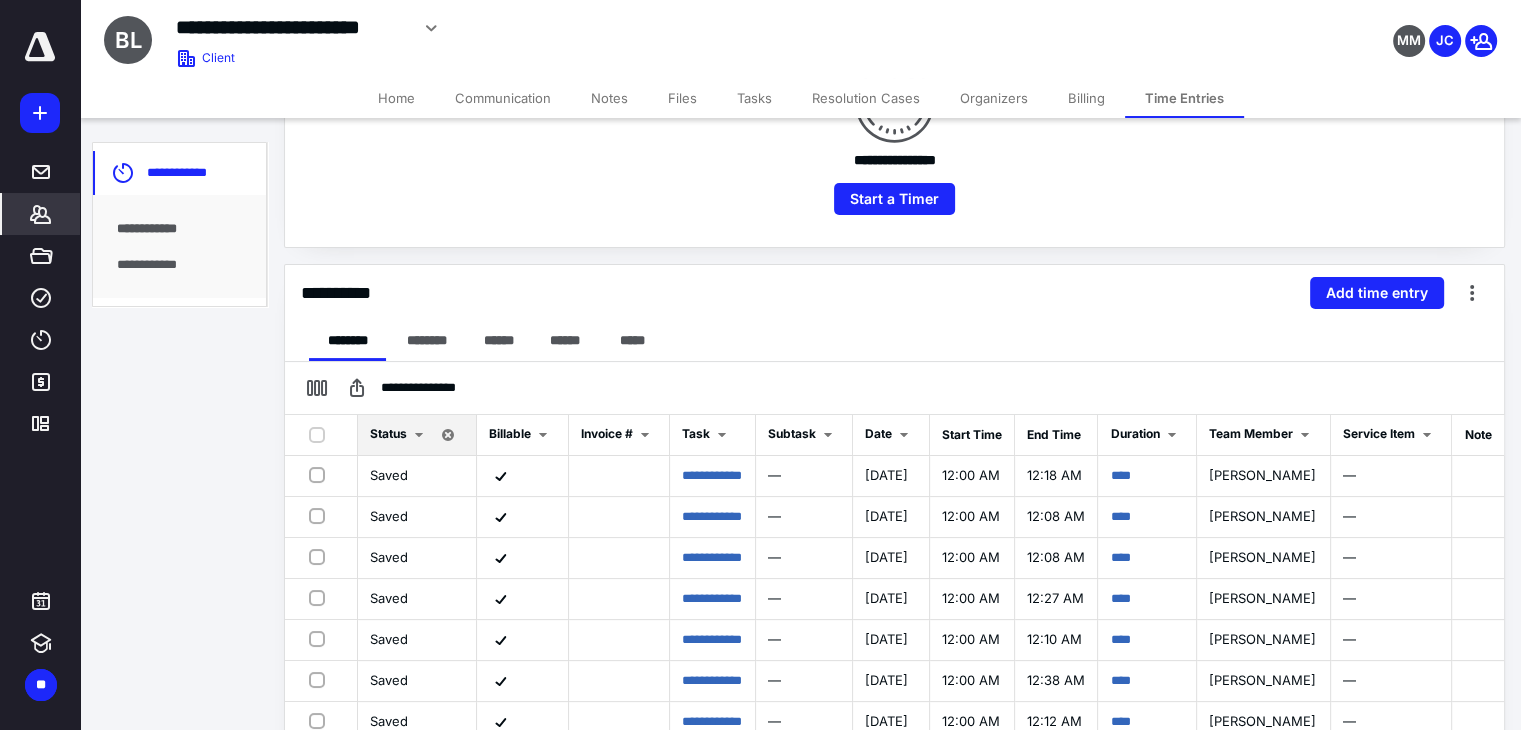 click on "Files" at bounding box center (682, 98) 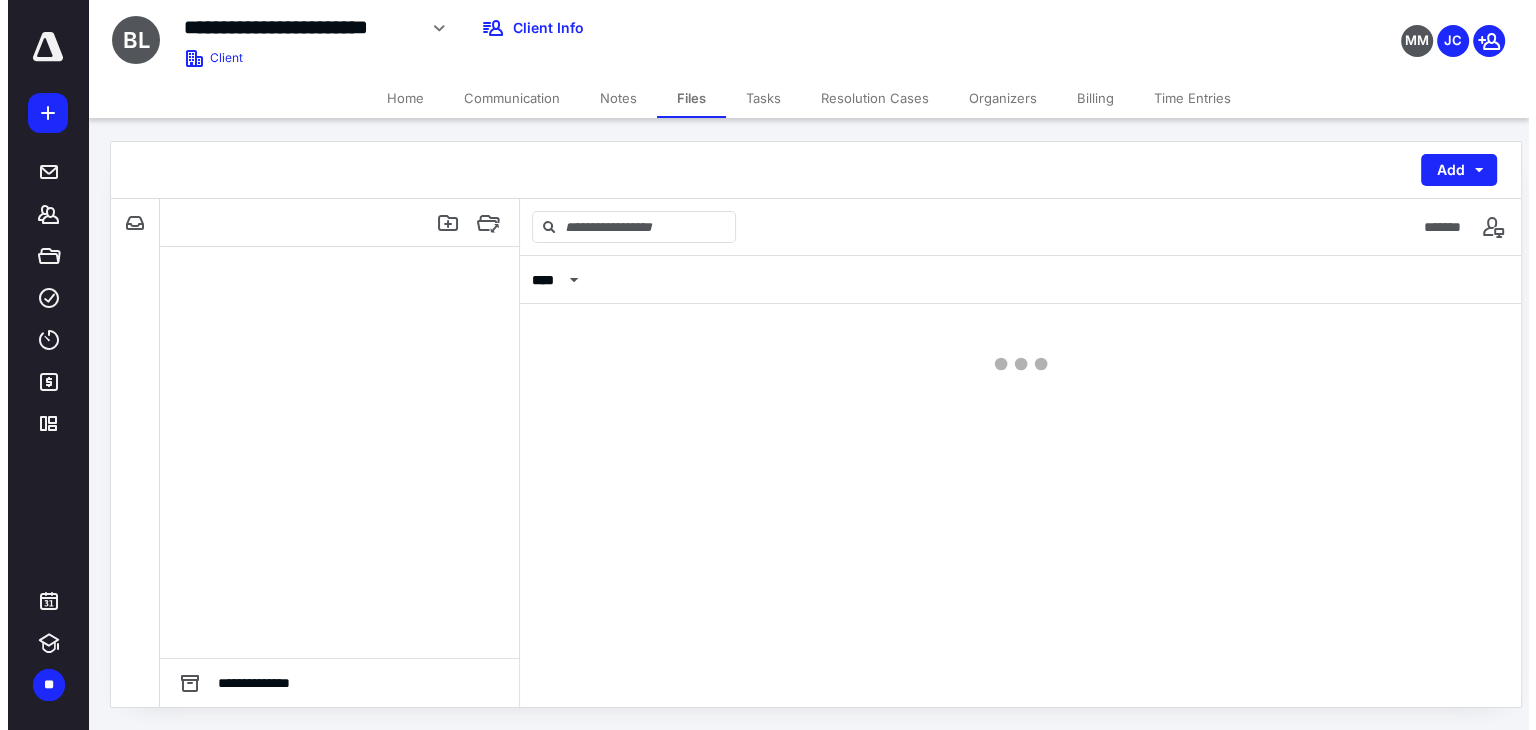 scroll, scrollTop: 0, scrollLeft: 0, axis: both 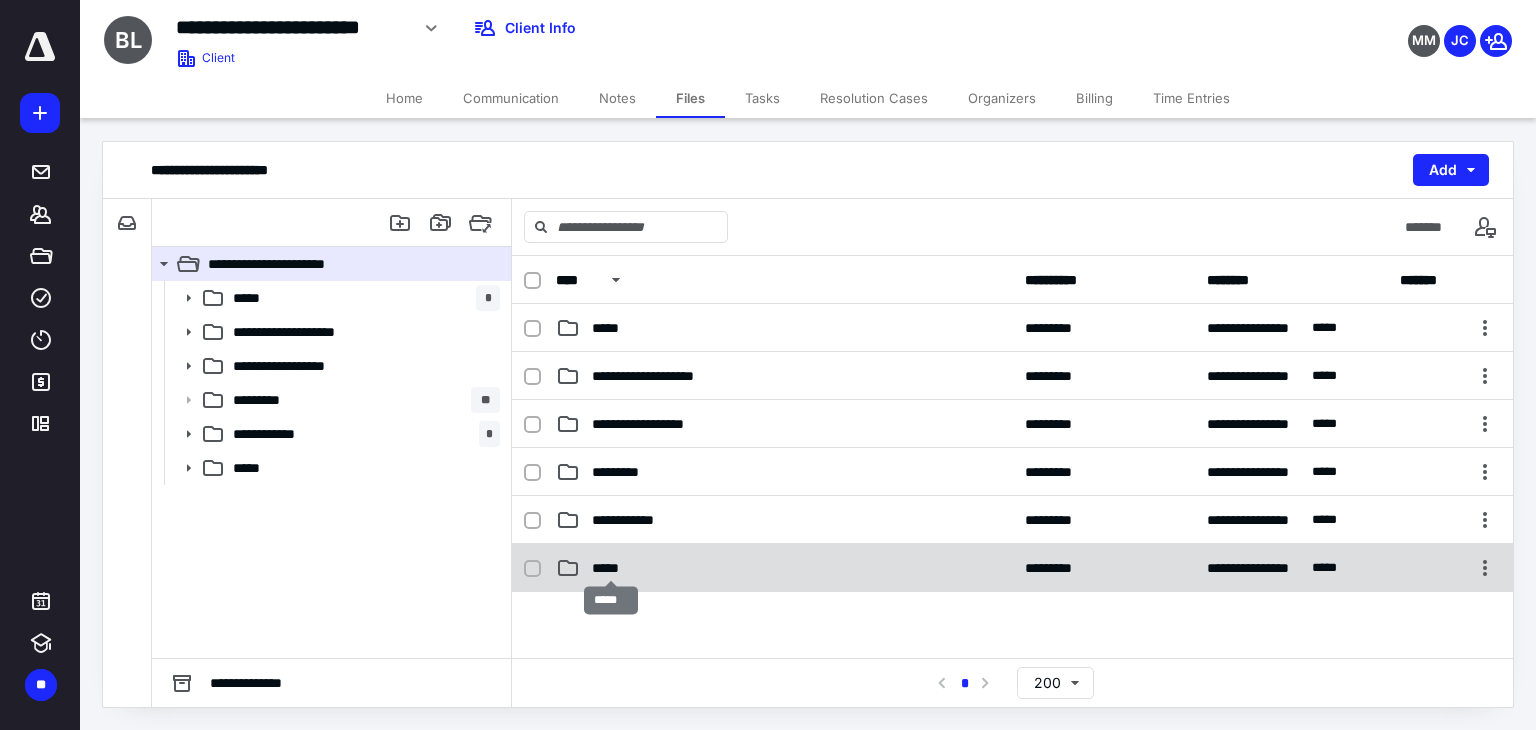 click on "*****" at bounding box center [611, 568] 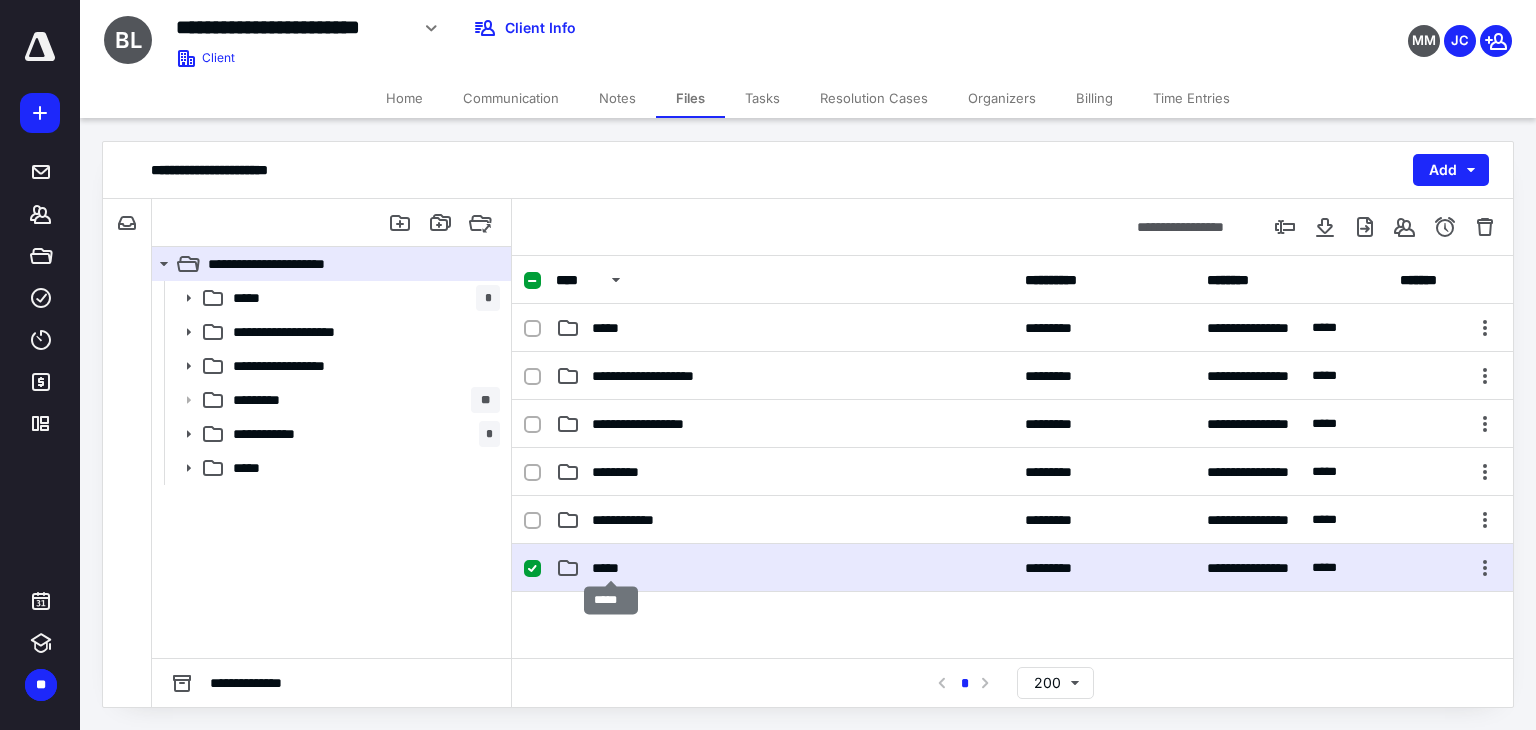 click on "*****" at bounding box center (611, 568) 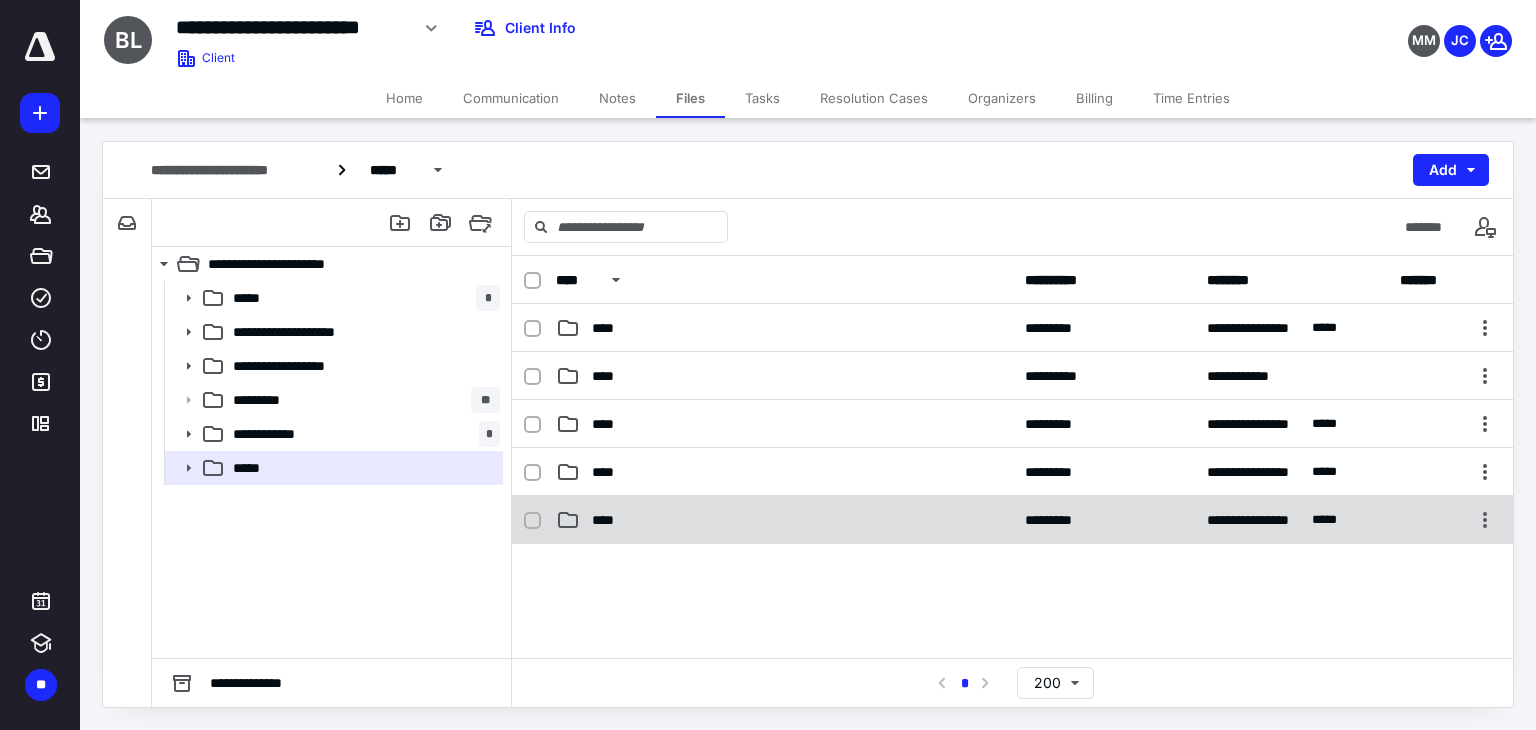 click on "****" at bounding box center [609, 520] 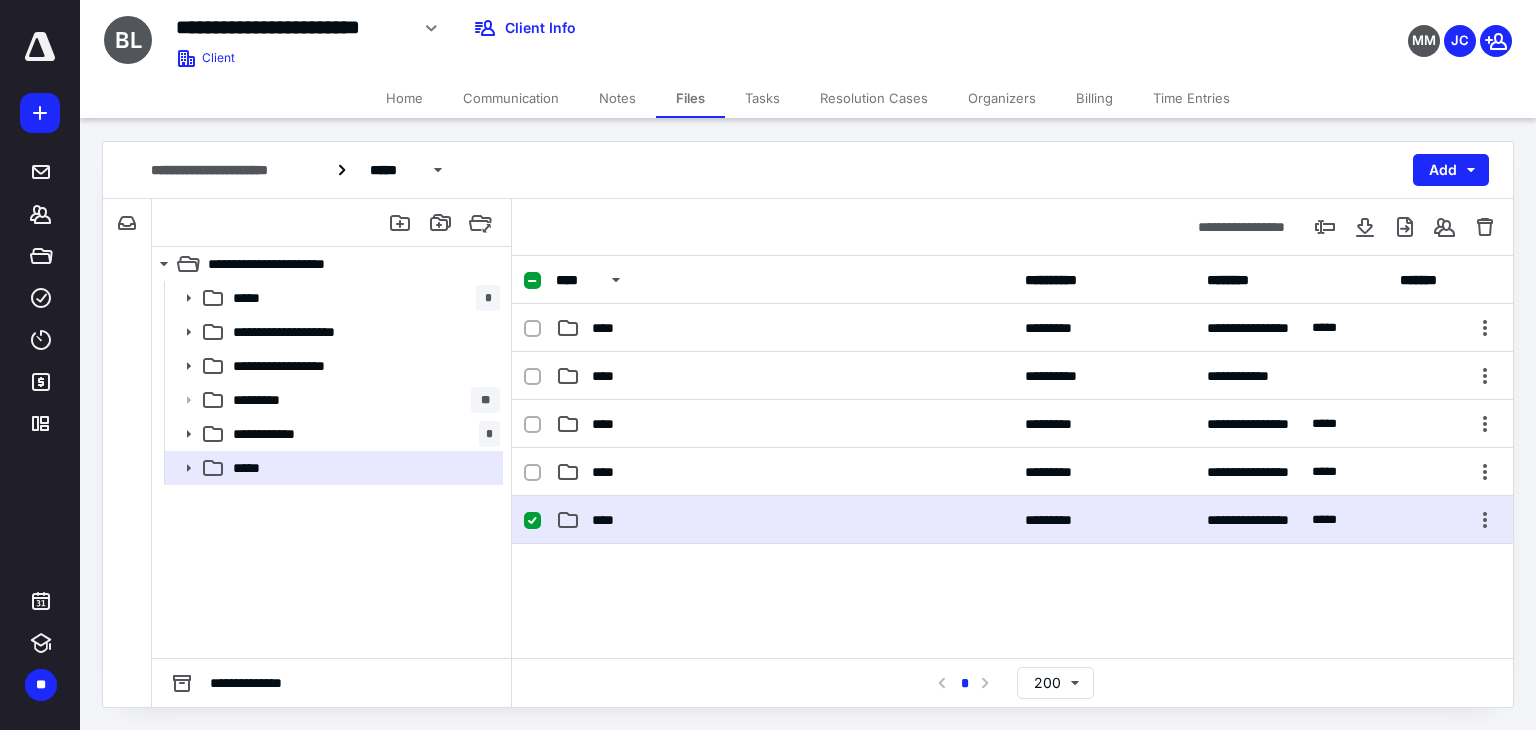 click on "****" at bounding box center (609, 520) 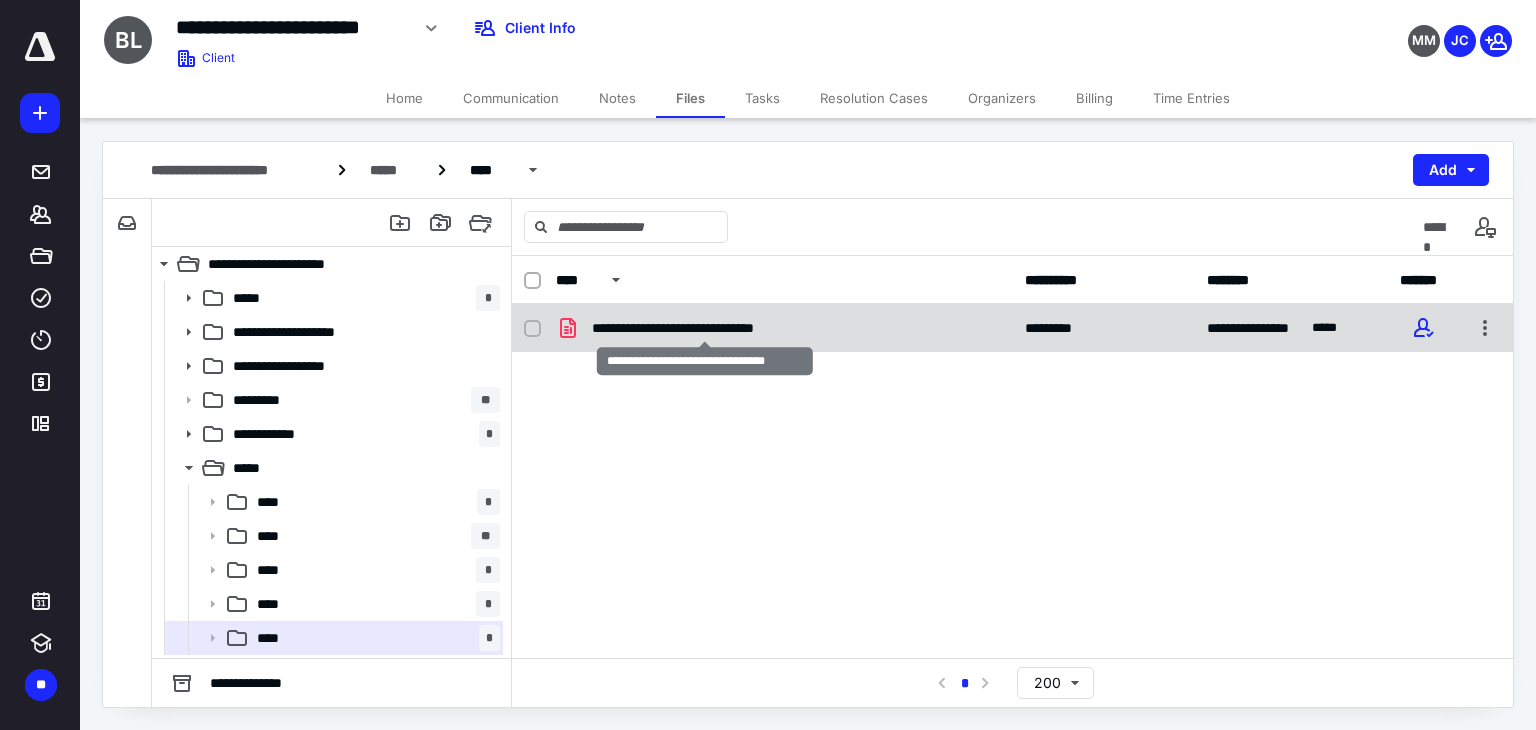 click on "**********" at bounding box center (705, 328) 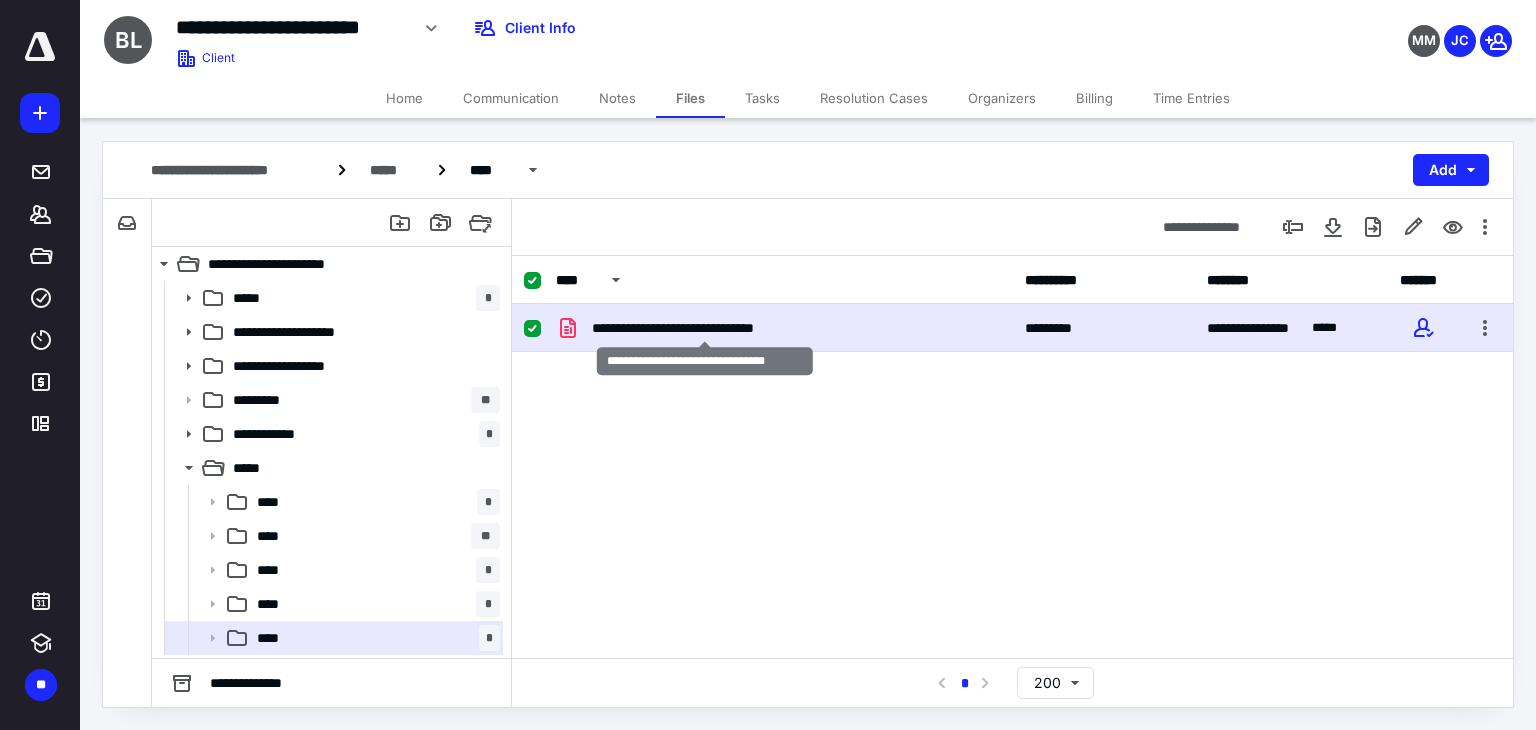 click on "**********" at bounding box center [705, 328] 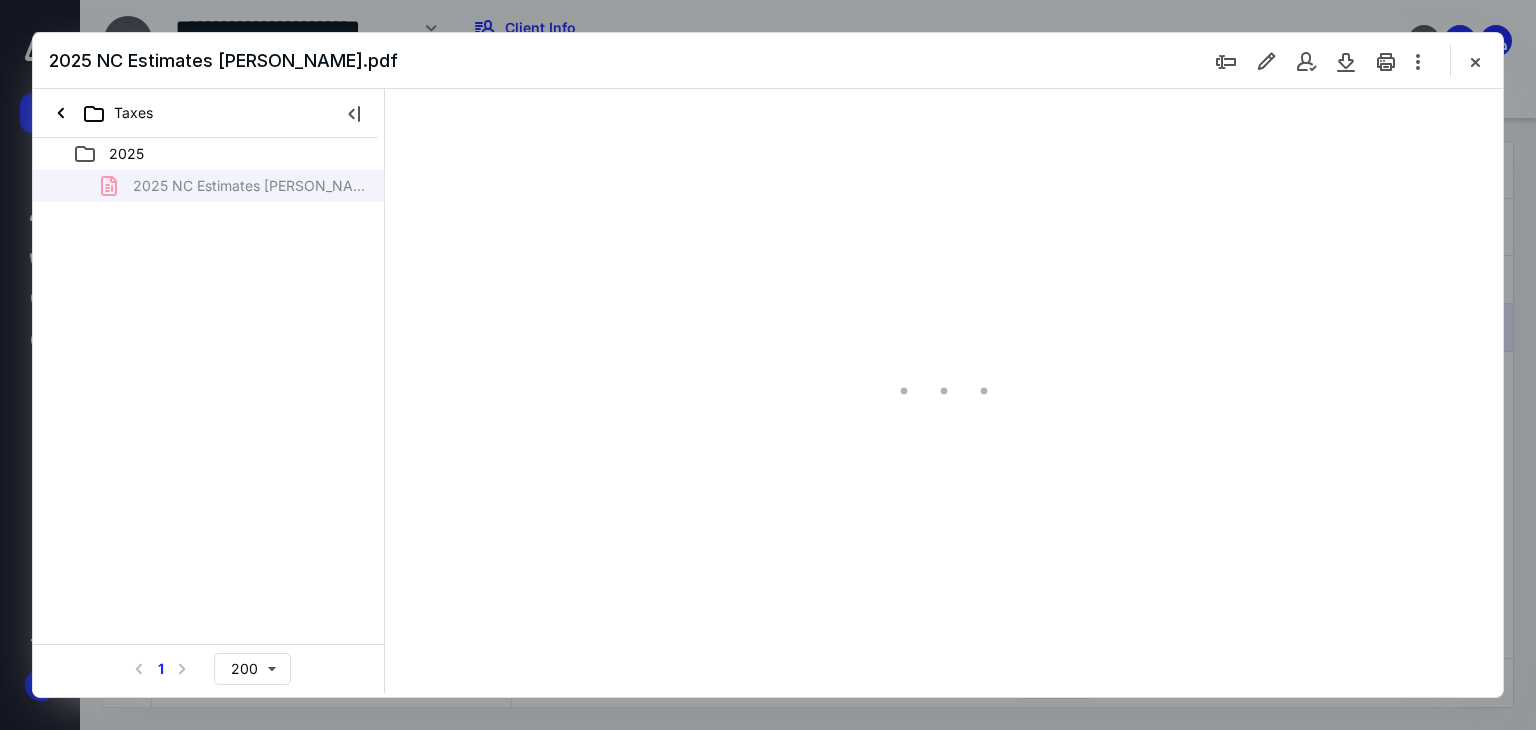 scroll, scrollTop: 0, scrollLeft: 0, axis: both 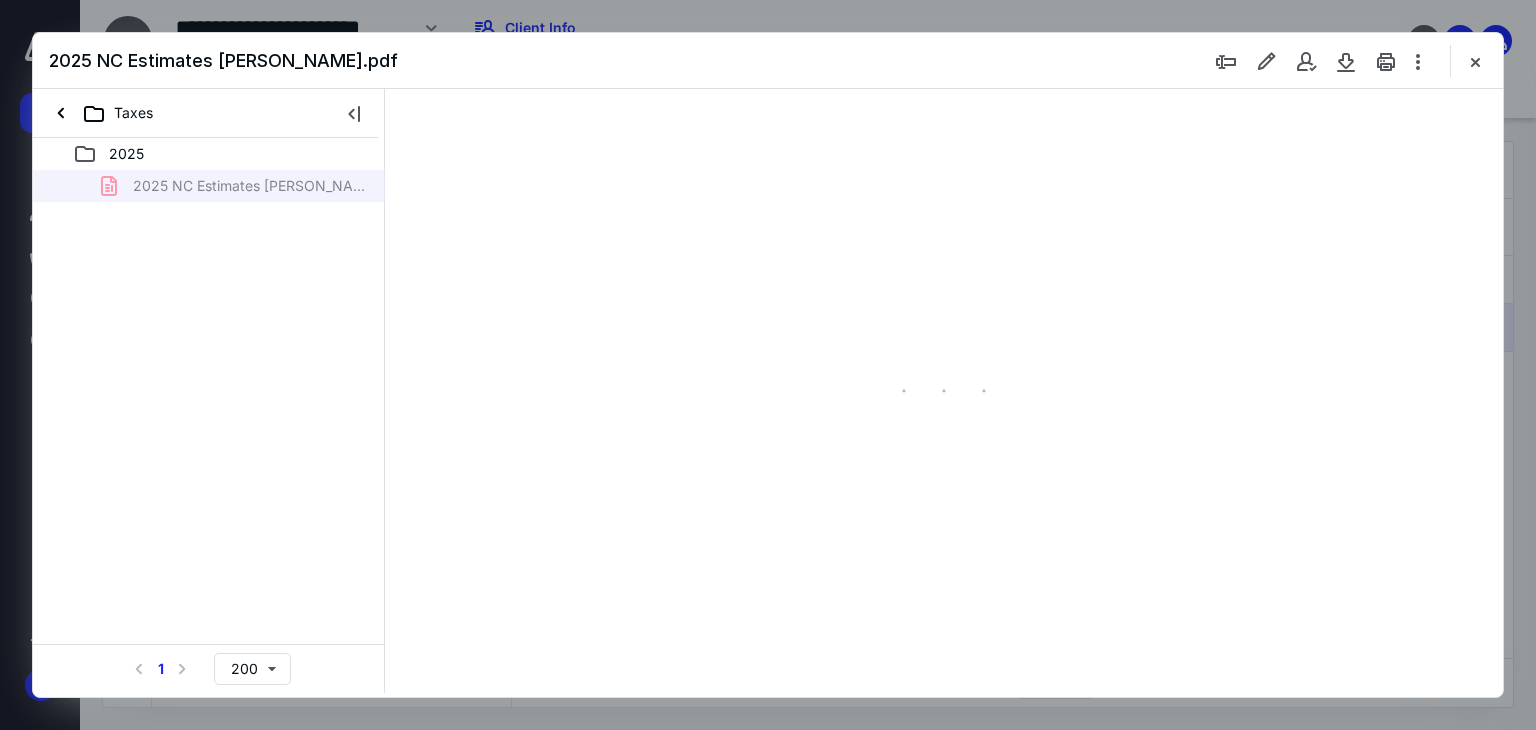 type on "179" 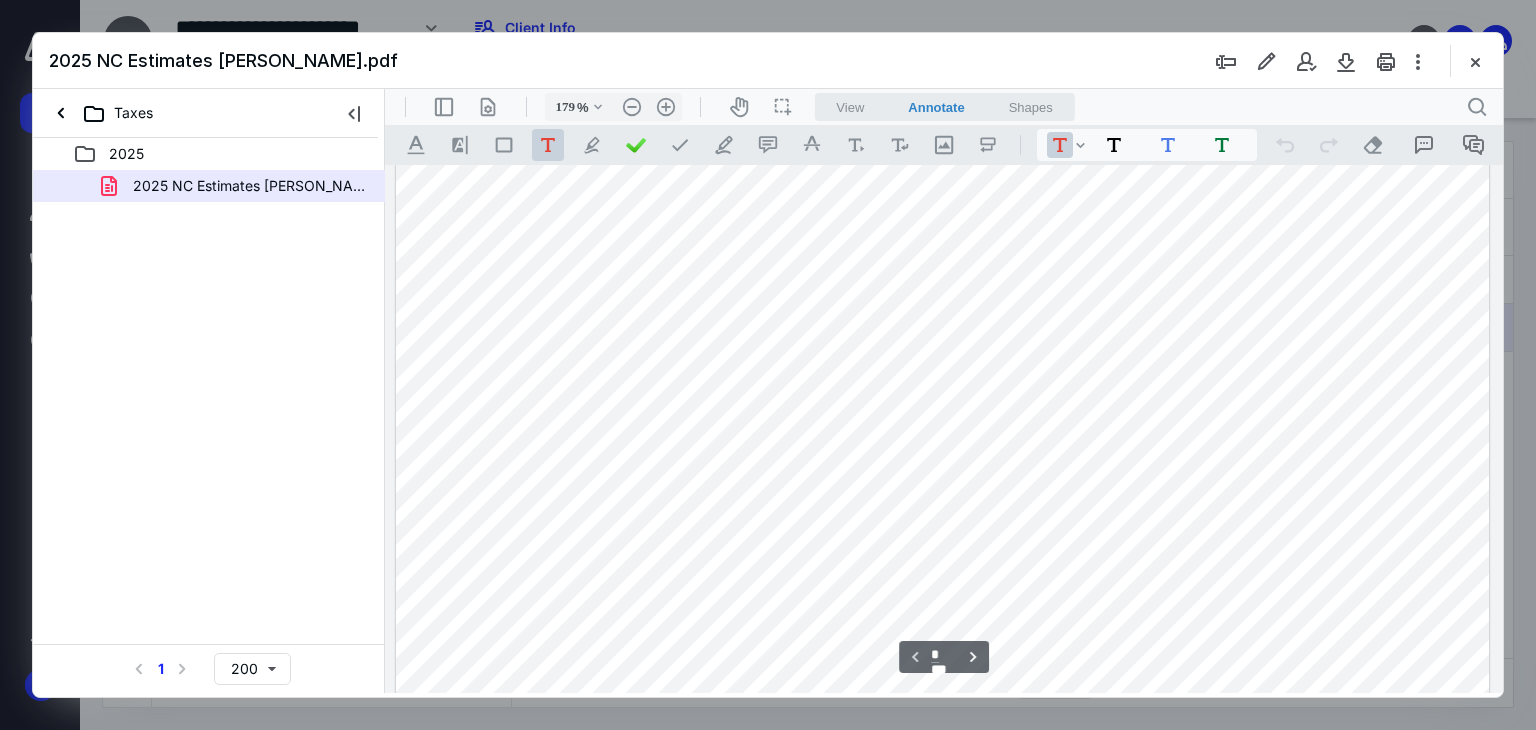 scroll, scrollTop: 583, scrollLeft: 0, axis: vertical 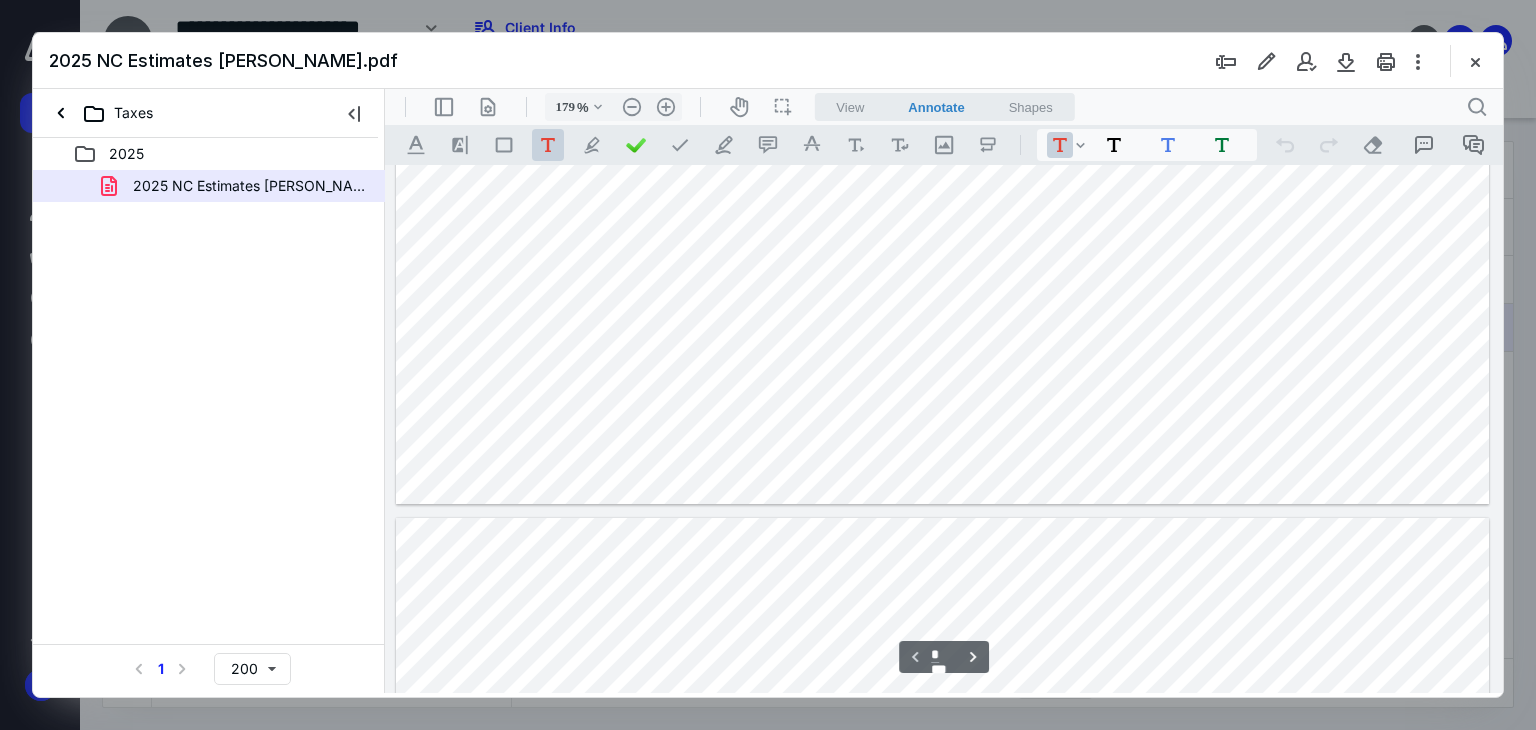 type on "*" 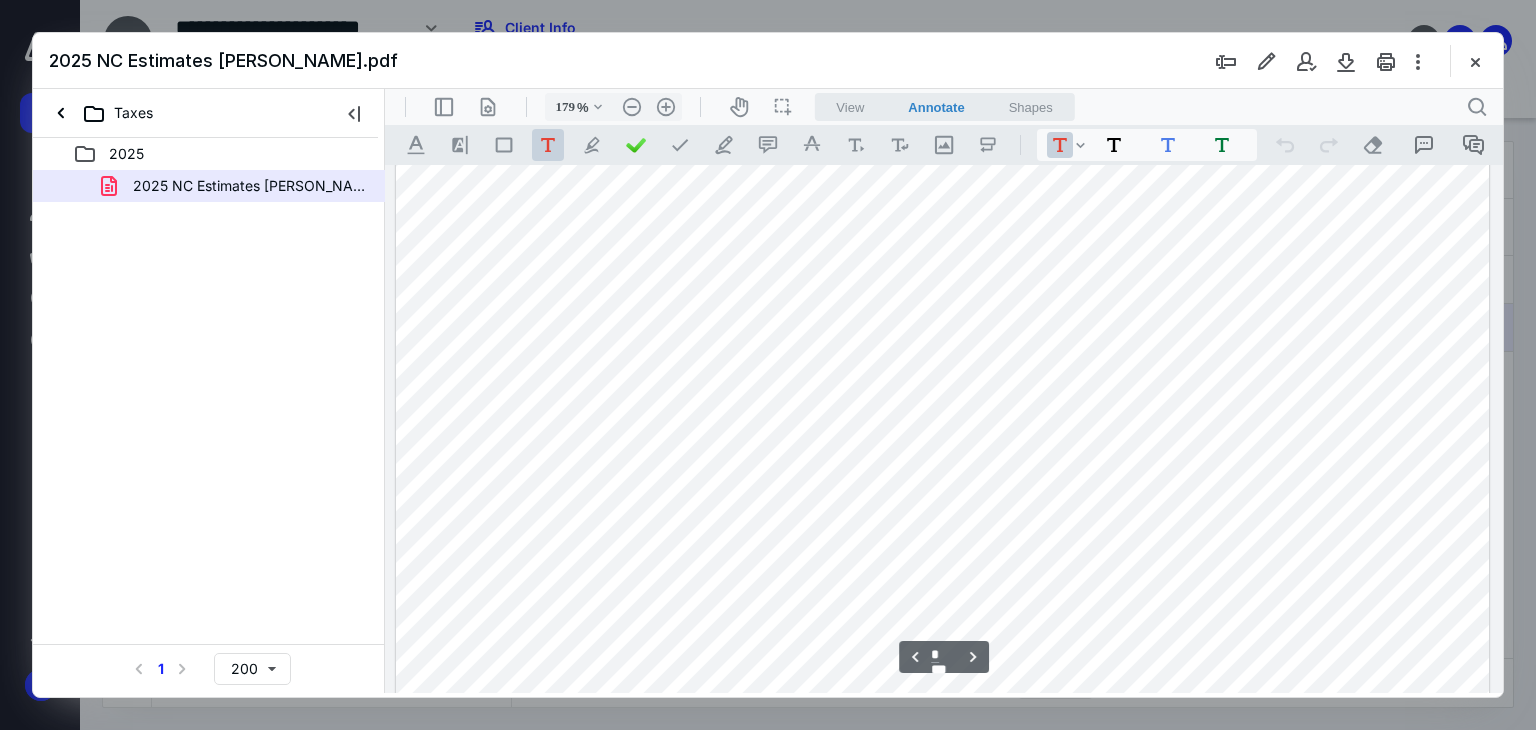 scroll, scrollTop: 2283, scrollLeft: 0, axis: vertical 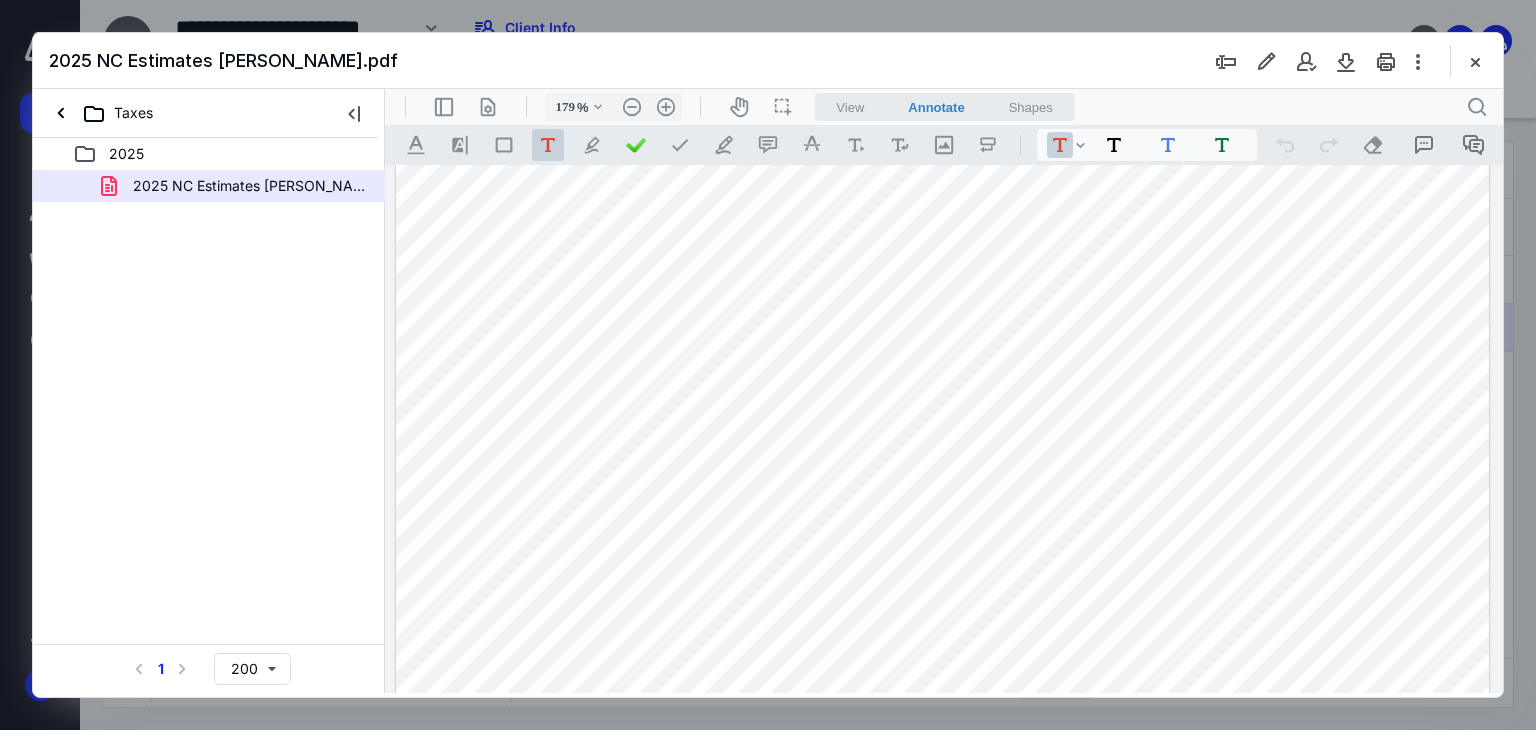 click at bounding box center [1475, 61] 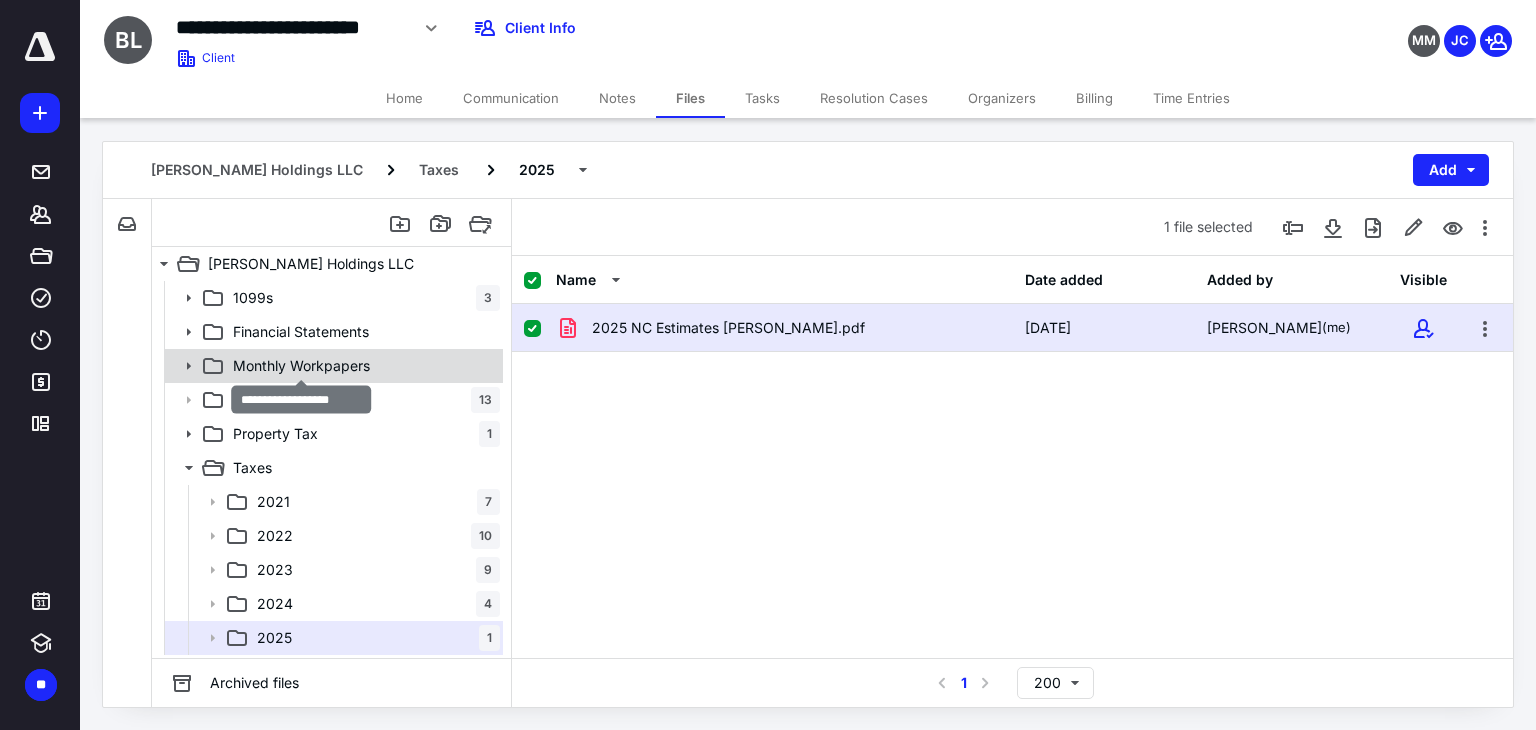 click on "Monthly Workpapers" at bounding box center (301, 366) 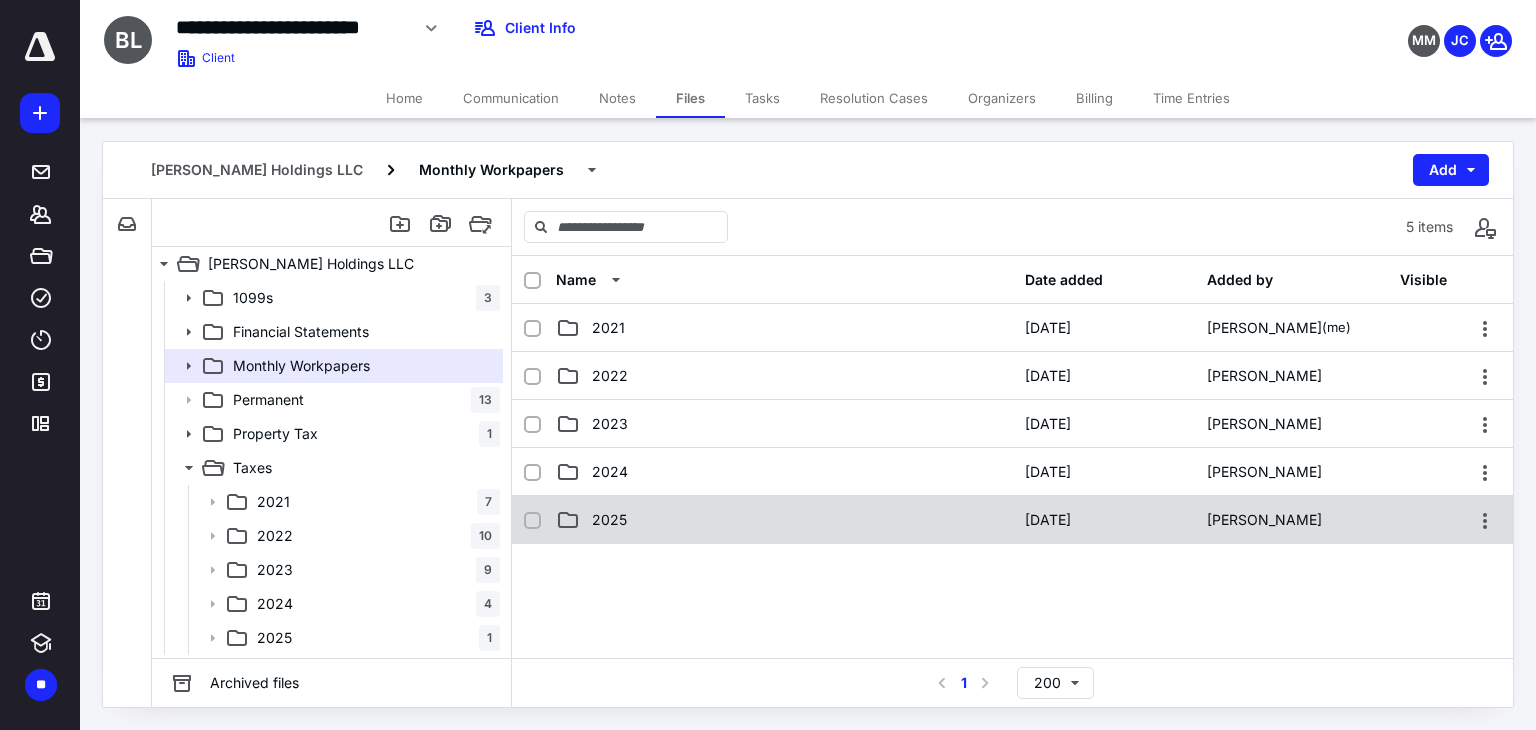 click on "2025" at bounding box center [784, 520] 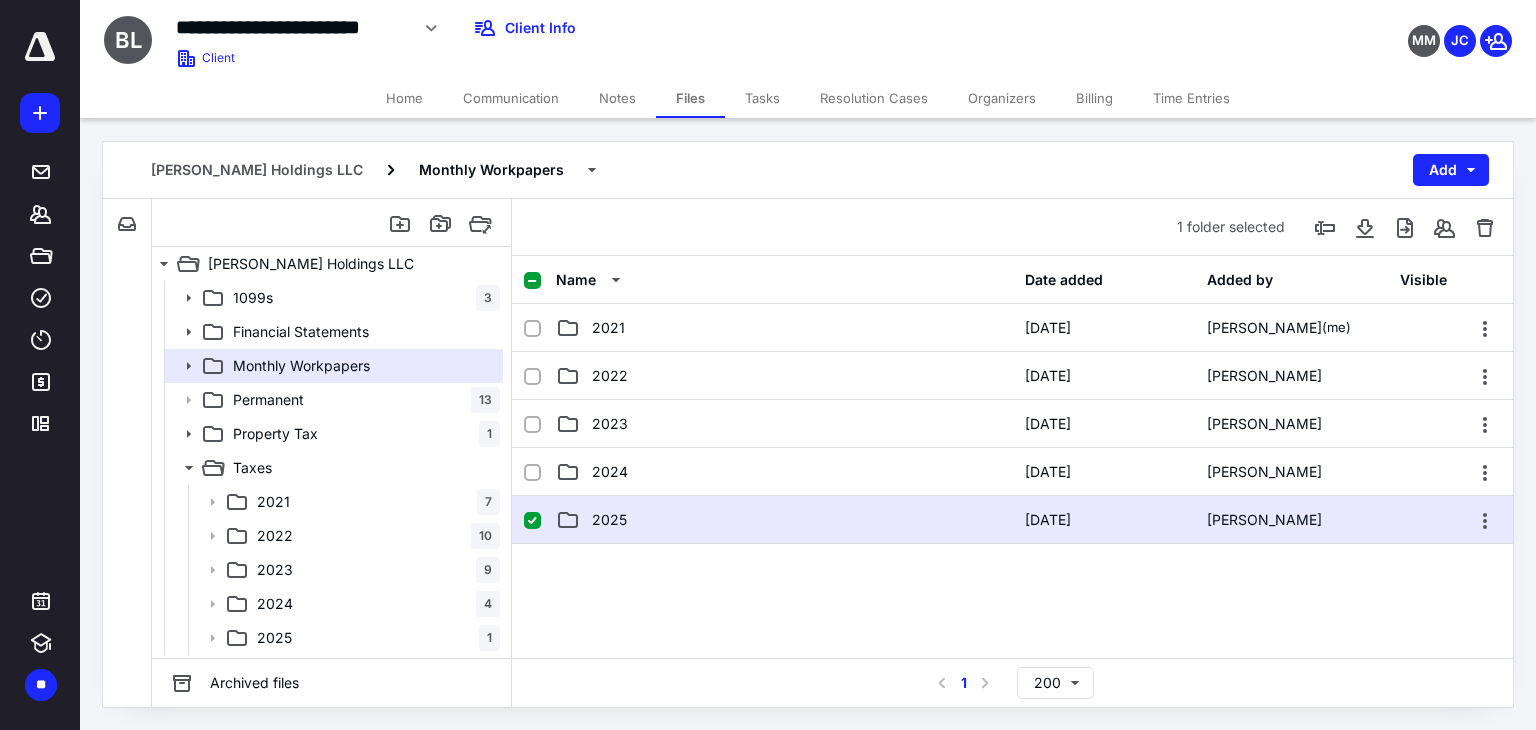 click on "2025" at bounding box center (784, 520) 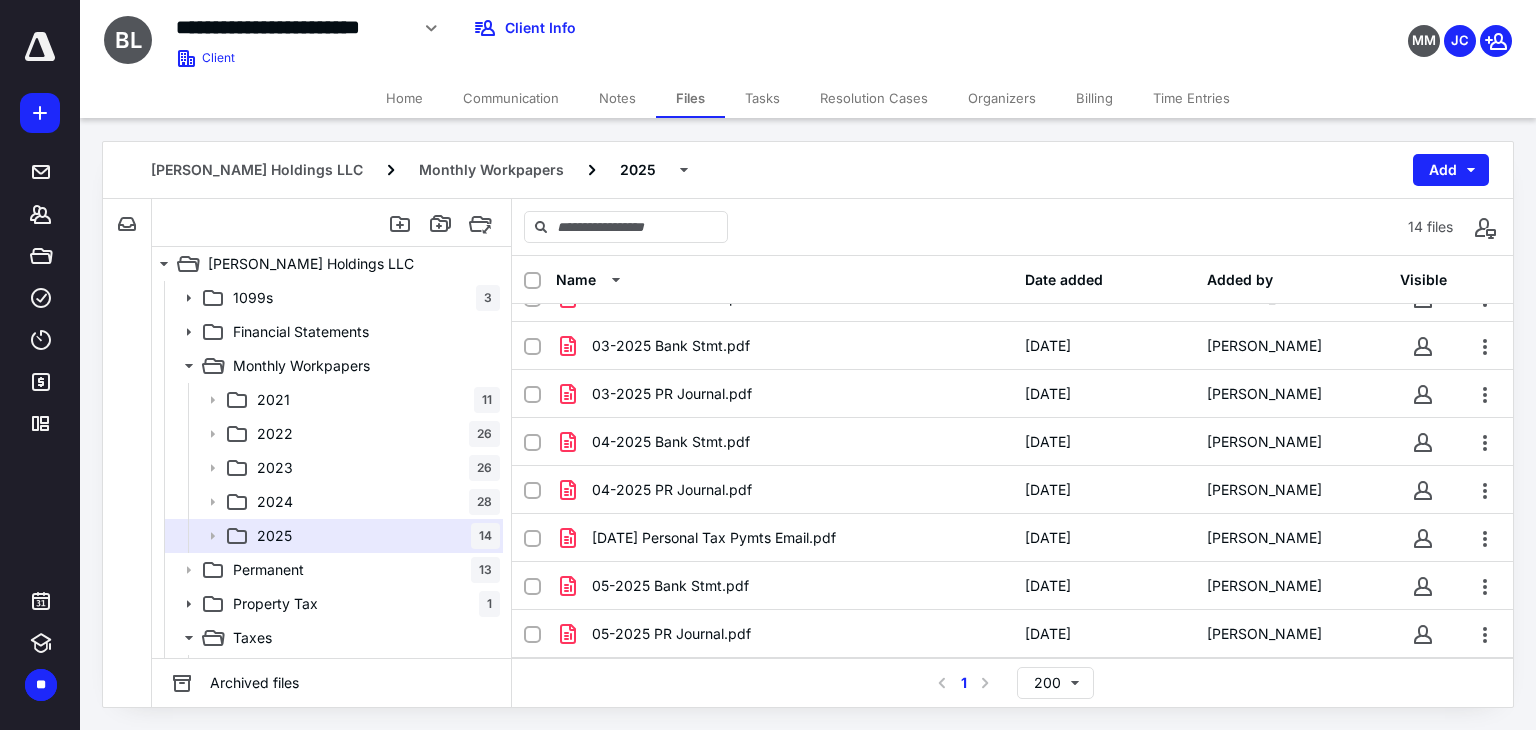 scroll, scrollTop: 315, scrollLeft: 0, axis: vertical 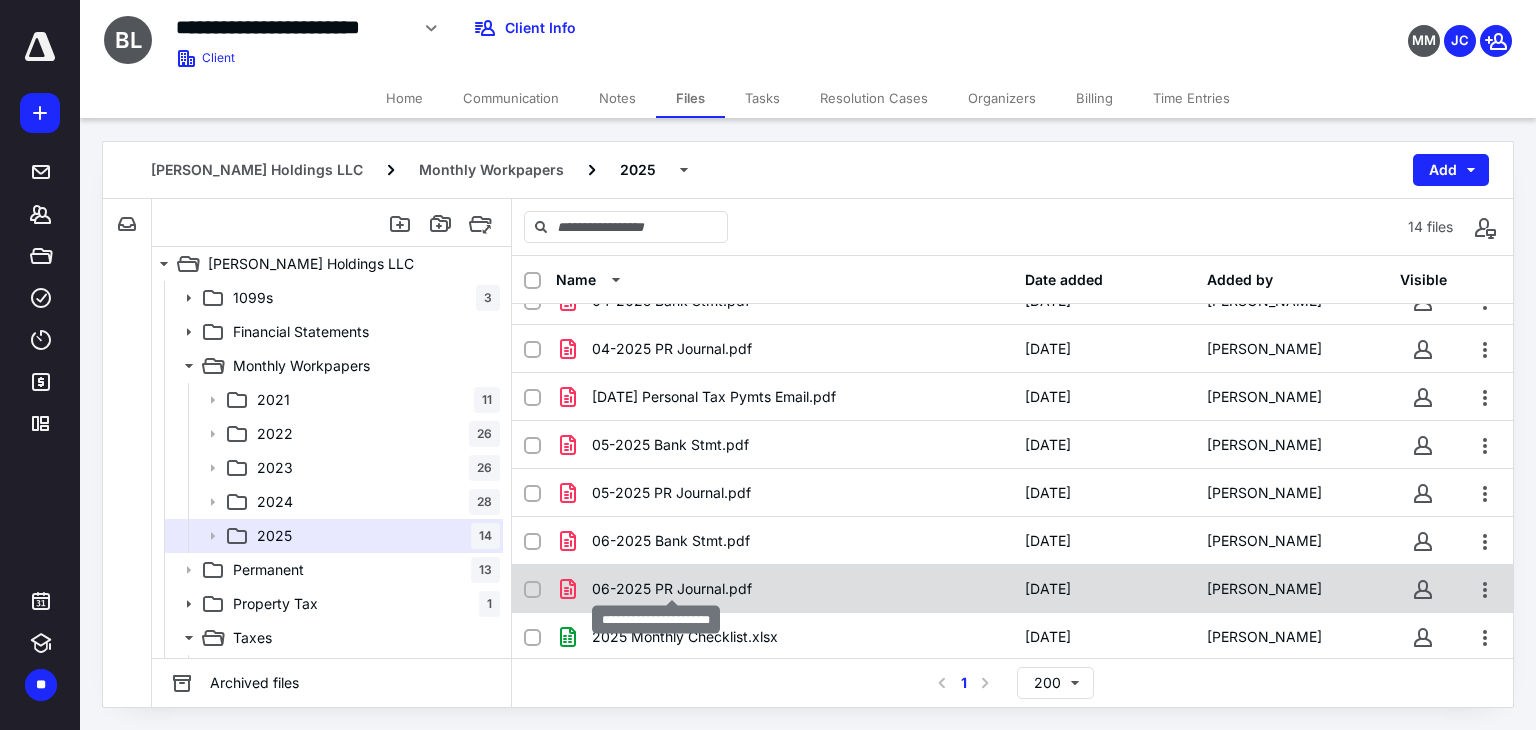 click on "06-2025 PR Journal.pdf" at bounding box center [672, 589] 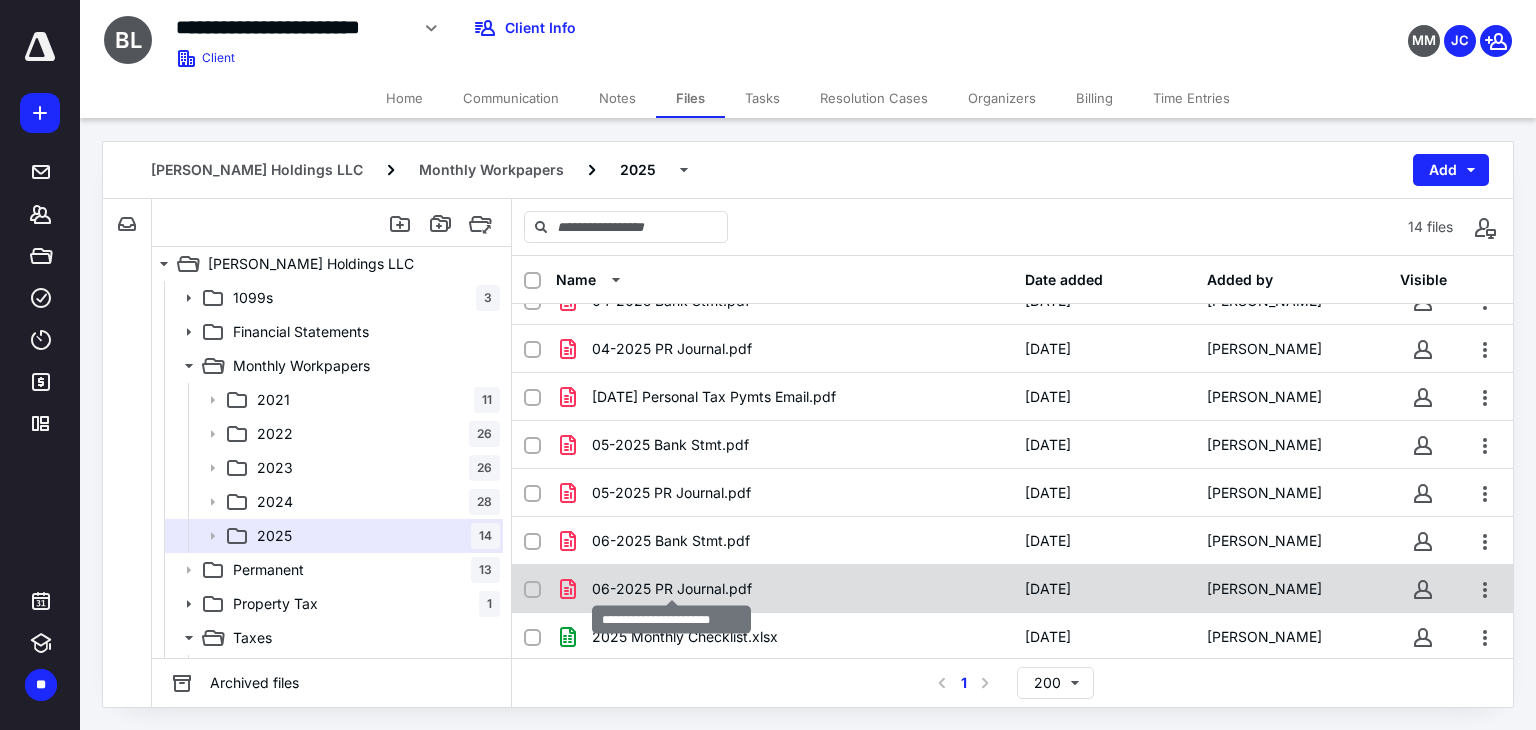 click on "06-2025 PR Journal.pdf" at bounding box center [672, 589] 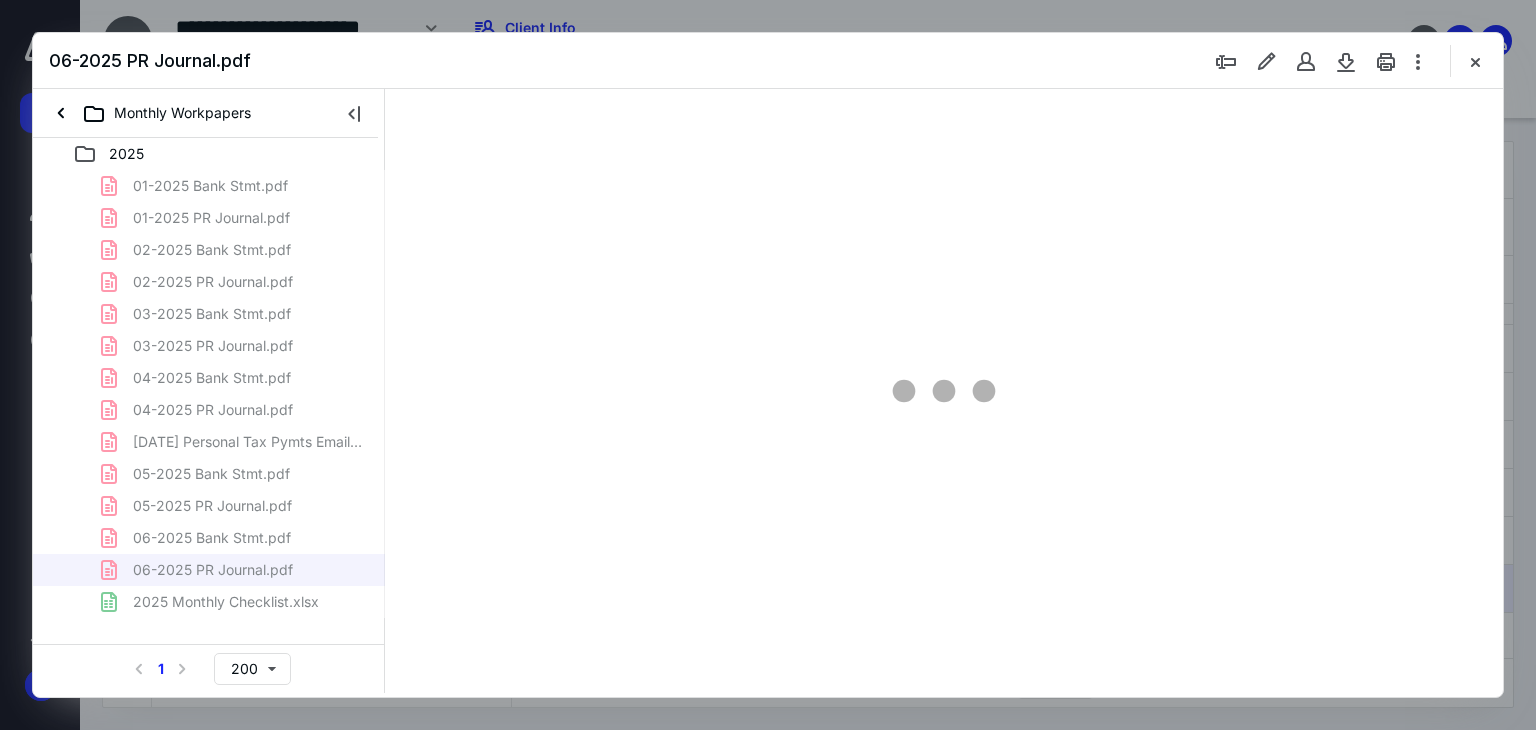 scroll, scrollTop: 0, scrollLeft: 0, axis: both 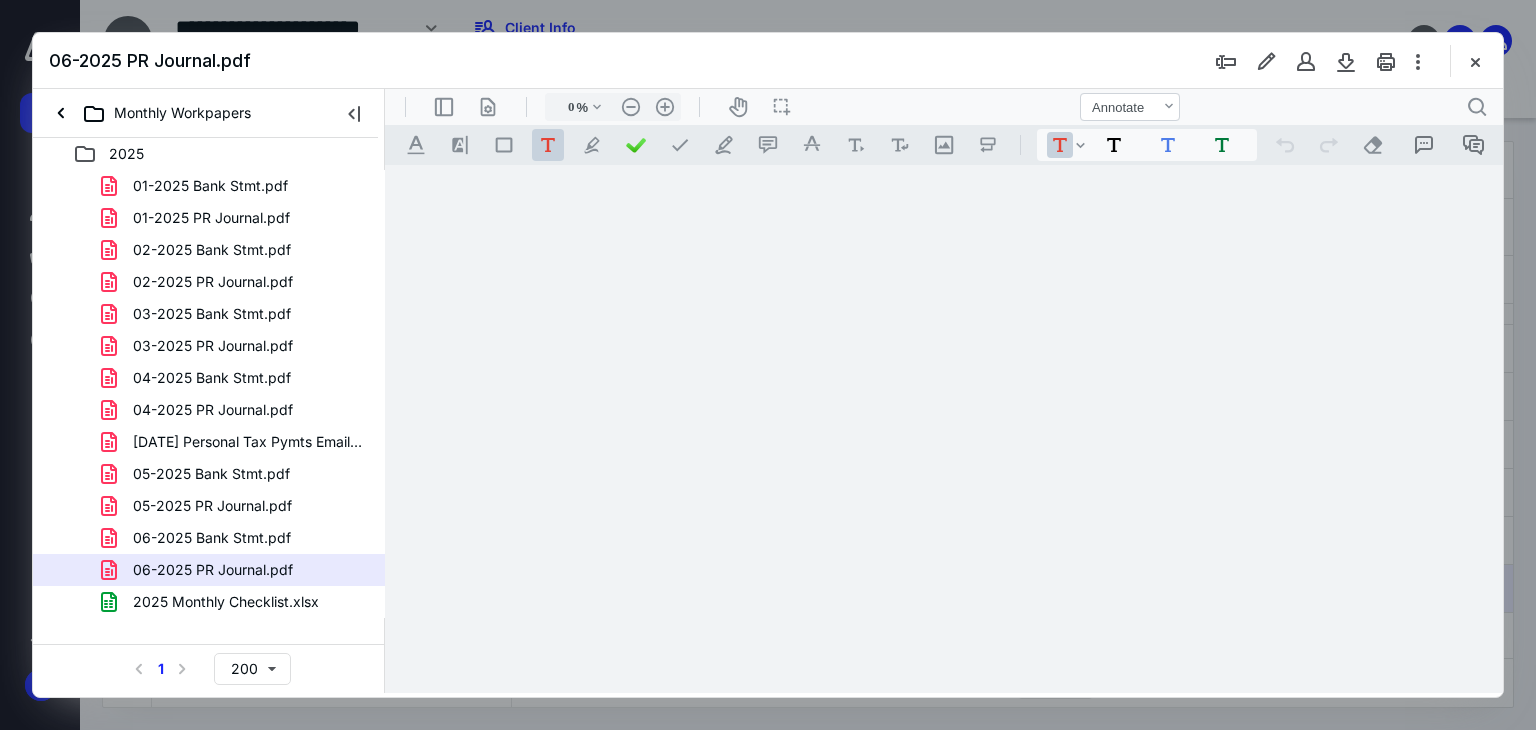 type on "139" 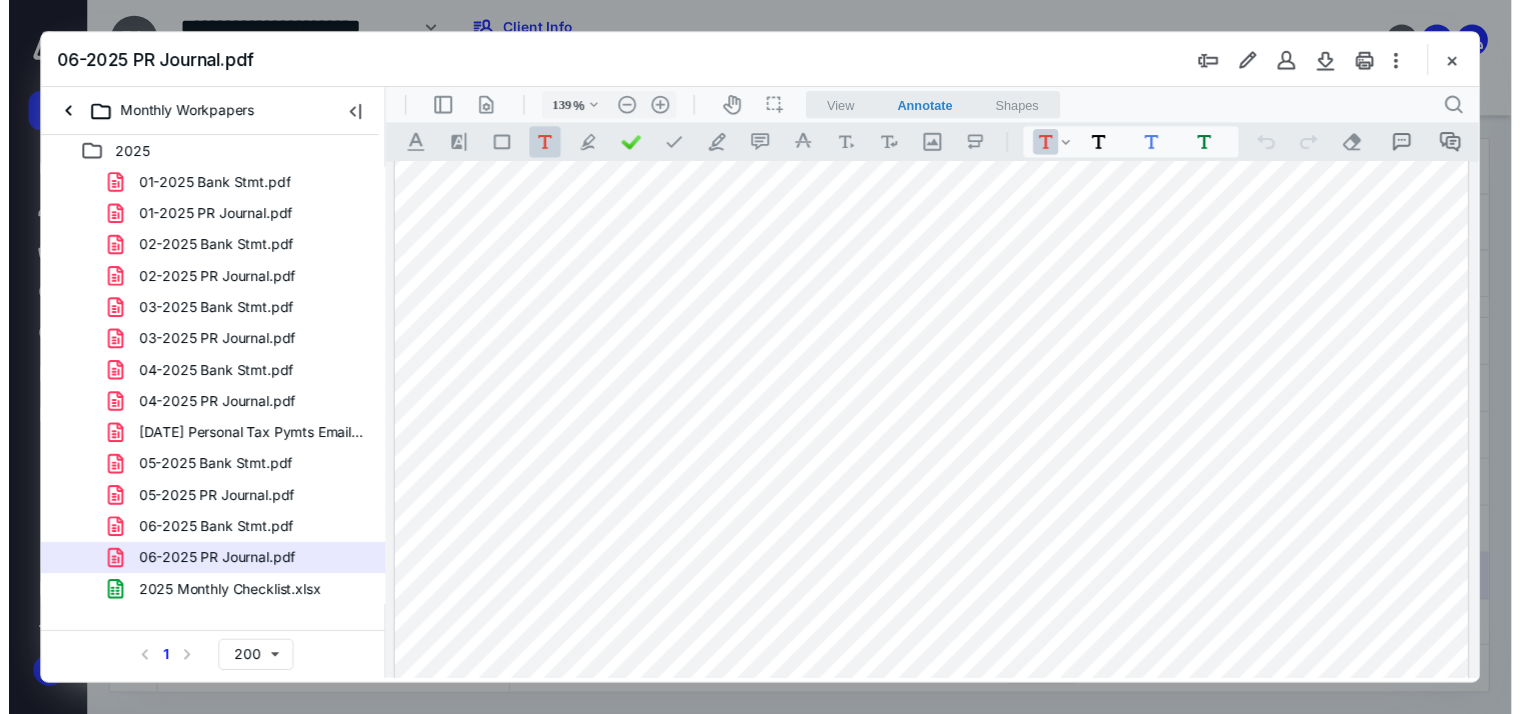 scroll, scrollTop: 300, scrollLeft: 0, axis: vertical 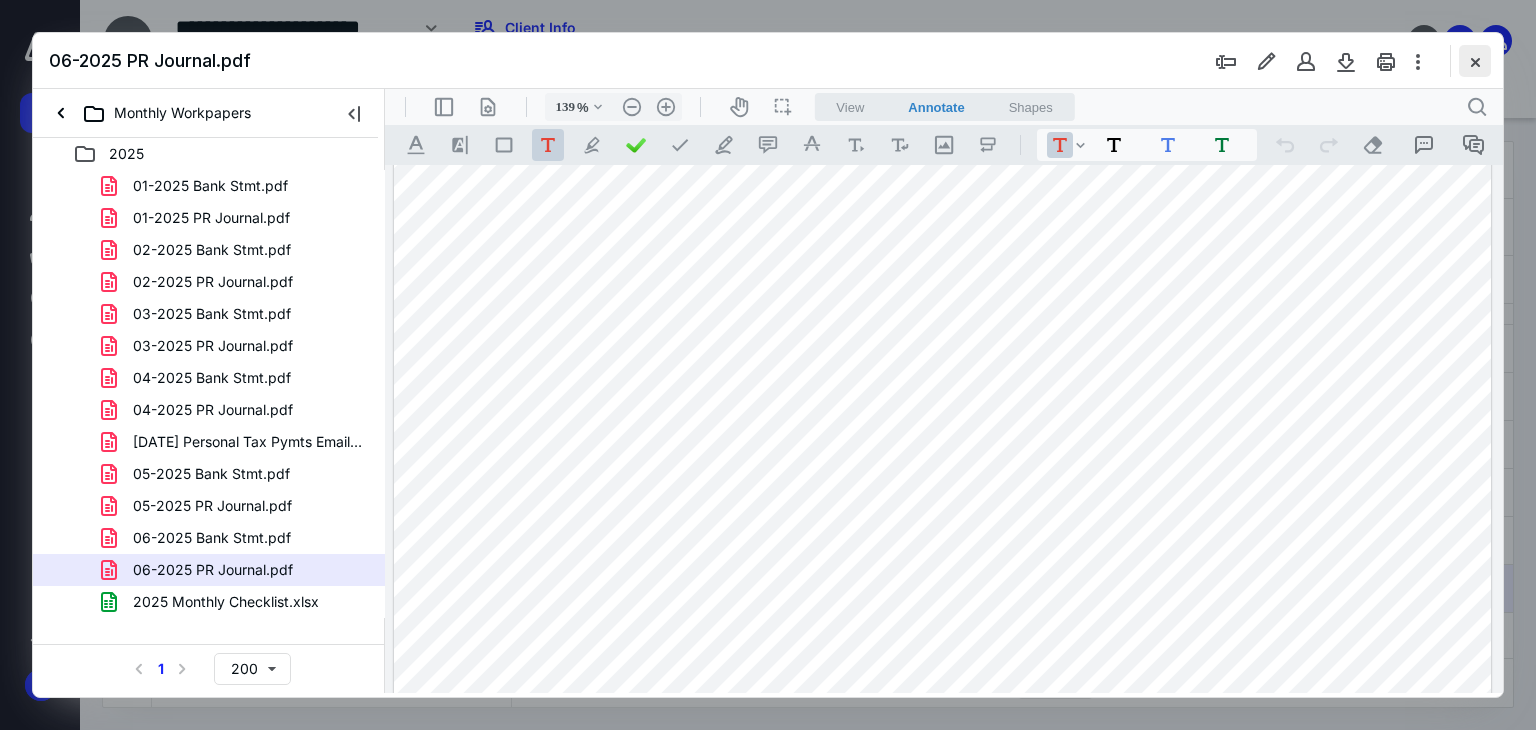 click at bounding box center [1475, 61] 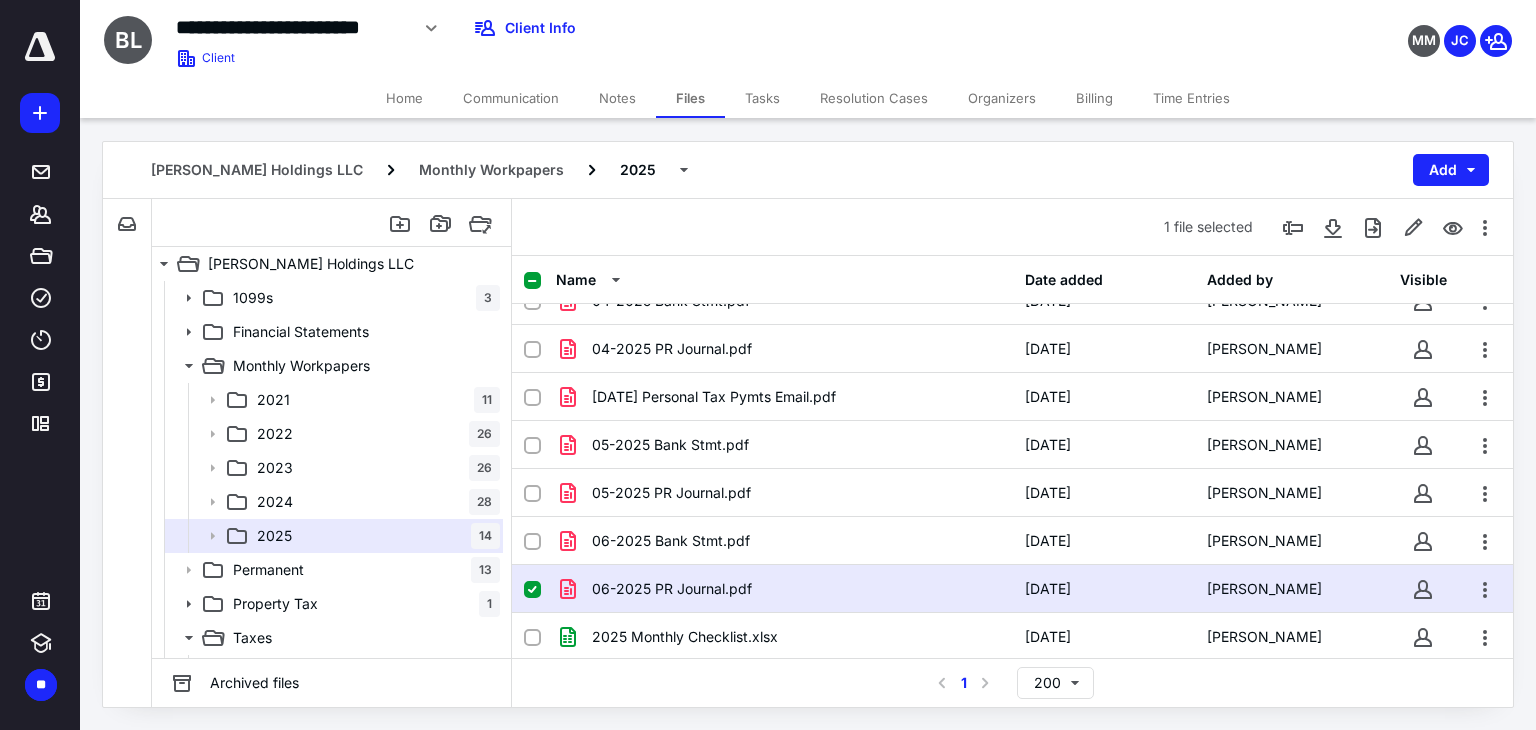 click on "Tasks" at bounding box center [762, 98] 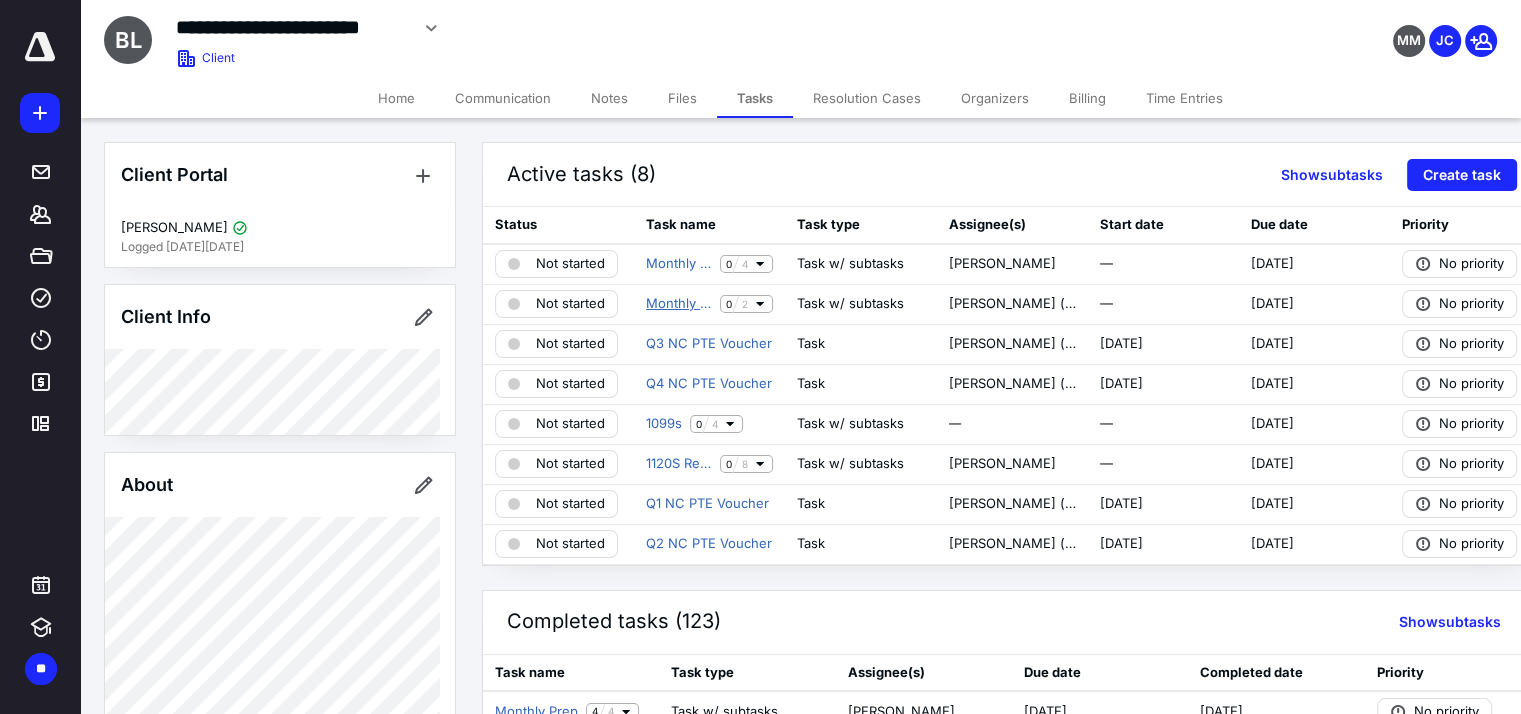 click on "Monthly Payroll" at bounding box center (679, 304) 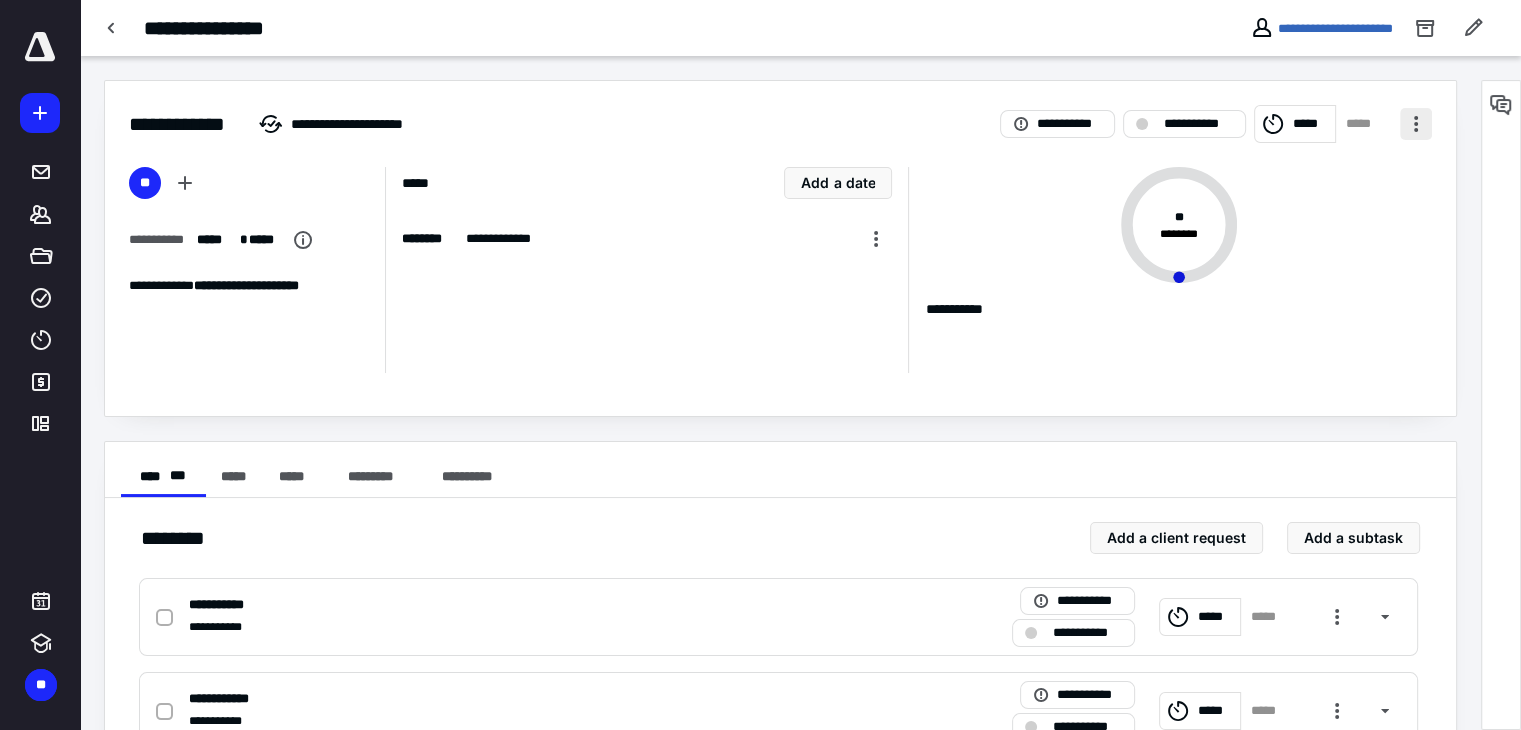 click at bounding box center [1416, 124] 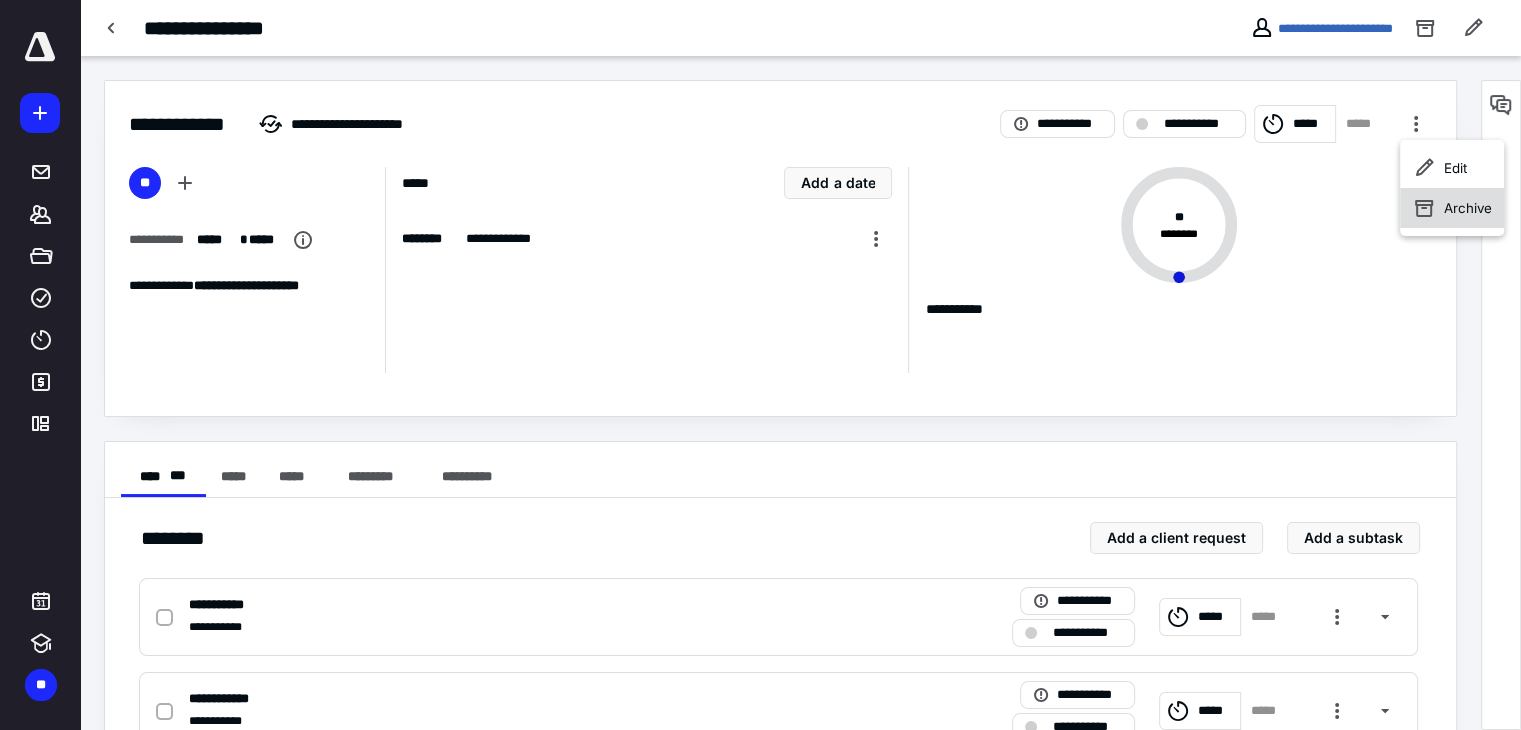 click on "Archive" at bounding box center (1452, 208) 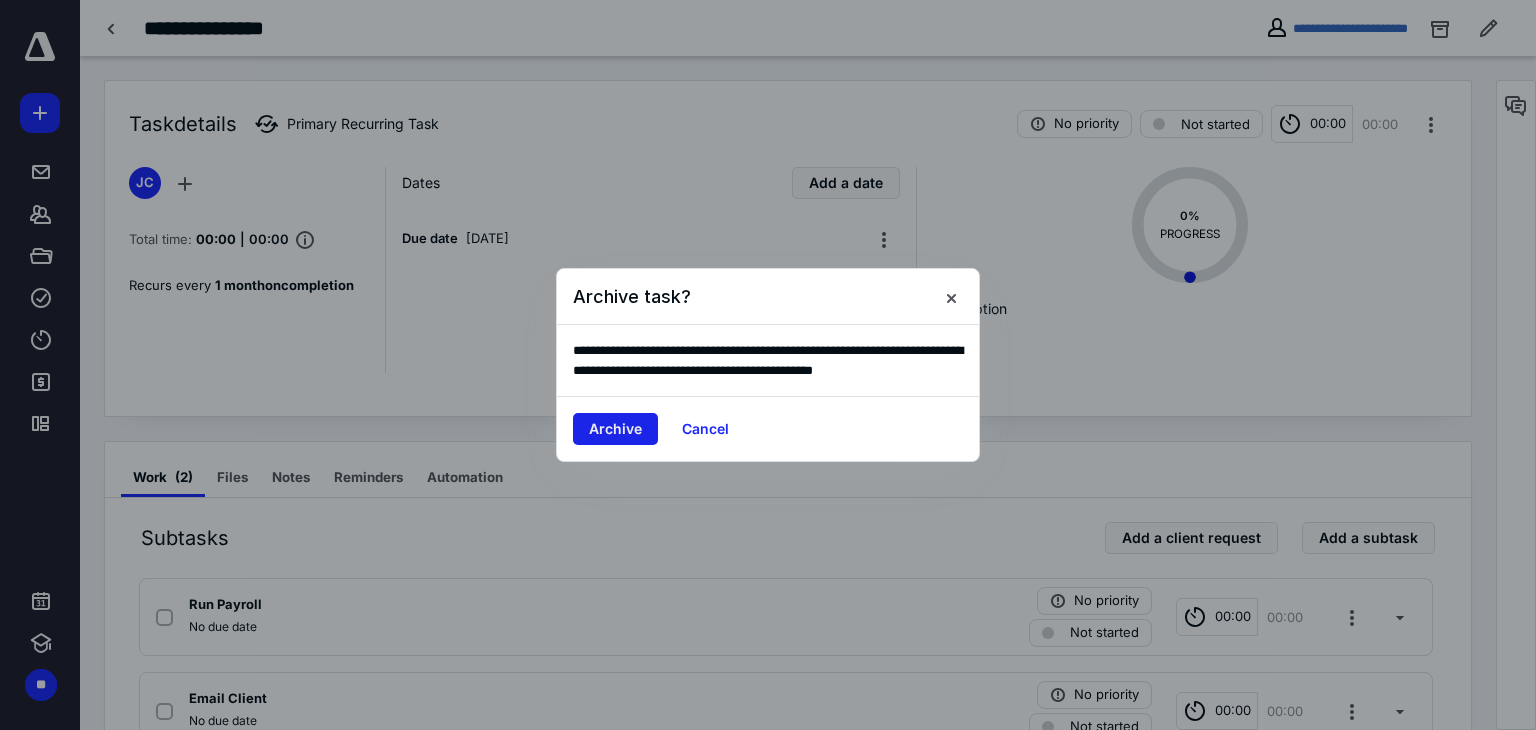 click on "Archive" at bounding box center (615, 429) 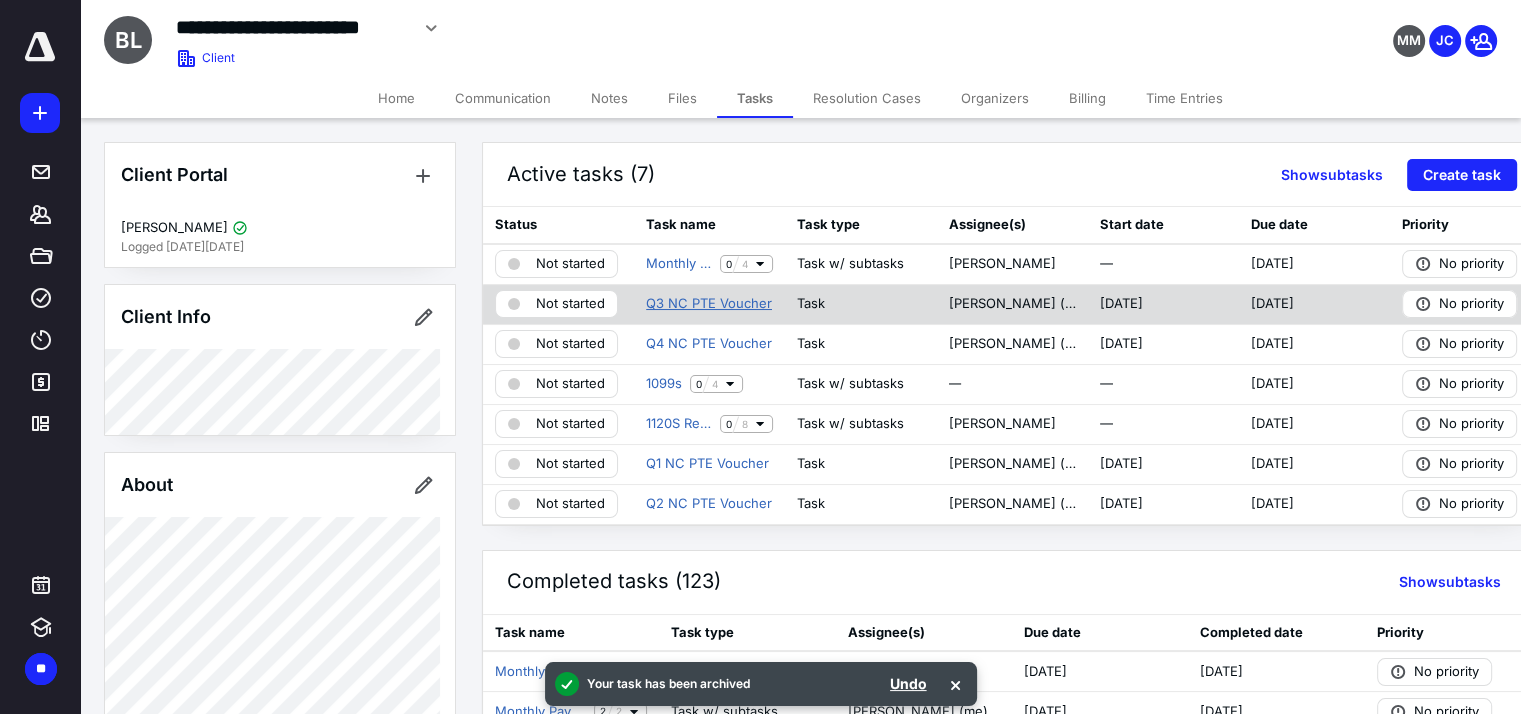 click on "Q3 NC PTE Voucher" at bounding box center (709, 304) 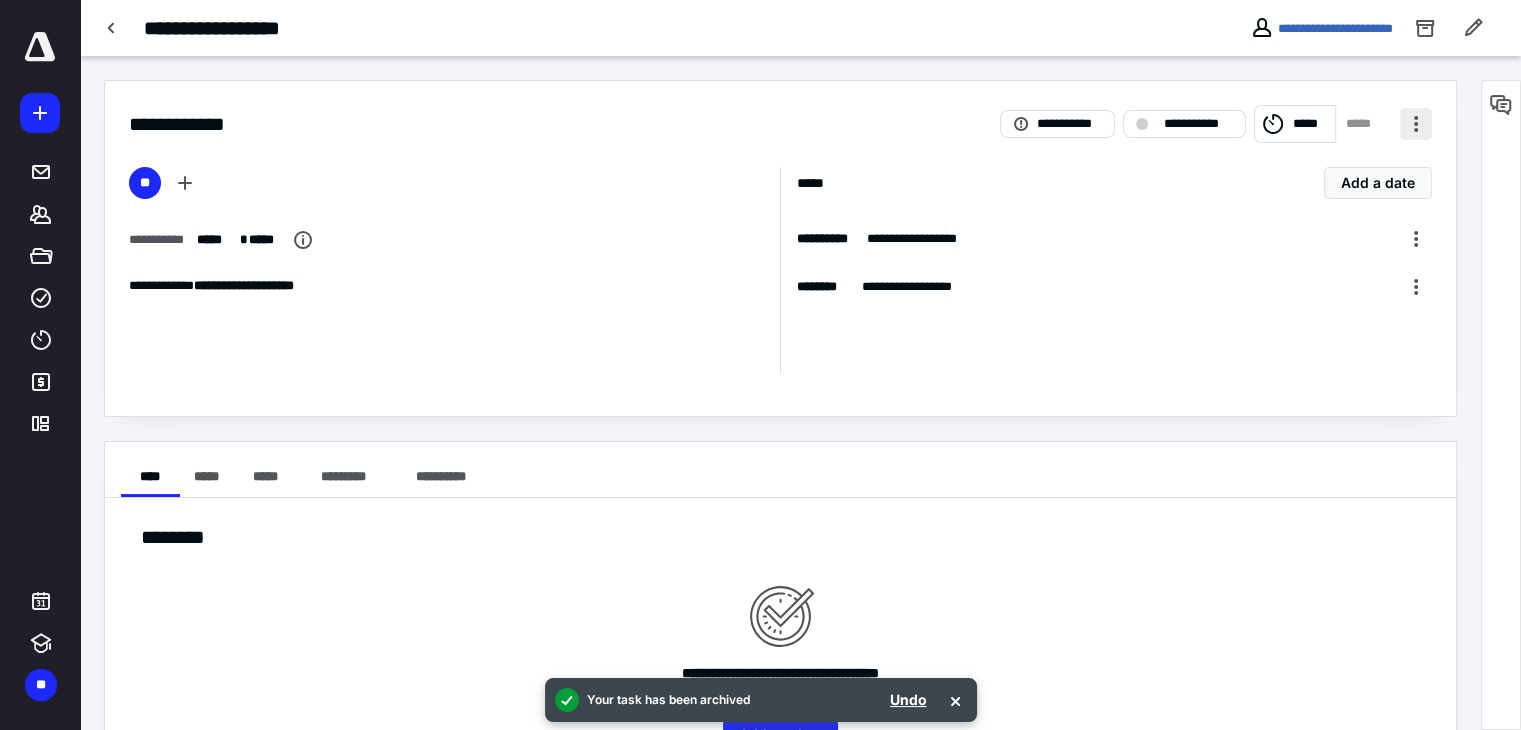 click at bounding box center (1416, 124) 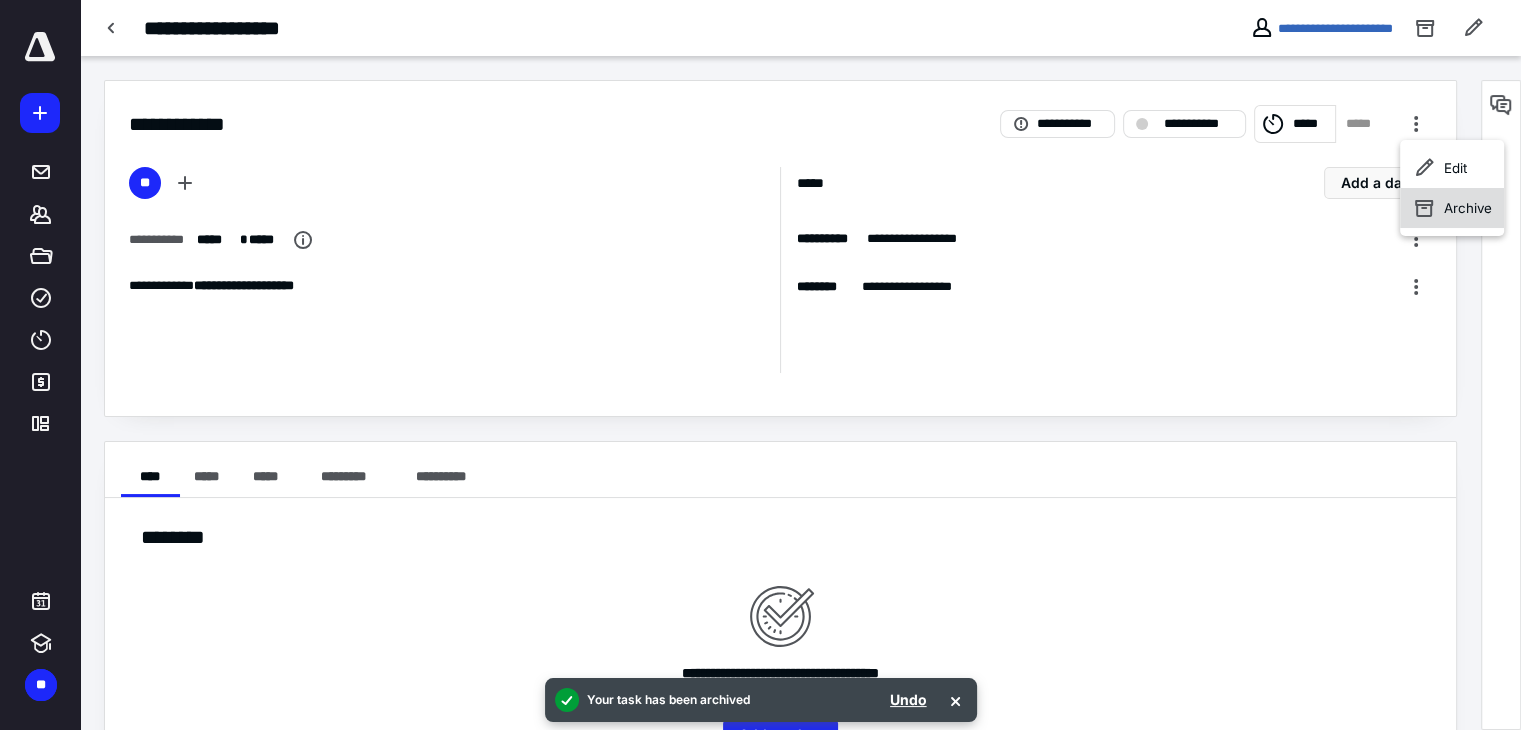 click 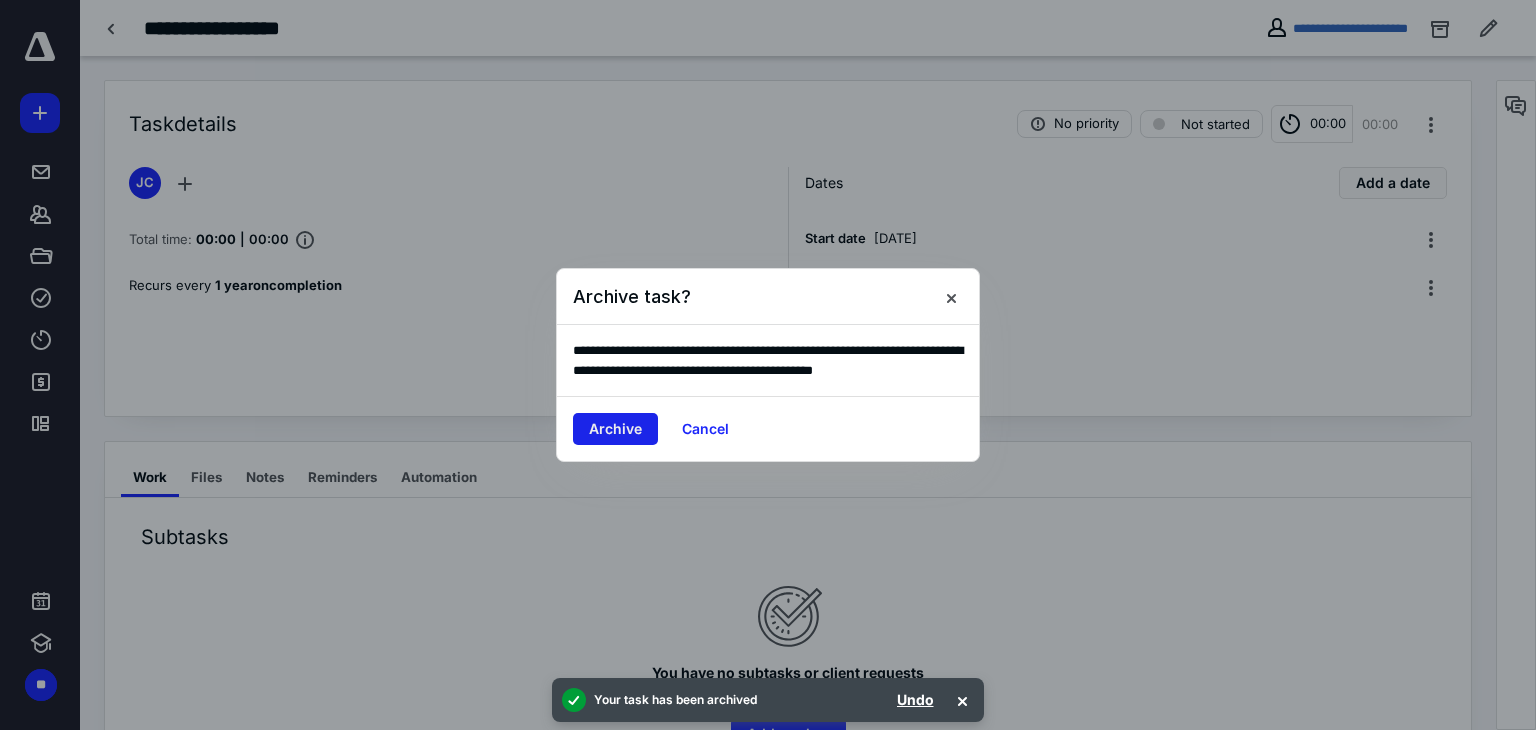 click on "Archive" at bounding box center (615, 429) 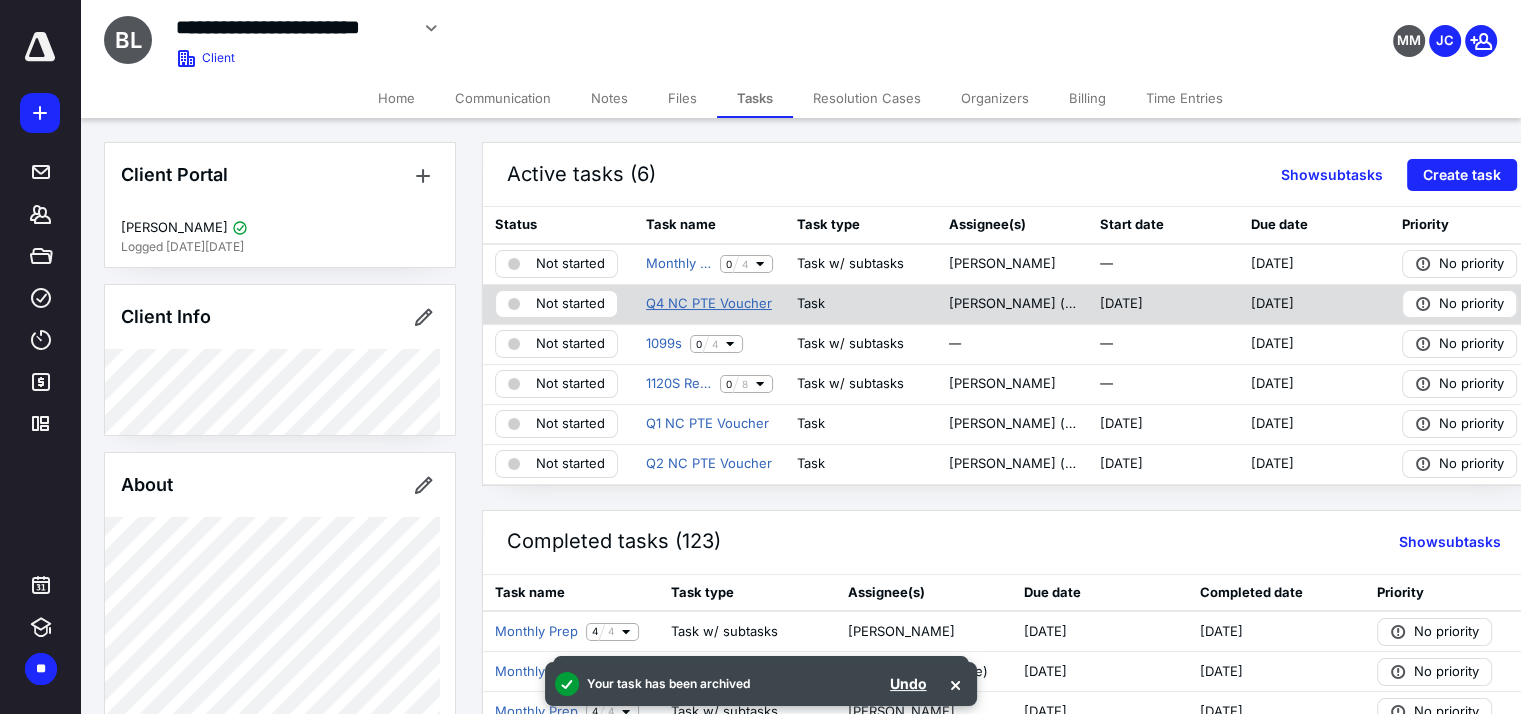 click on "Q4 NC PTE Voucher" at bounding box center [709, 304] 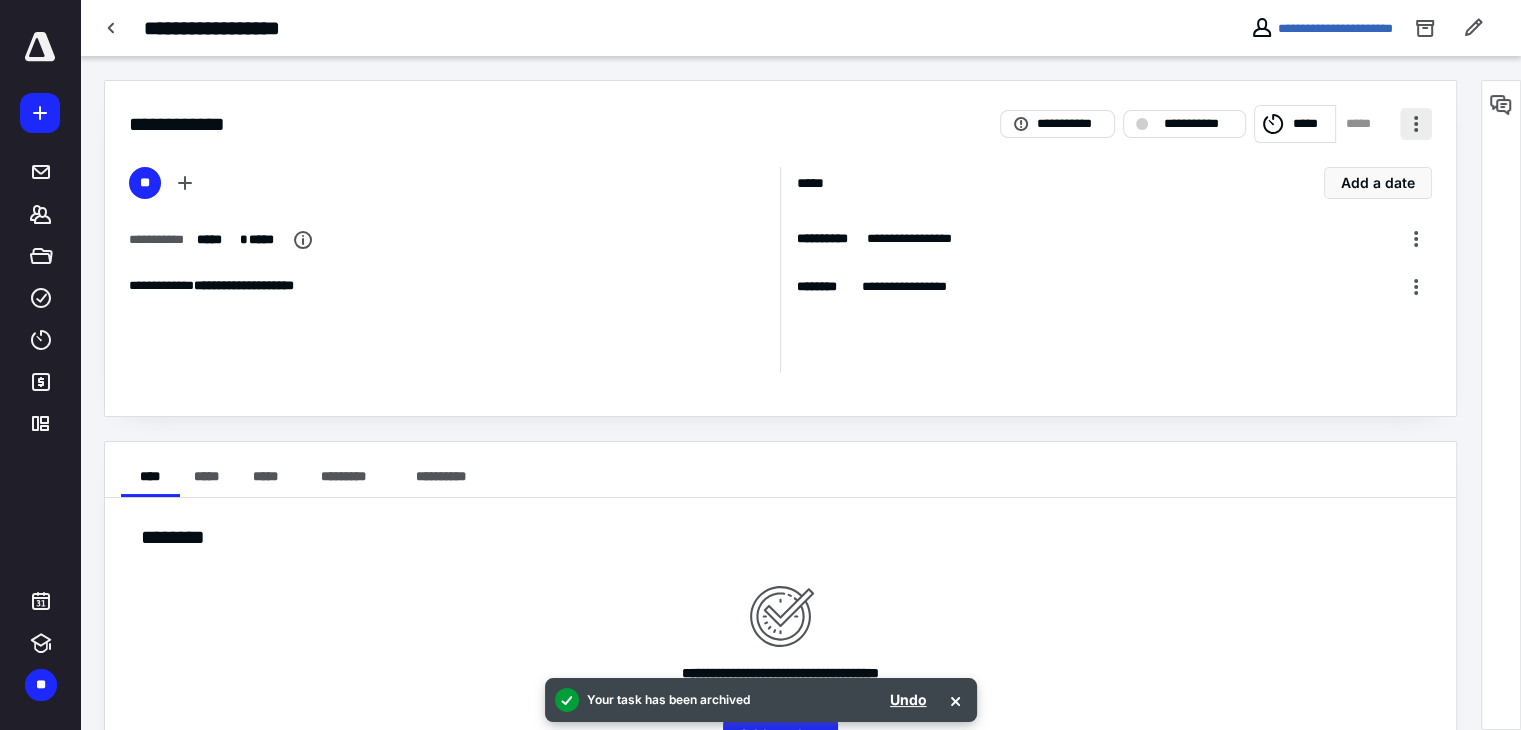 click at bounding box center (1416, 124) 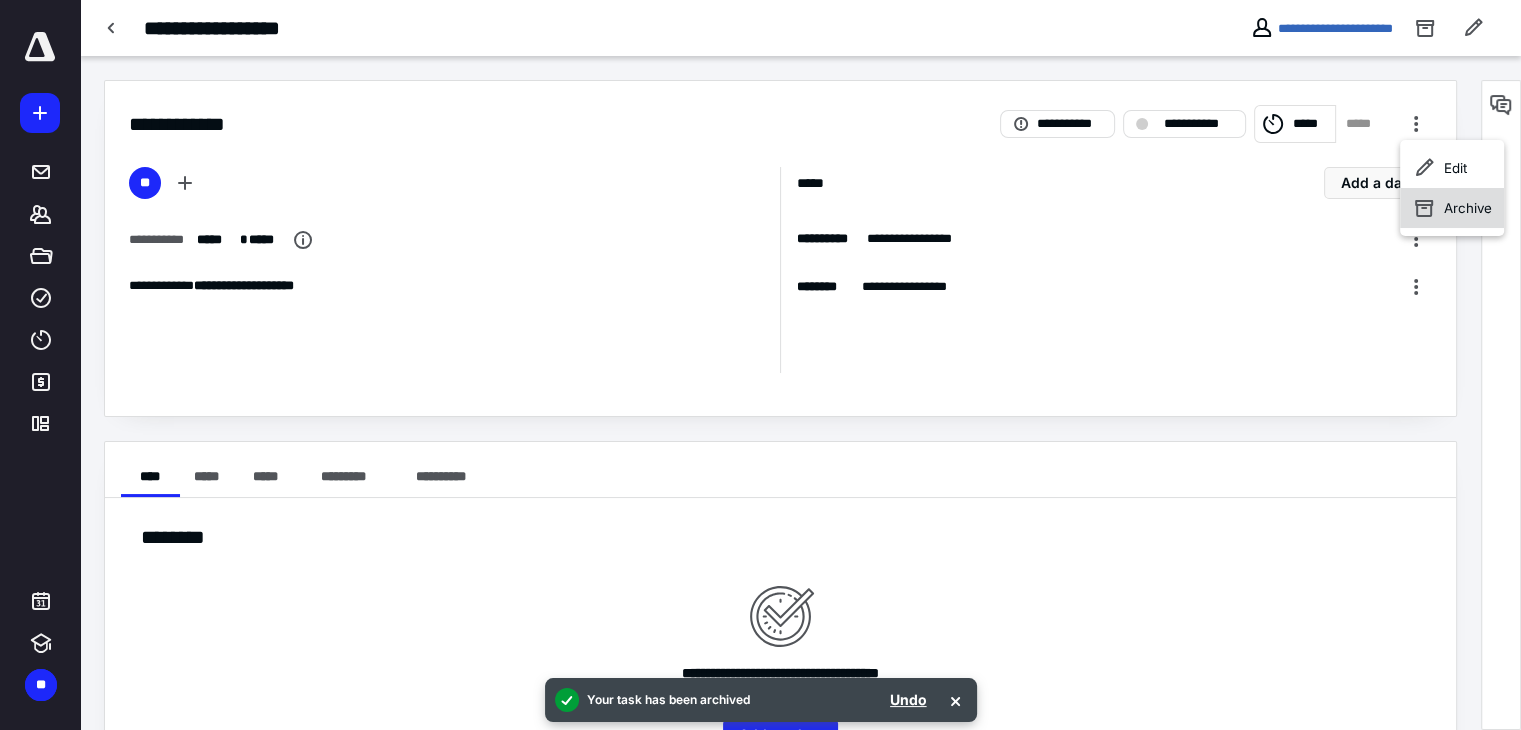 click on "Archive" at bounding box center (1468, 208) 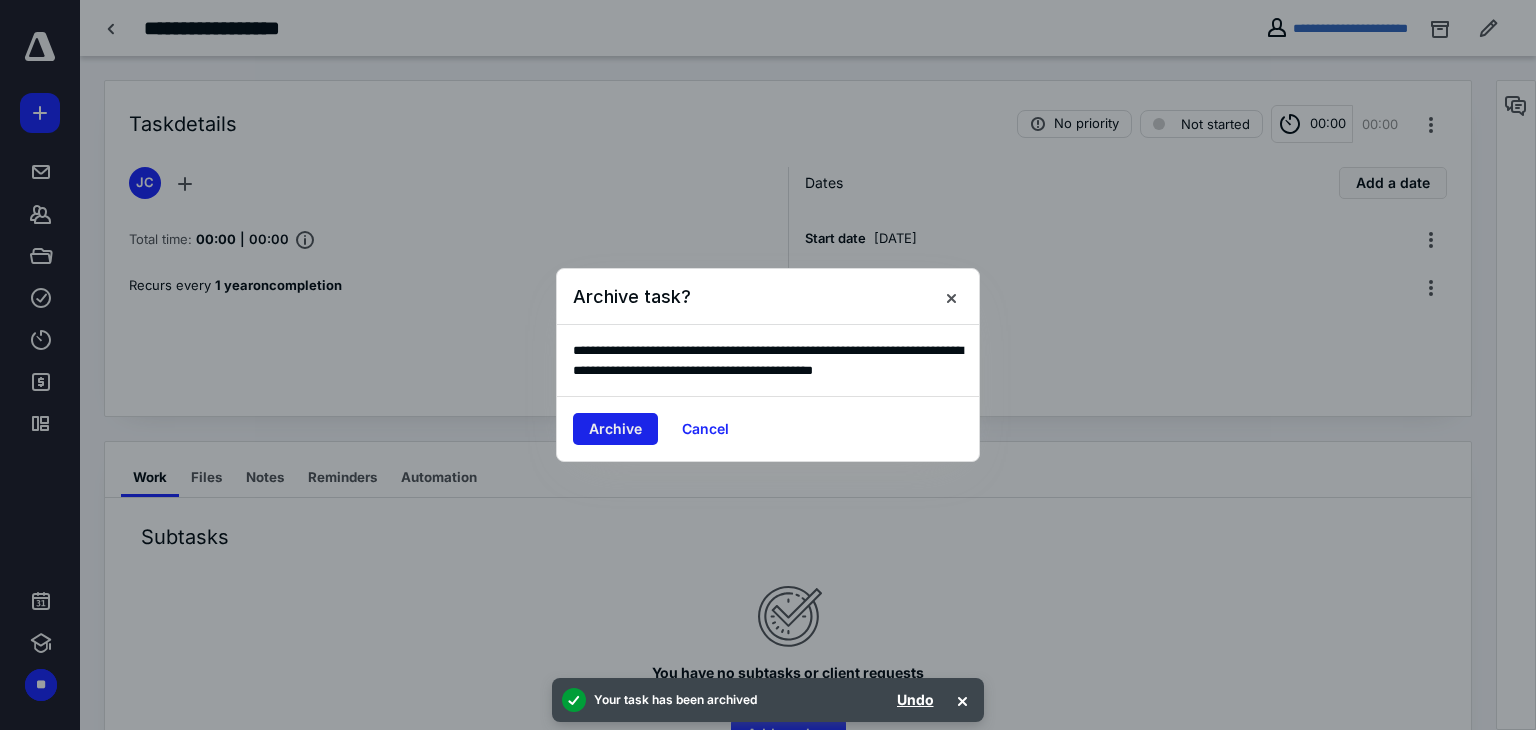 click on "Archive" at bounding box center [615, 429] 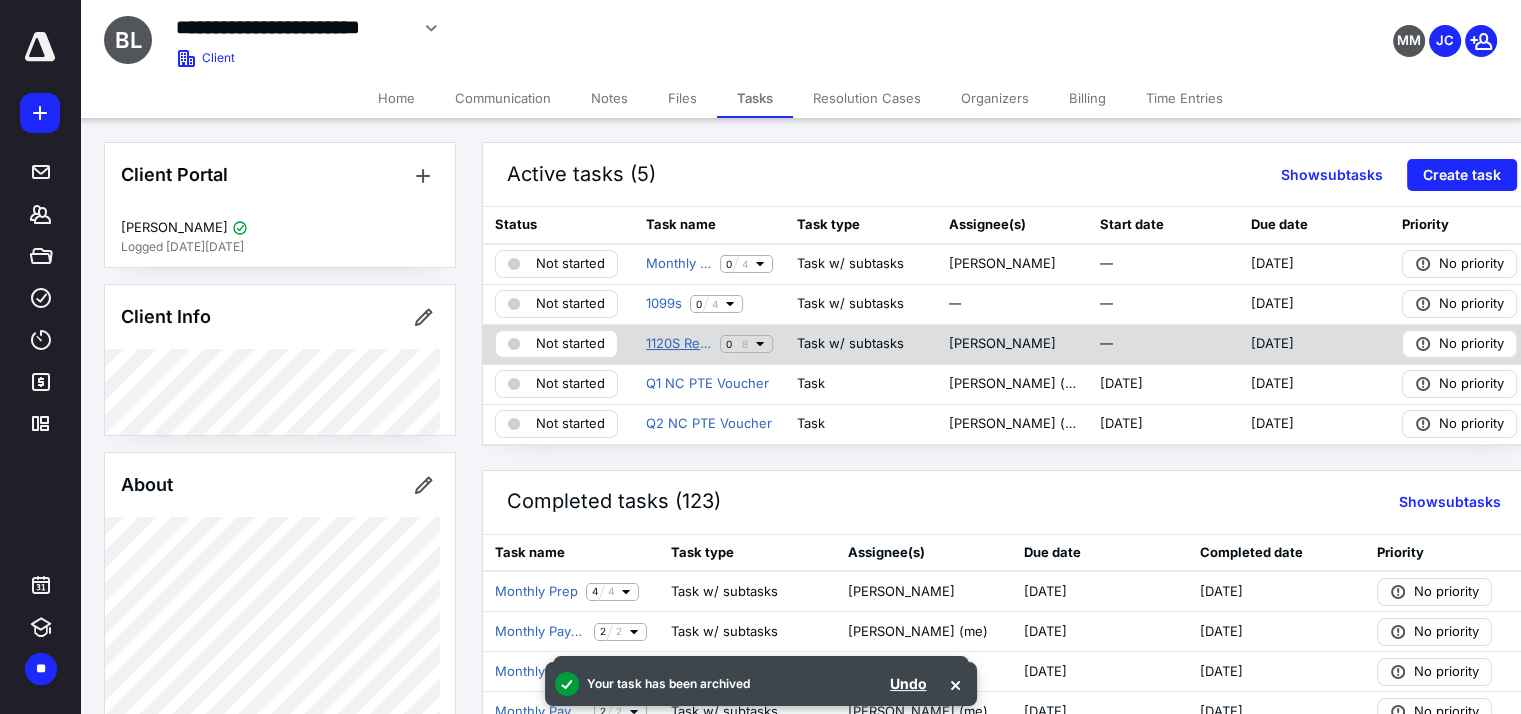 click on "1120S Return" at bounding box center (679, 344) 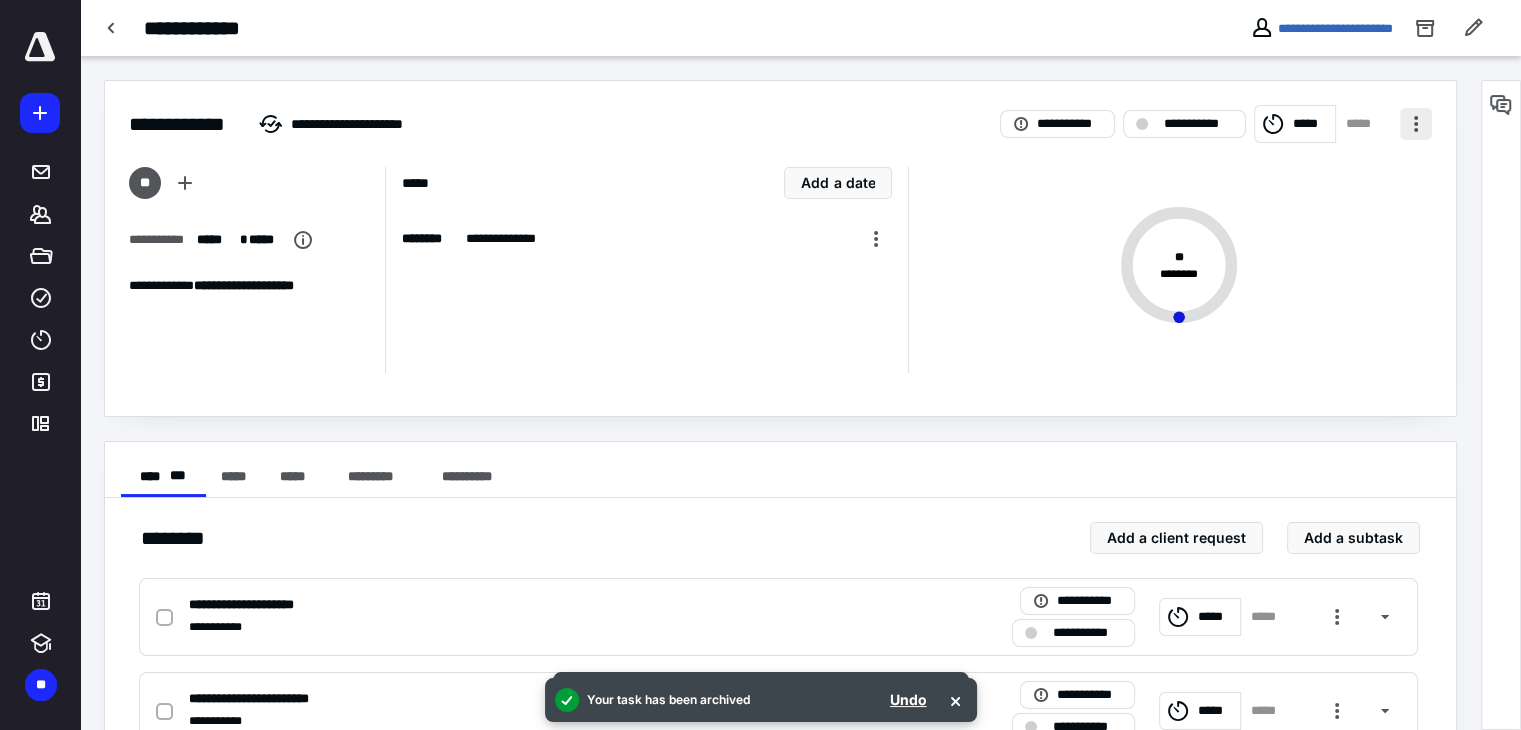 click at bounding box center (1416, 124) 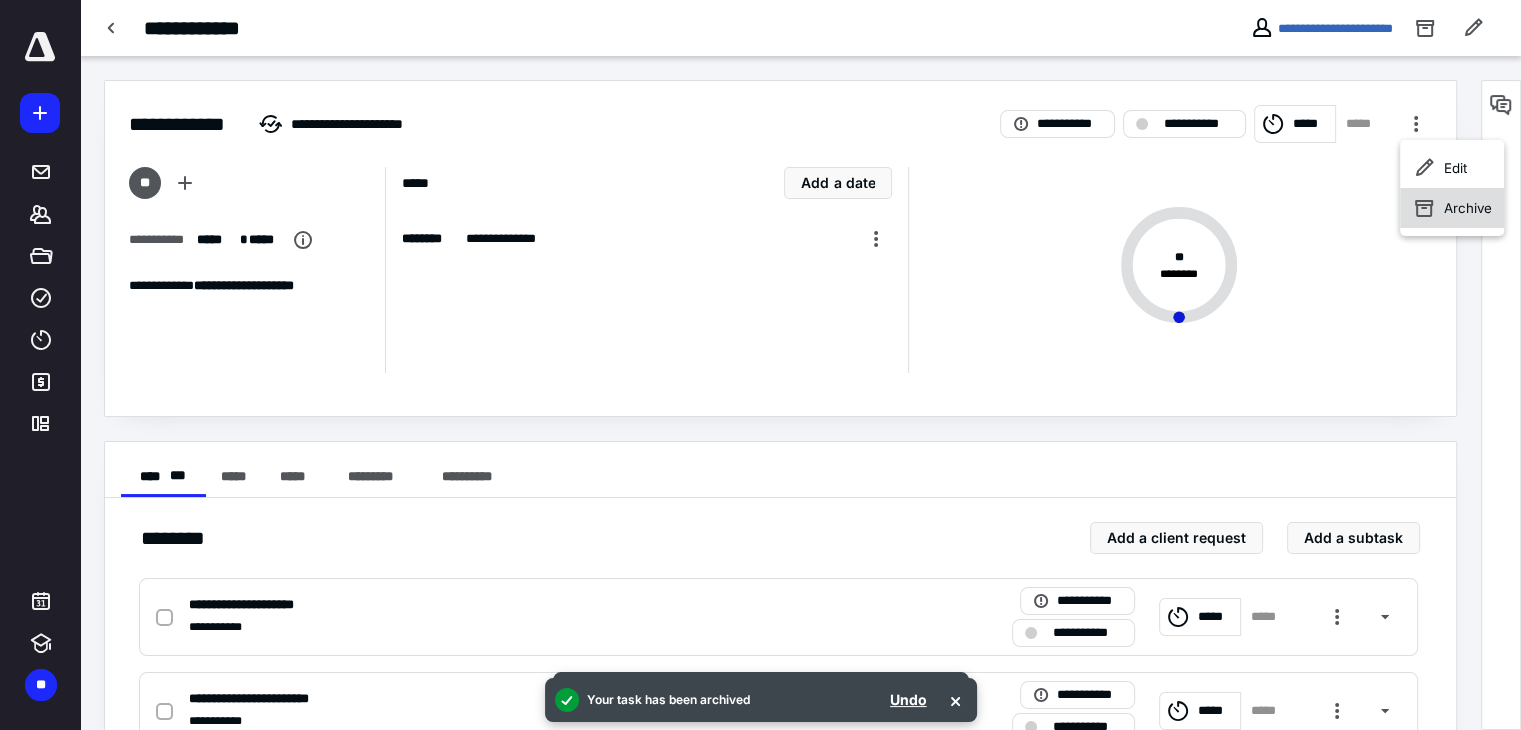 click on "Archive" at bounding box center (1452, 208) 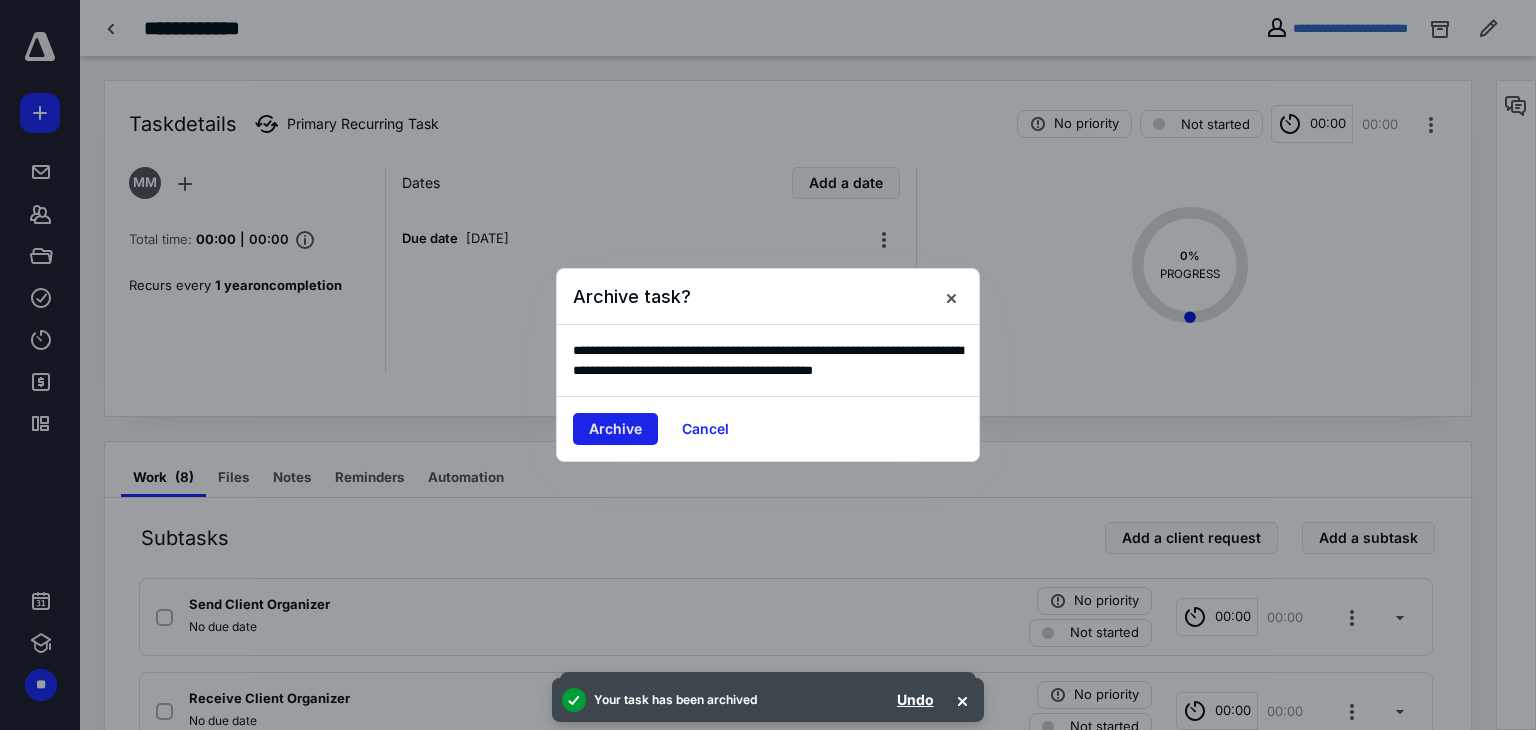 click on "Archive" at bounding box center (615, 429) 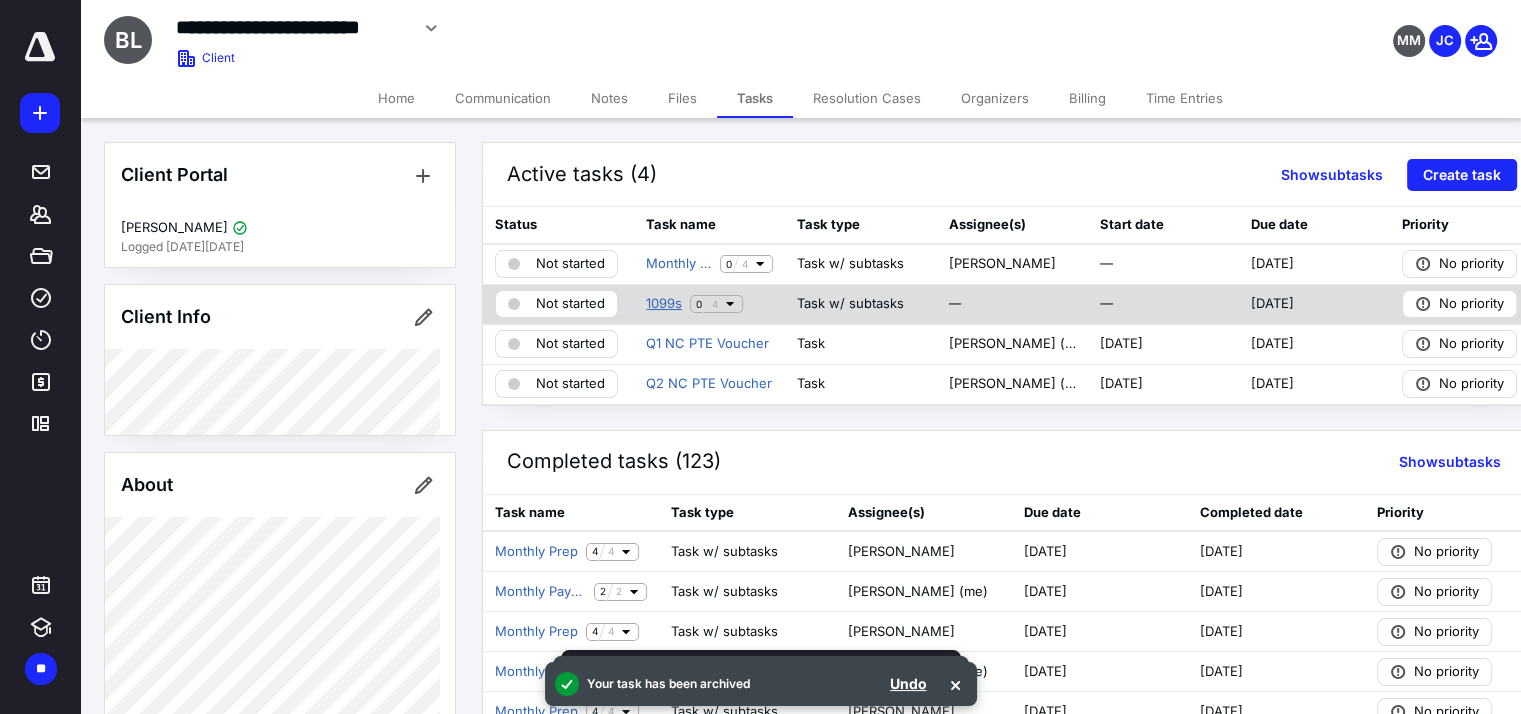 click on "1099s" at bounding box center (664, 304) 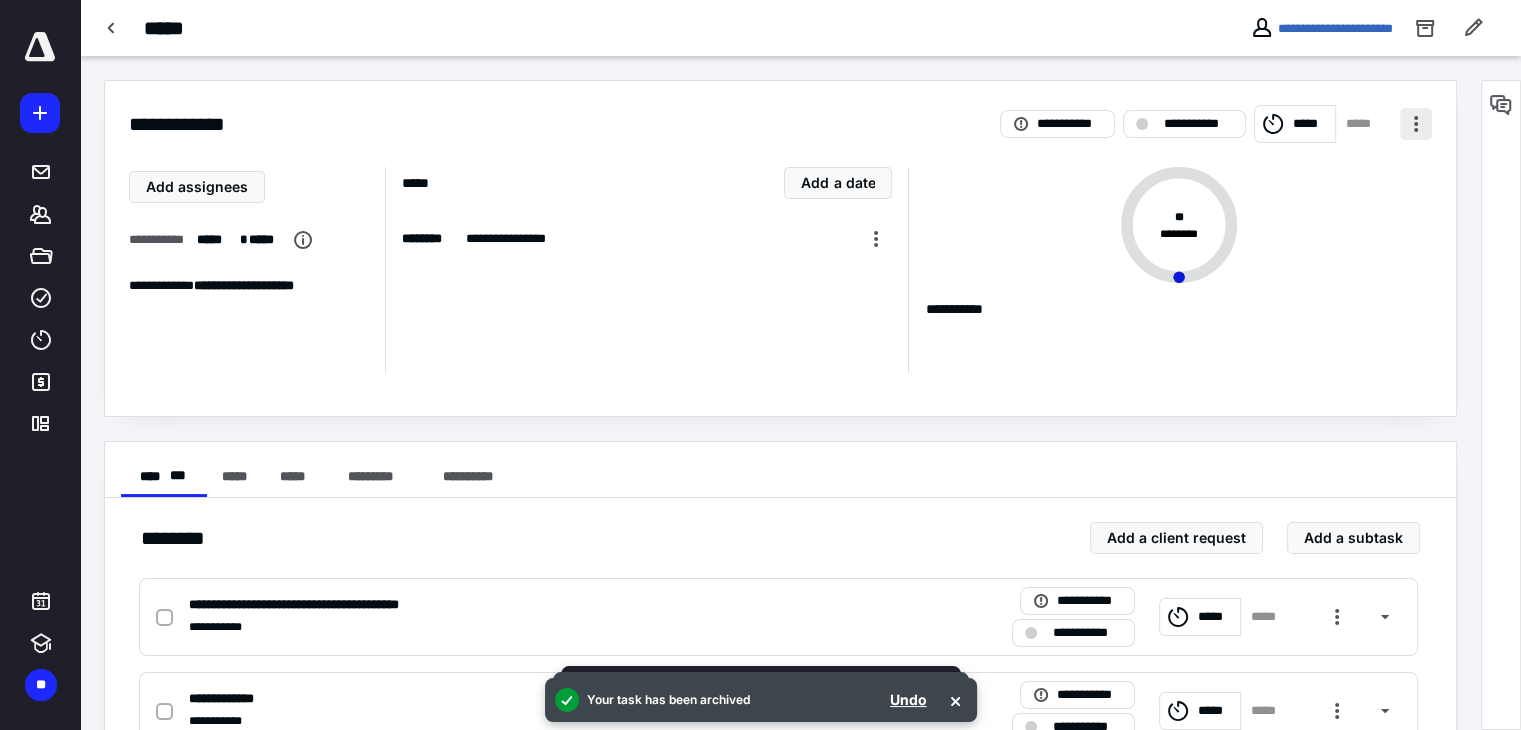 click at bounding box center [1416, 124] 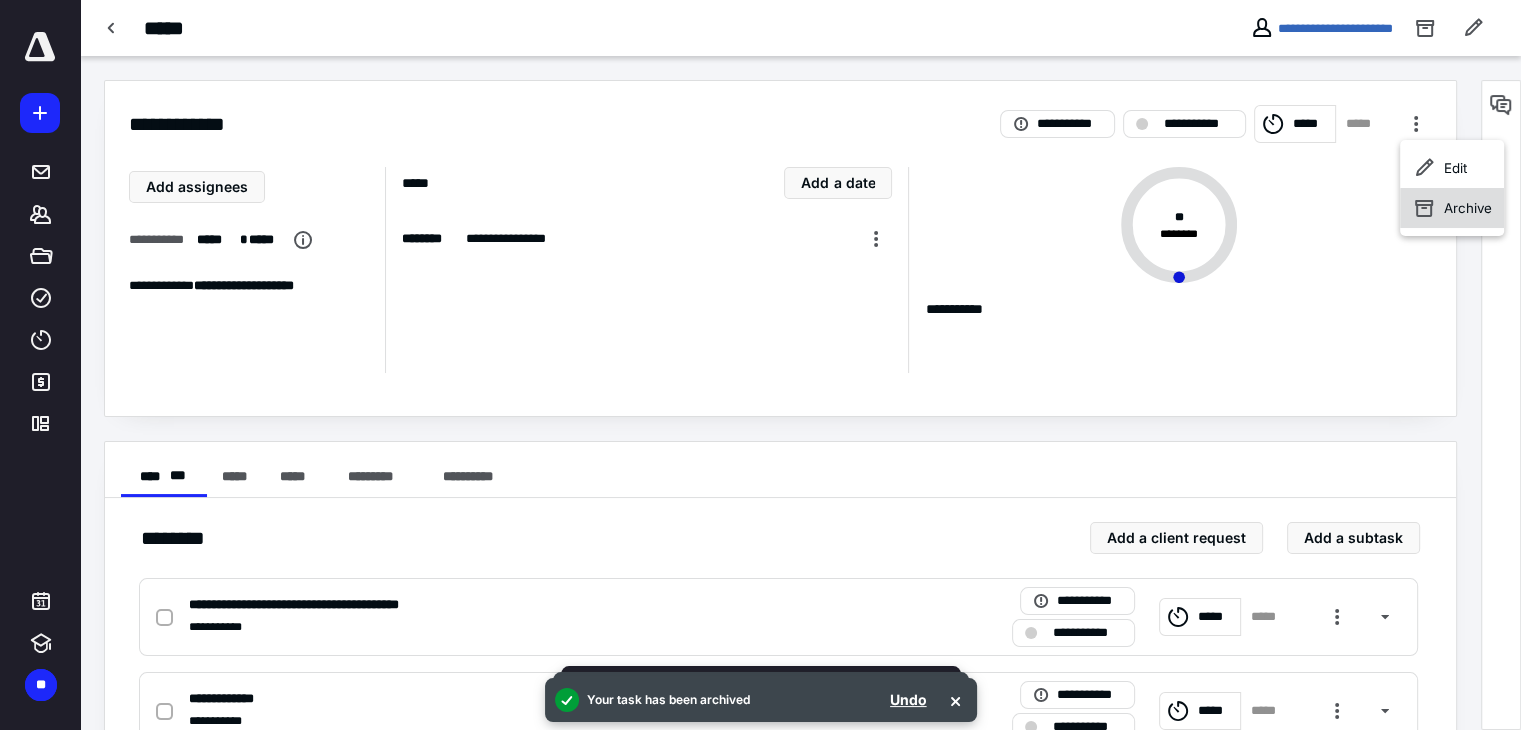 click 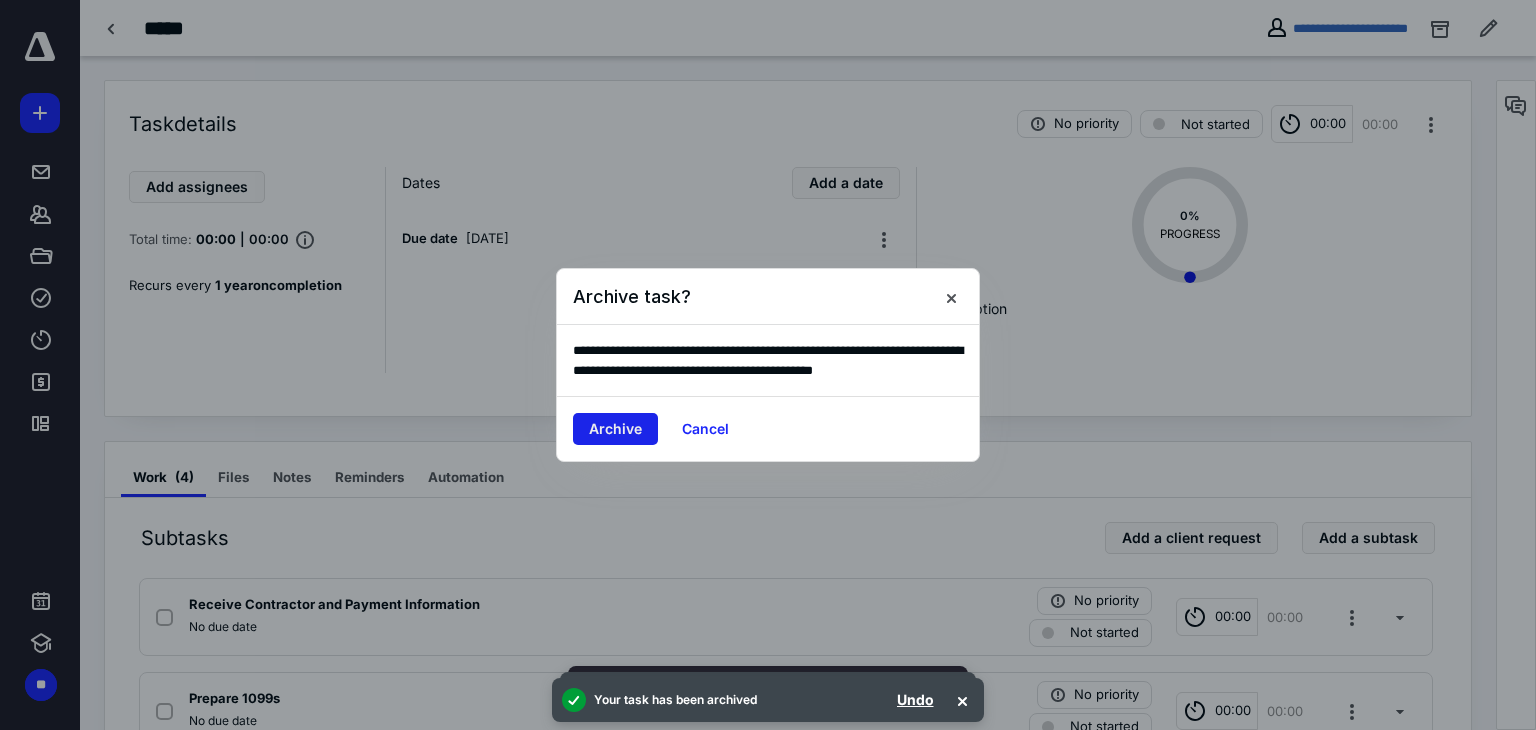 click on "Archive" at bounding box center (615, 429) 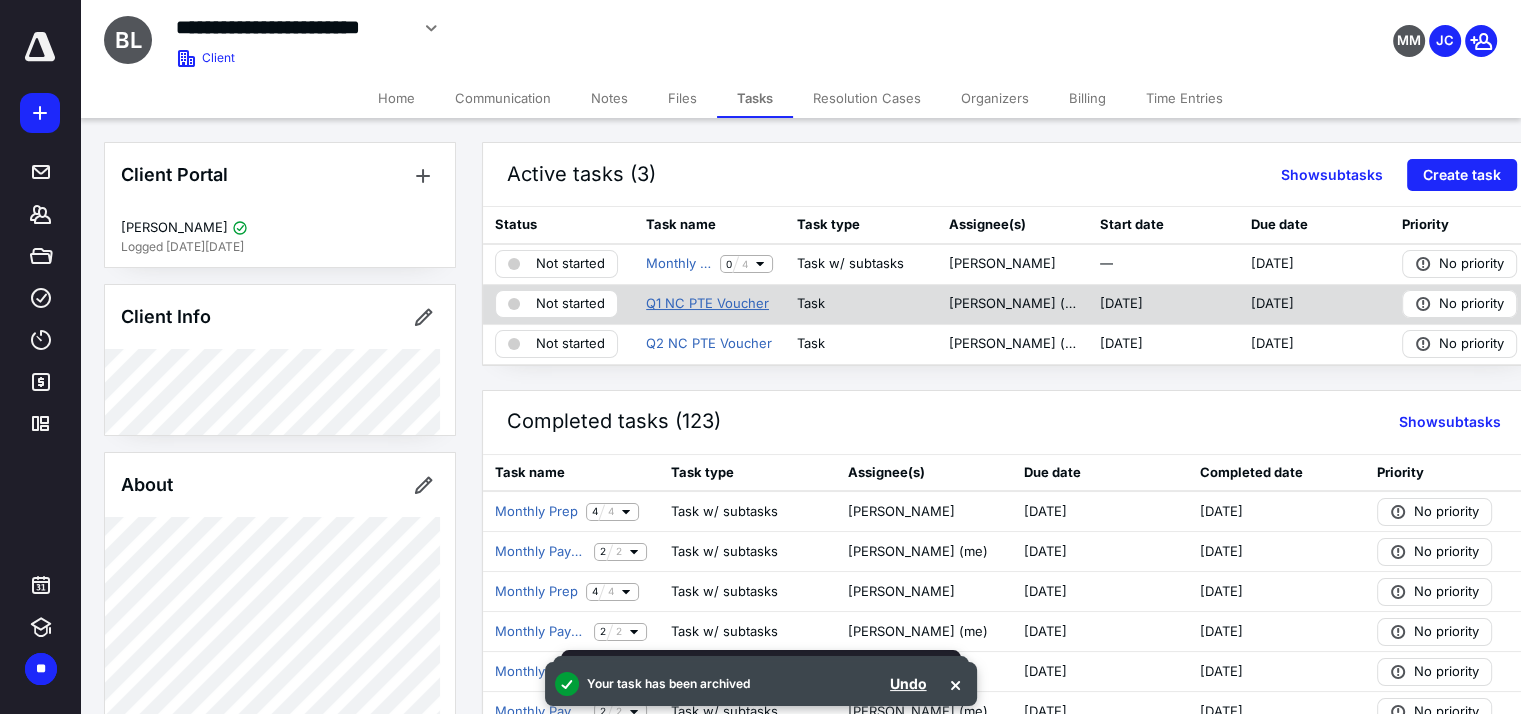 click on "Q1 NC PTE Voucher" at bounding box center (707, 304) 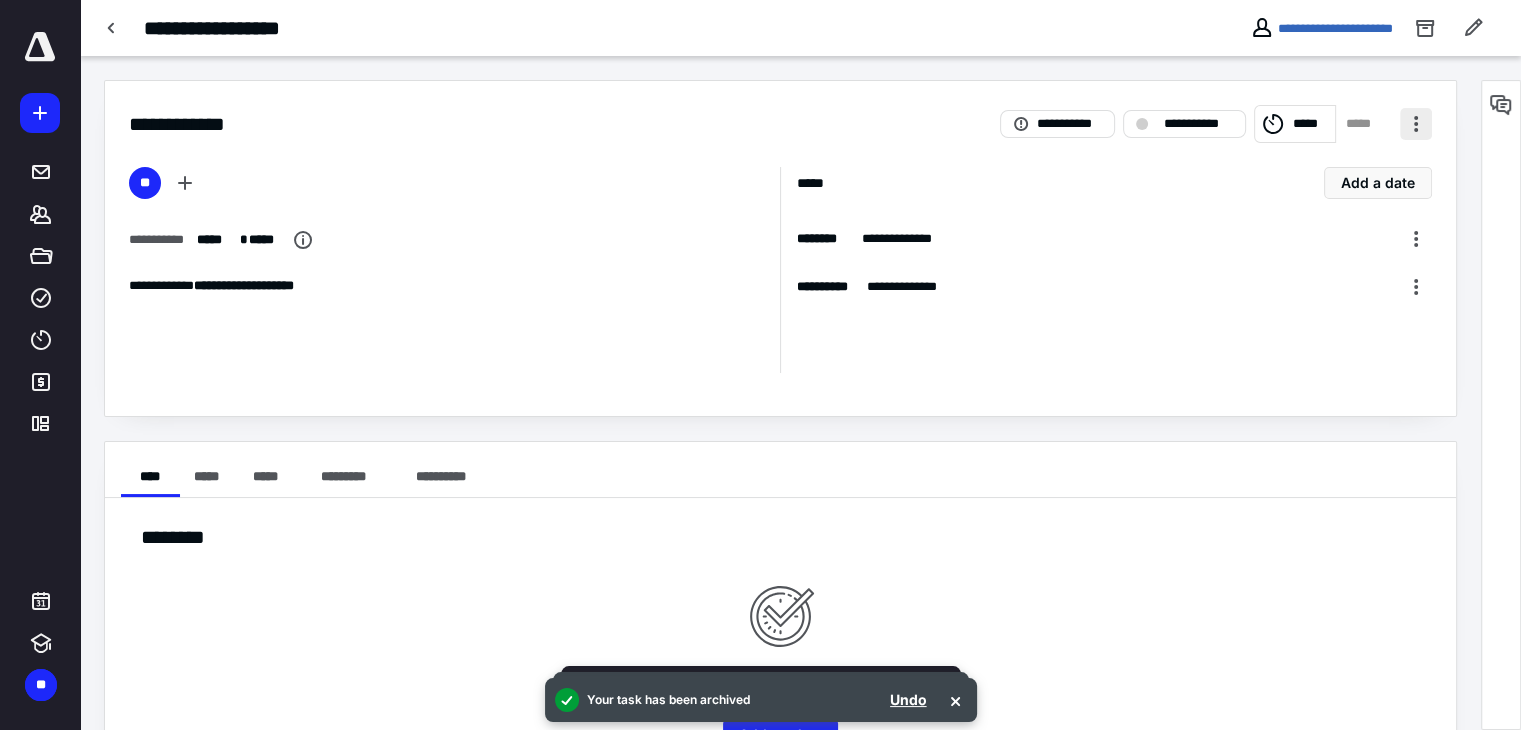 click at bounding box center [1416, 124] 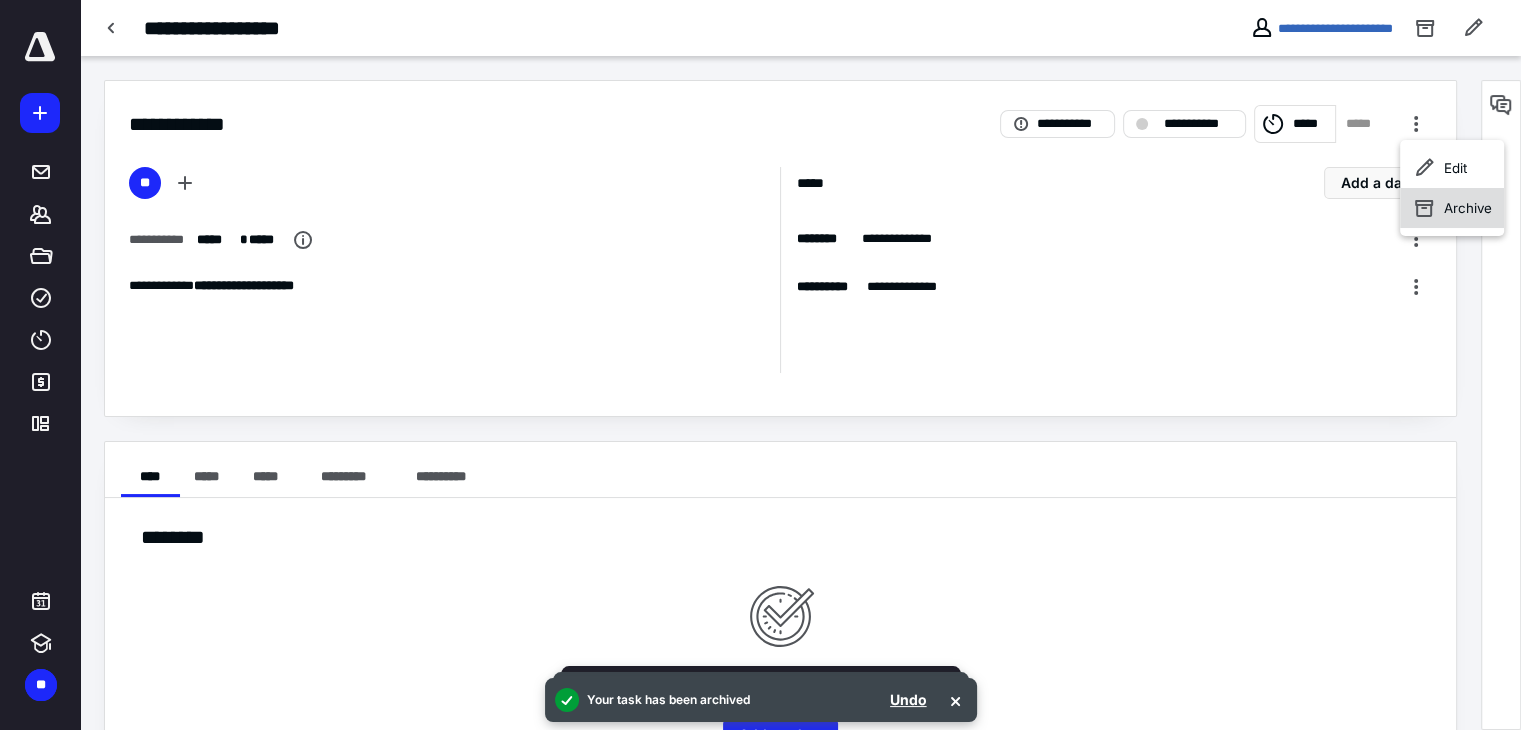 click 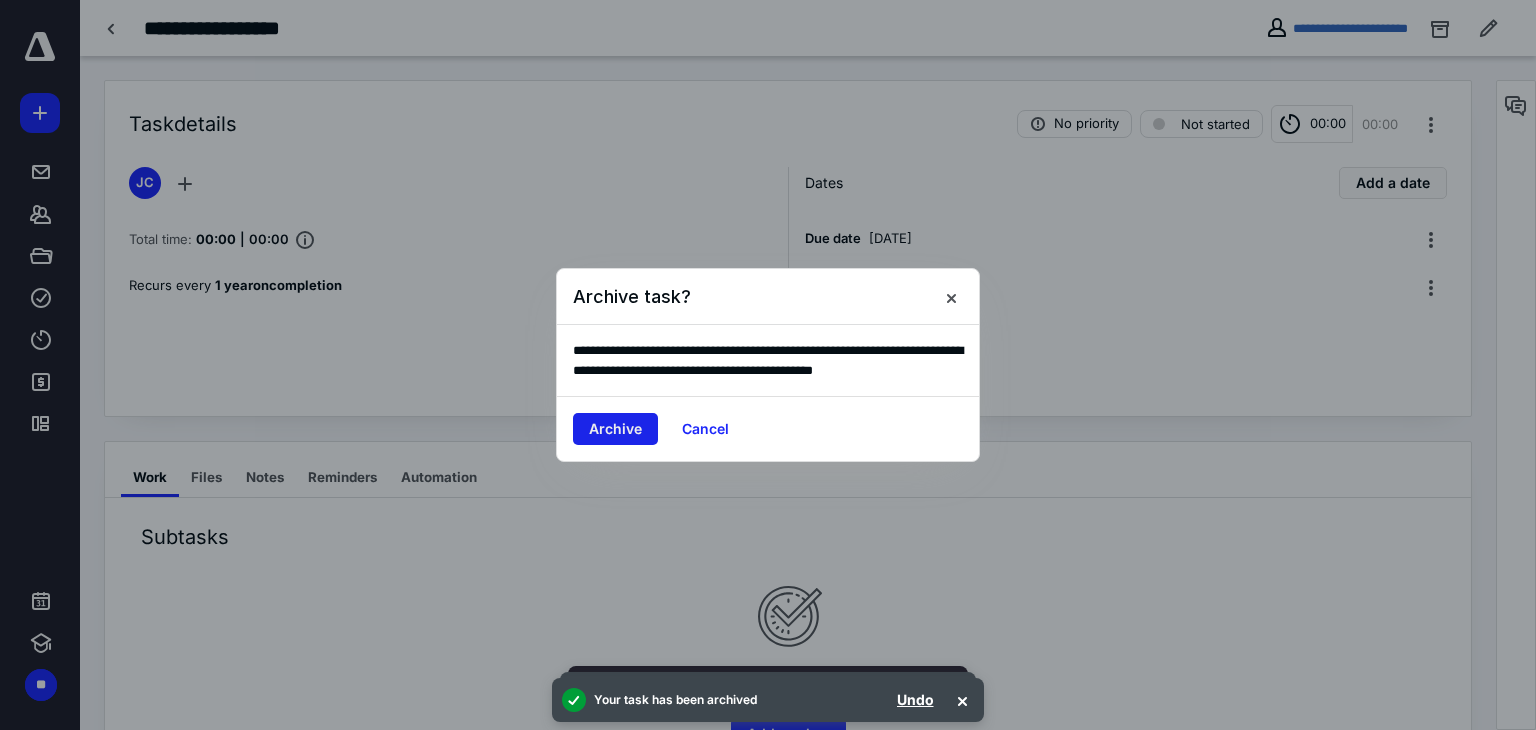 click on "Archive" at bounding box center (615, 429) 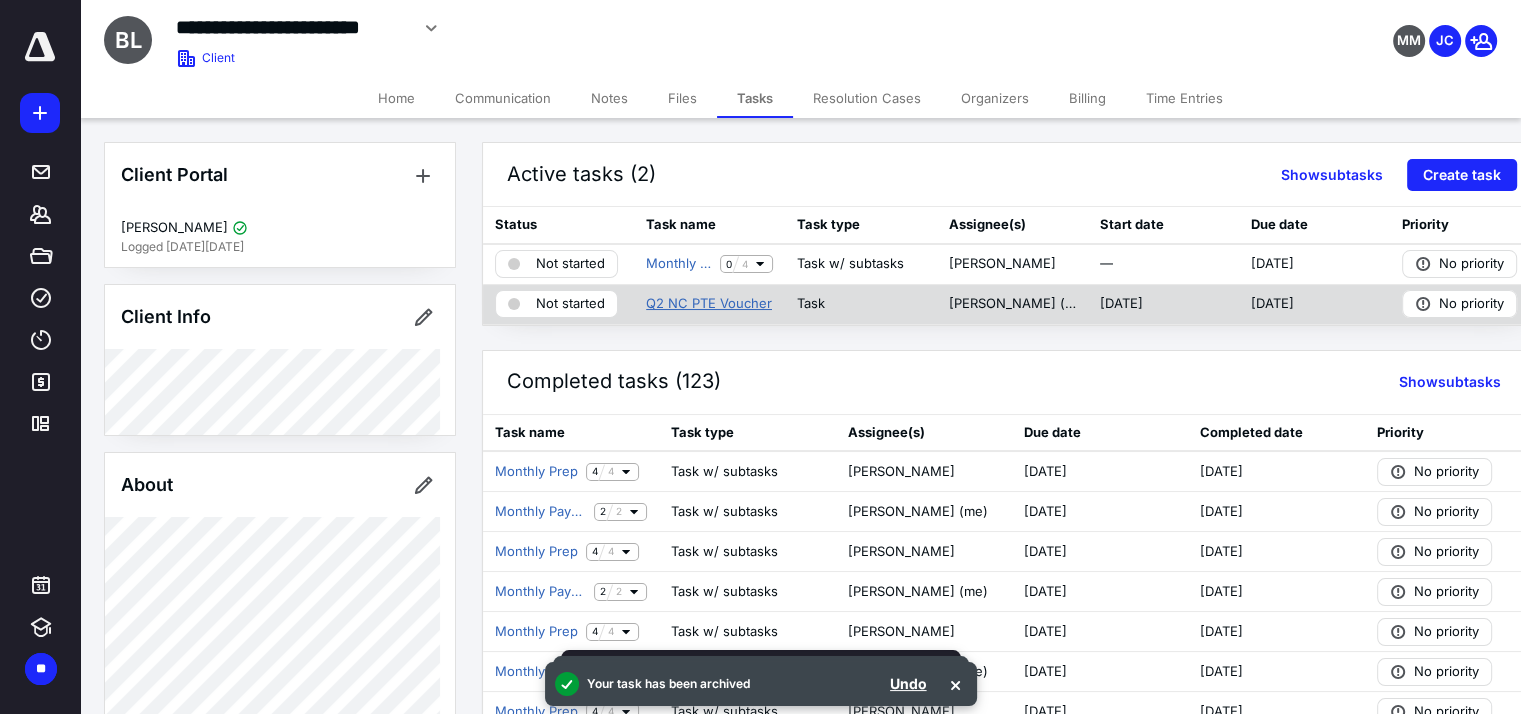 click on "Q2 NC PTE Voucher" at bounding box center [709, 304] 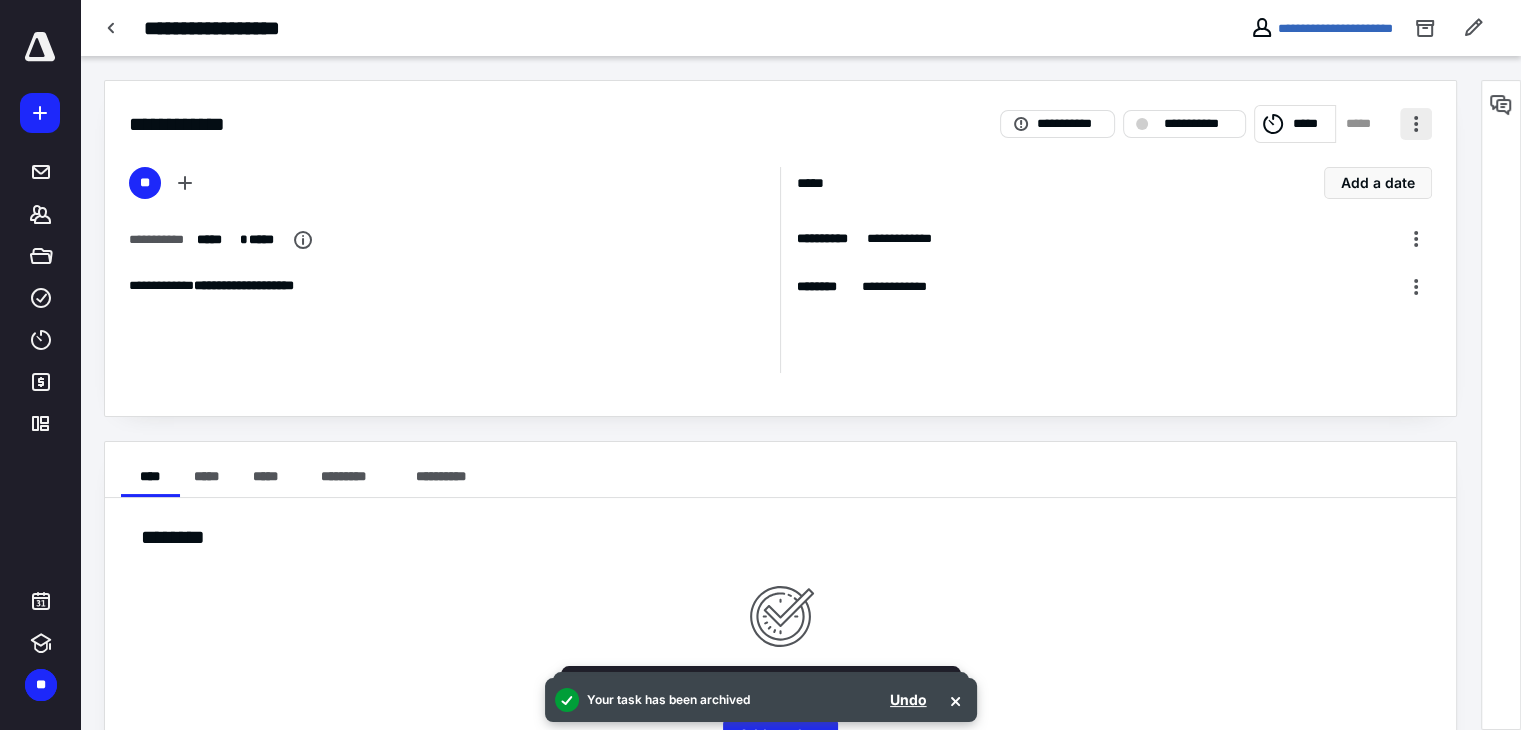 click at bounding box center [1416, 124] 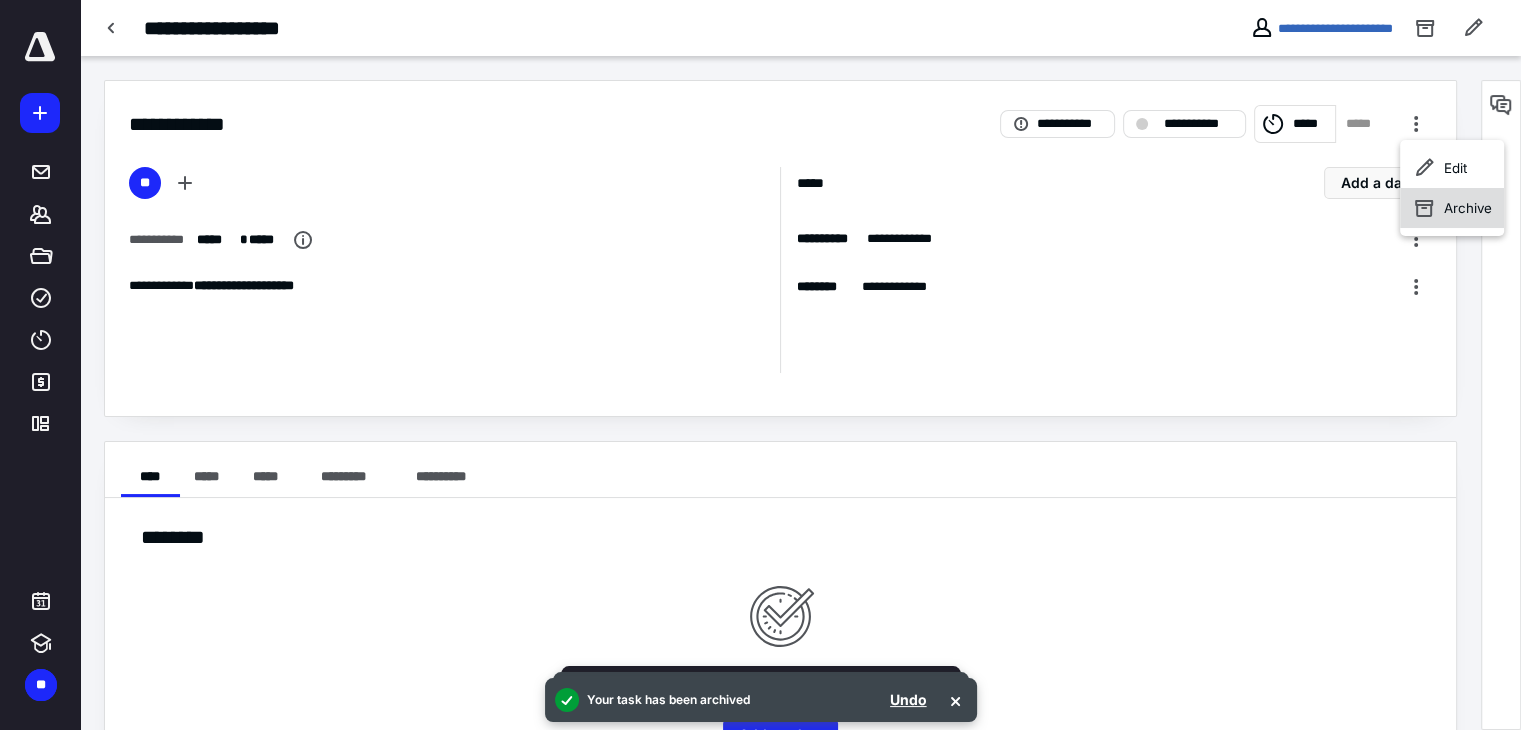 click 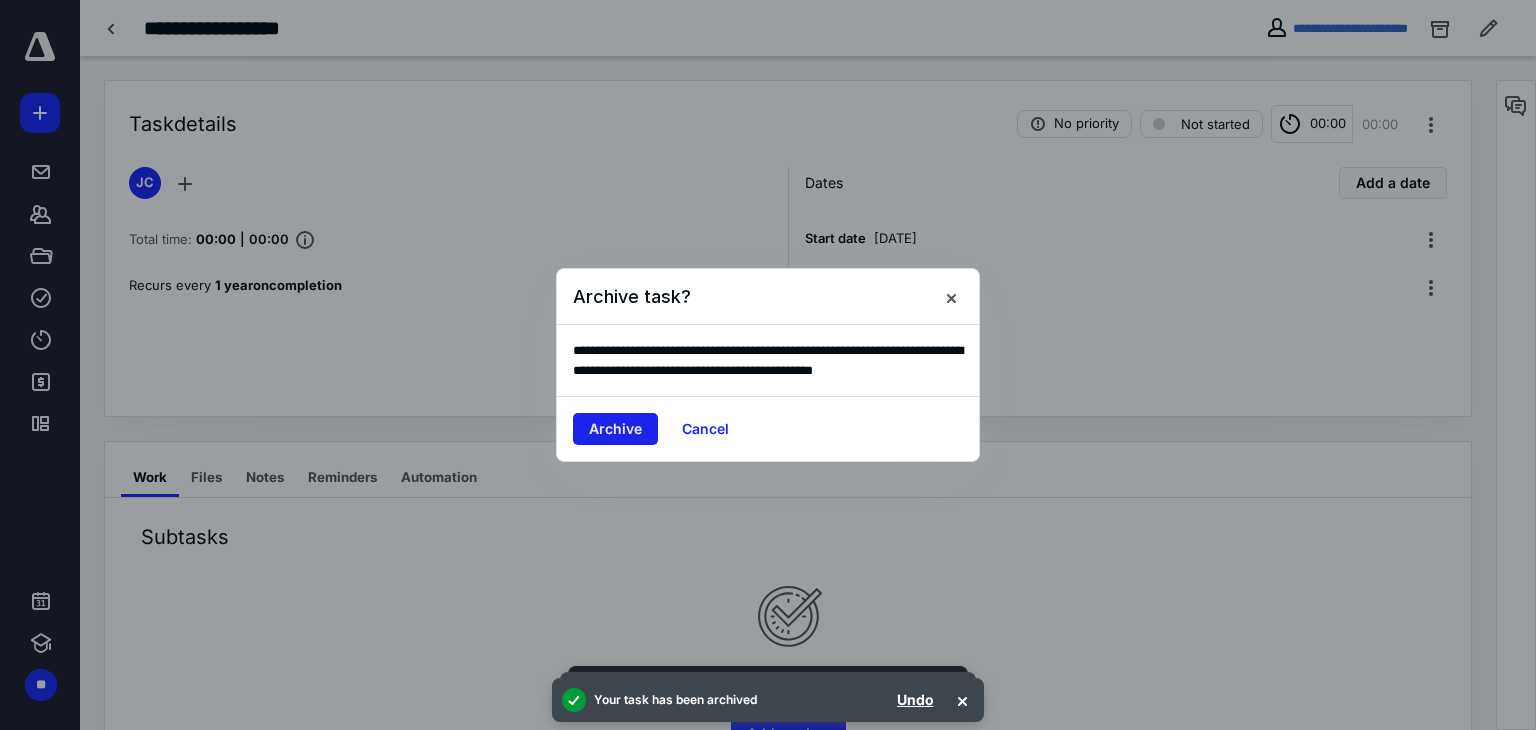 click on "Archive" at bounding box center [615, 429] 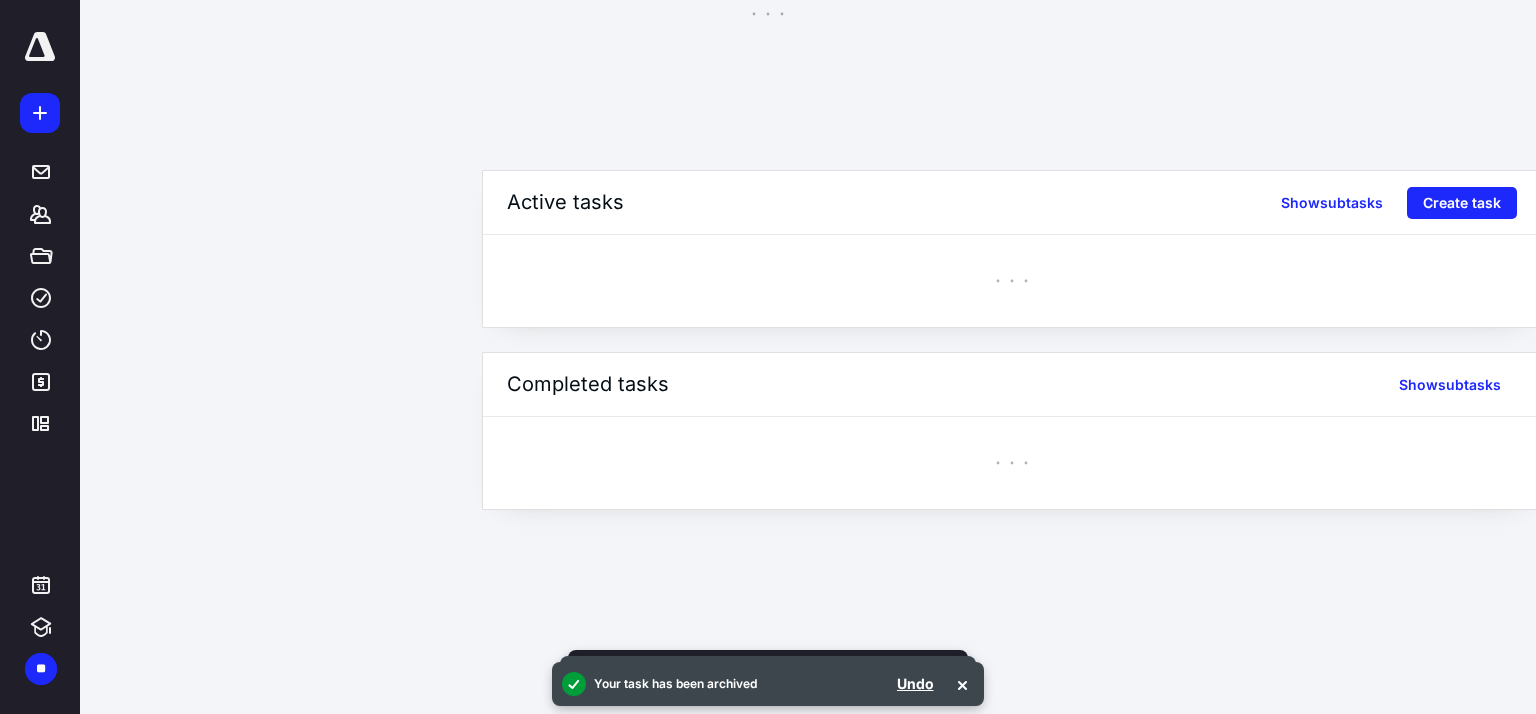 click at bounding box center [1012, 463] 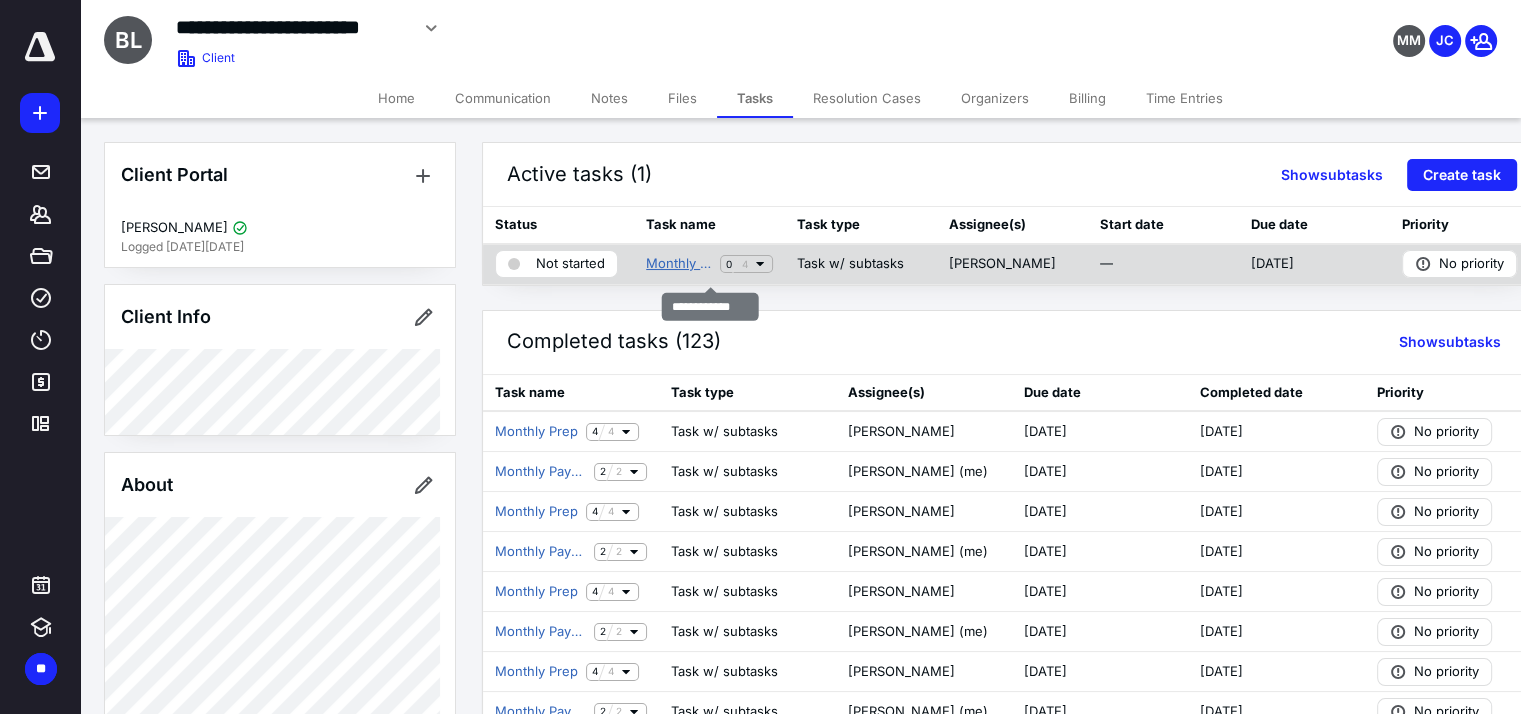 click on "Monthly Prep" at bounding box center (679, 264) 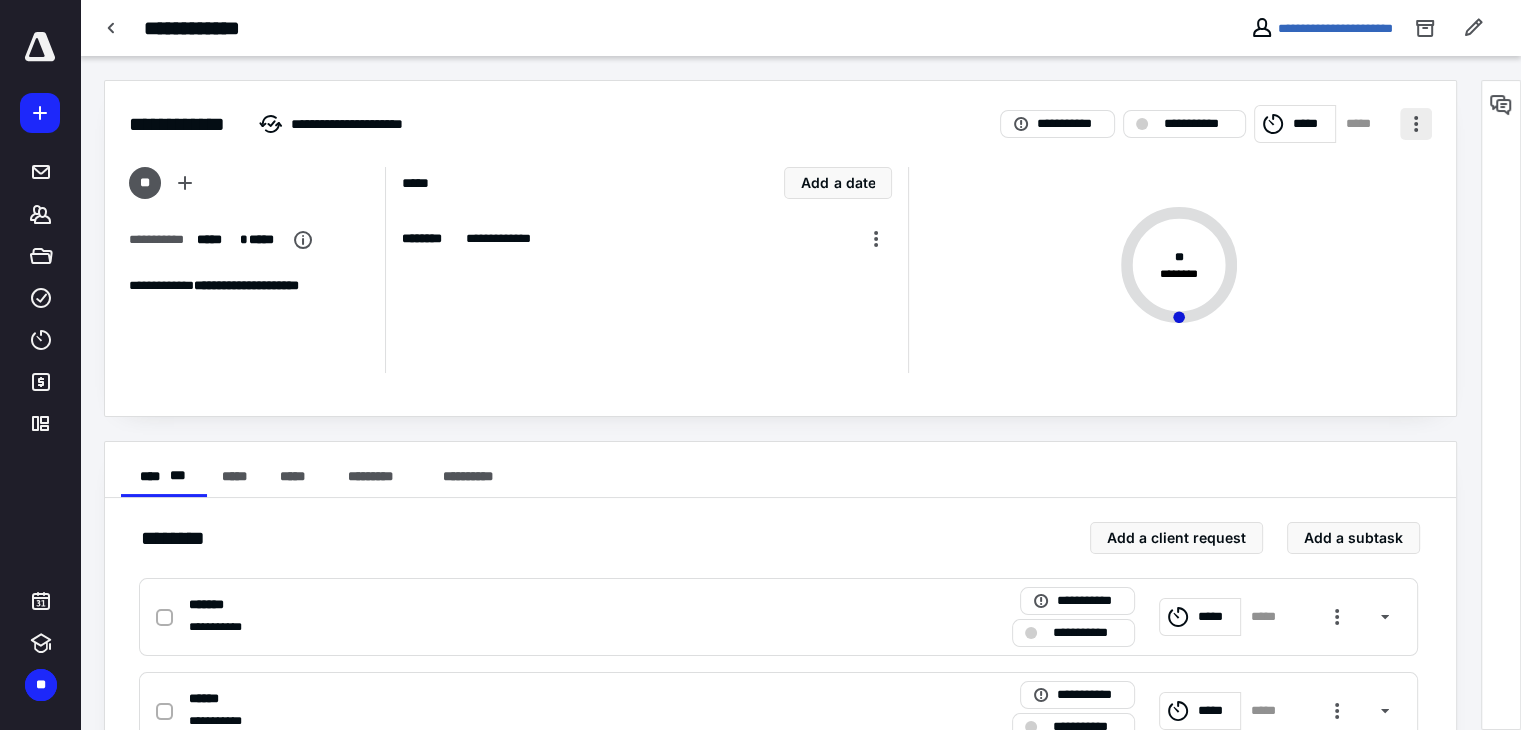 click at bounding box center (1416, 124) 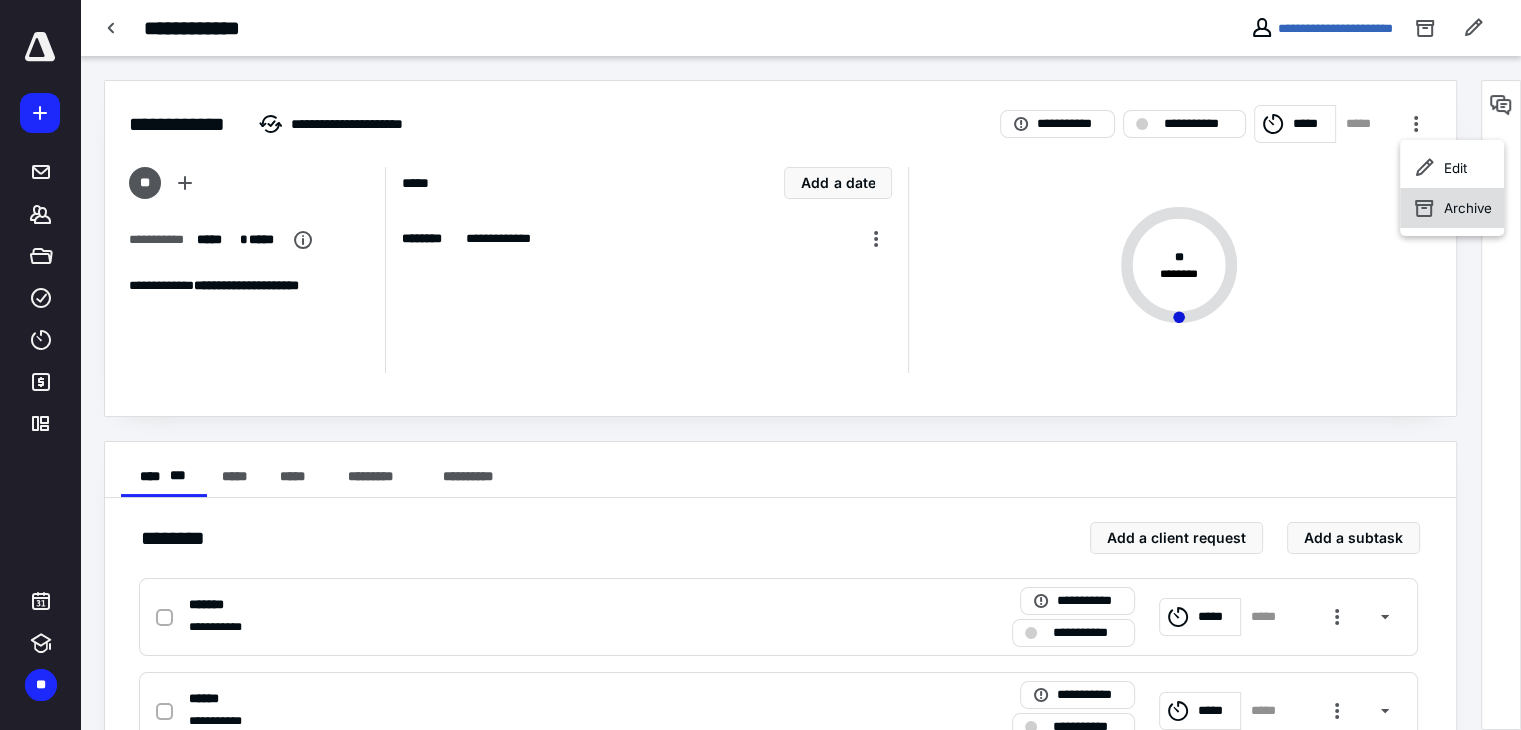 click on "Archive" at bounding box center [1468, 208] 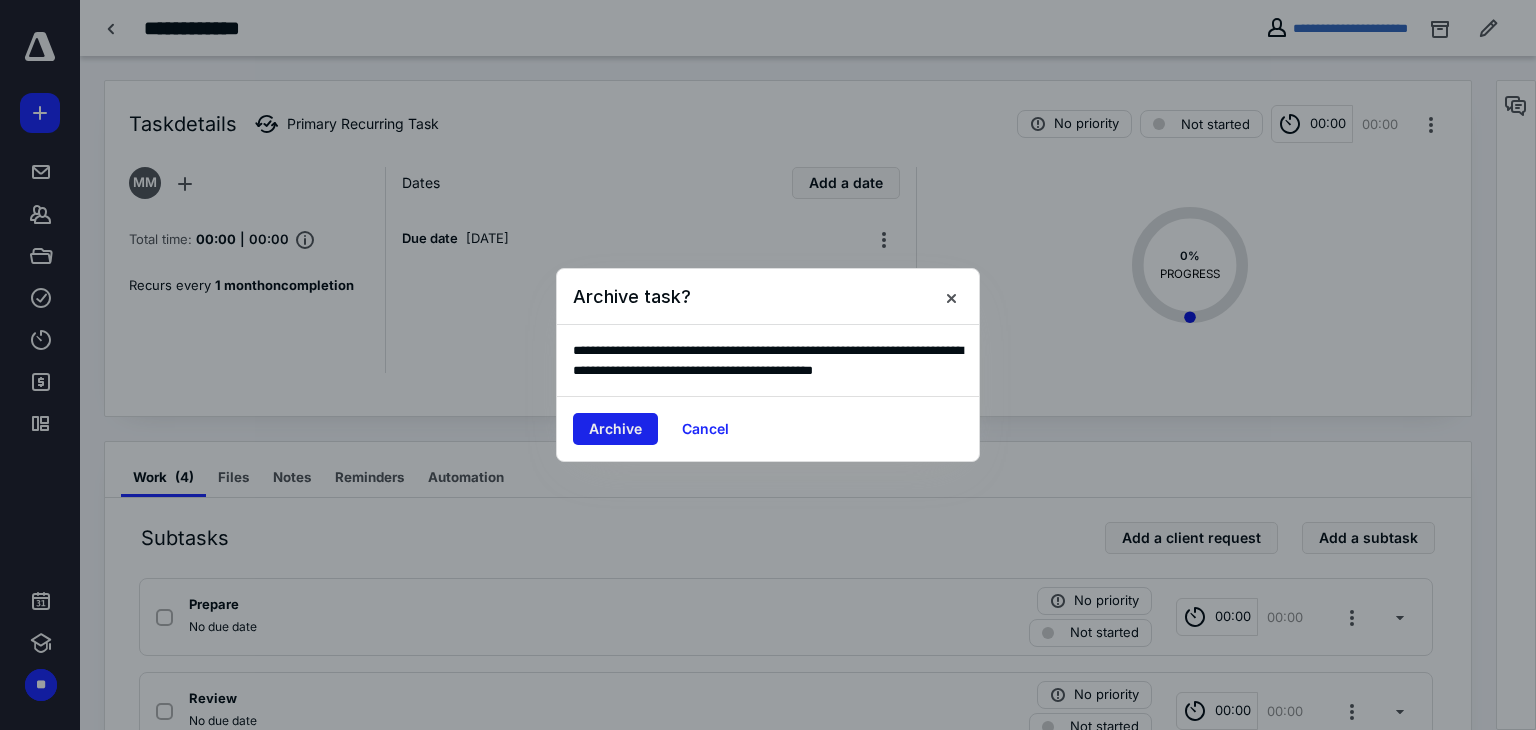 click on "Archive" at bounding box center (615, 429) 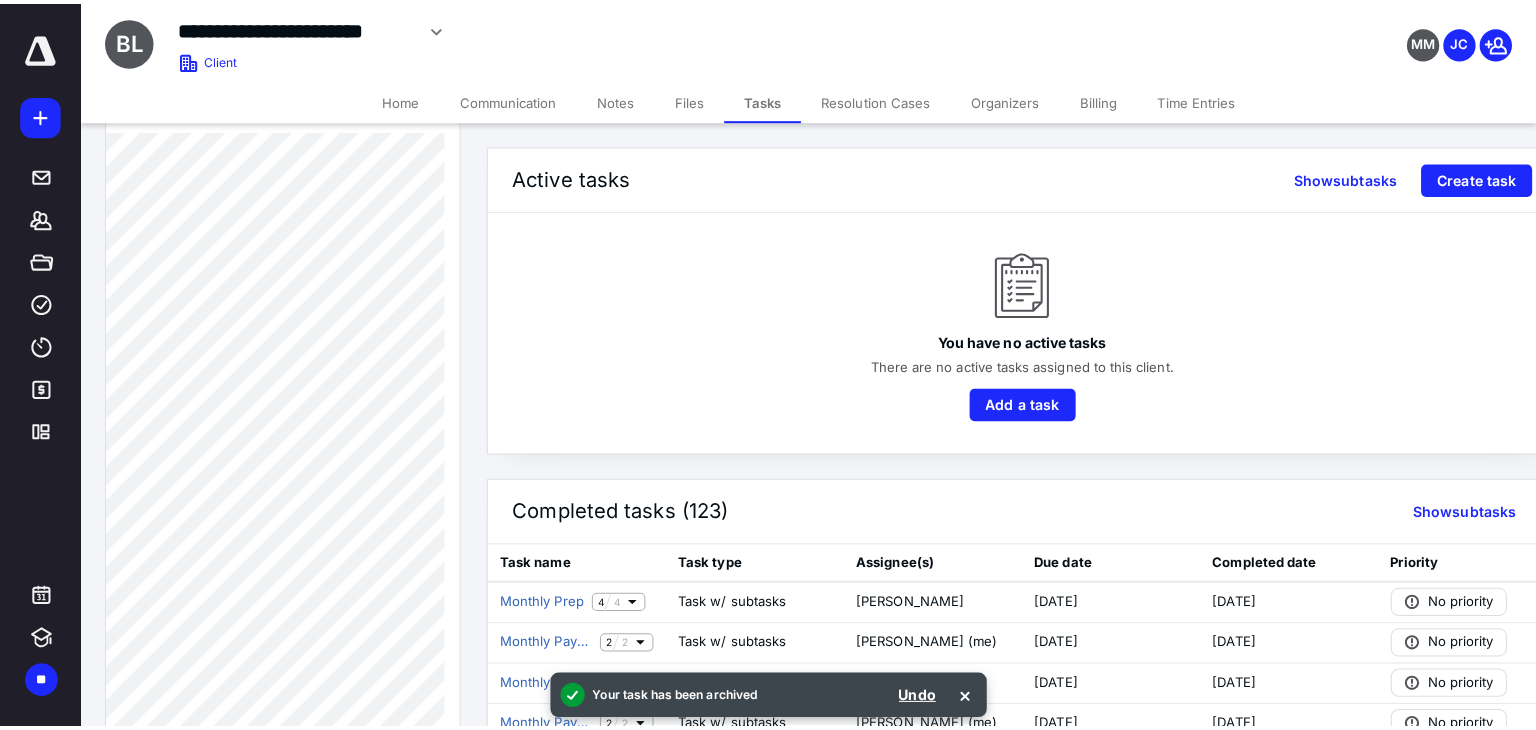 scroll, scrollTop: 814, scrollLeft: 0, axis: vertical 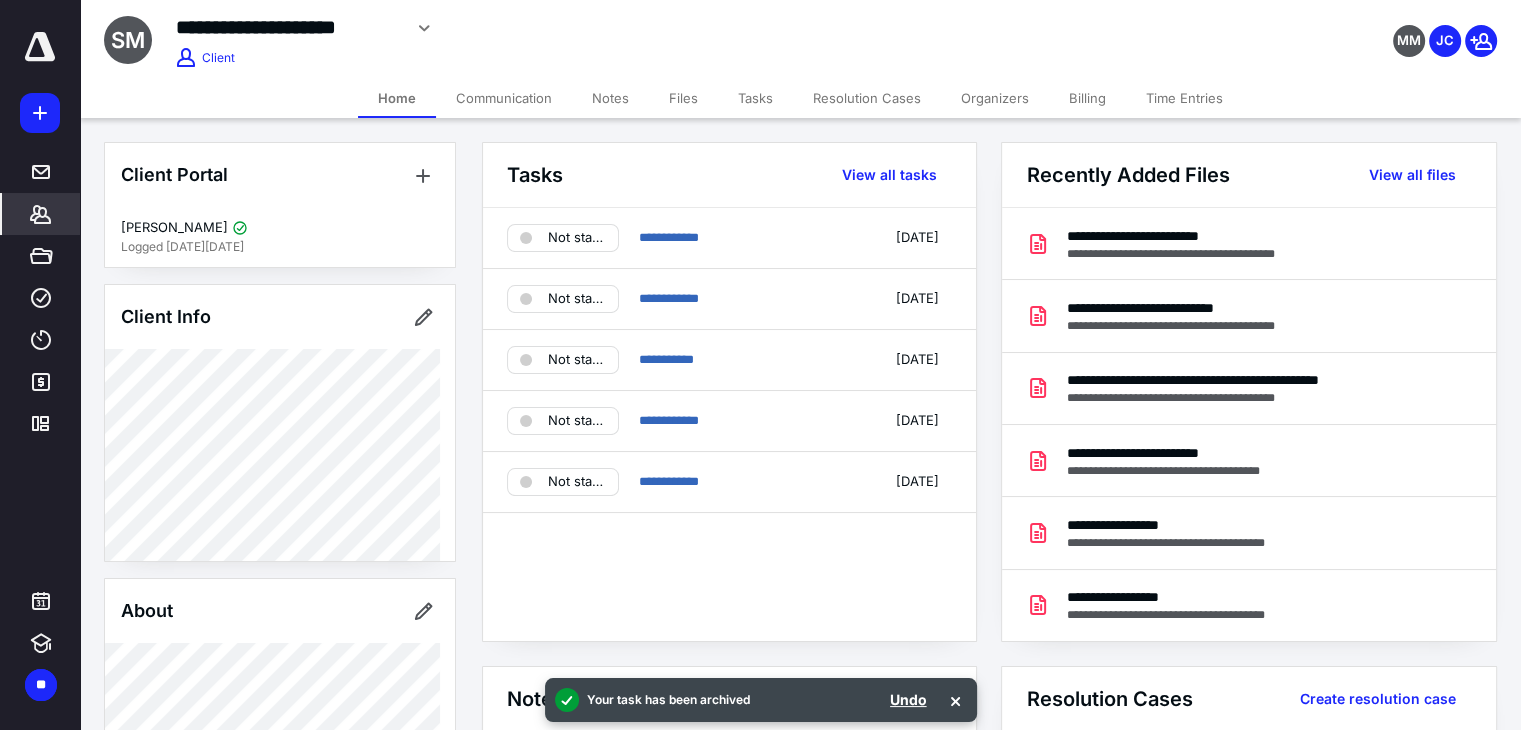 click on "Tasks" at bounding box center (755, 98) 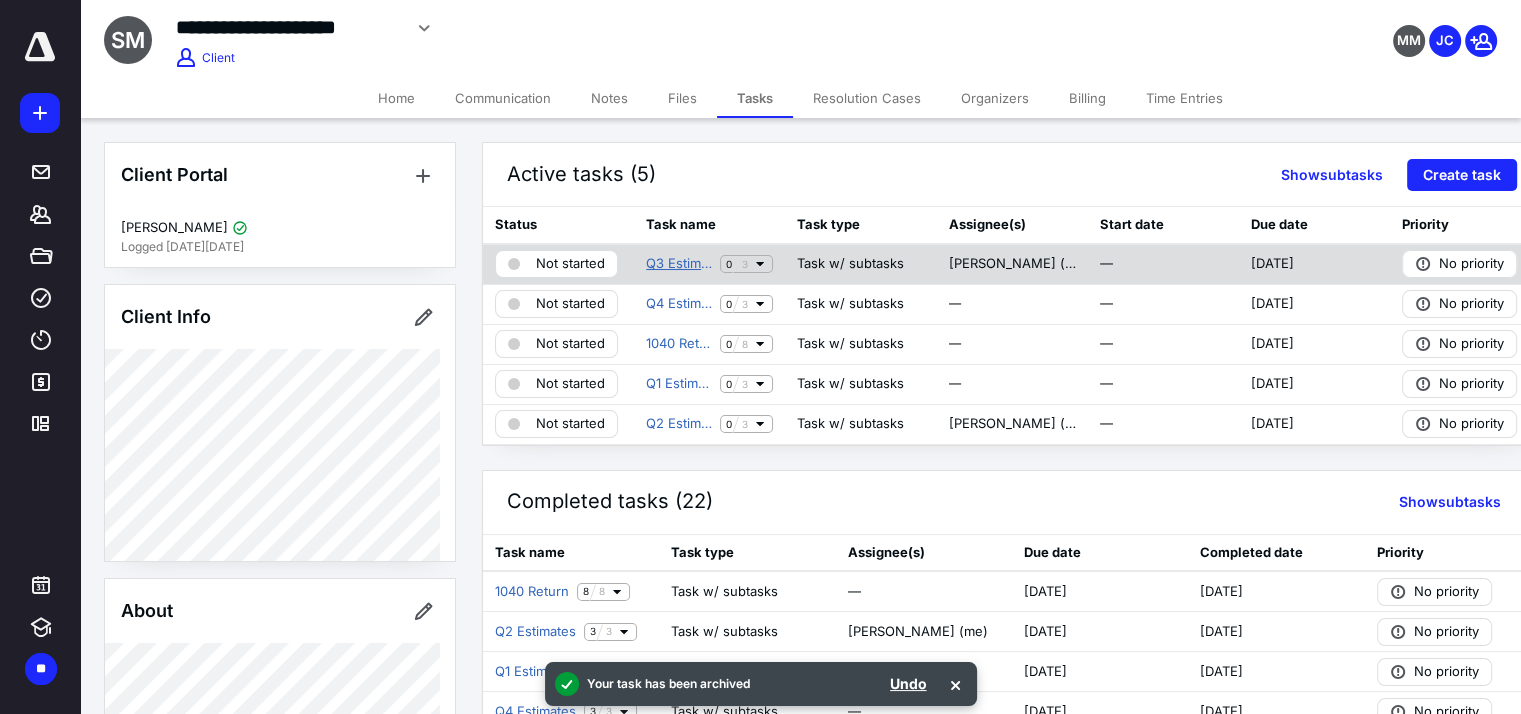click on "Q3 Estimates" at bounding box center (679, 264) 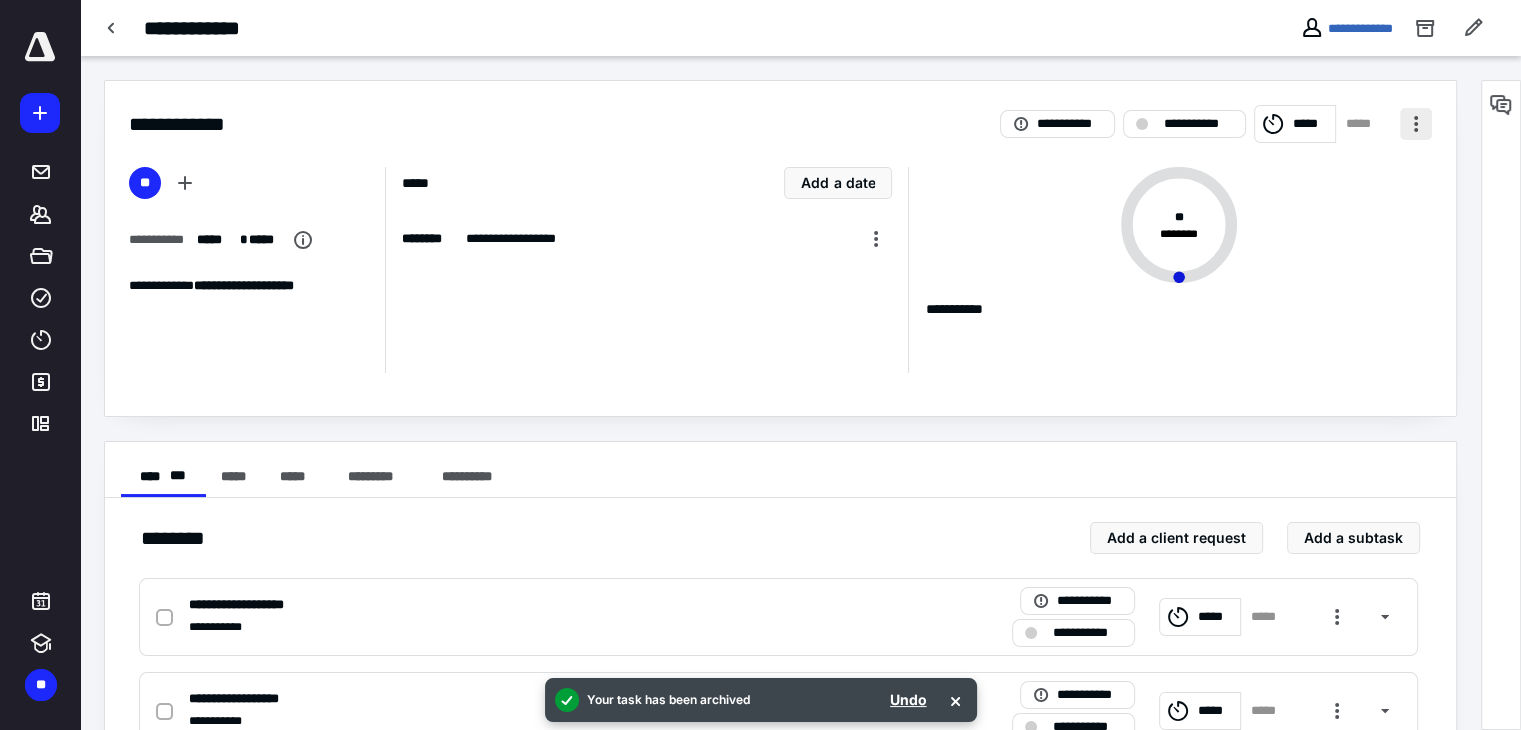 click at bounding box center (1416, 124) 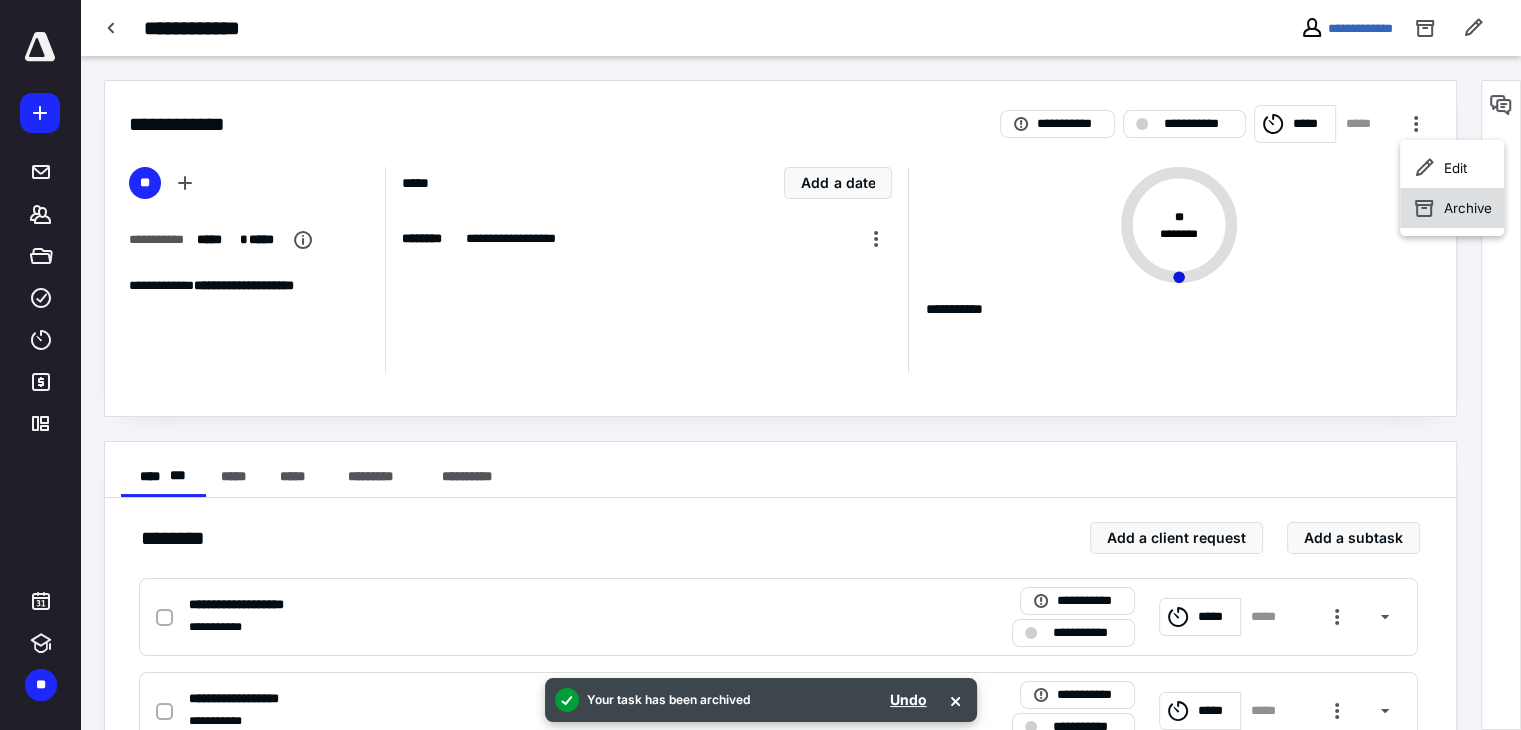 click on "Archive" at bounding box center (1452, 208) 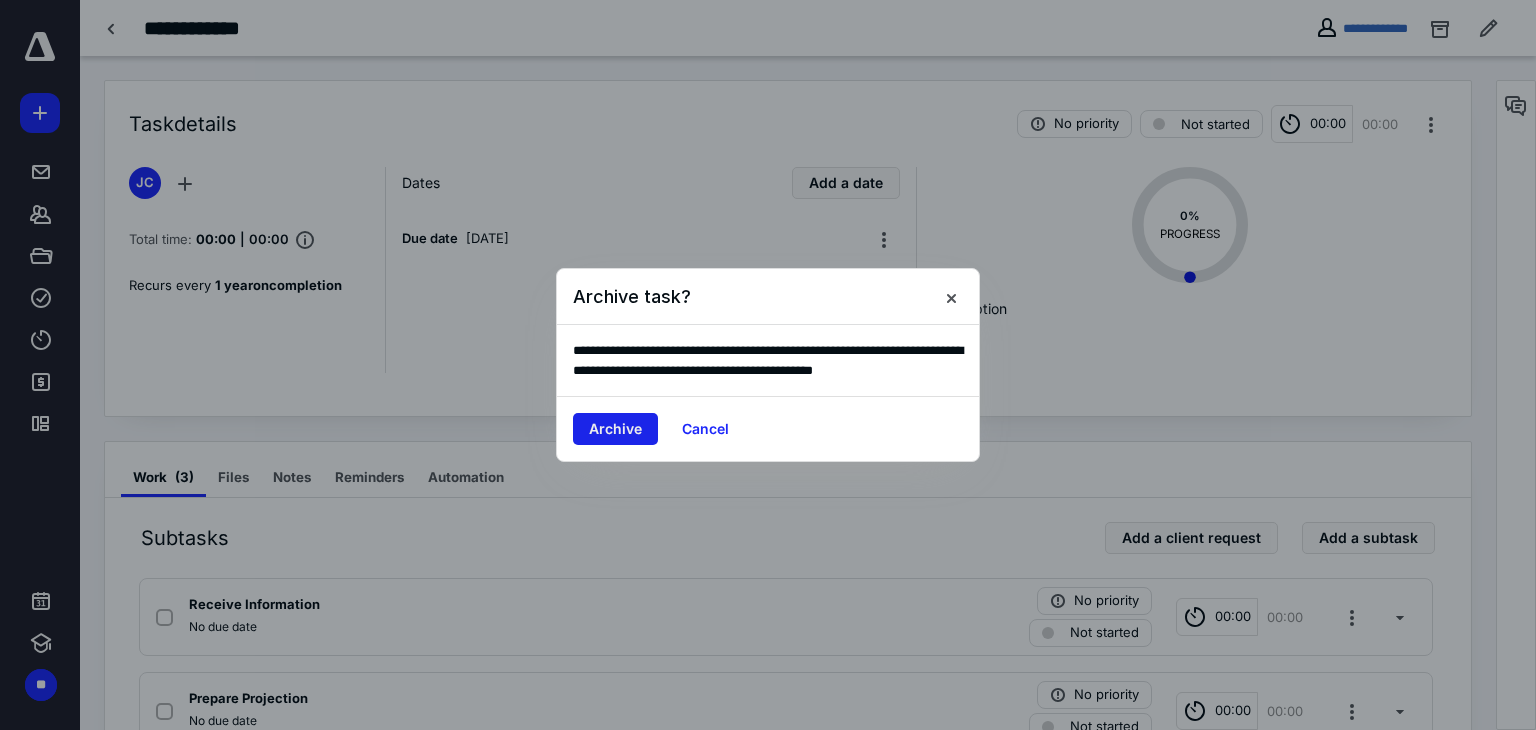 click on "Archive" at bounding box center [615, 429] 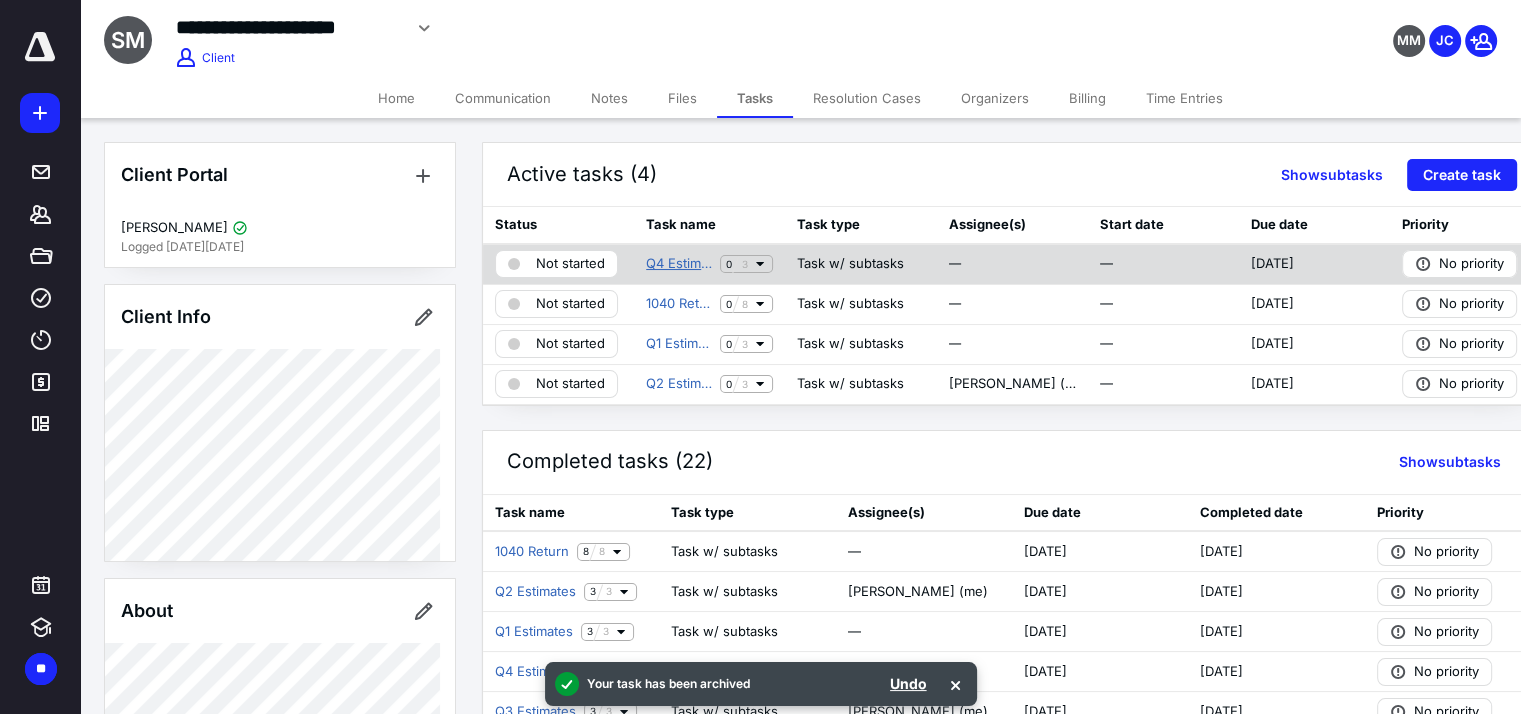 click on "Q4 Estimates" at bounding box center [679, 264] 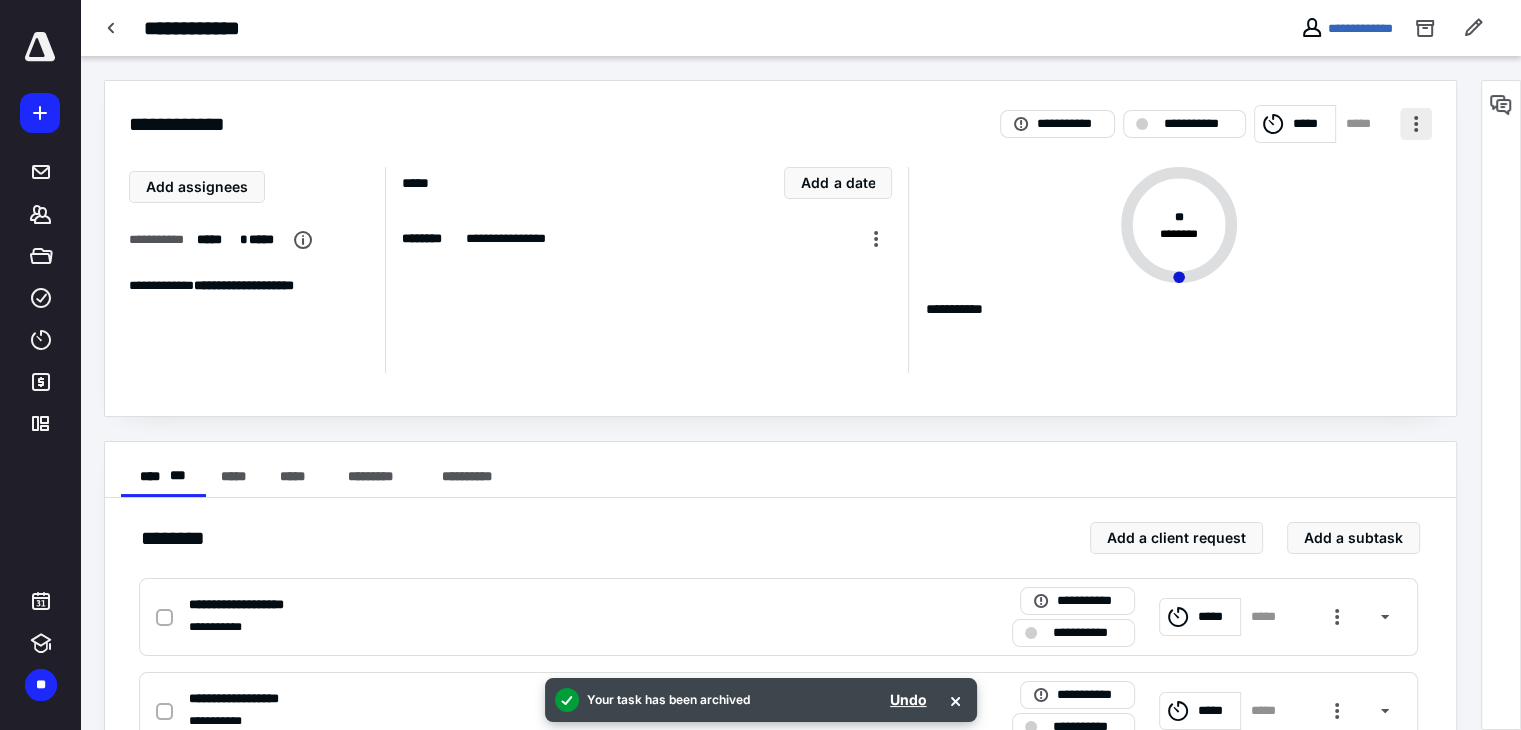 click at bounding box center [1416, 124] 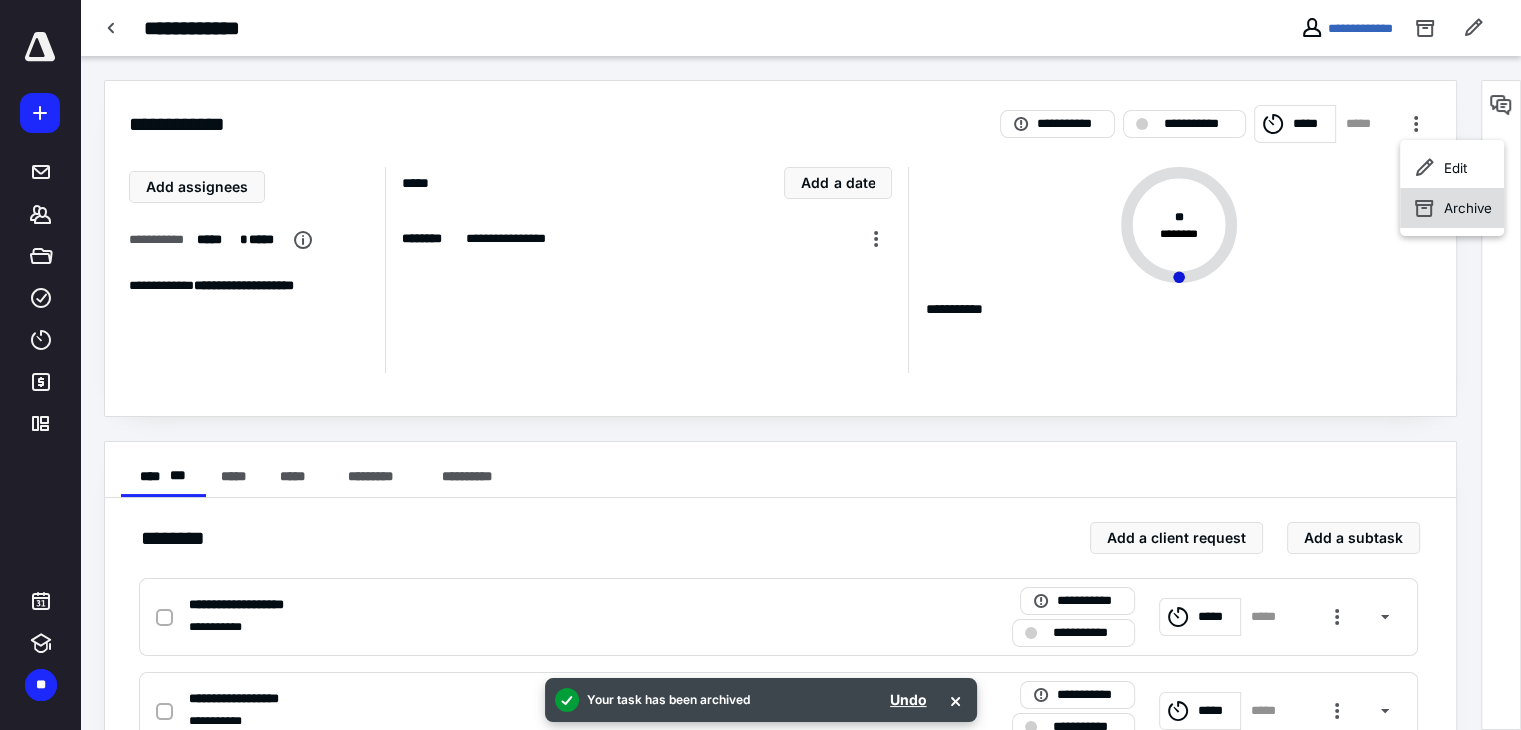click 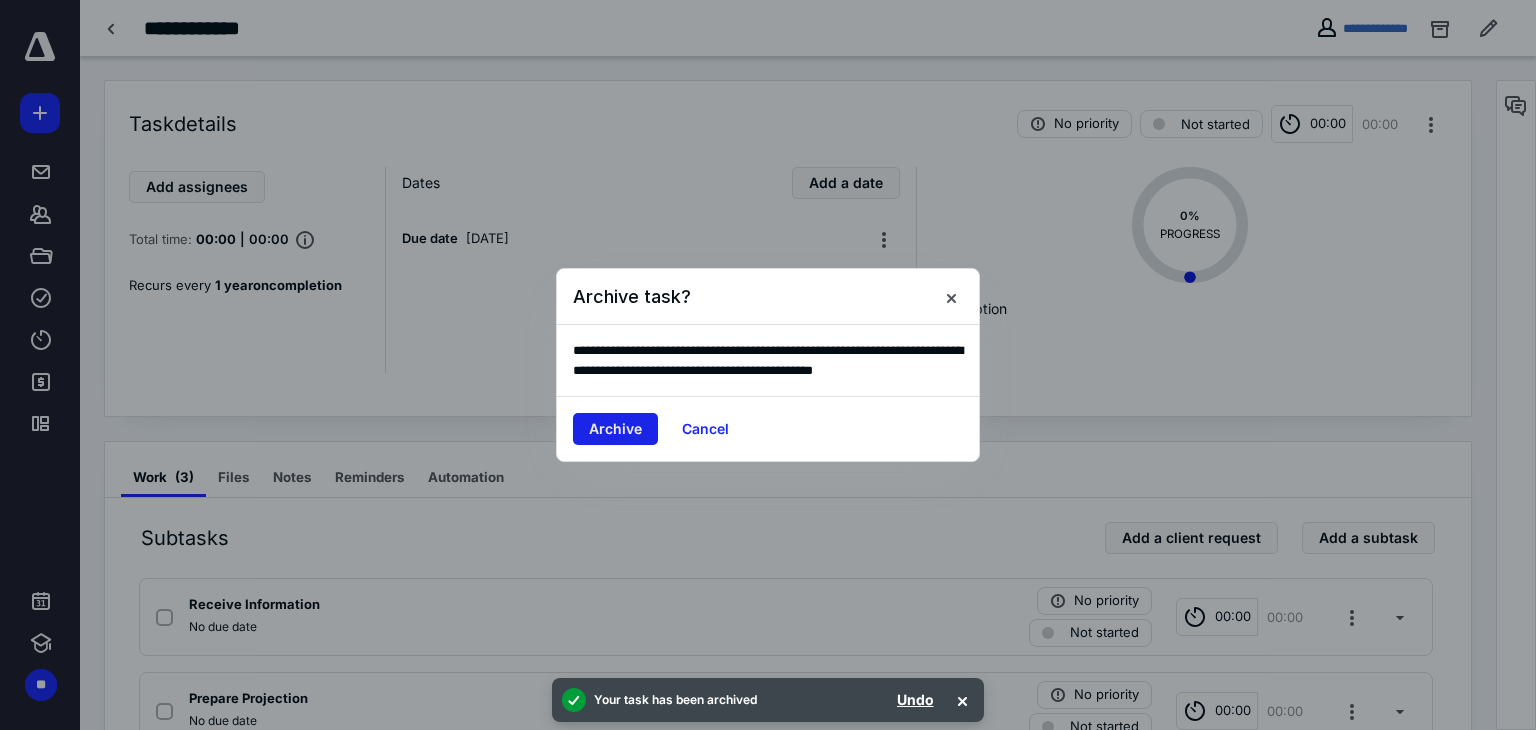 click on "Archive" at bounding box center (615, 429) 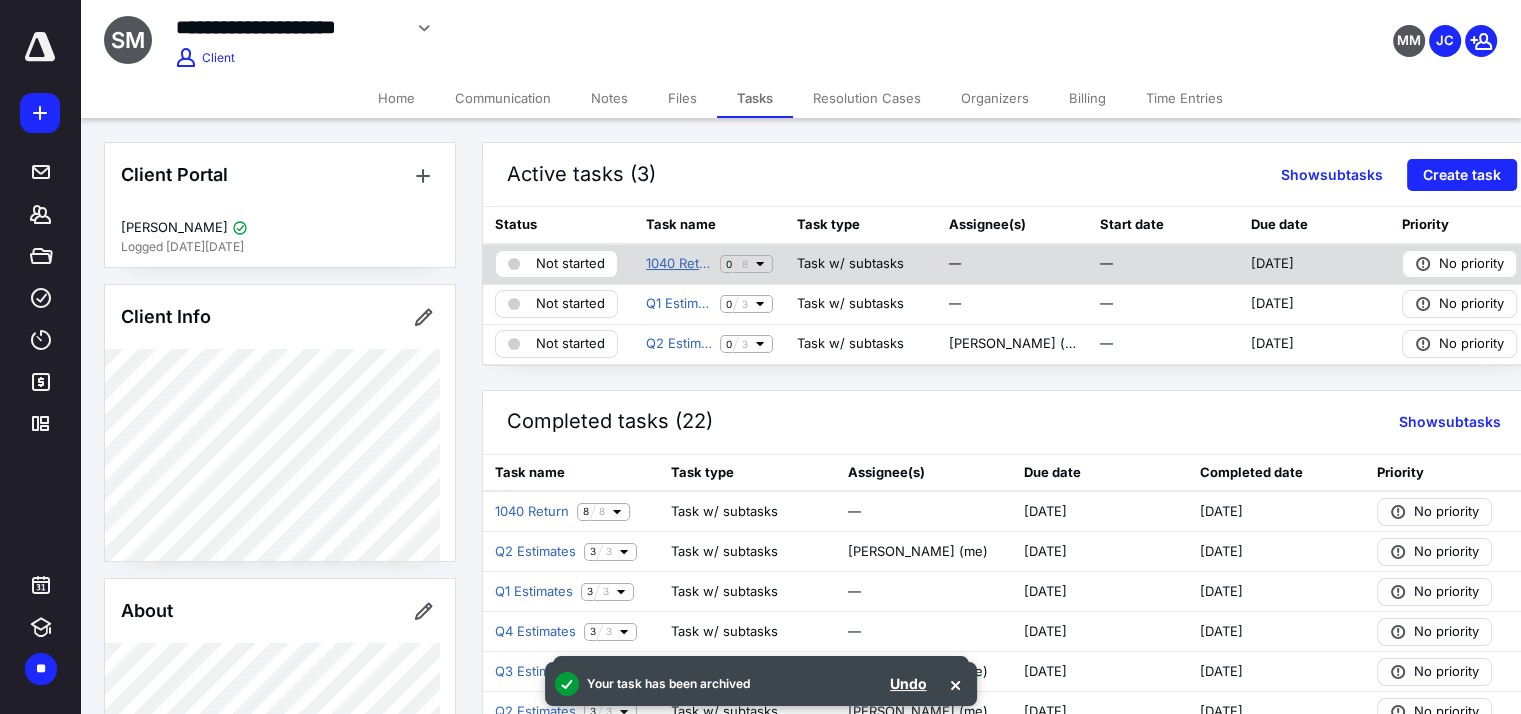 click on "1040 Return" at bounding box center (679, 264) 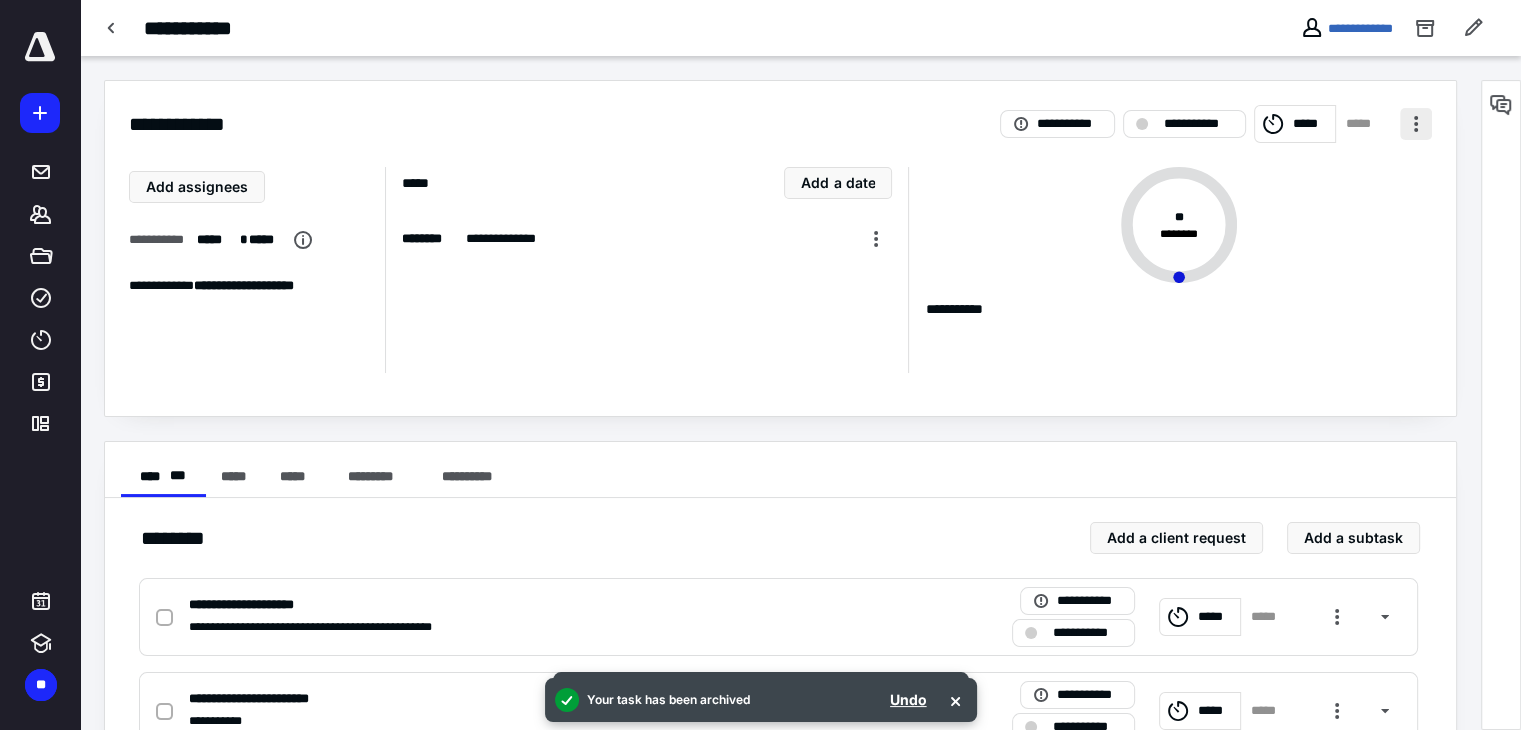 click at bounding box center (1416, 124) 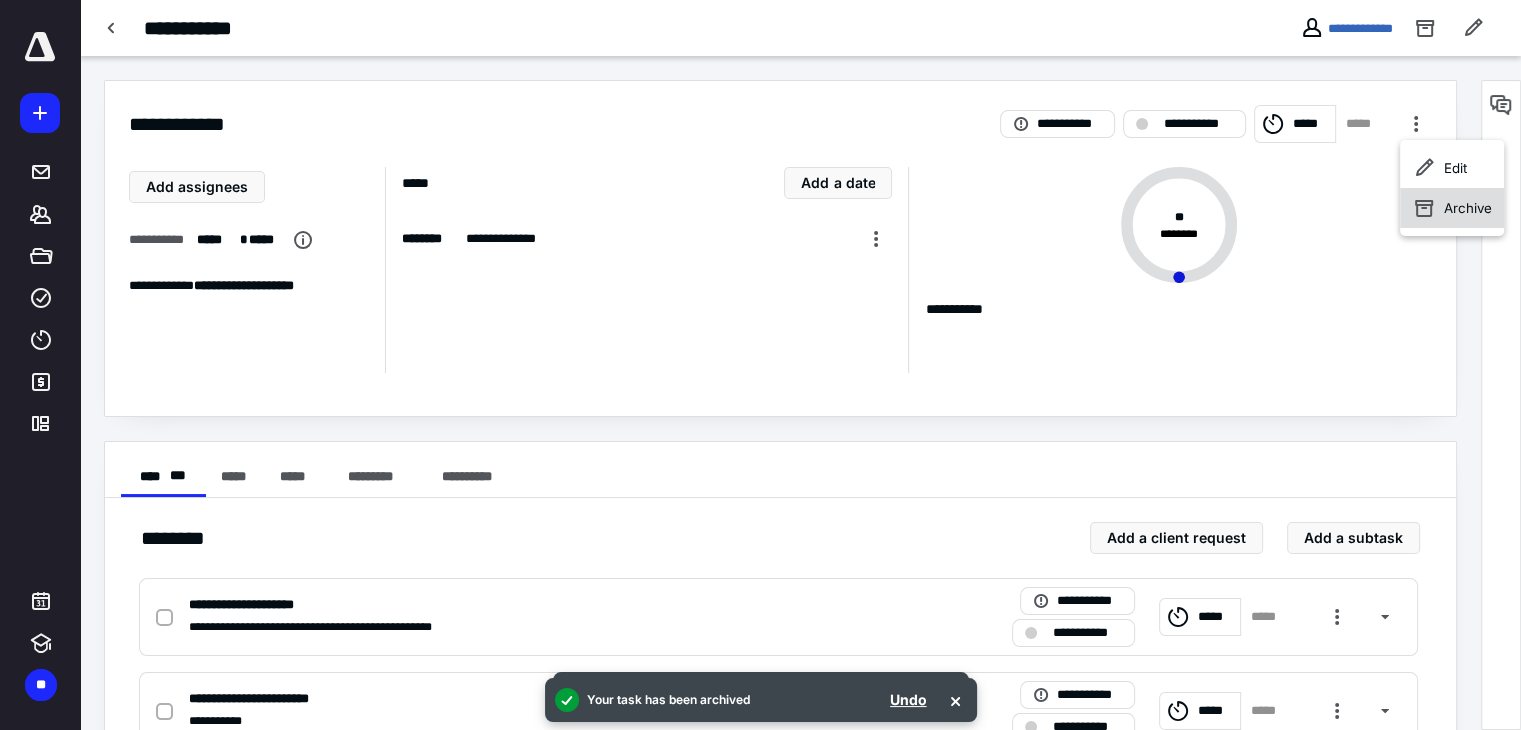 click on "Archive" at bounding box center (1452, 208) 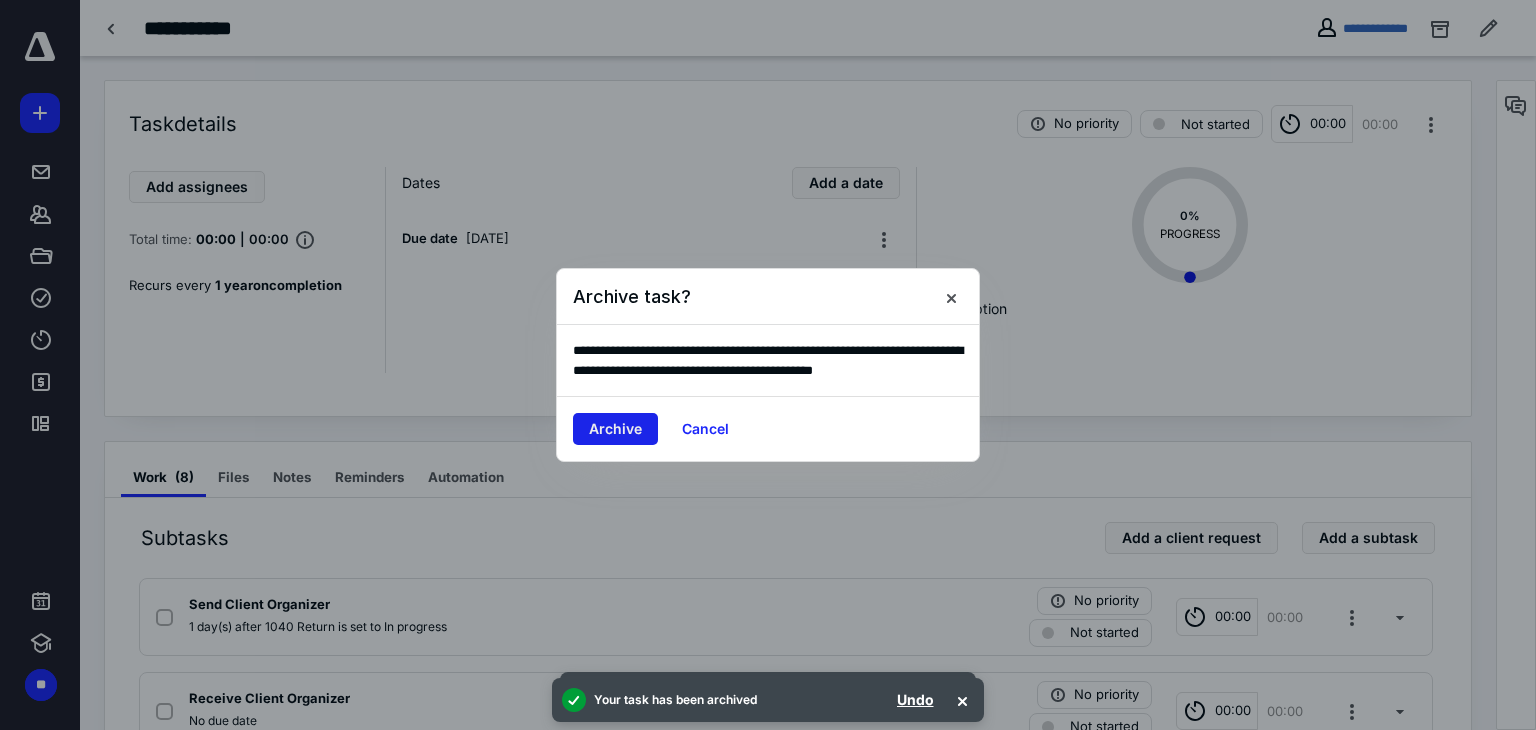 click on "Archive" at bounding box center [615, 429] 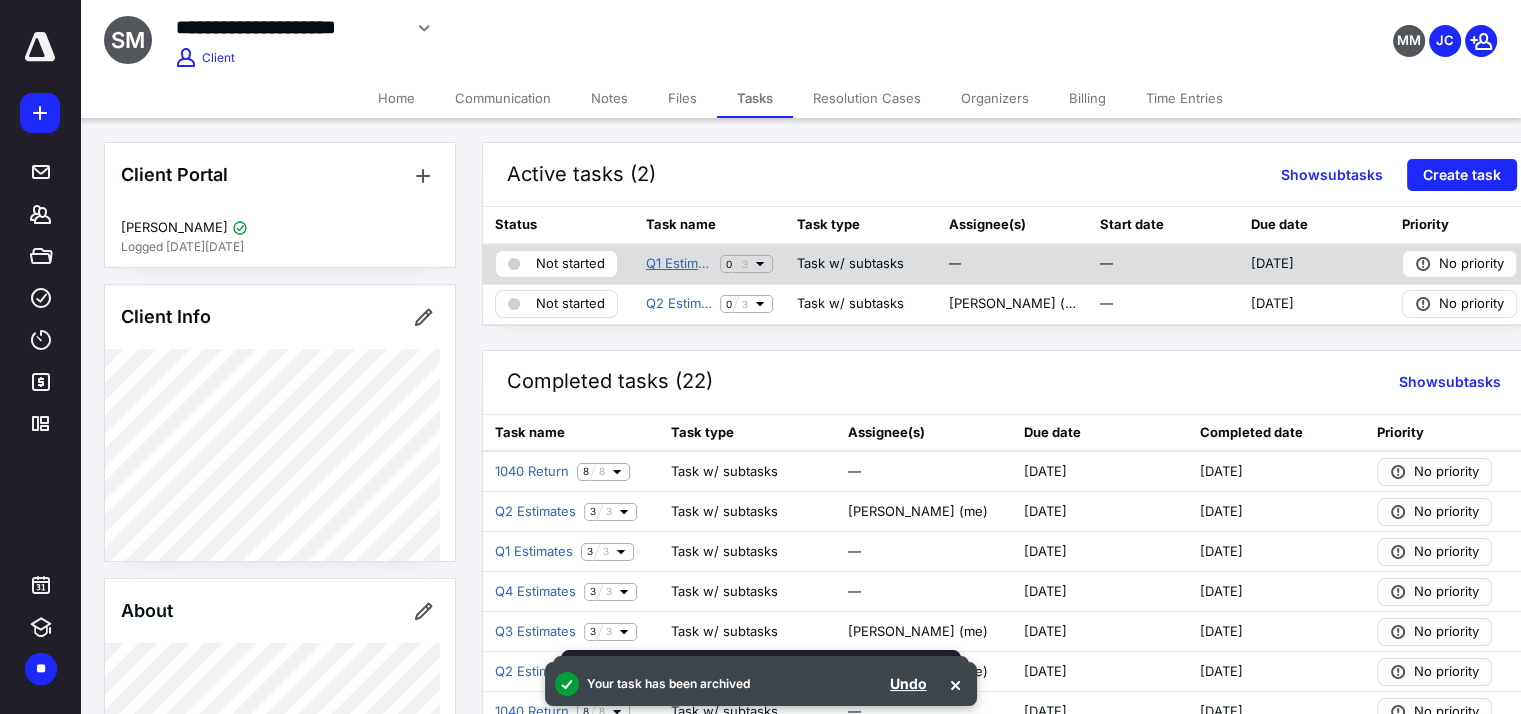 click on "Q1 Estimates" at bounding box center [679, 264] 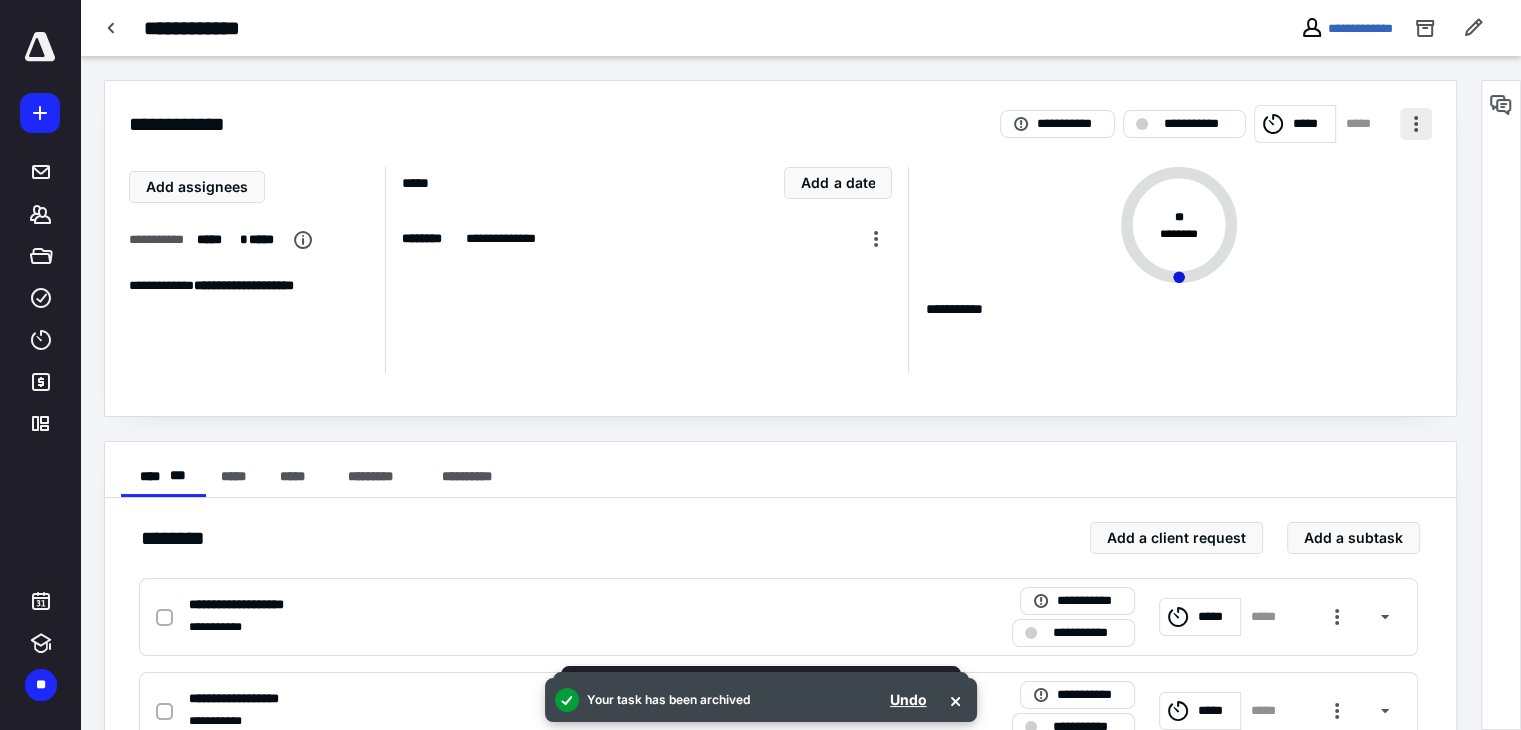 click at bounding box center (1416, 124) 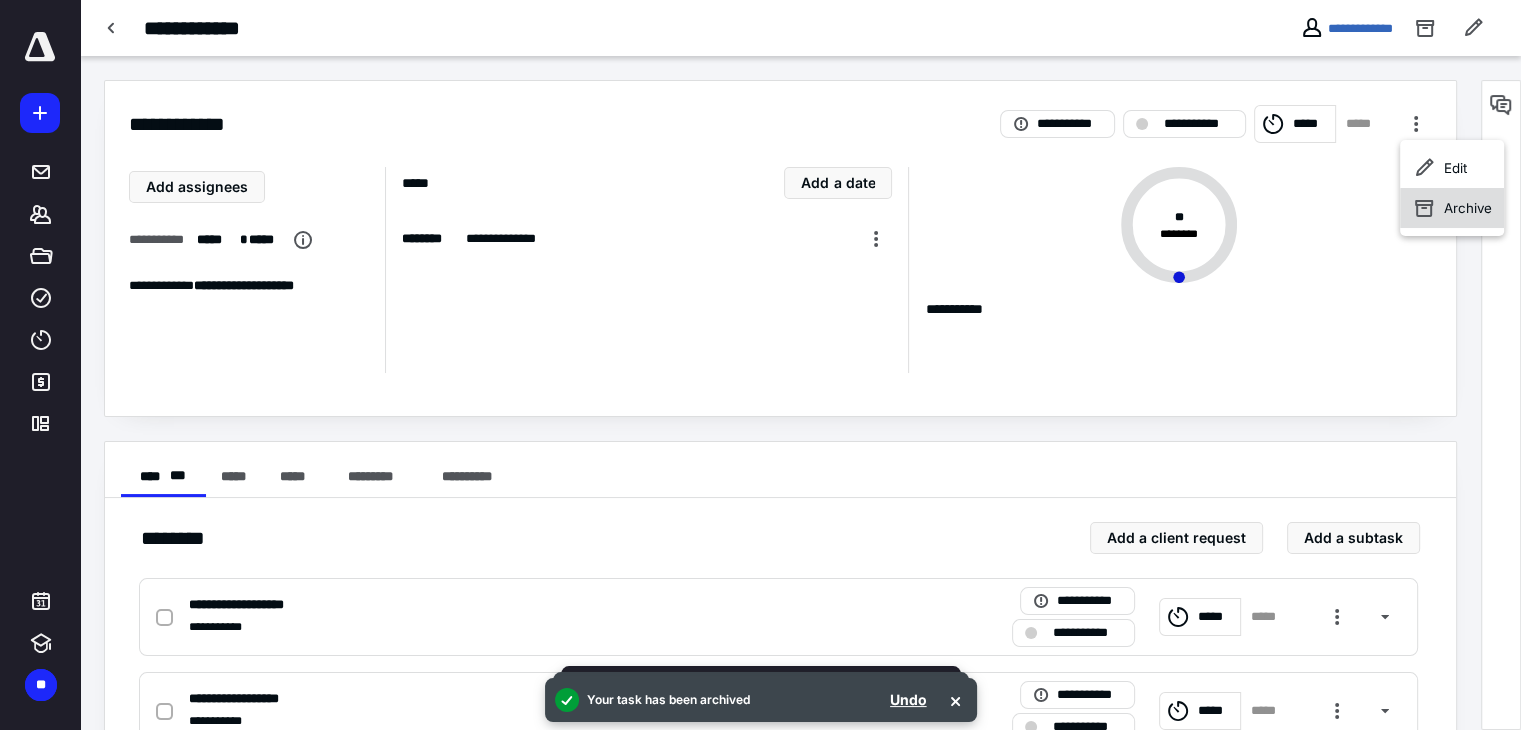 click 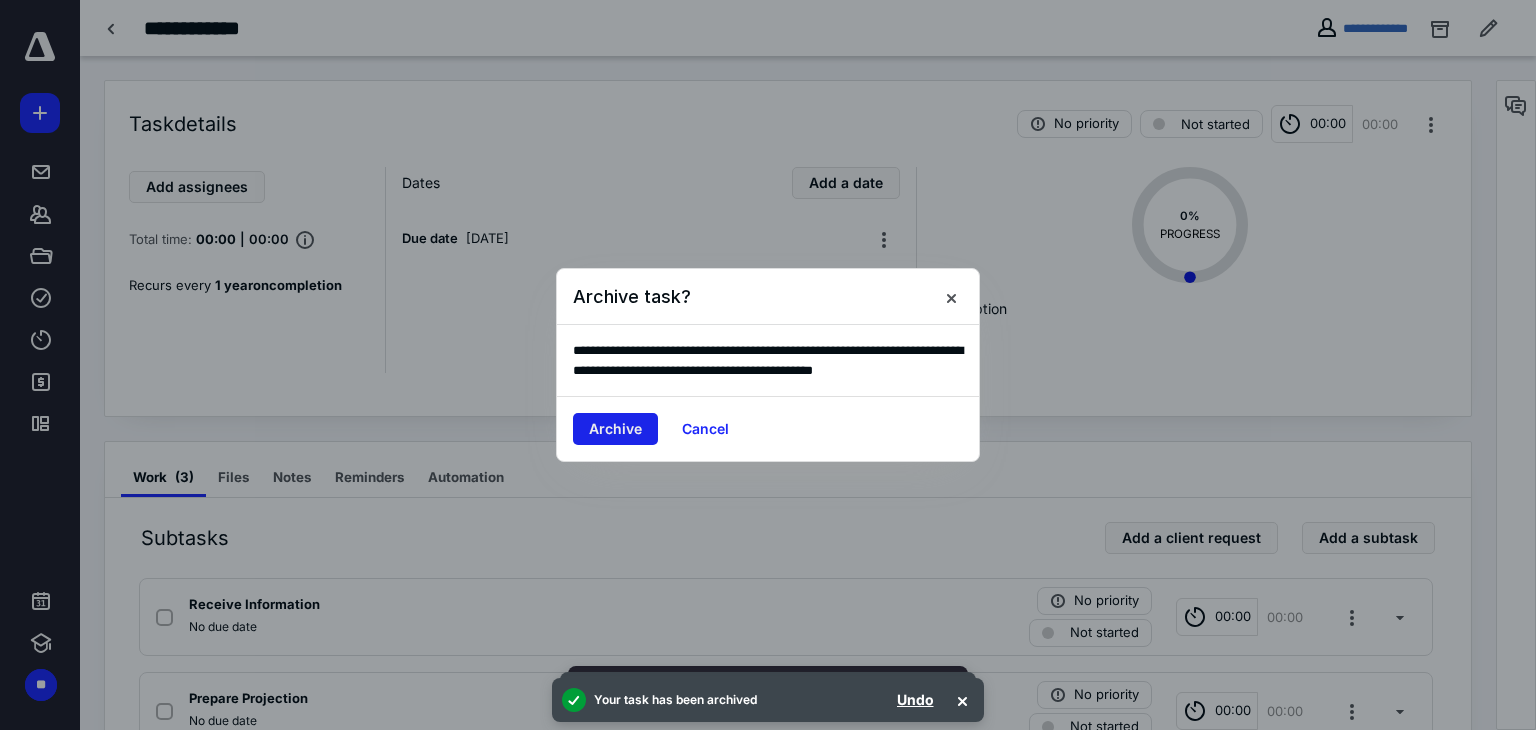 click on "Archive" at bounding box center (615, 429) 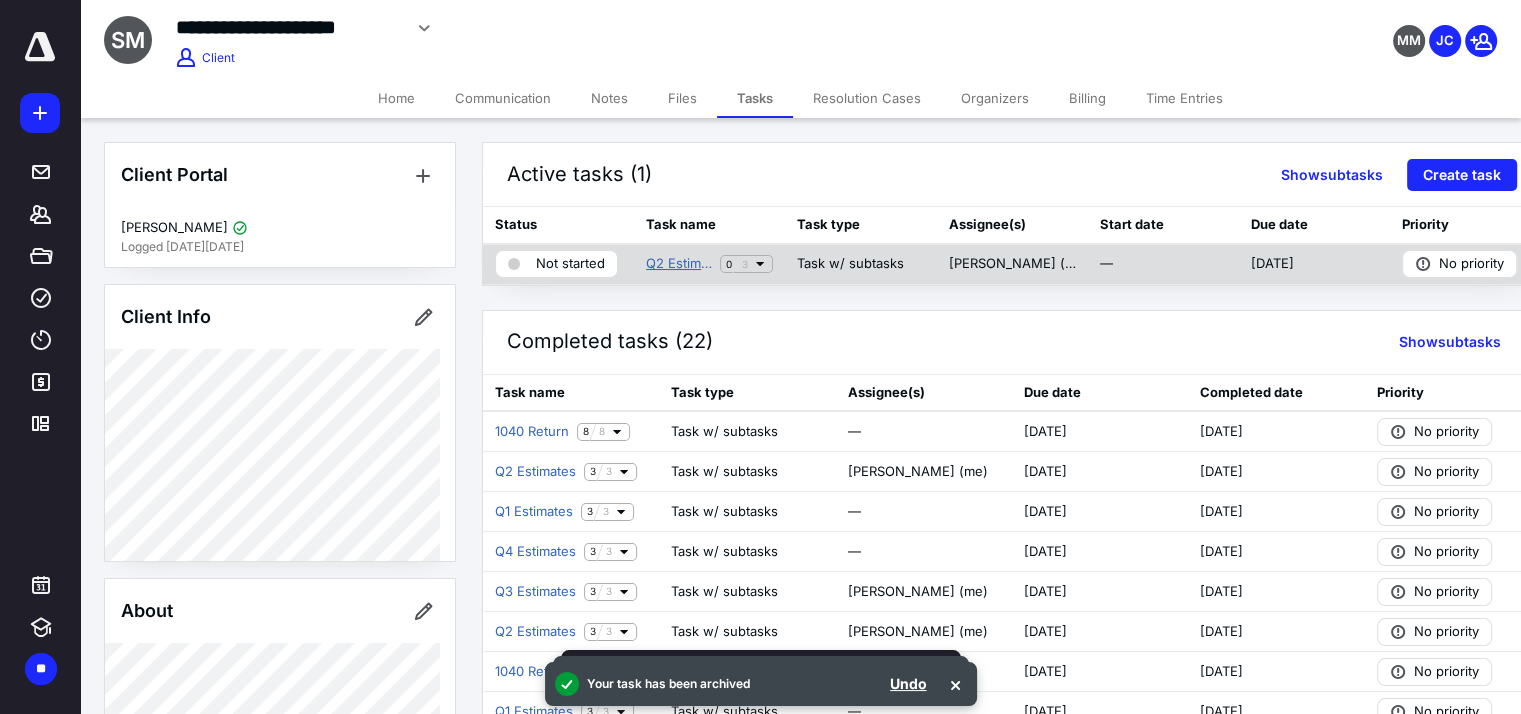 click on "Q2 Estimates" at bounding box center (679, 264) 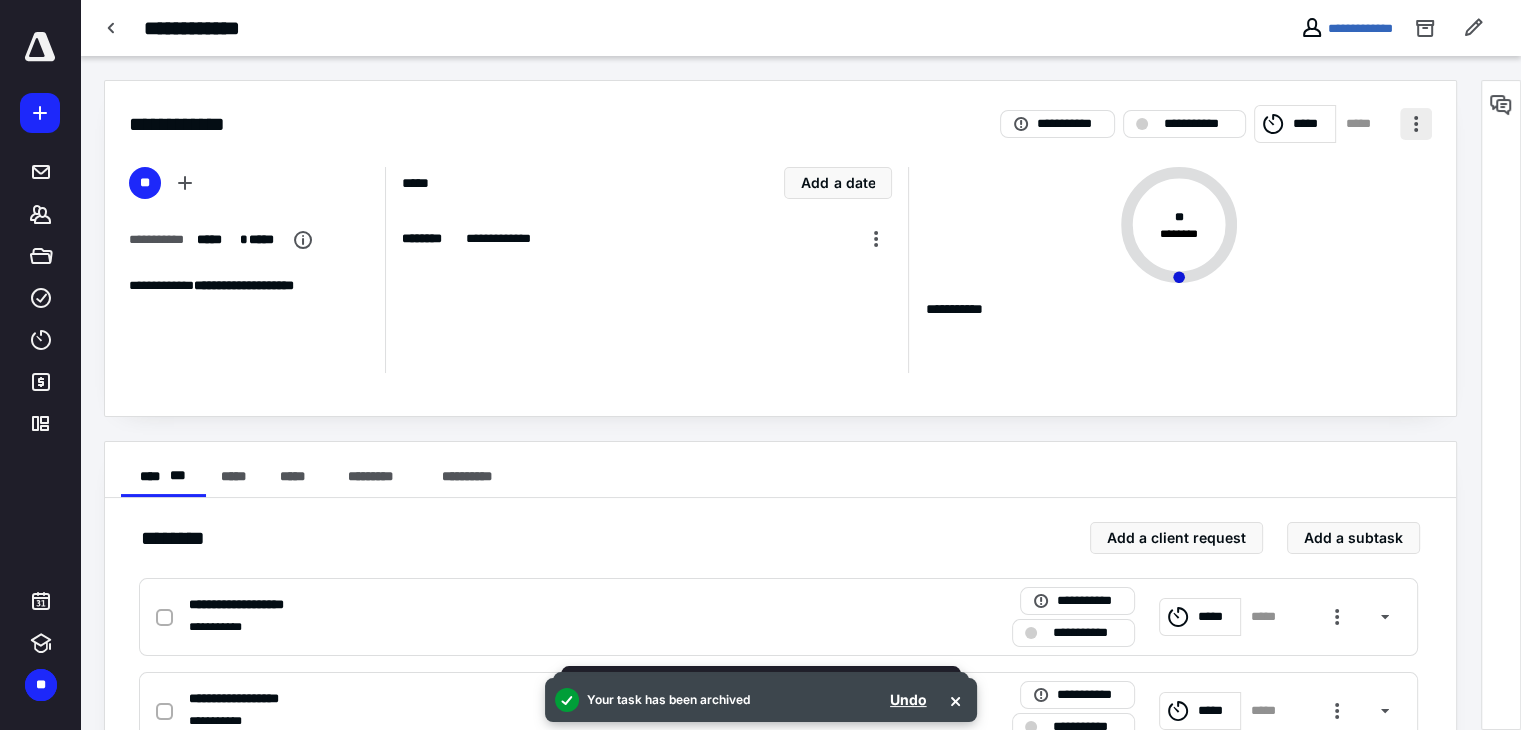 click at bounding box center [1416, 124] 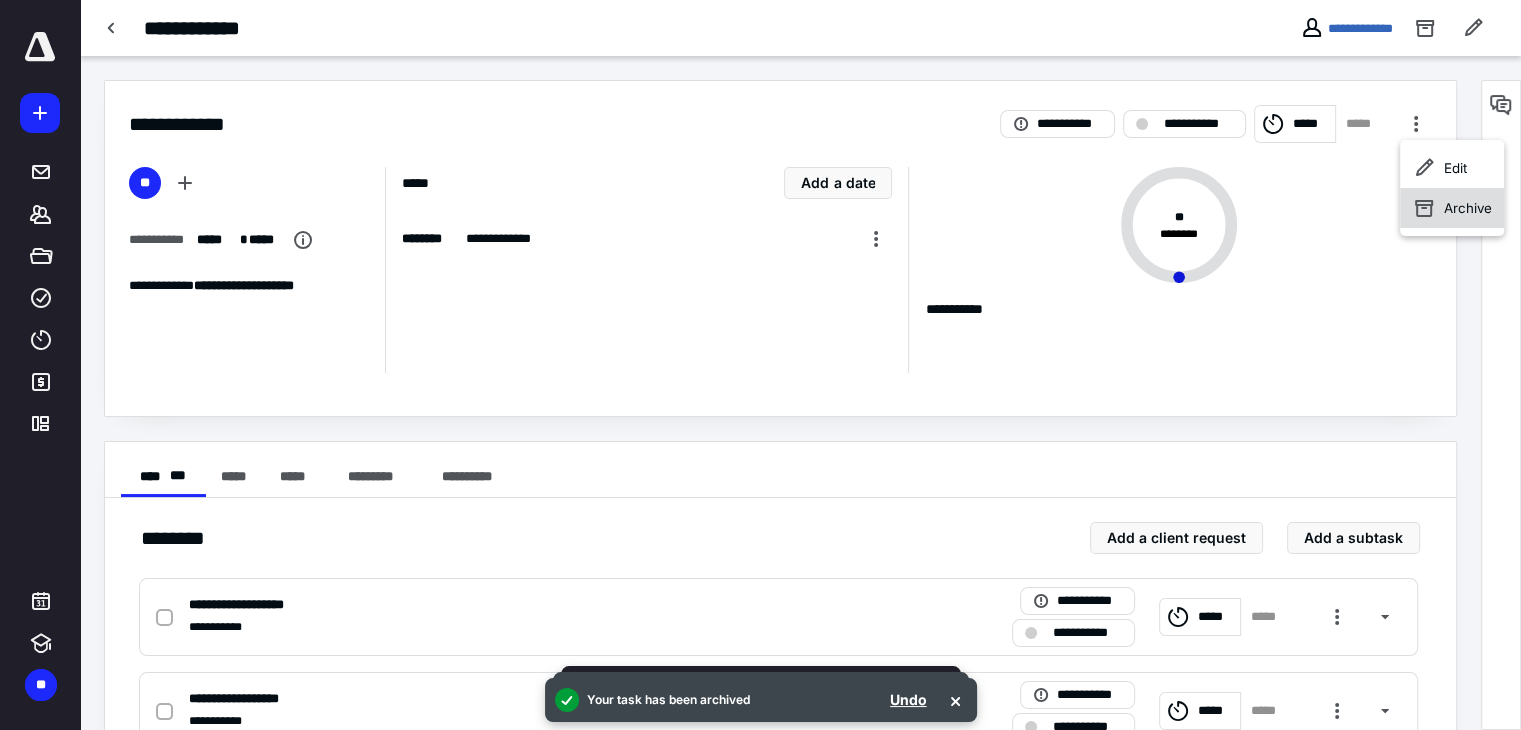 click 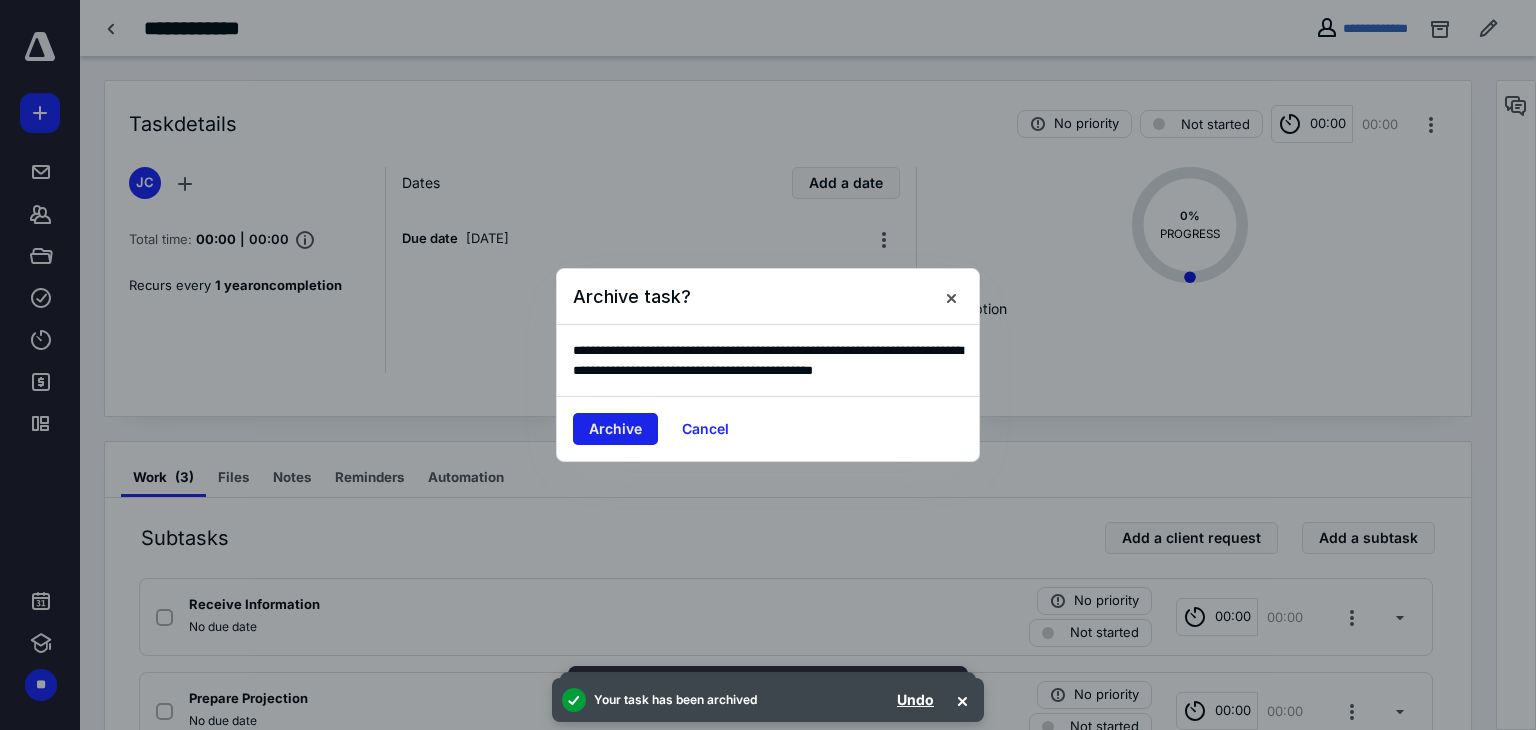 click on "Archive" at bounding box center (615, 429) 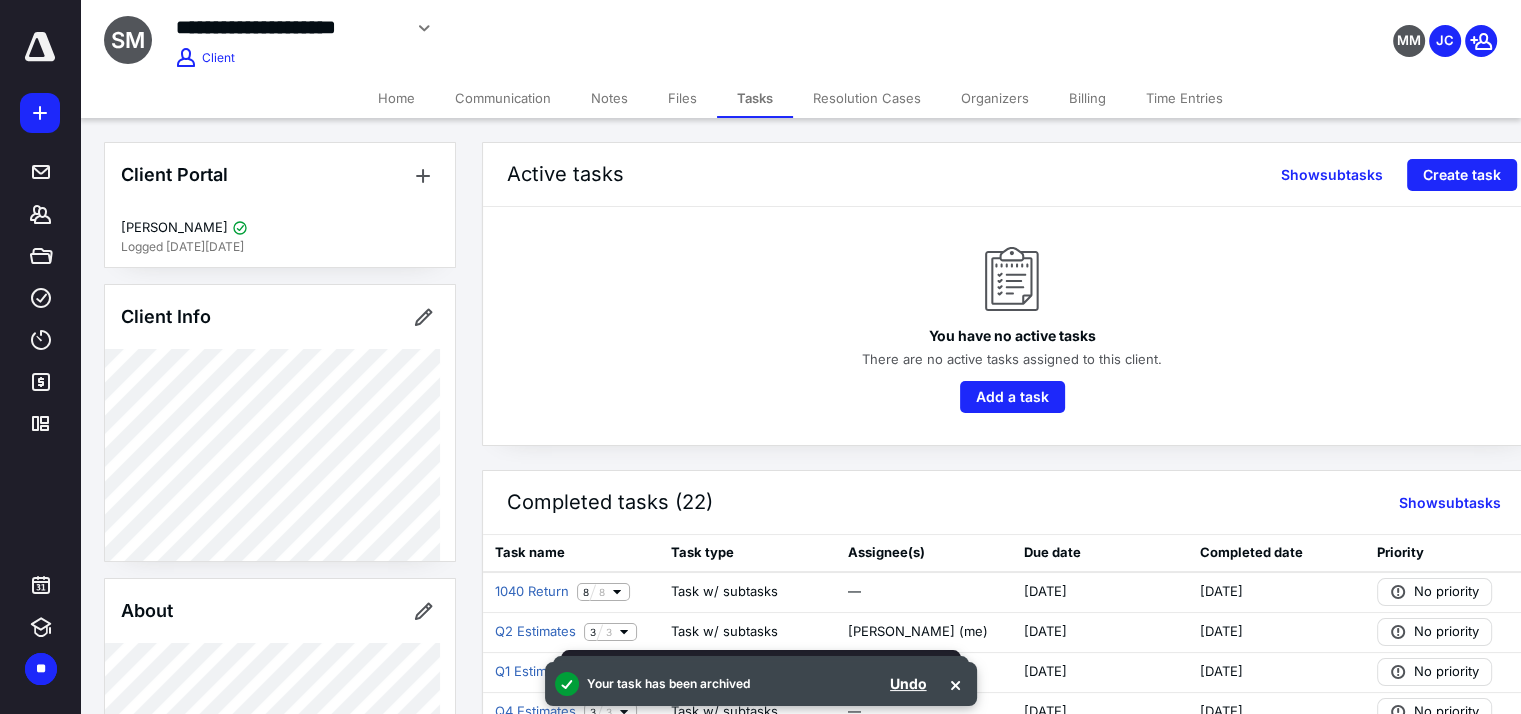 click on "Files" at bounding box center [682, 98] 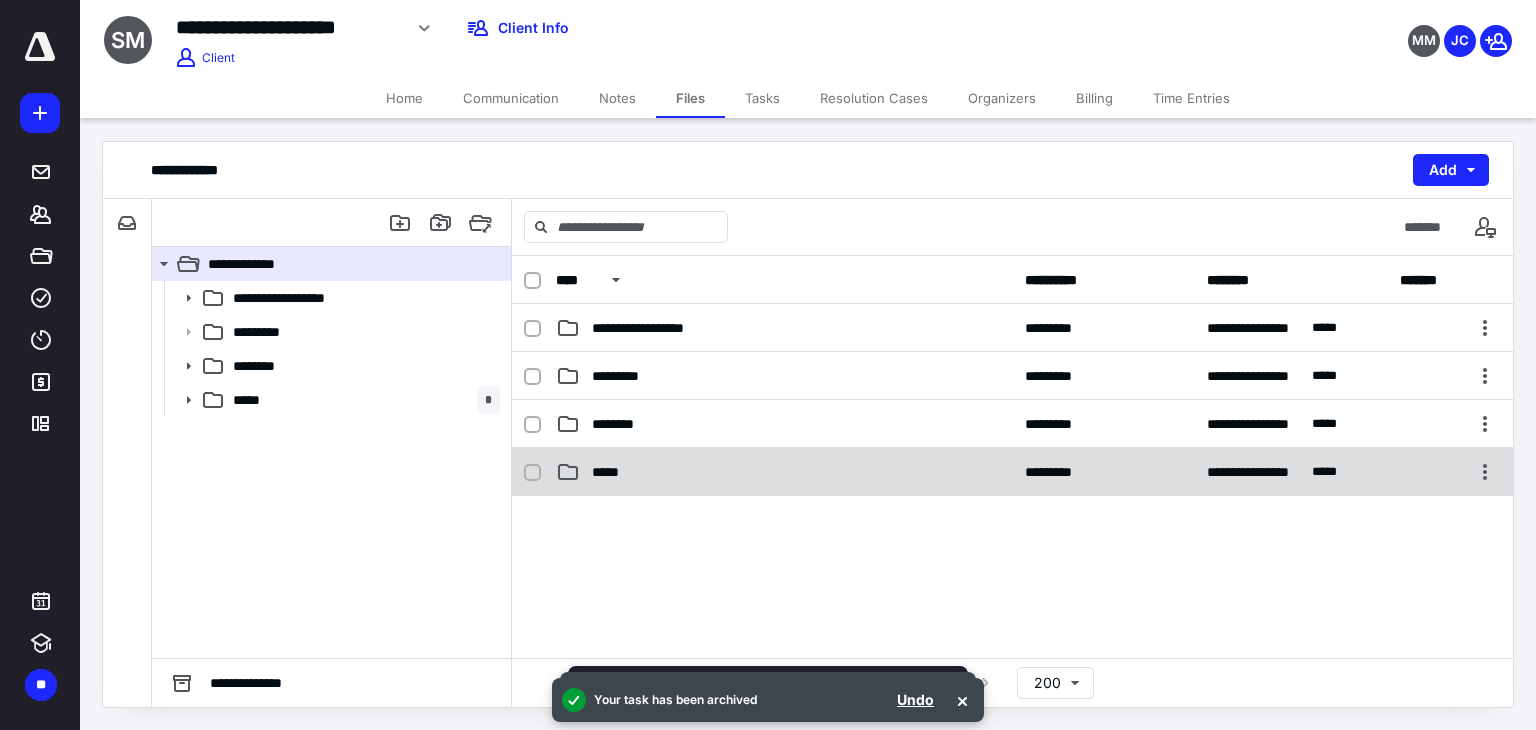 click on "**********" at bounding box center (1012, 472) 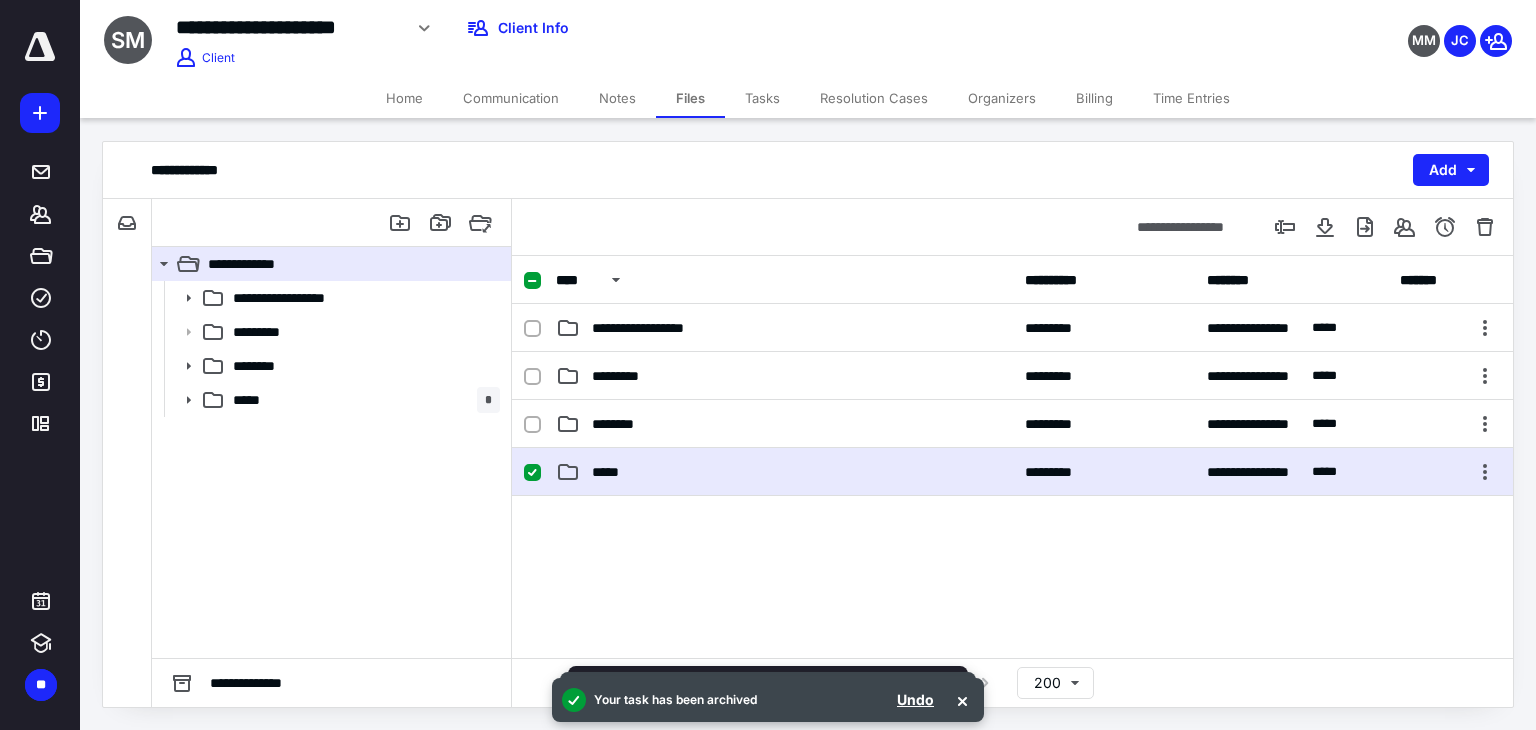 click on "**********" at bounding box center [1012, 472] 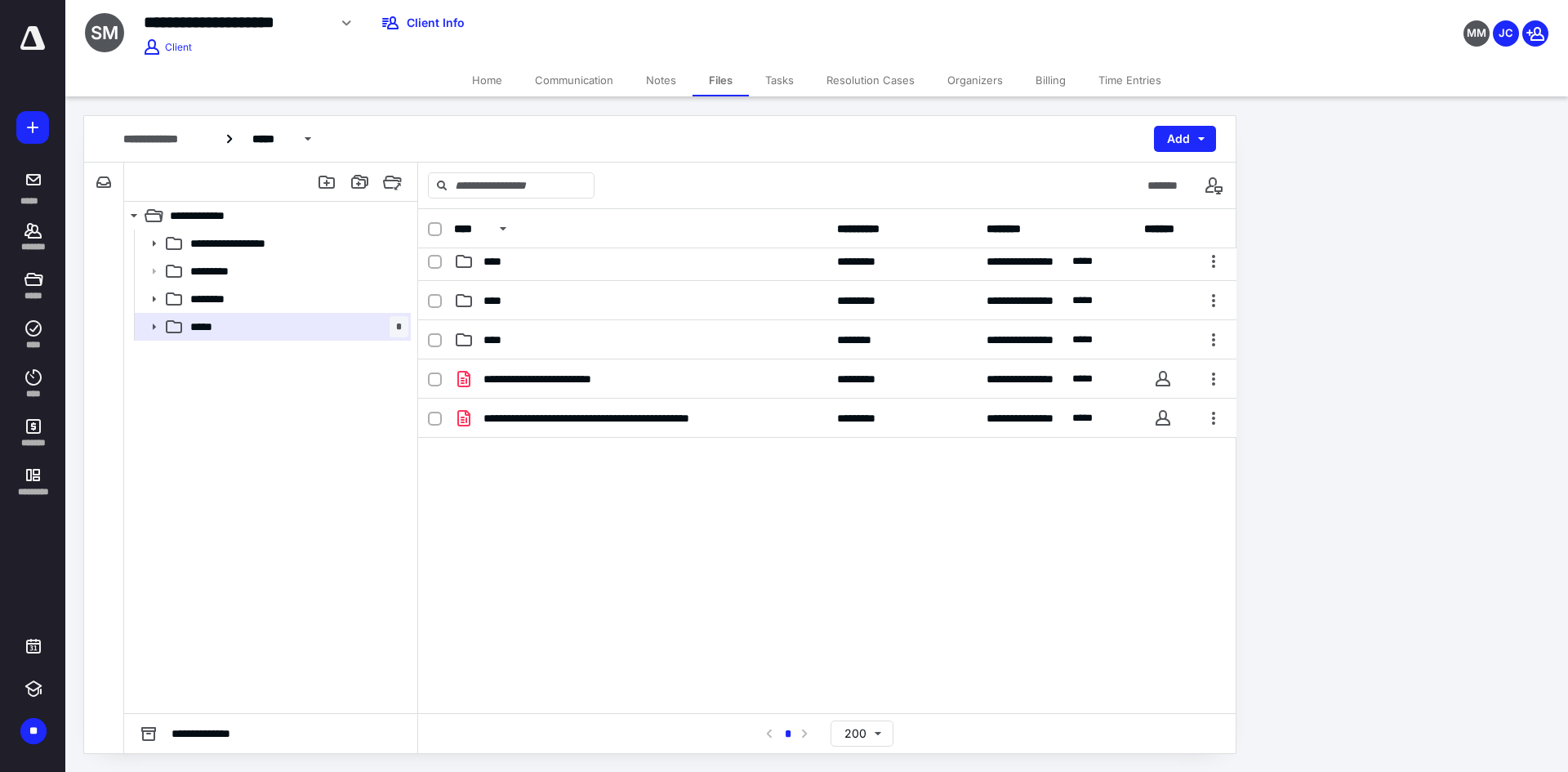 scroll, scrollTop: 55, scrollLeft: 0, axis: vertical 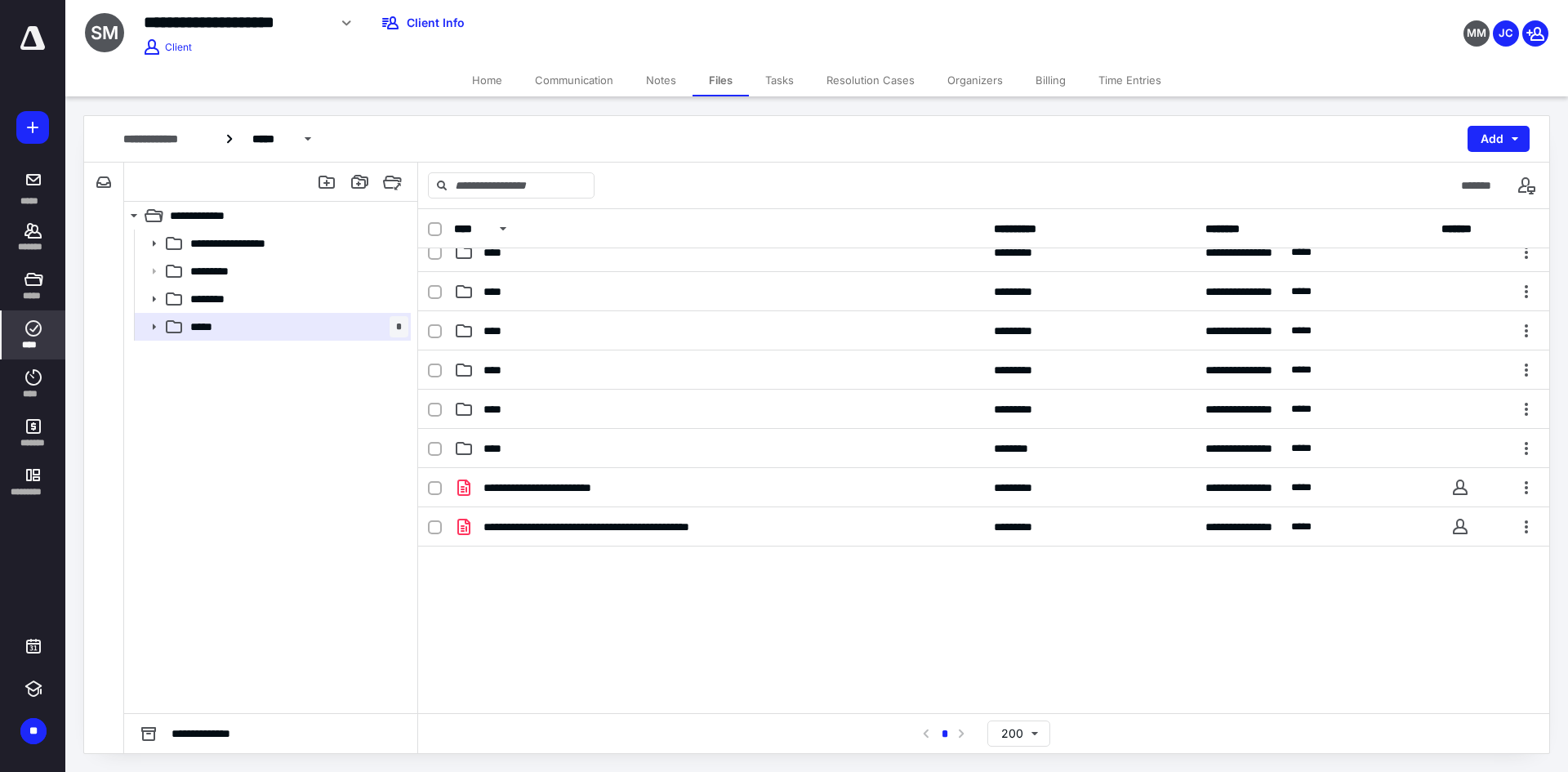 drag, startPoint x: 30, startPoint y: 341, endPoint x: 38, endPoint y: 336, distance: 9.433981 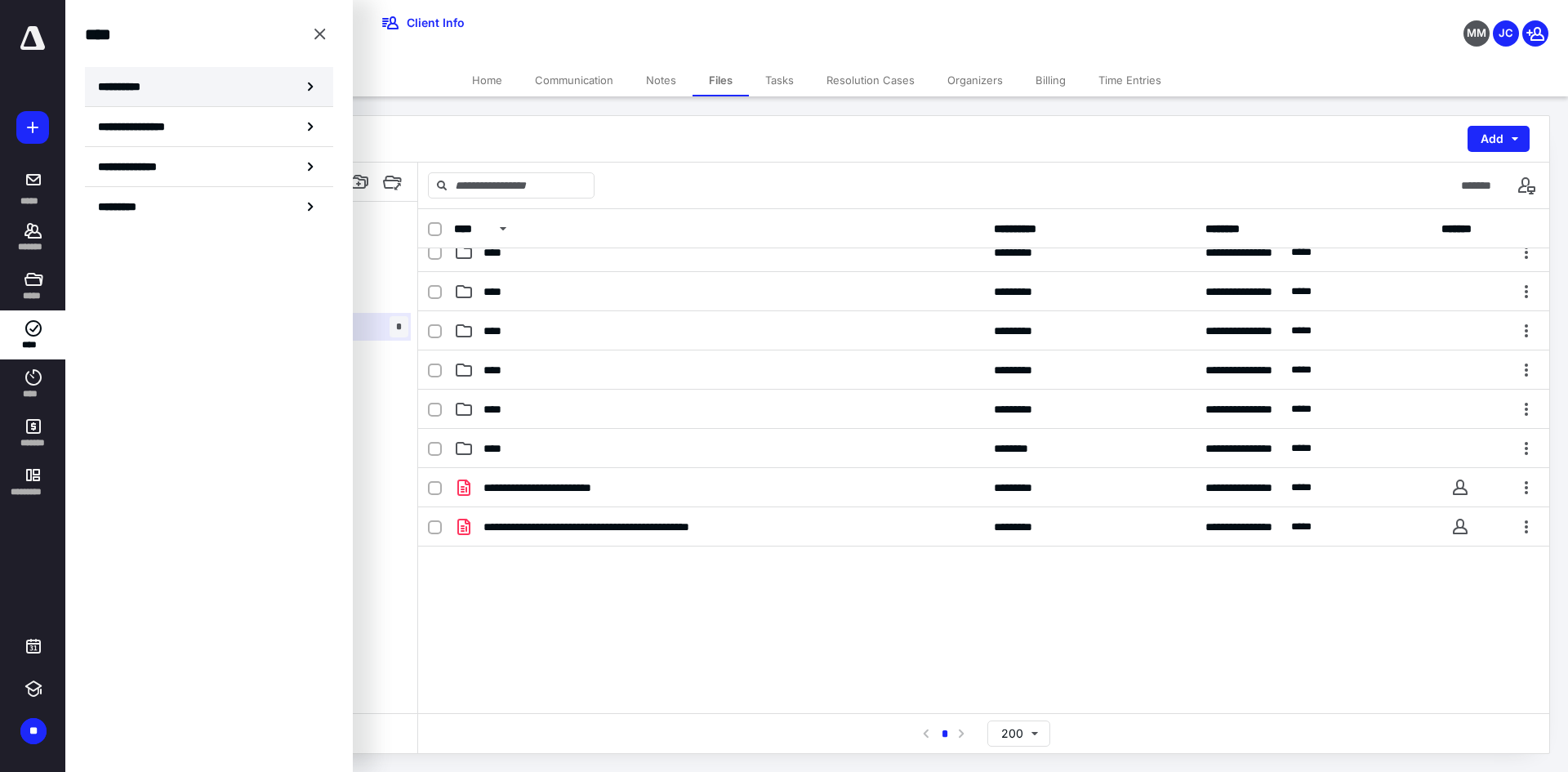 click on "**********" at bounding box center [209, 87] 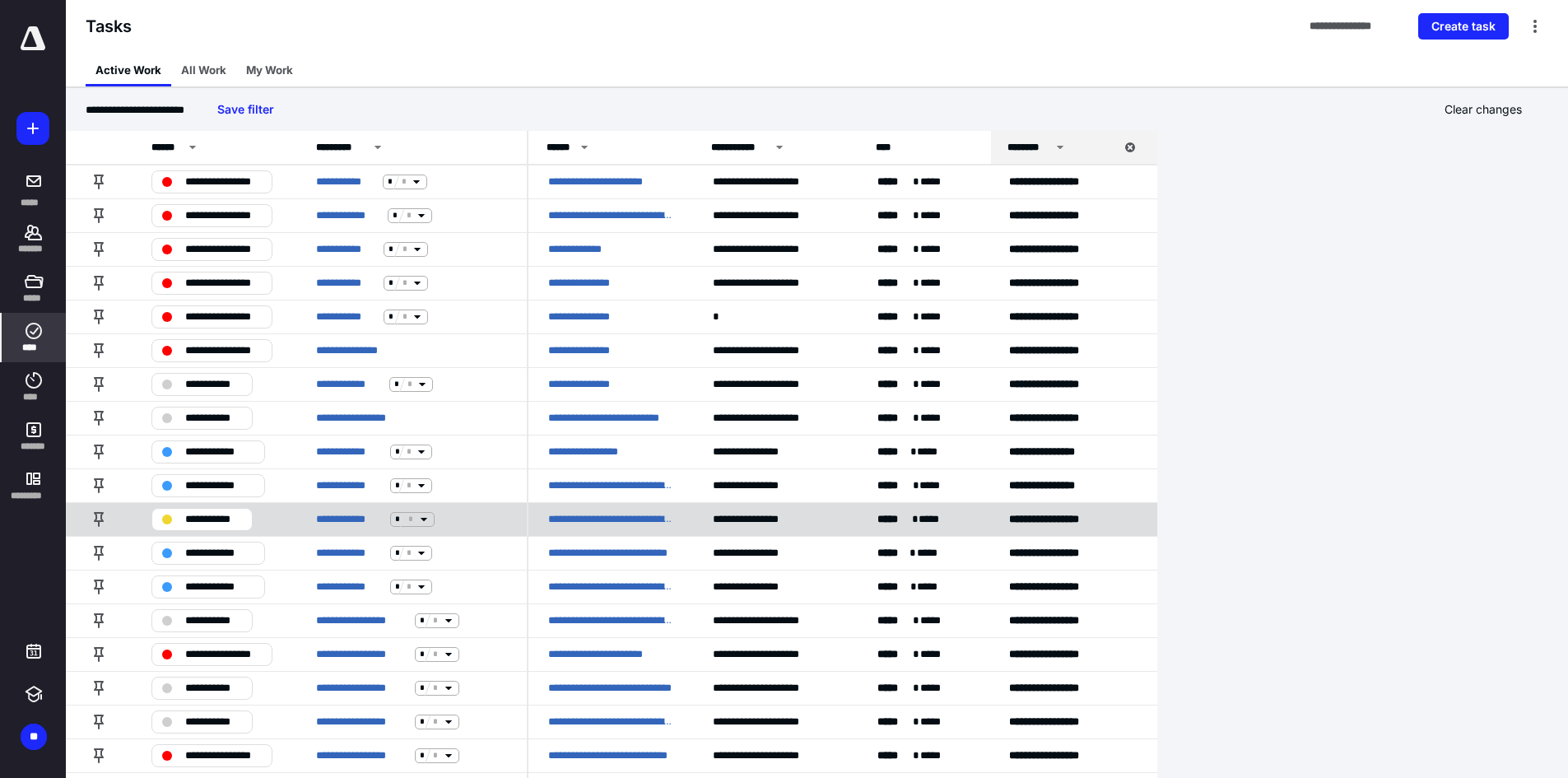 click on "**********" at bounding box center (611, 519) 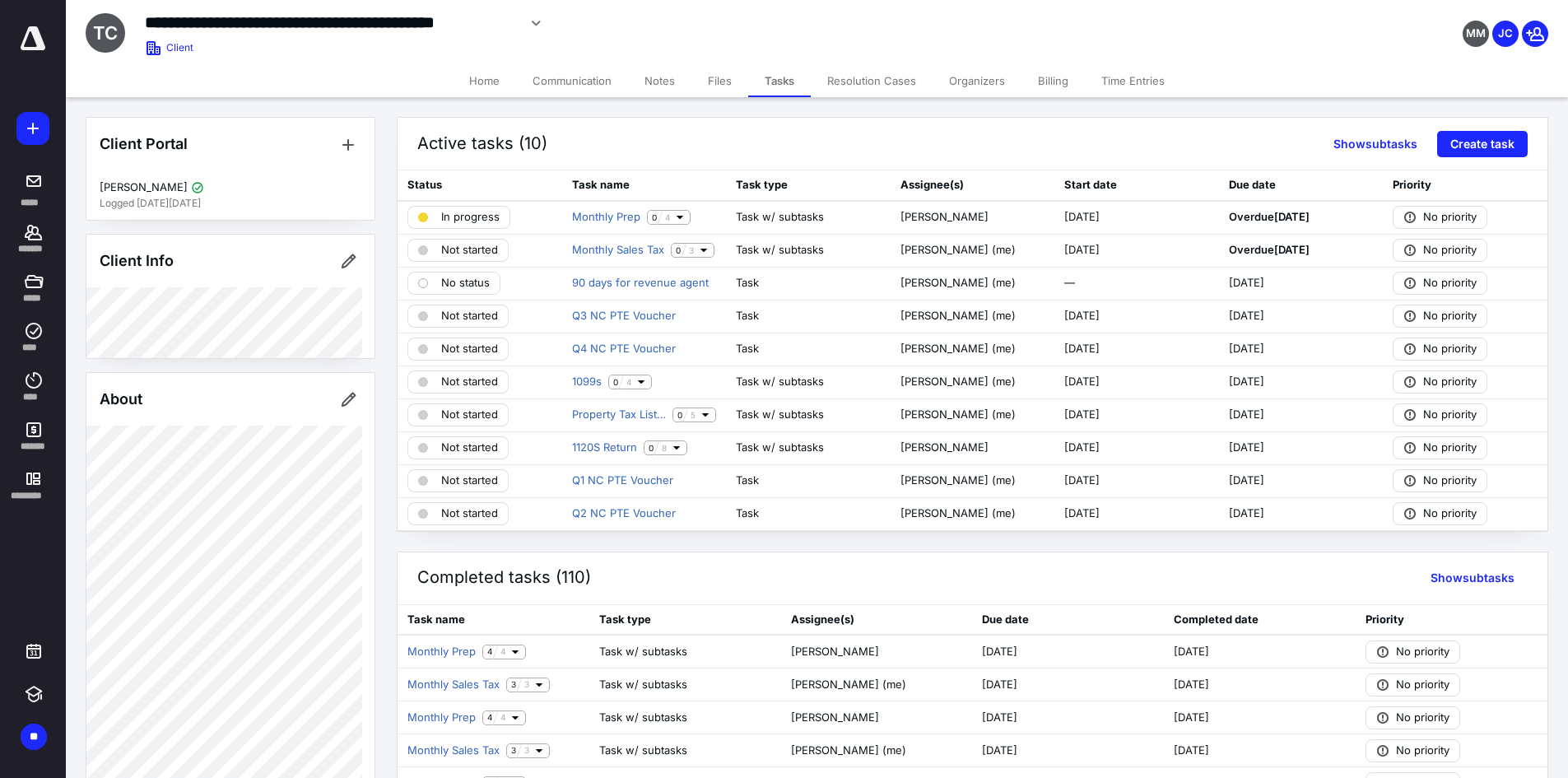 click on "Files" at bounding box center [719, 81] 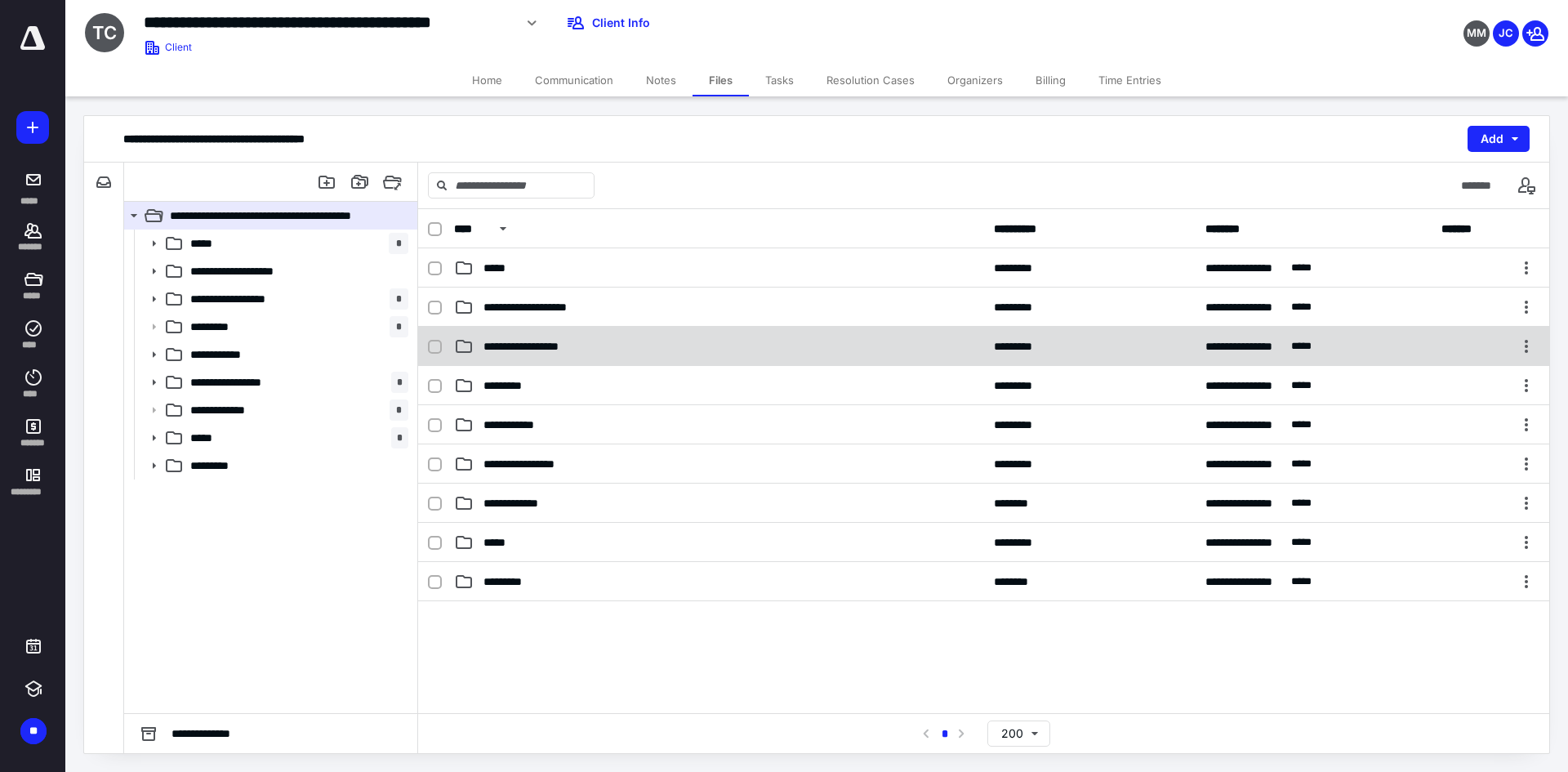 click on "**********" at bounding box center (540, 346) 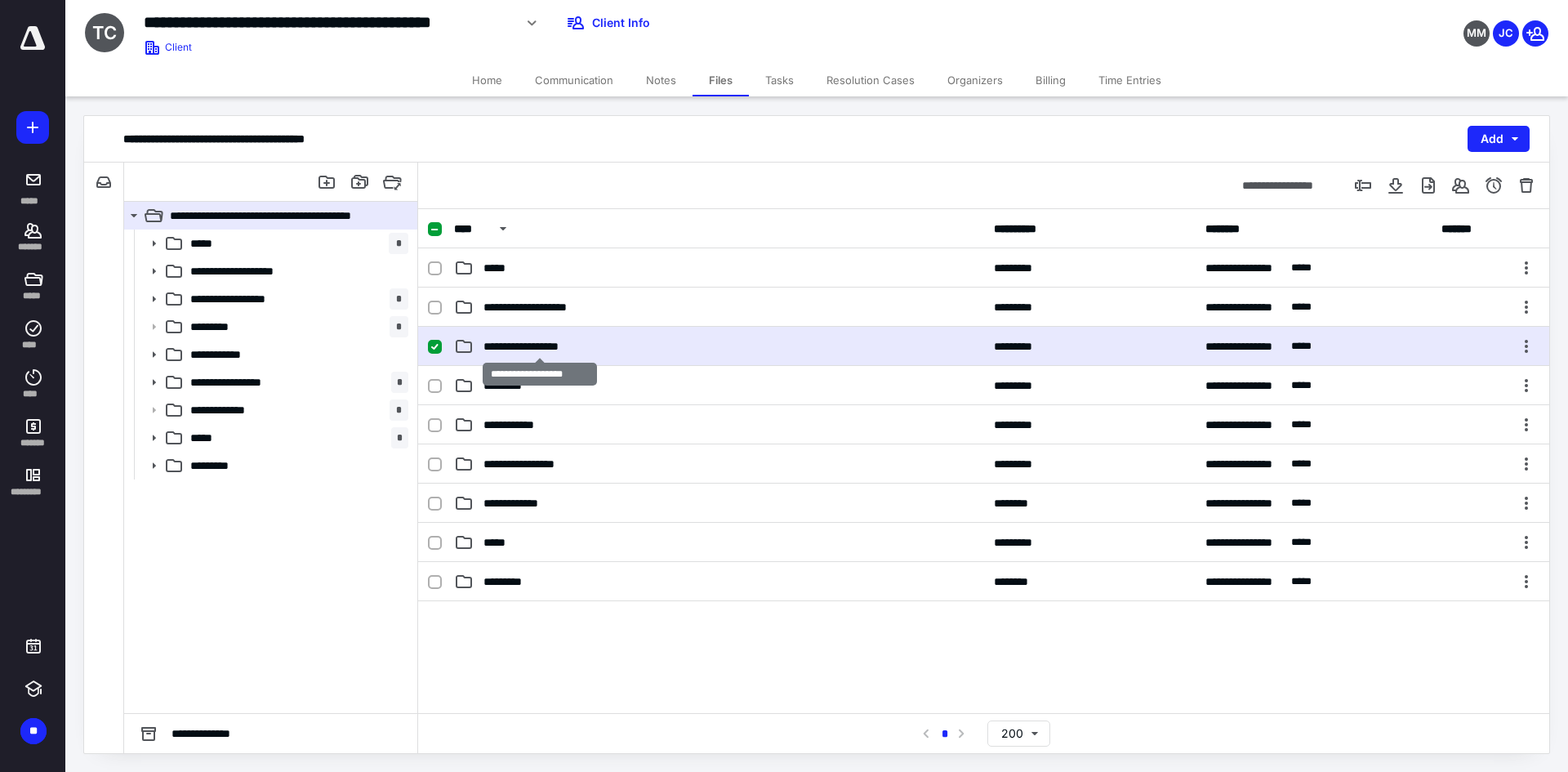 click on "**********" at bounding box center [540, 346] 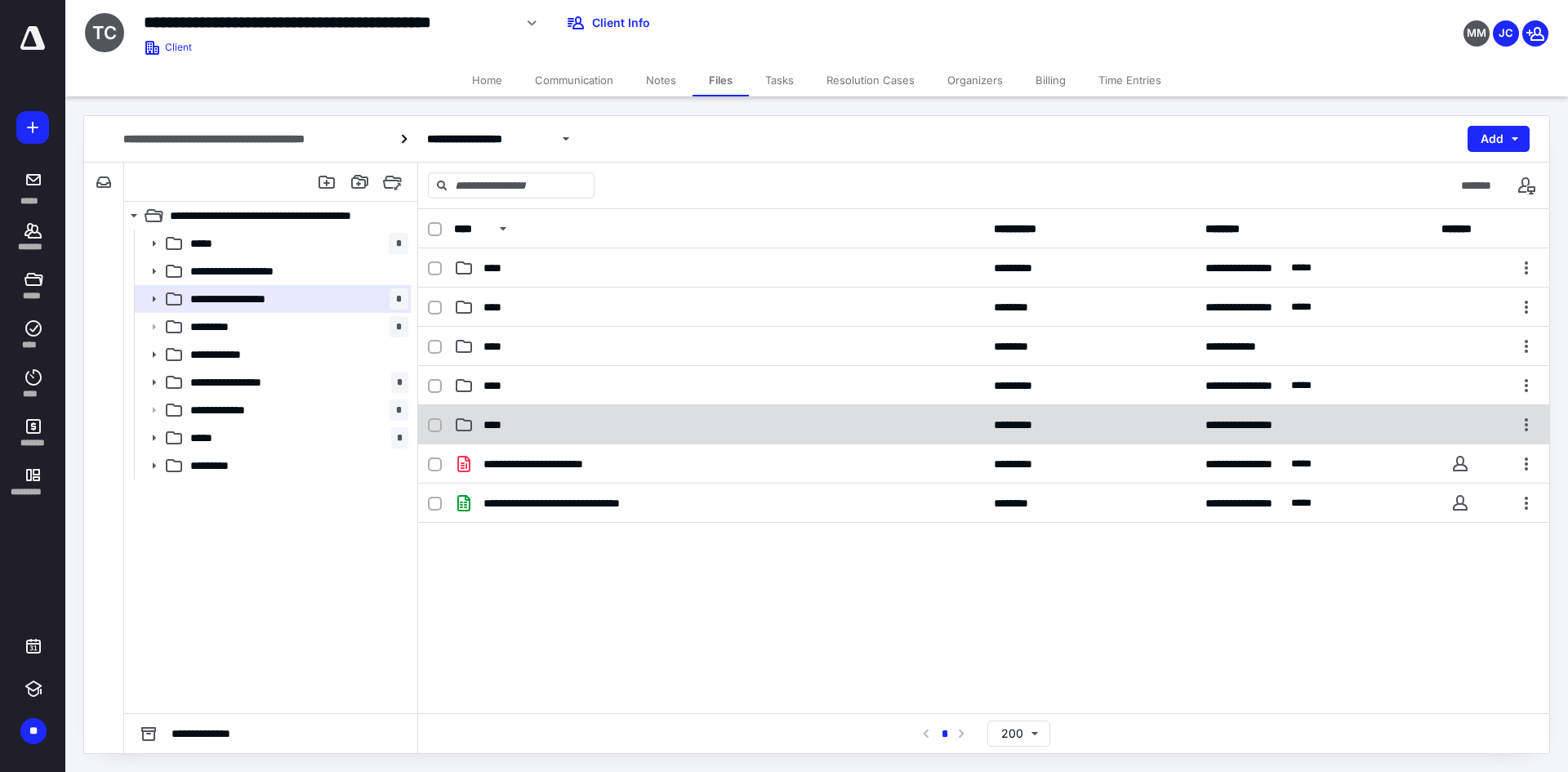 click on "****" at bounding box center (719, 425) 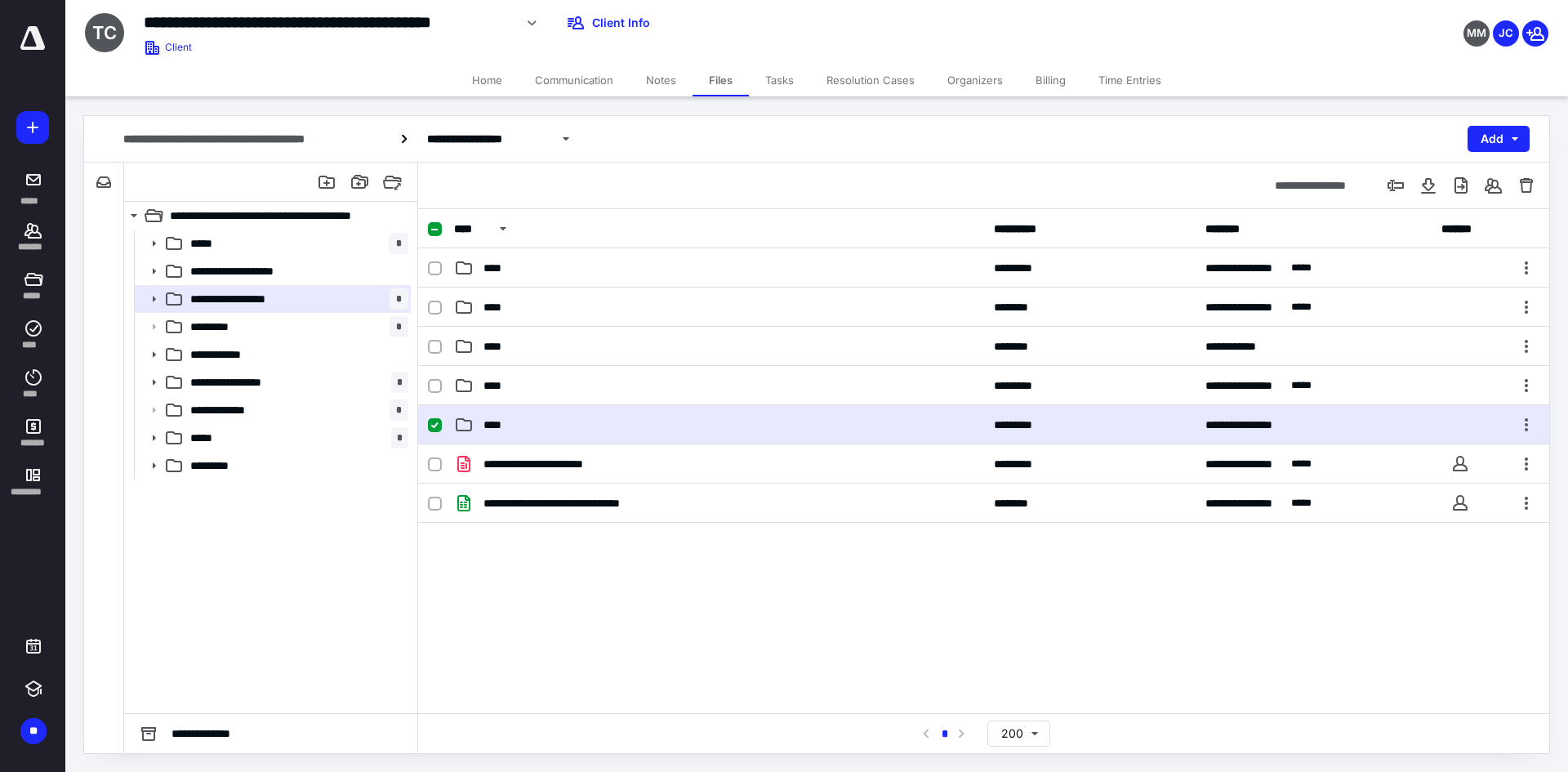 click on "****" at bounding box center (719, 425) 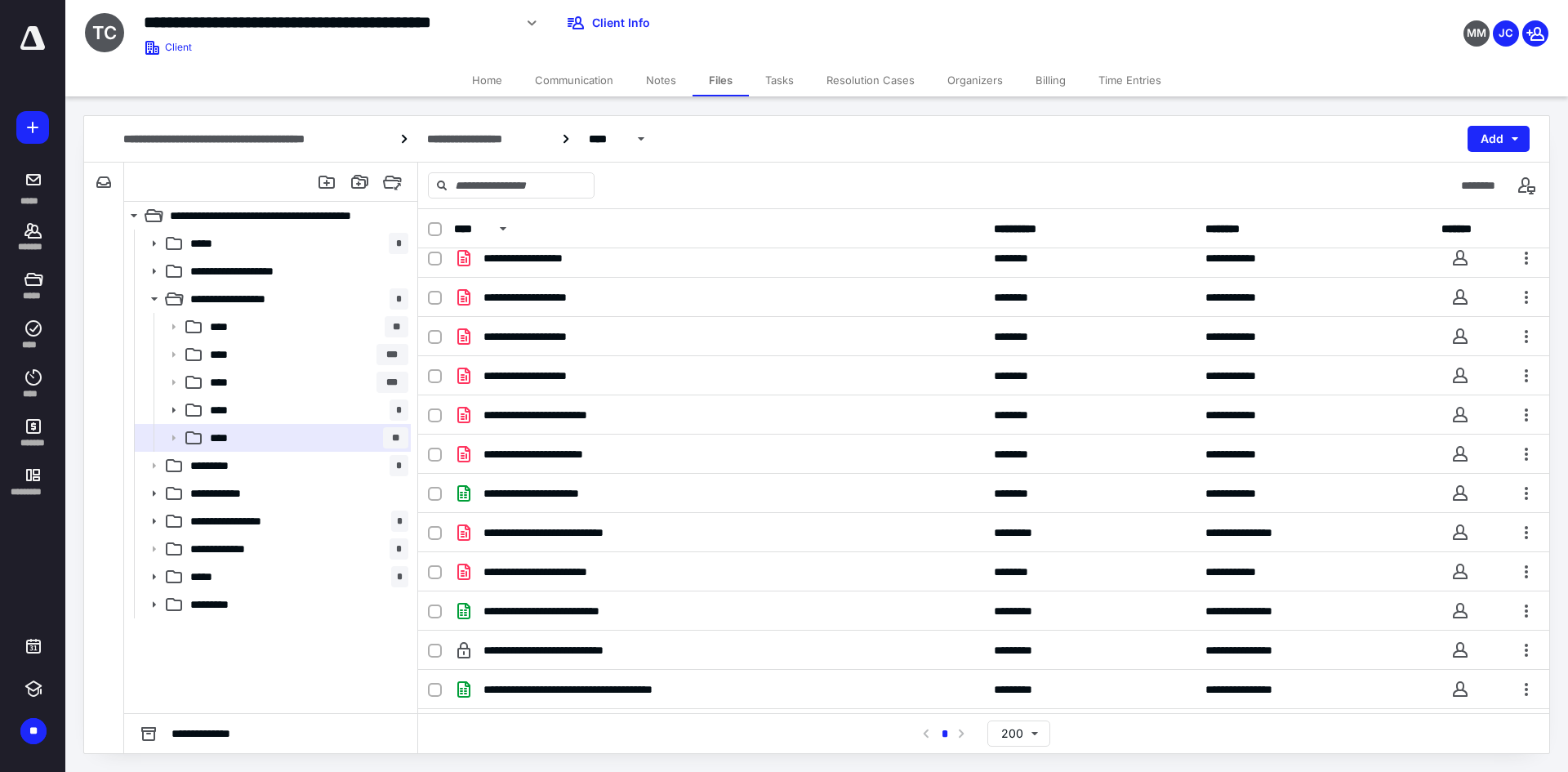 scroll, scrollTop: 3260, scrollLeft: 0, axis: vertical 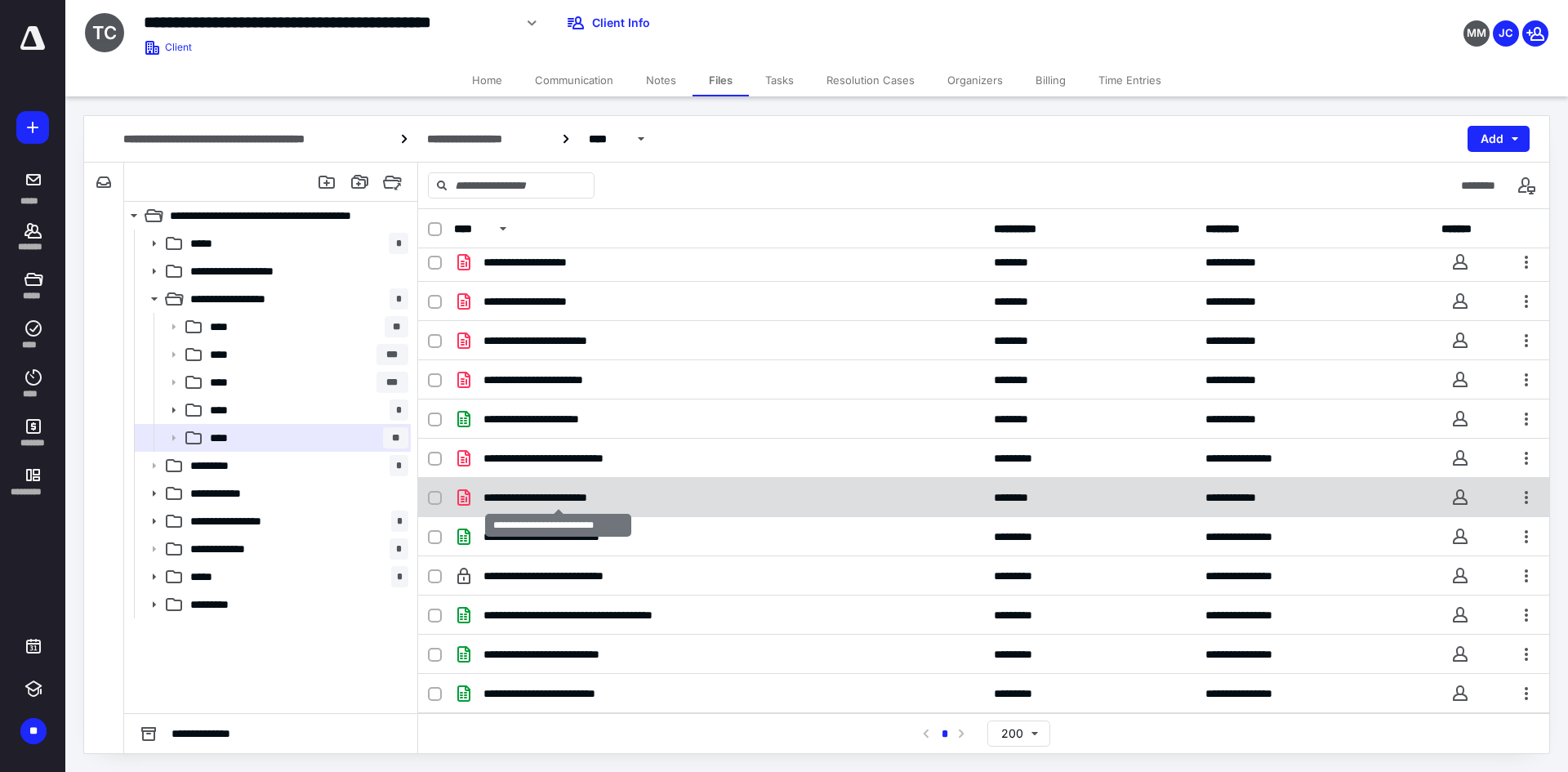 click on "**********" at bounding box center [558, 498] 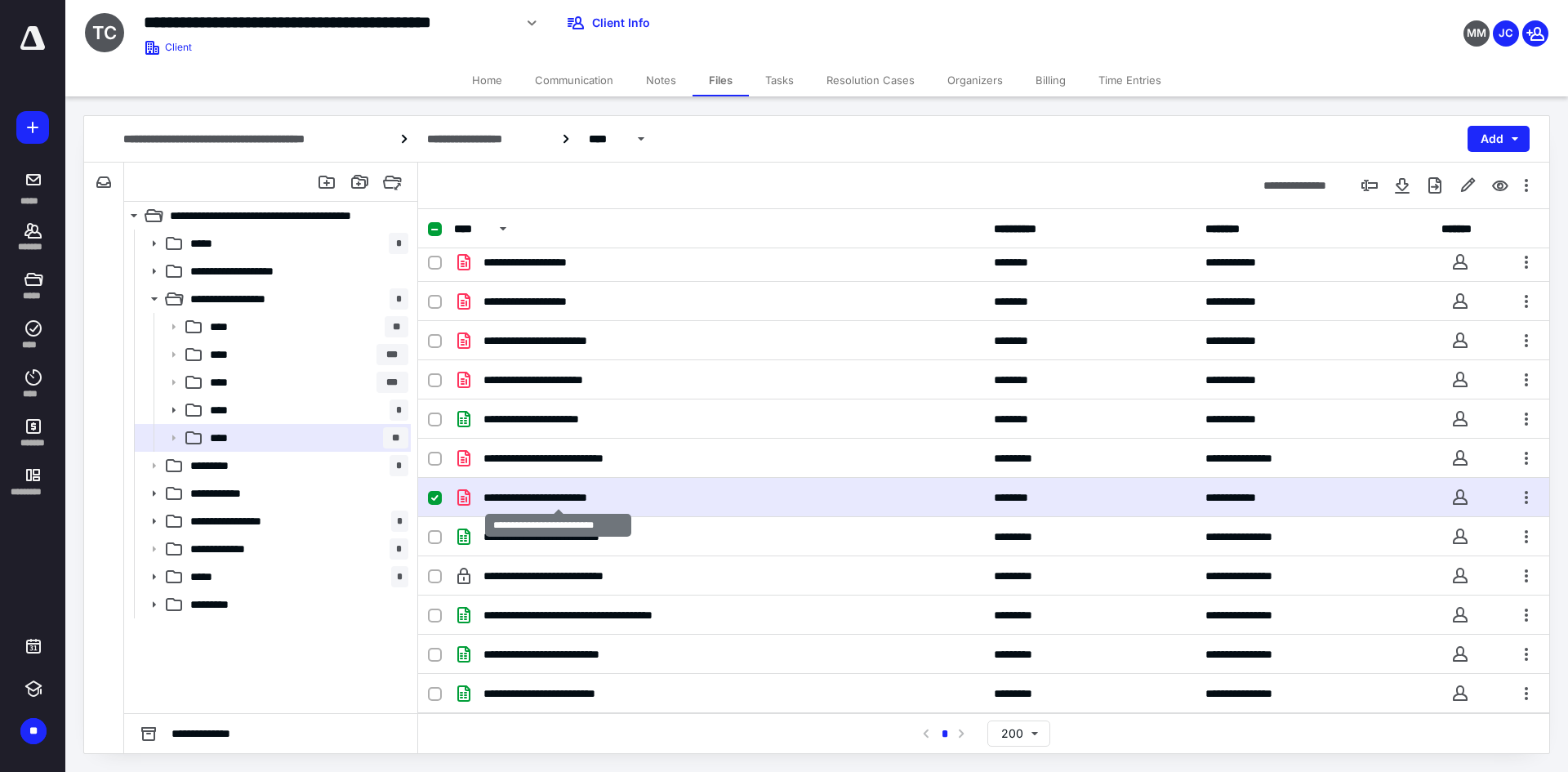 click on "**********" at bounding box center [558, 498] 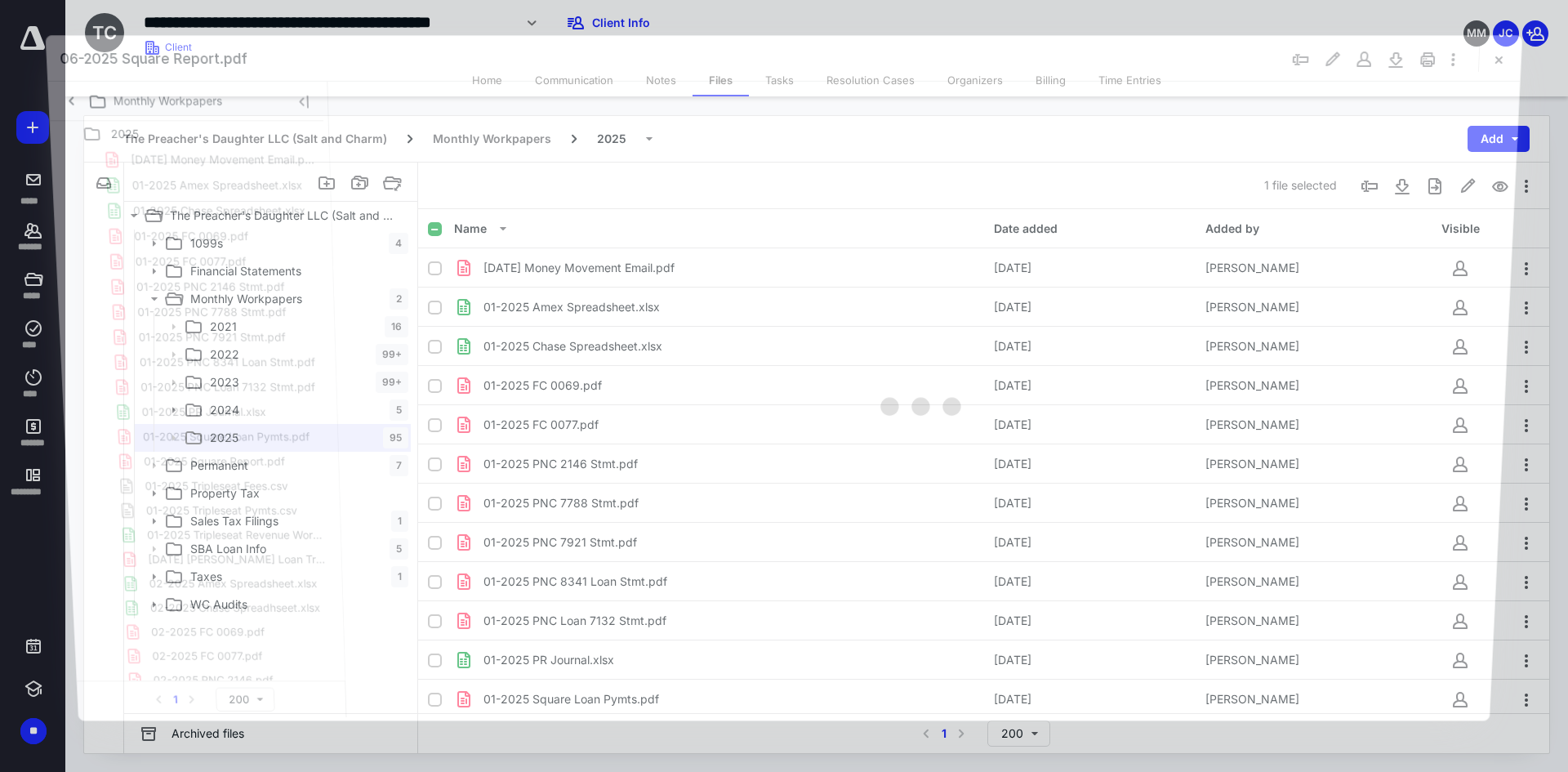 scroll, scrollTop: 3260, scrollLeft: 0, axis: vertical 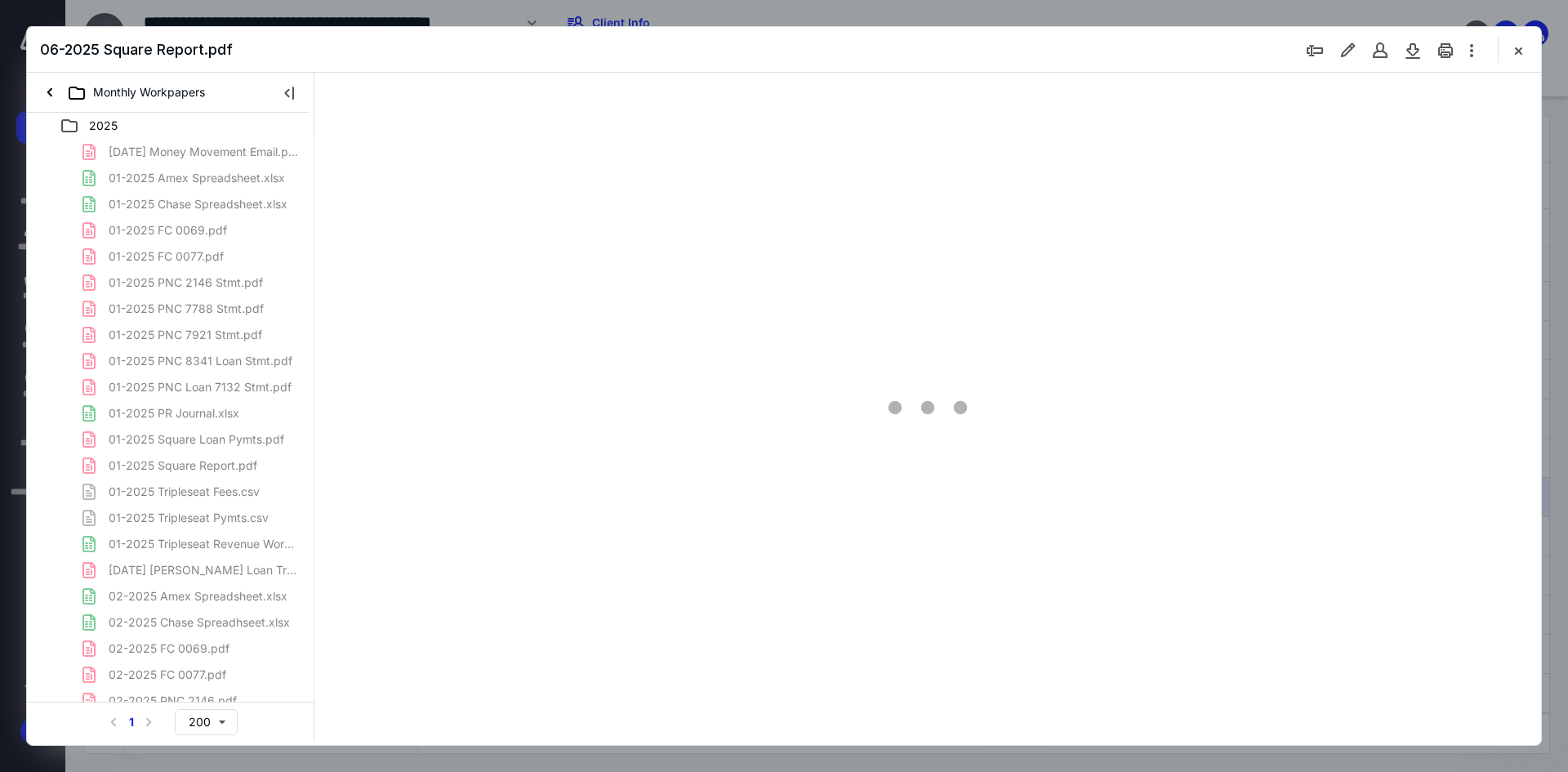type on "241" 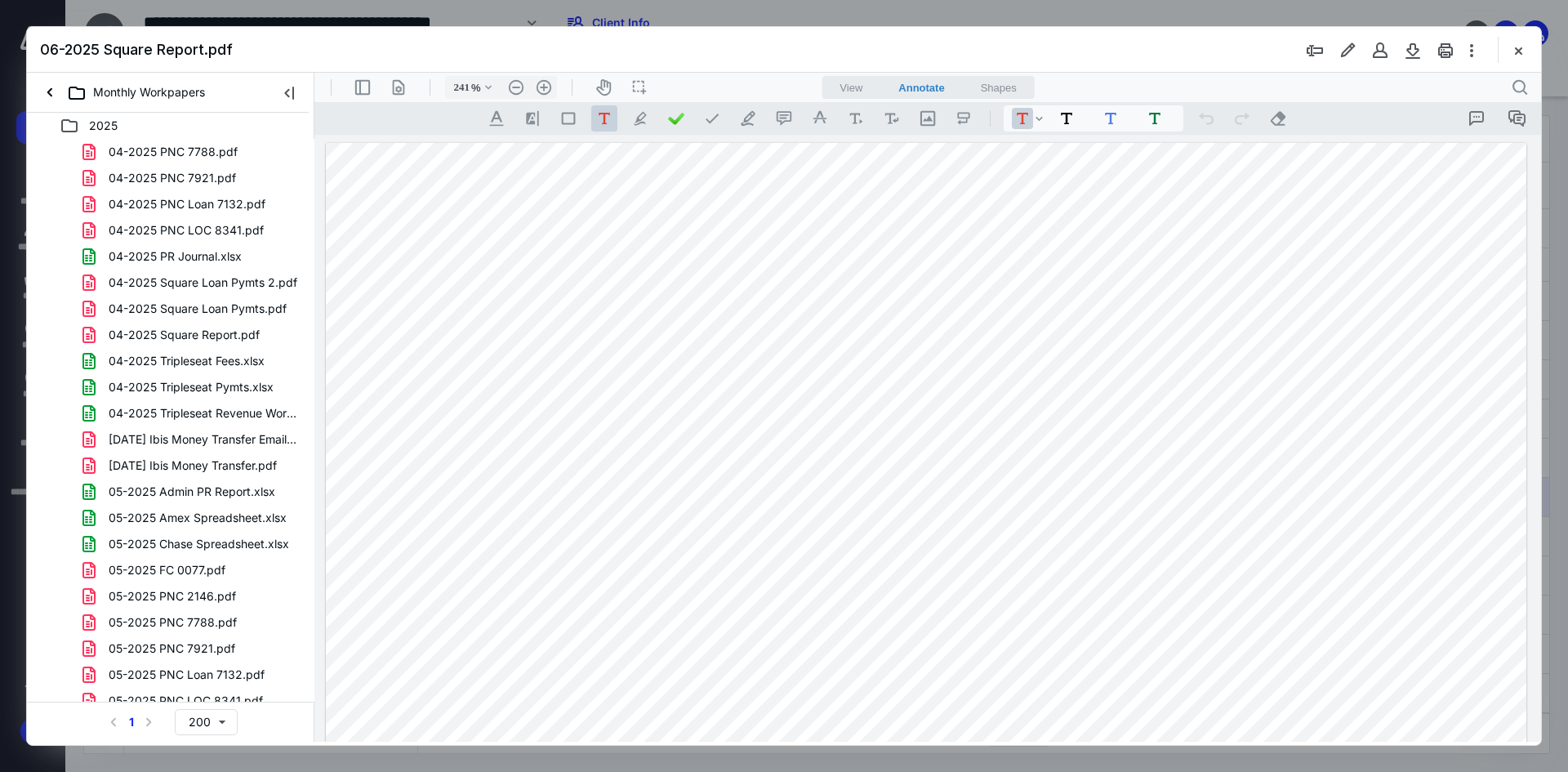 scroll, scrollTop: 1921, scrollLeft: 0, axis: vertical 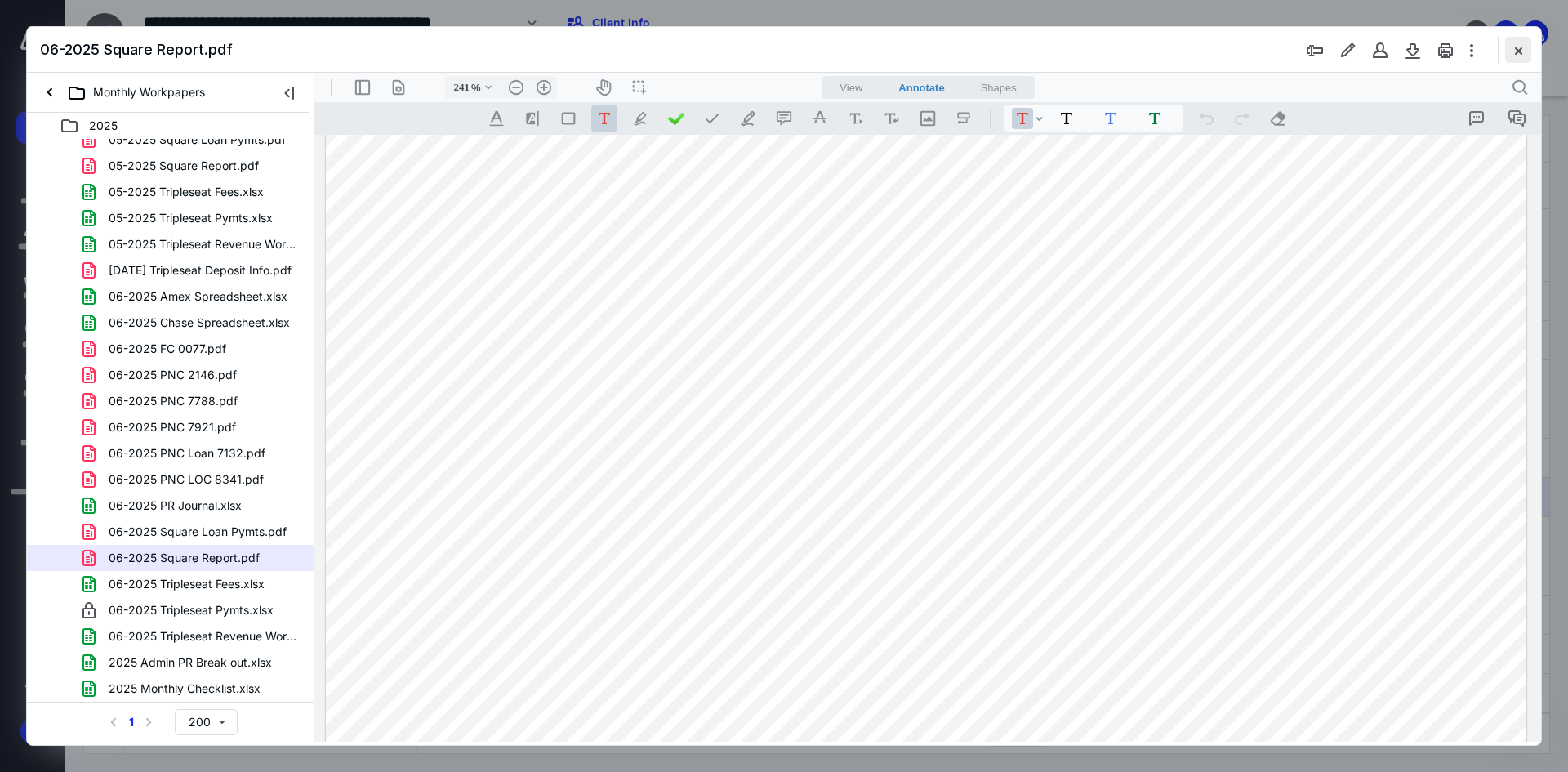 click at bounding box center [1518, 50] 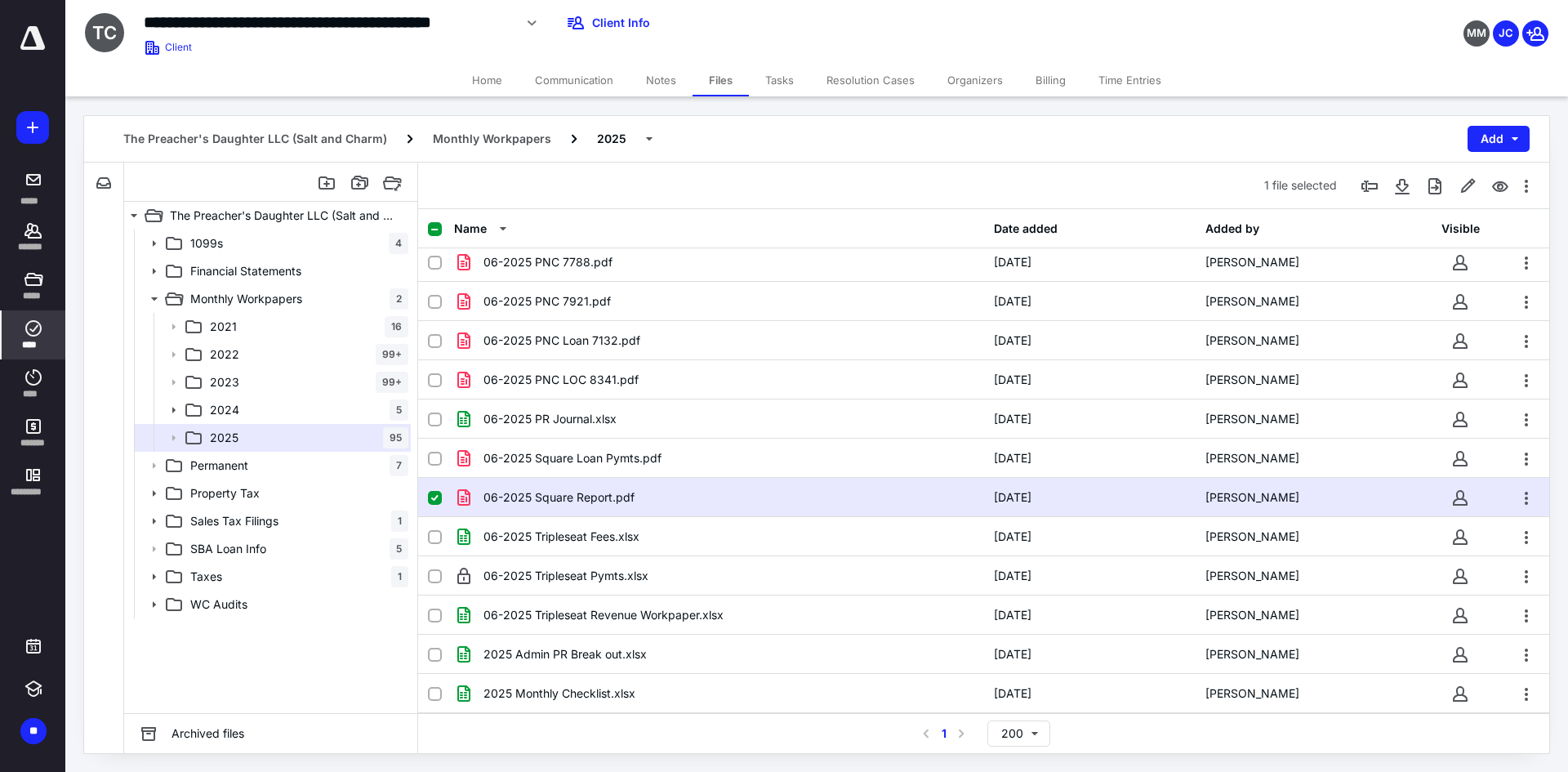 click 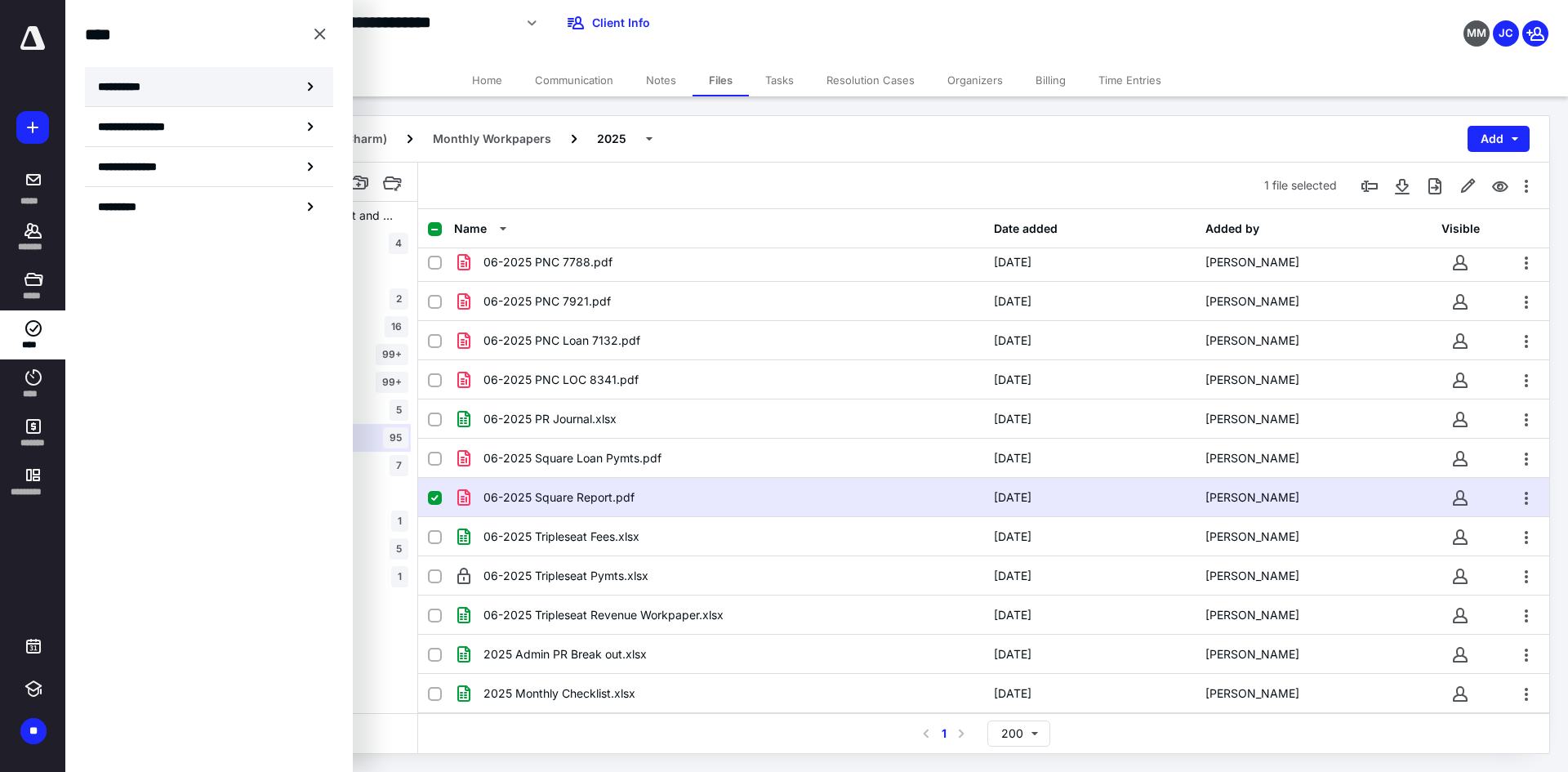 click on "**********" at bounding box center (209, 87) 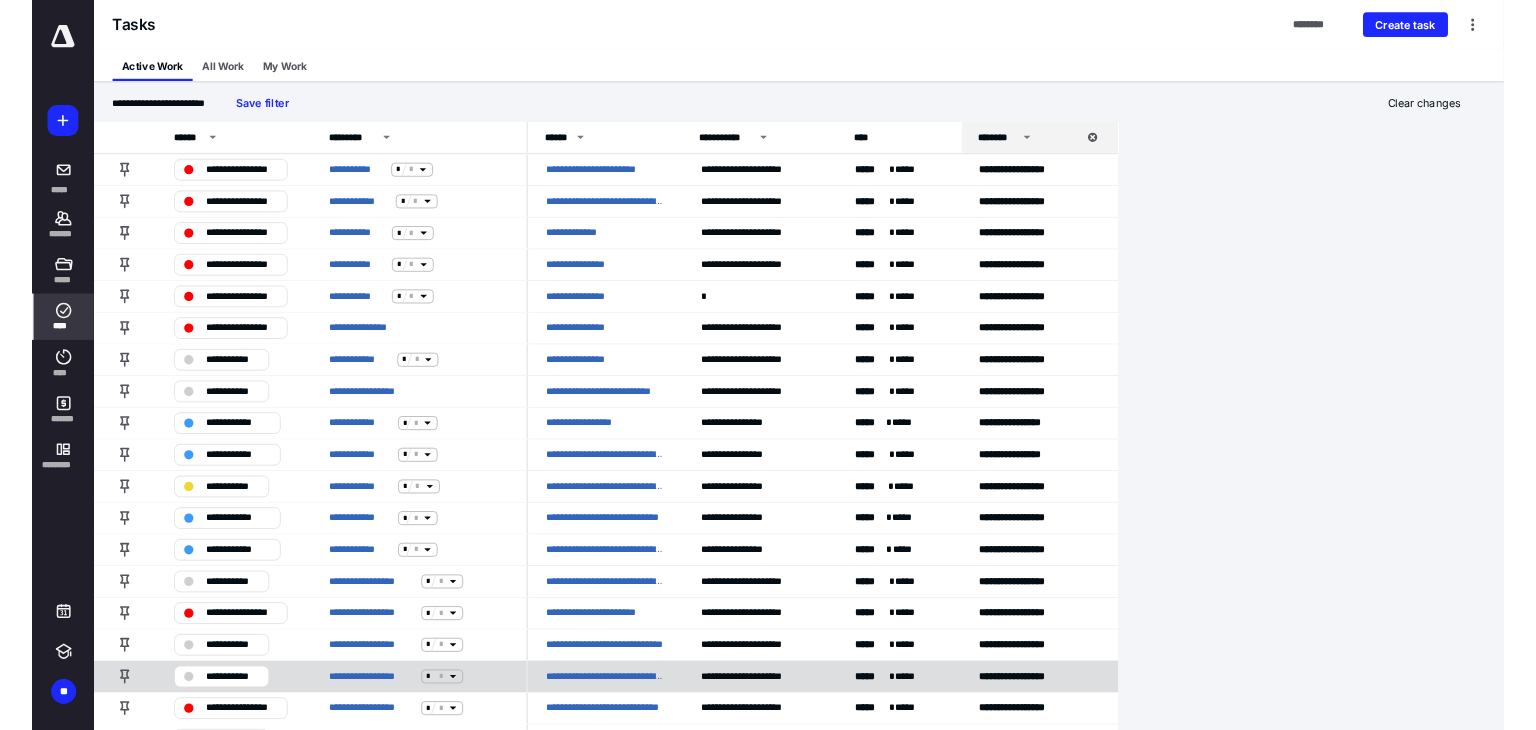 scroll, scrollTop: 0, scrollLeft: 0, axis: both 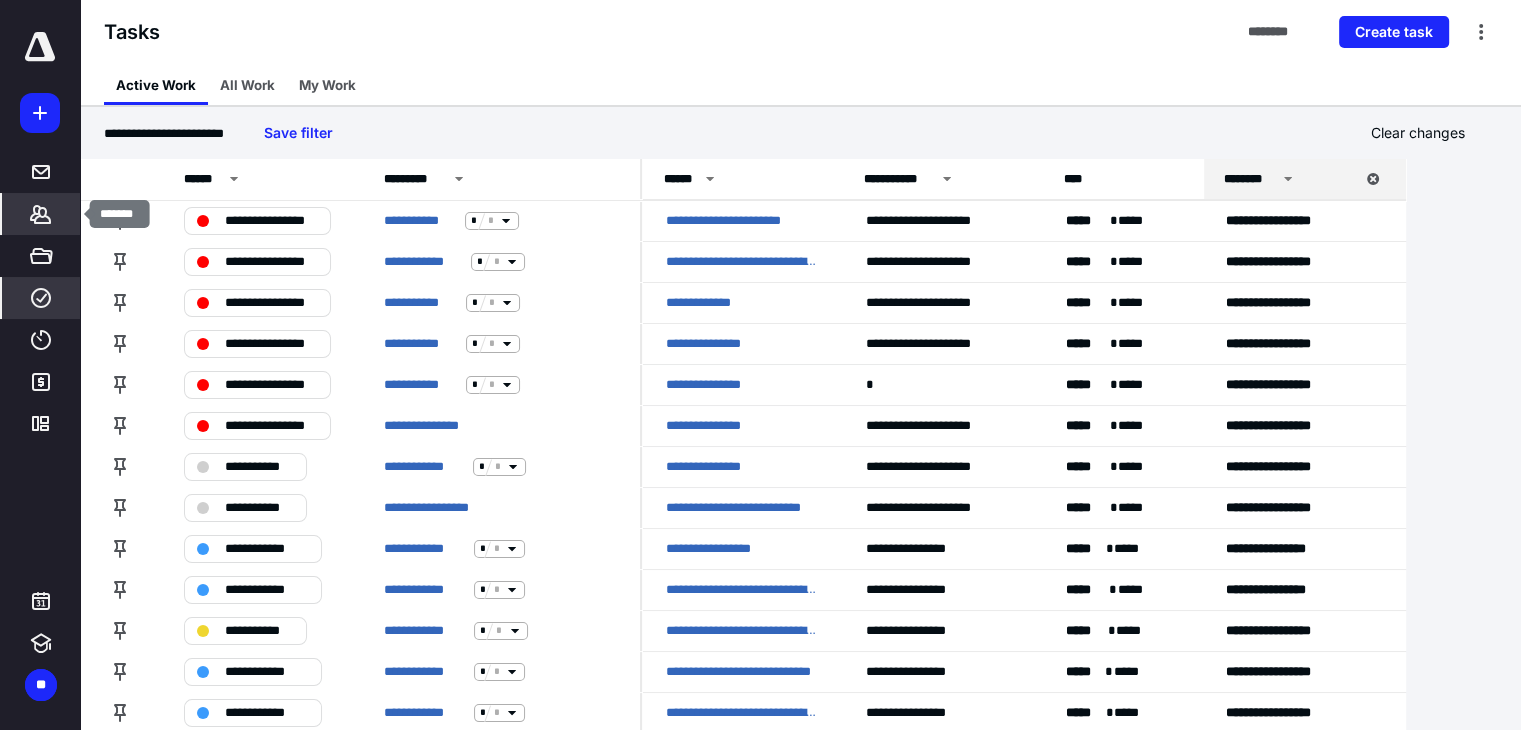click 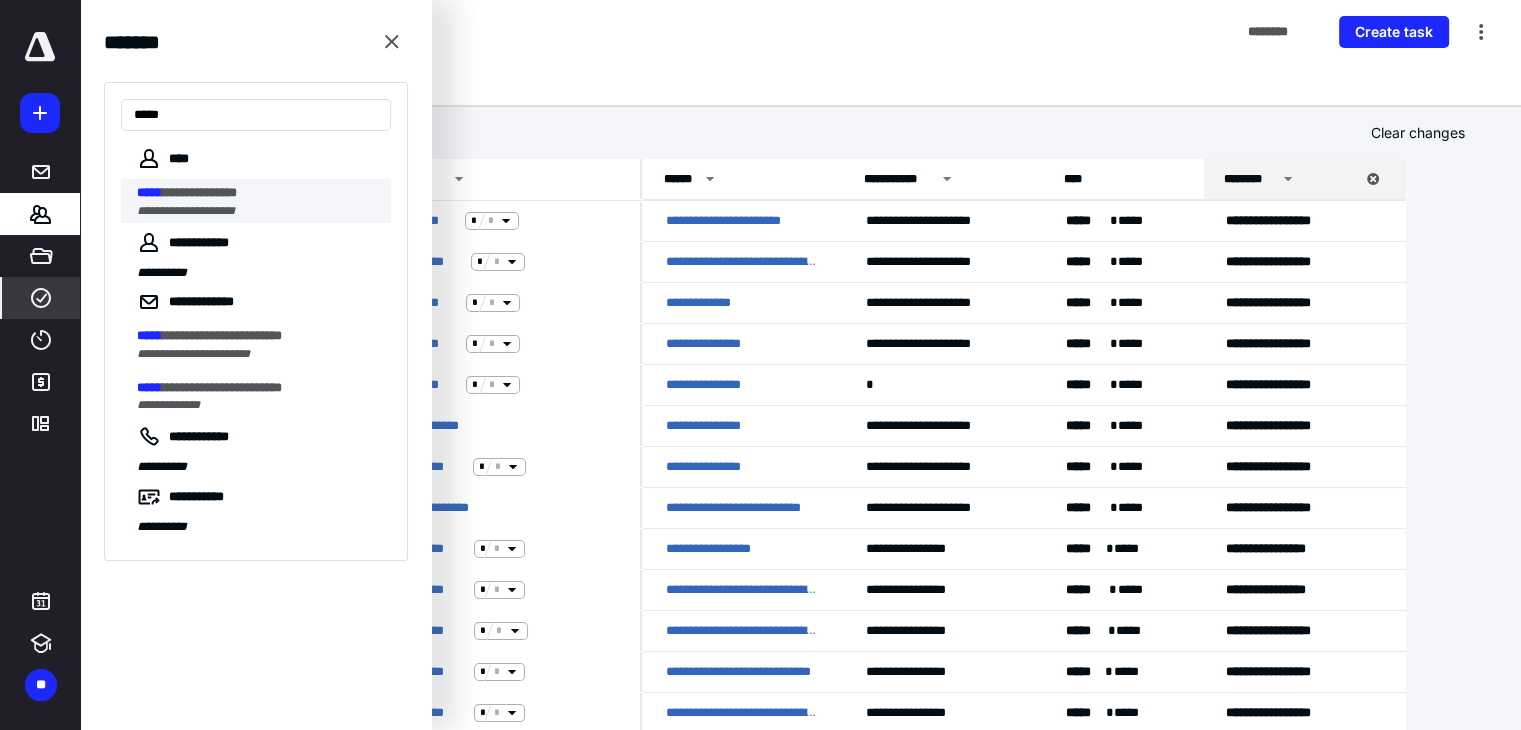 type on "*****" 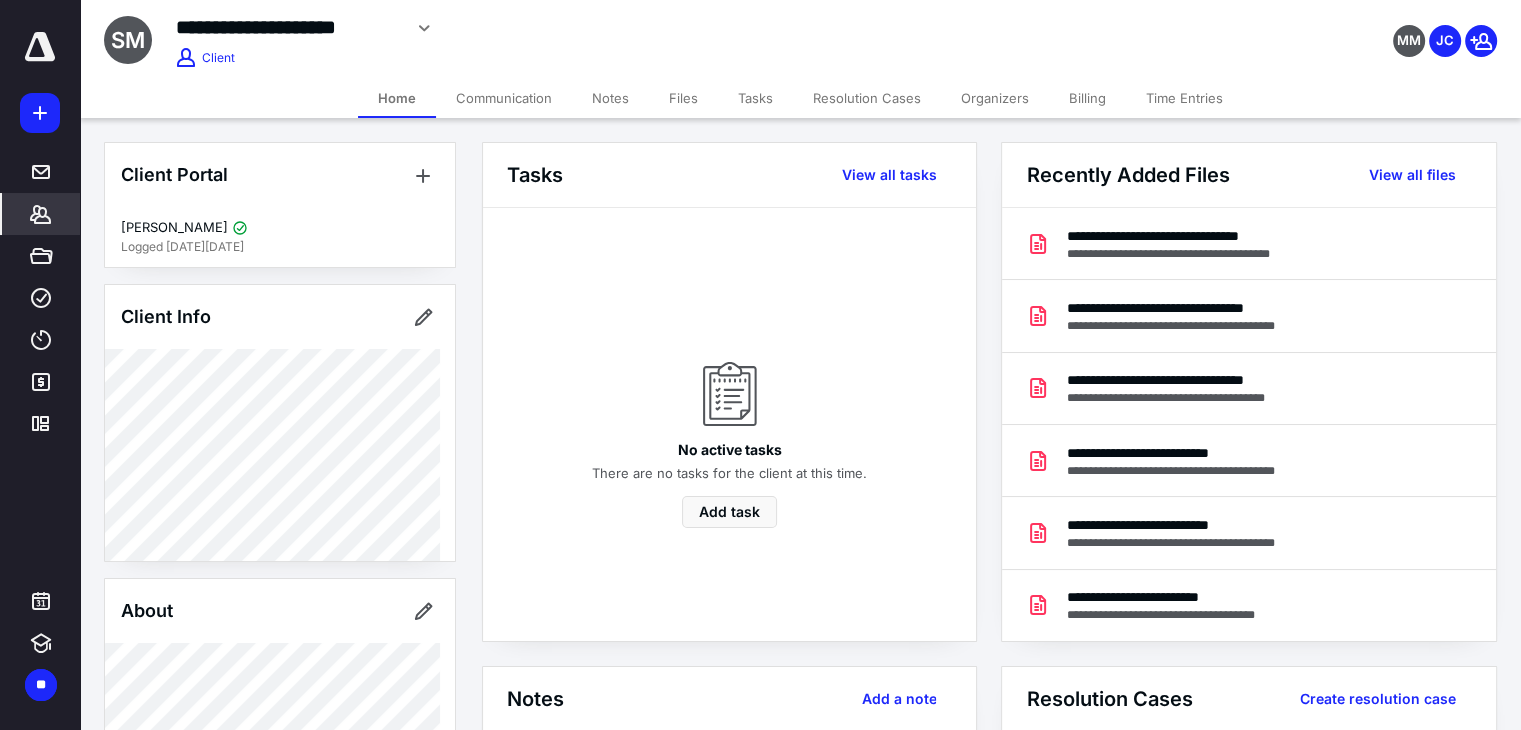 click on "Files" at bounding box center (683, 98) 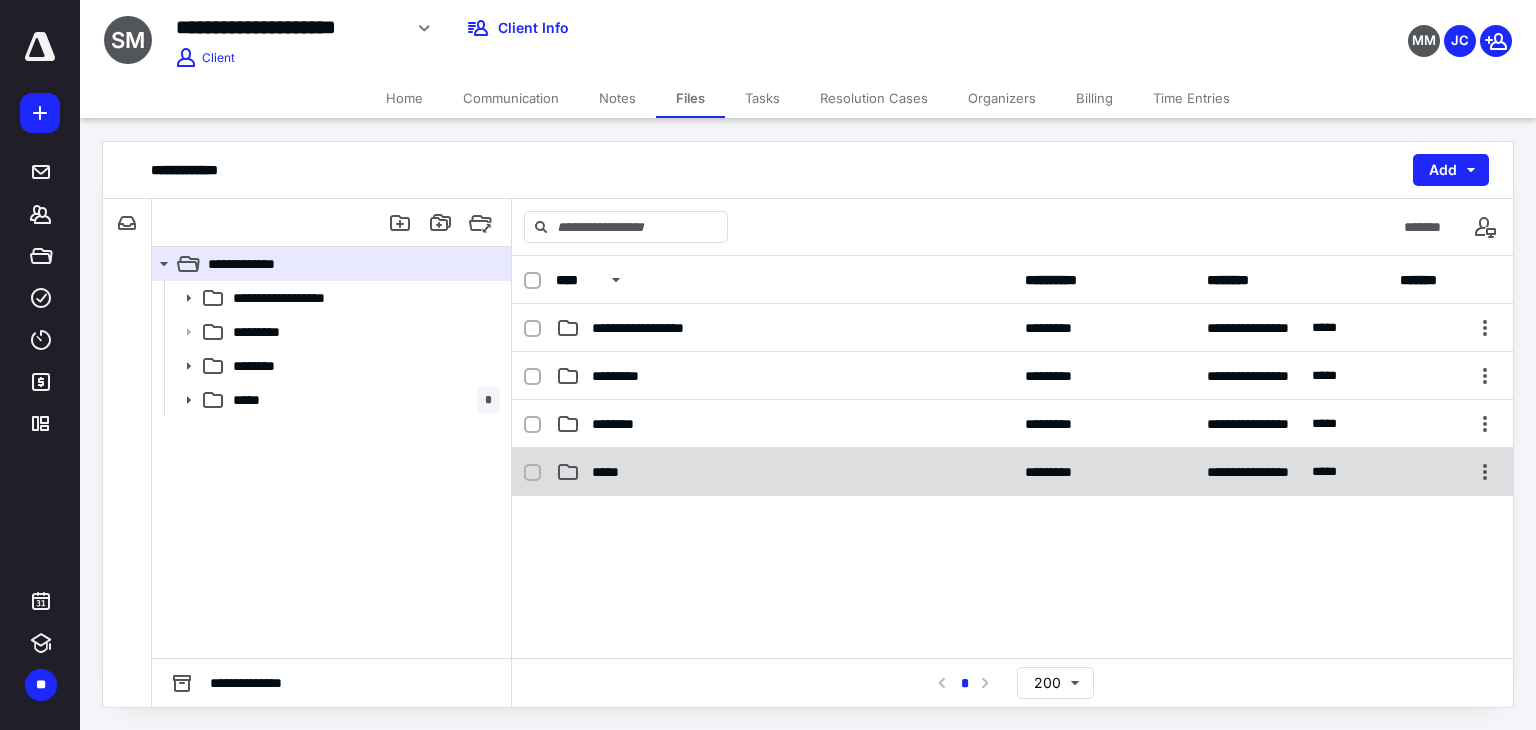 click on "*****" at bounding box center (784, 472) 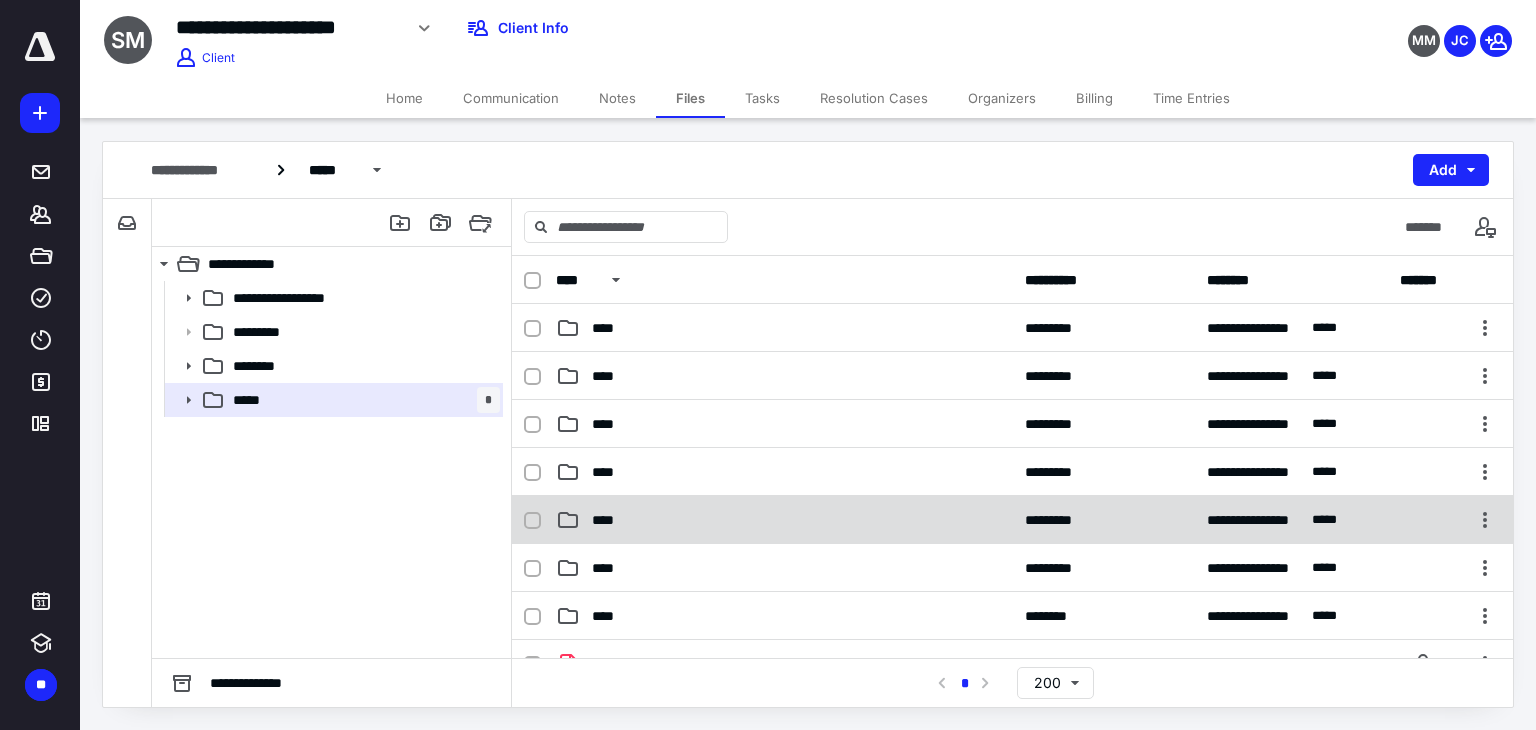click on "****" at bounding box center [784, 520] 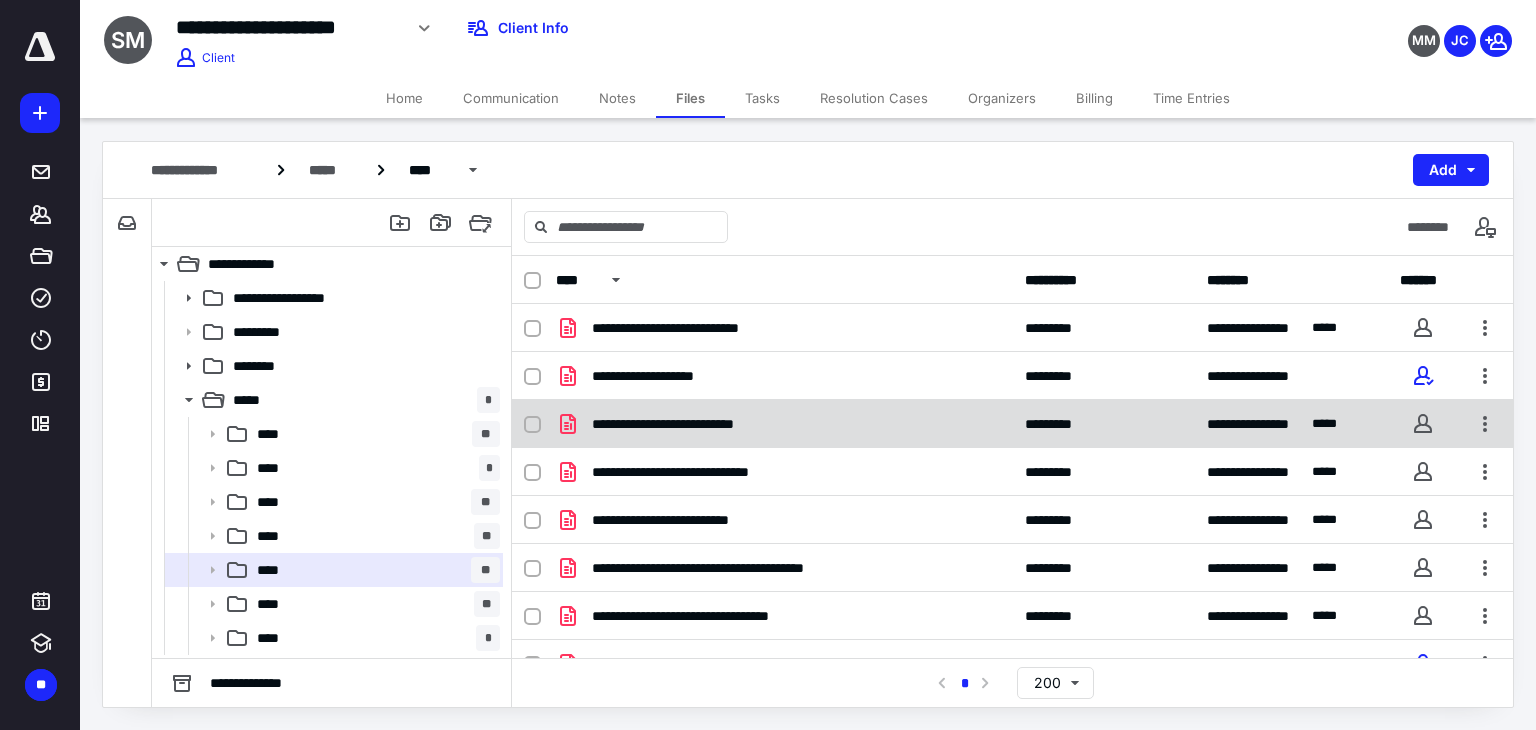 click on "**********" at bounding box center [704, 424] 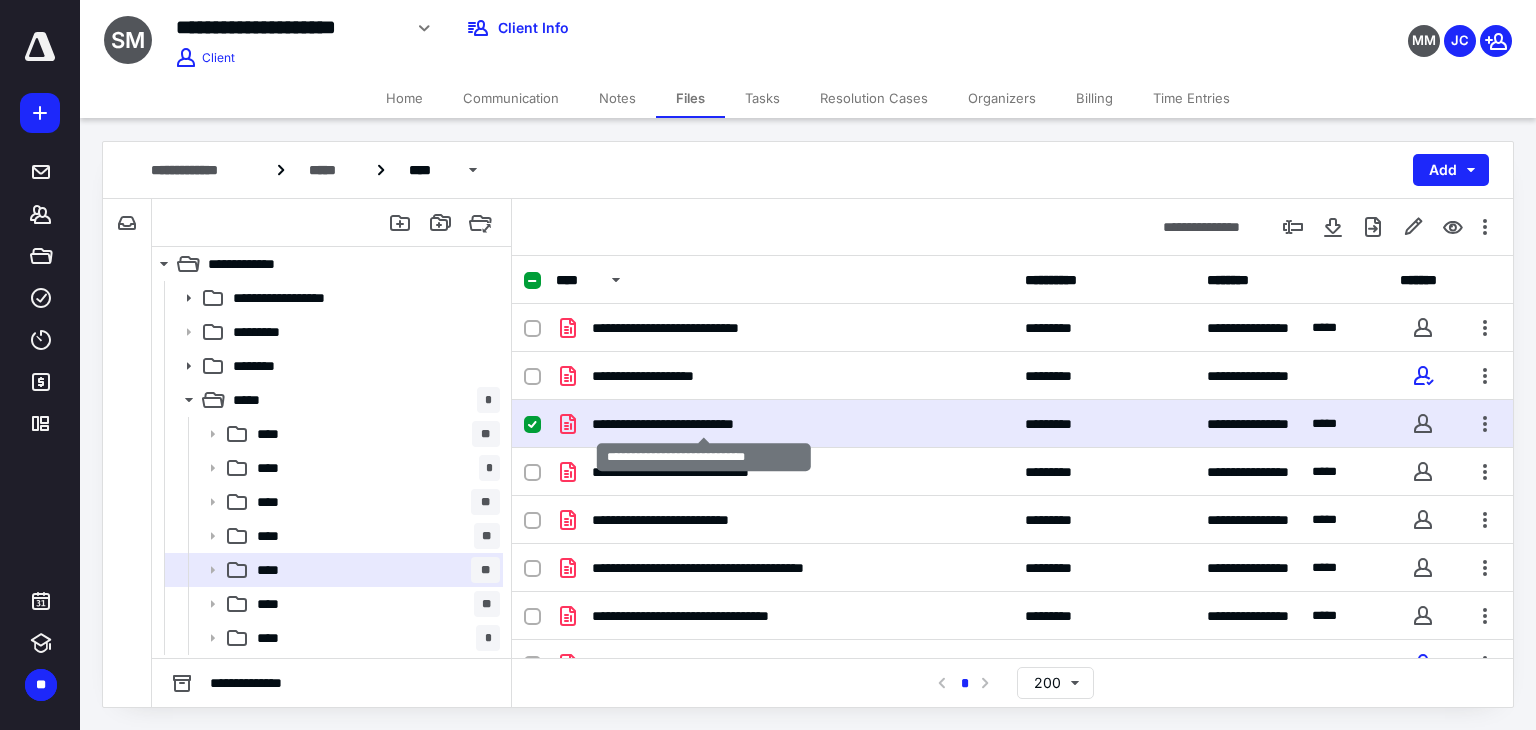 click on "**********" at bounding box center (704, 424) 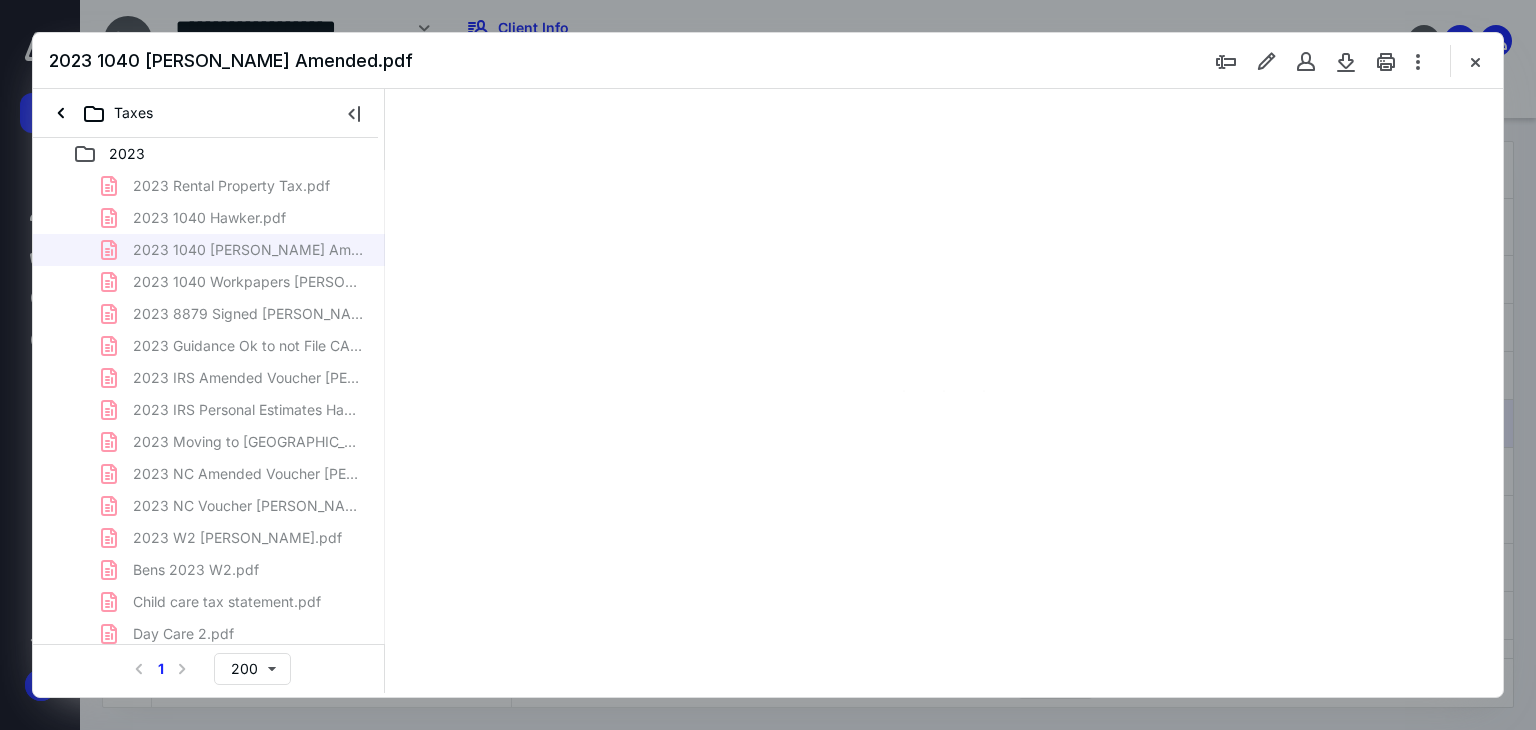 scroll, scrollTop: 0, scrollLeft: 0, axis: both 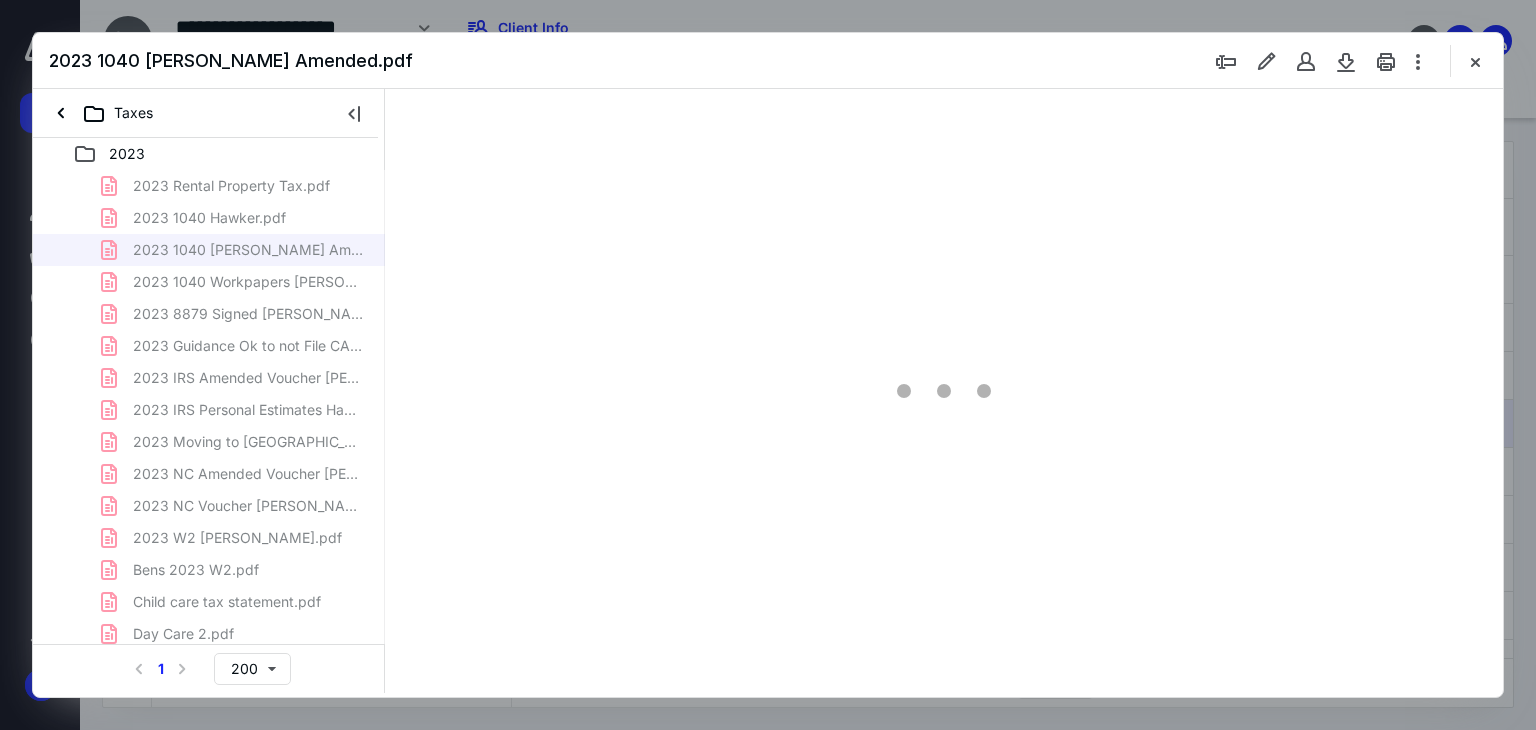 type on "179" 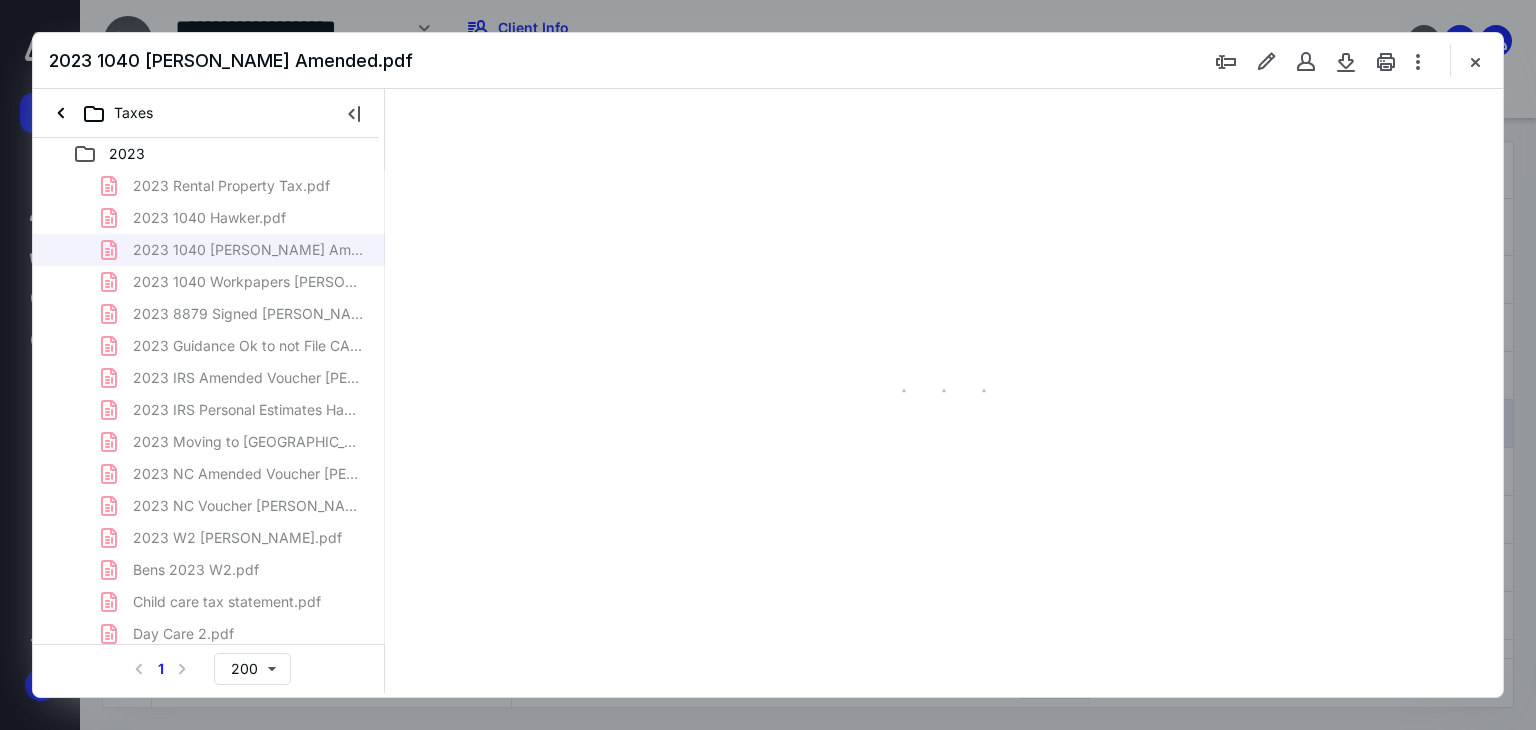 scroll, scrollTop: 83, scrollLeft: 0, axis: vertical 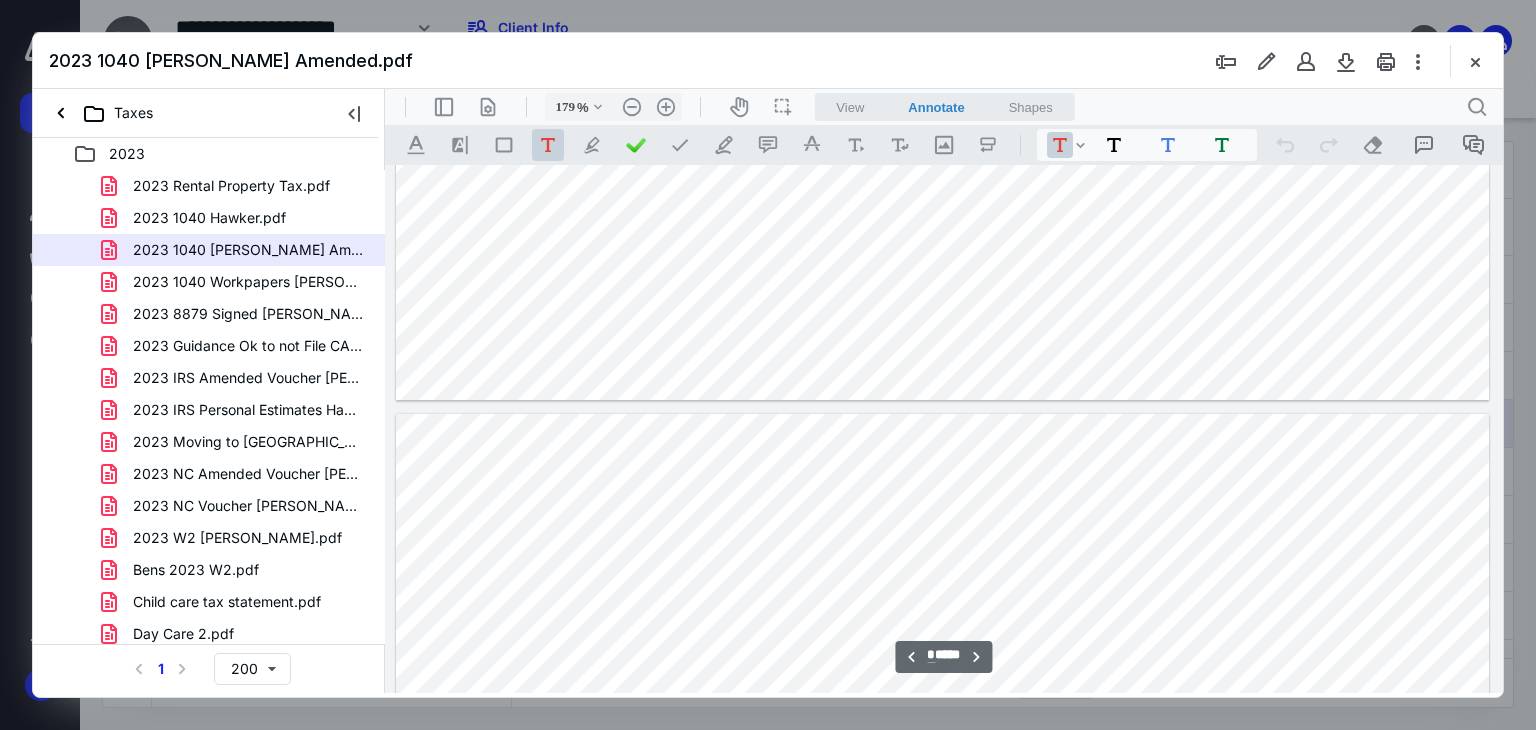 type on "*" 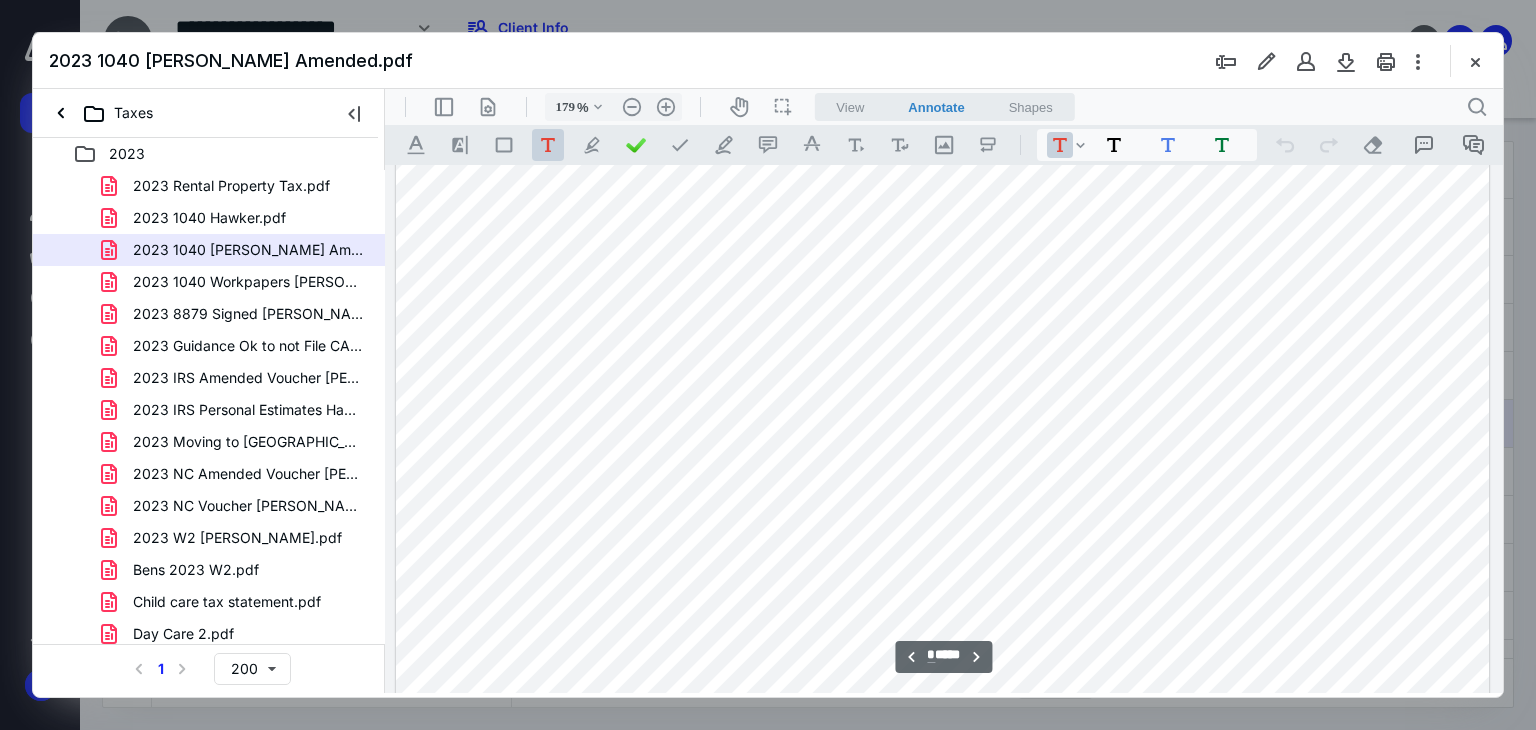 scroll, scrollTop: 7583, scrollLeft: 0, axis: vertical 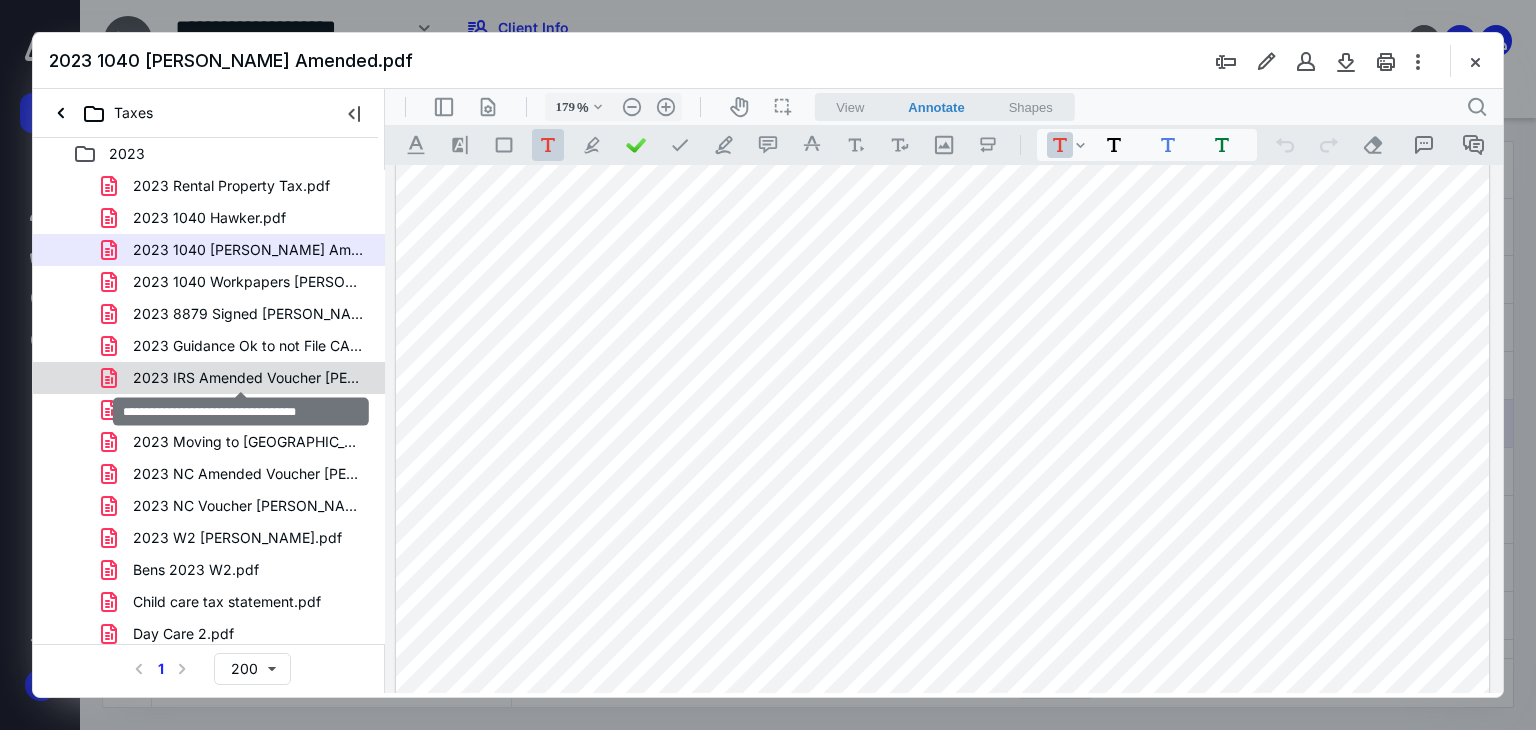 click on "2023 IRS Amended Voucher [PERSON_NAME].pdf" at bounding box center [249, 378] 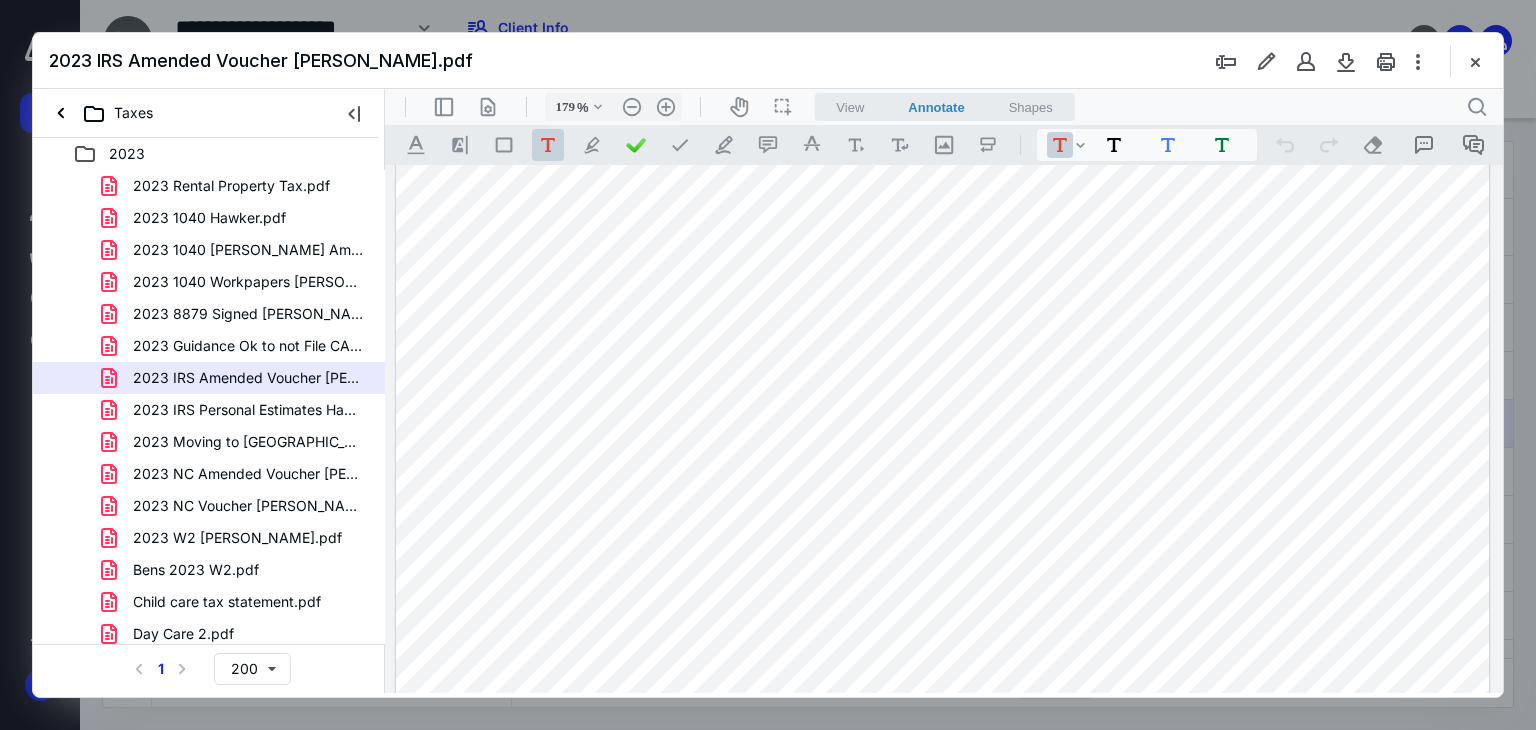 scroll, scrollTop: 900, scrollLeft: 0, axis: vertical 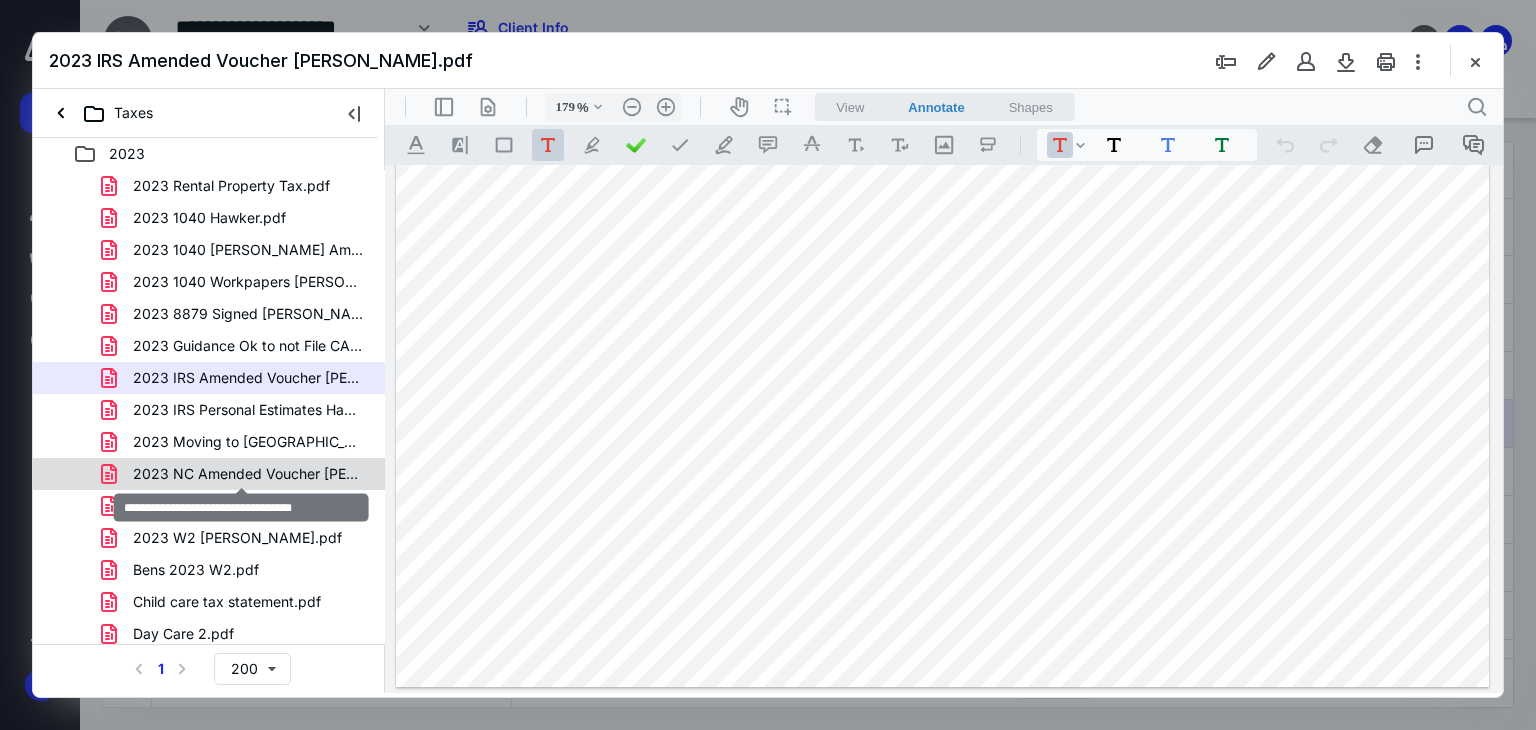 click on "2023 NC Amended Voucher [PERSON_NAME].pdf" at bounding box center [249, 474] 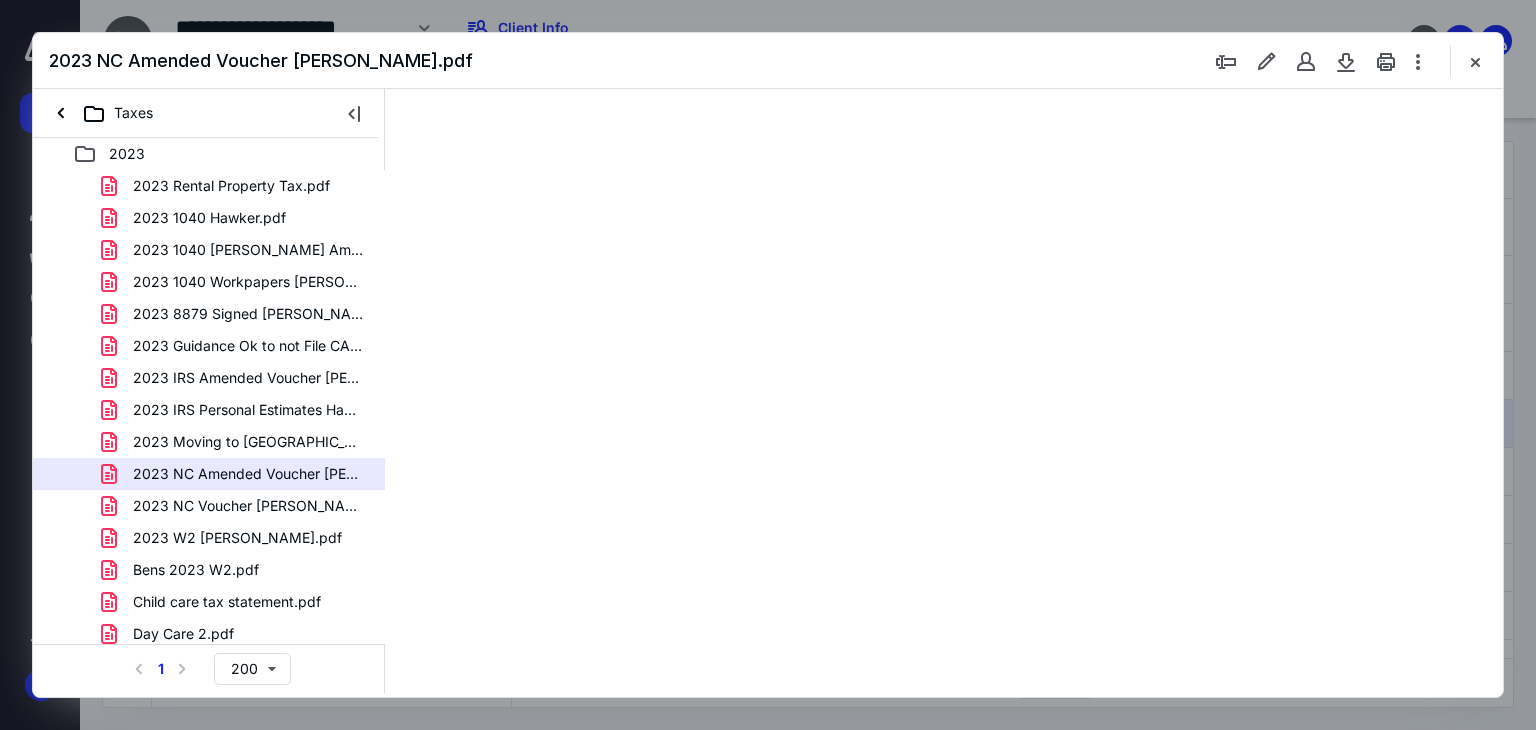 scroll, scrollTop: 0, scrollLeft: 0, axis: both 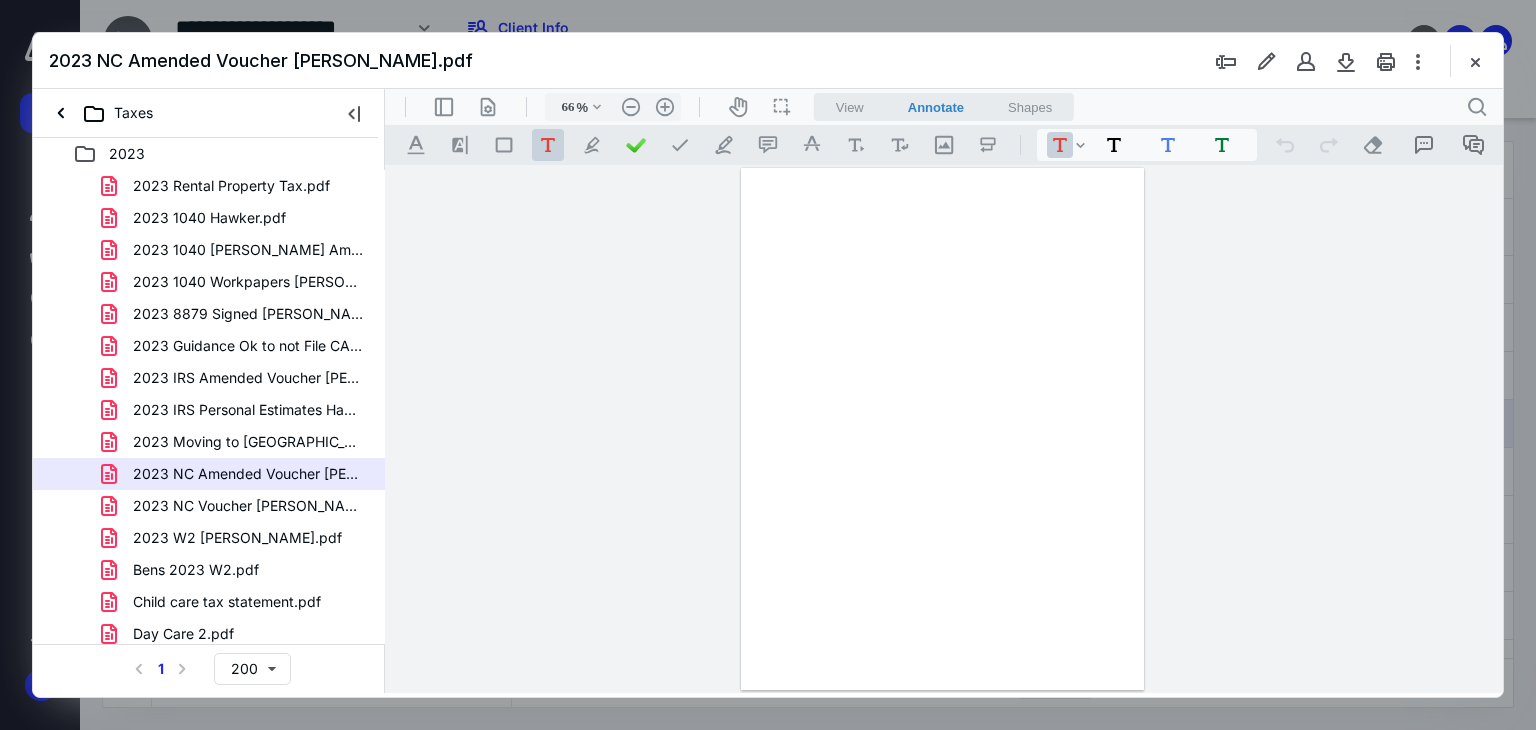 type on "179" 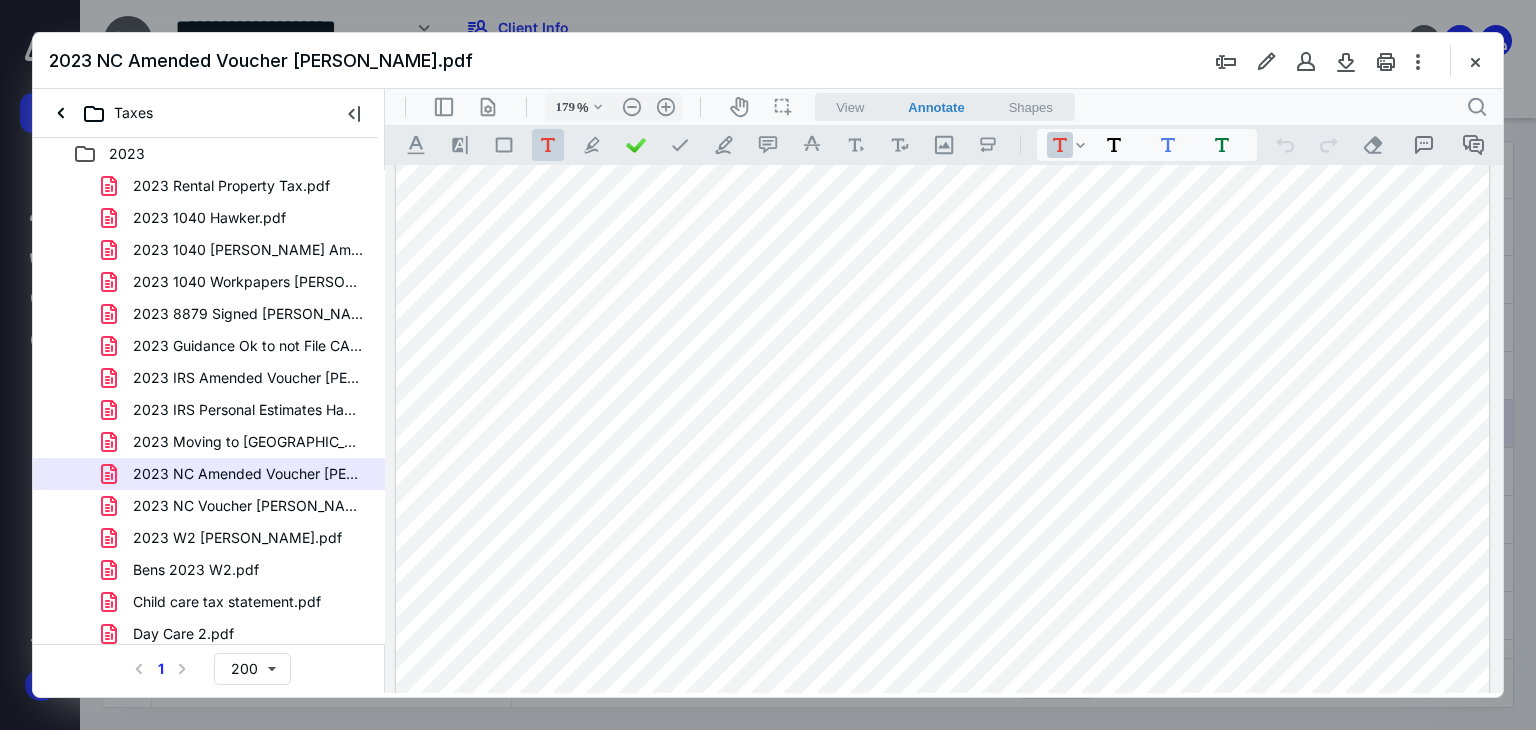 scroll, scrollTop: 900, scrollLeft: 0, axis: vertical 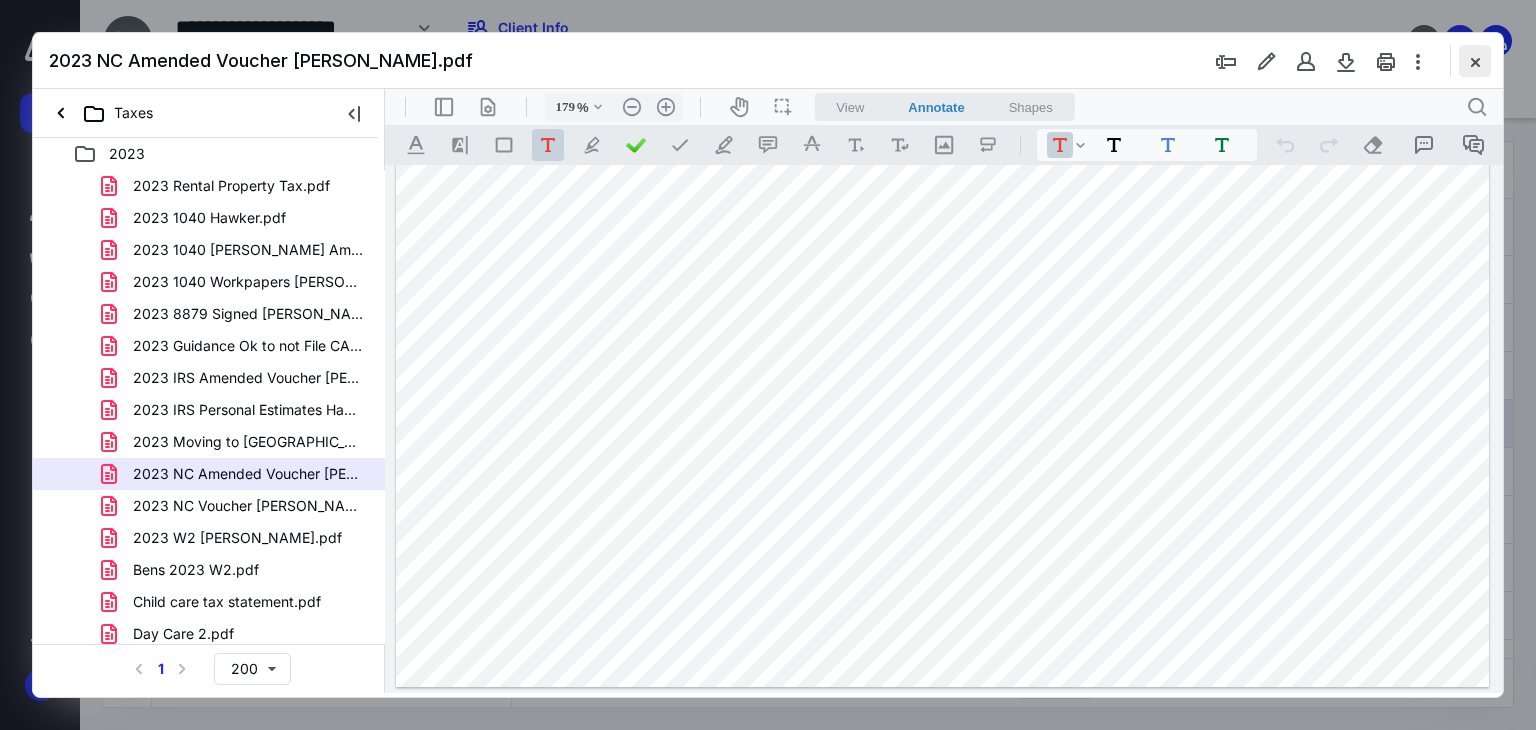 click at bounding box center (1475, 61) 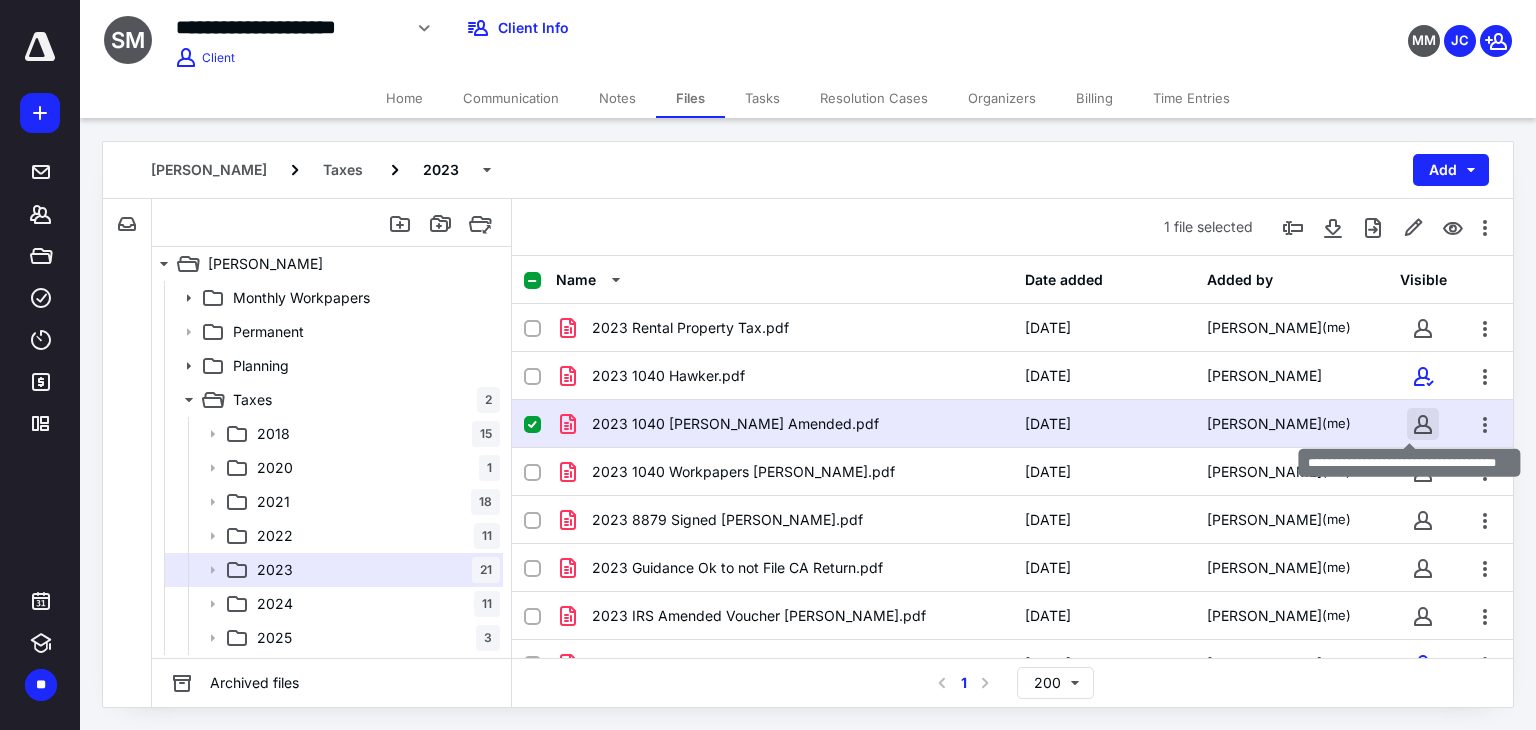 click at bounding box center [1423, 424] 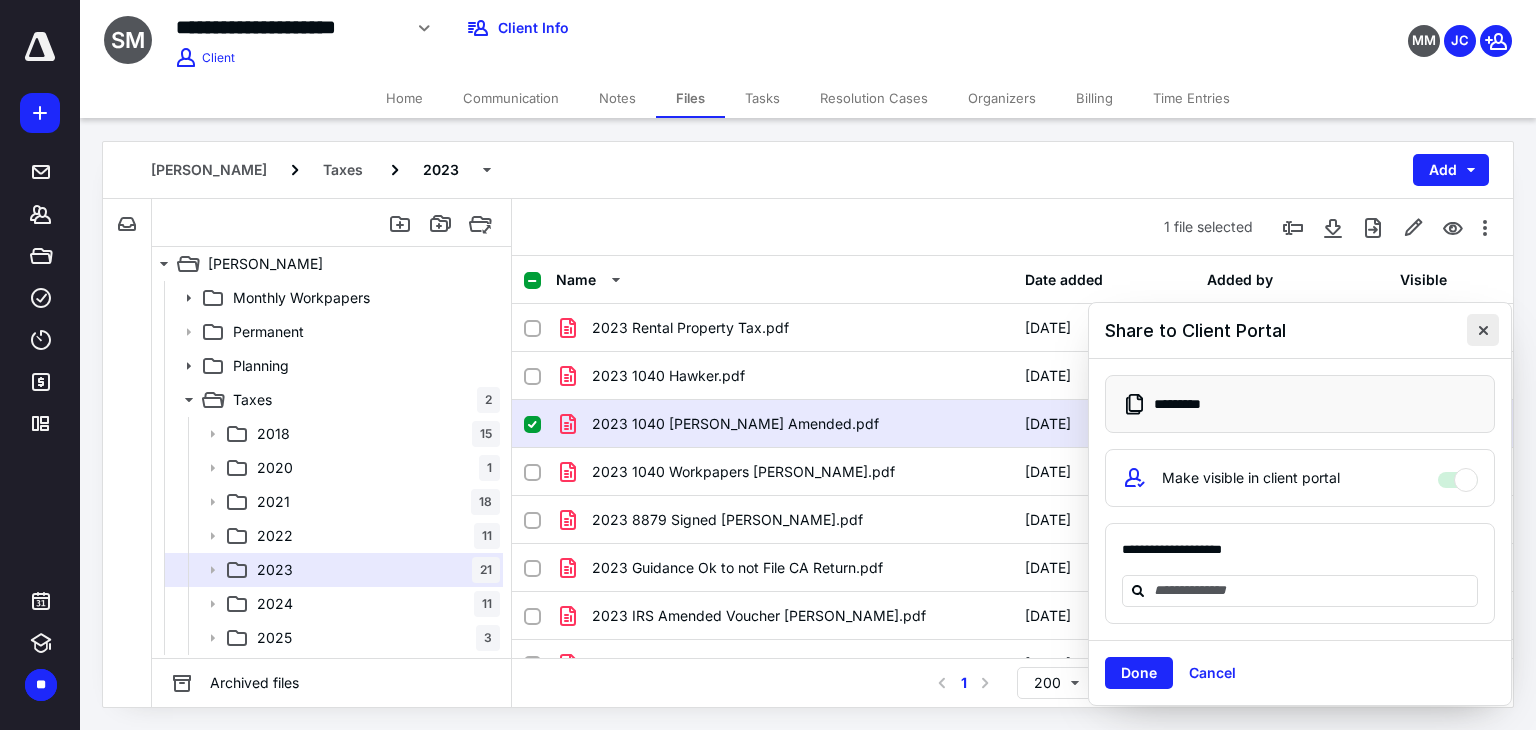 click at bounding box center [1483, 330] 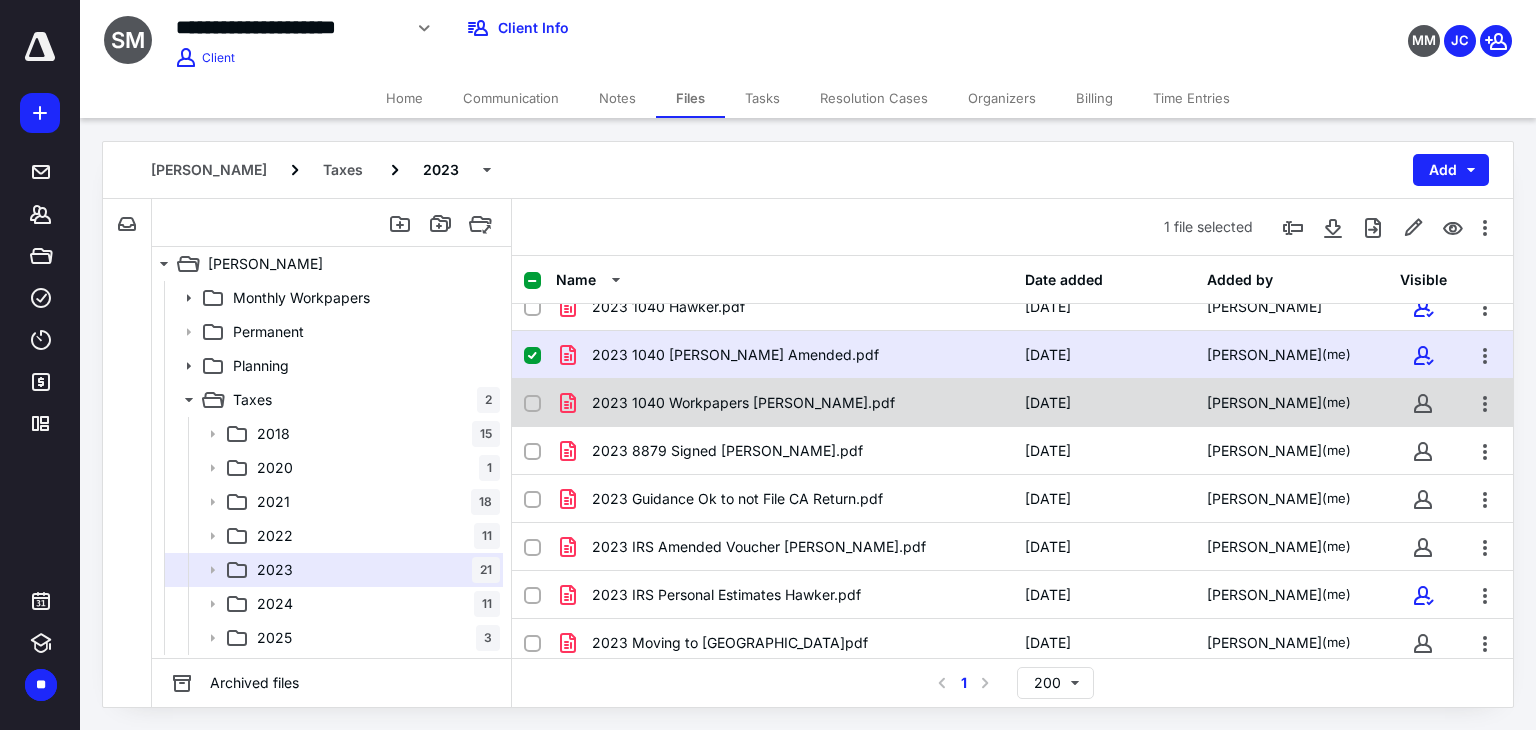 scroll, scrollTop: 100, scrollLeft: 0, axis: vertical 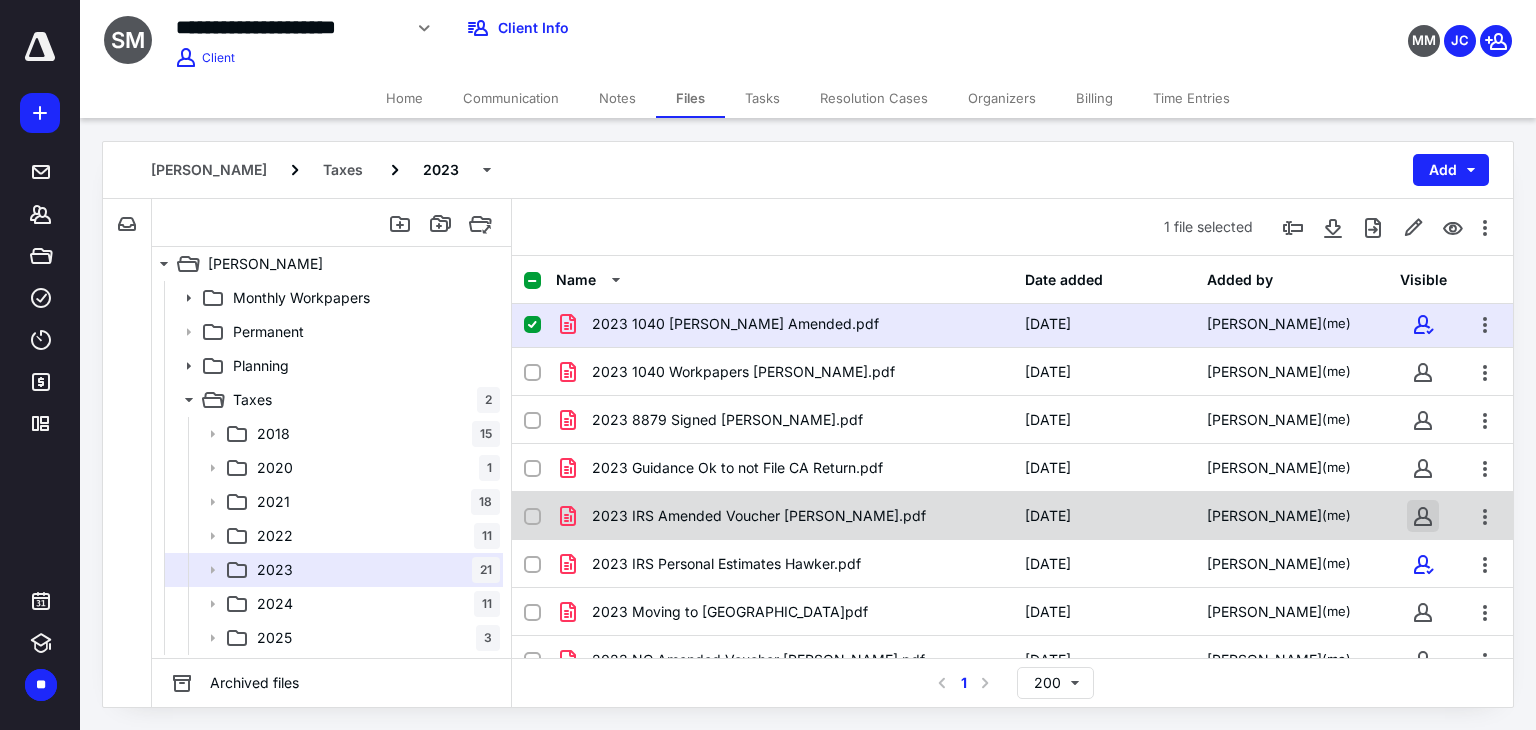 click at bounding box center (1423, 516) 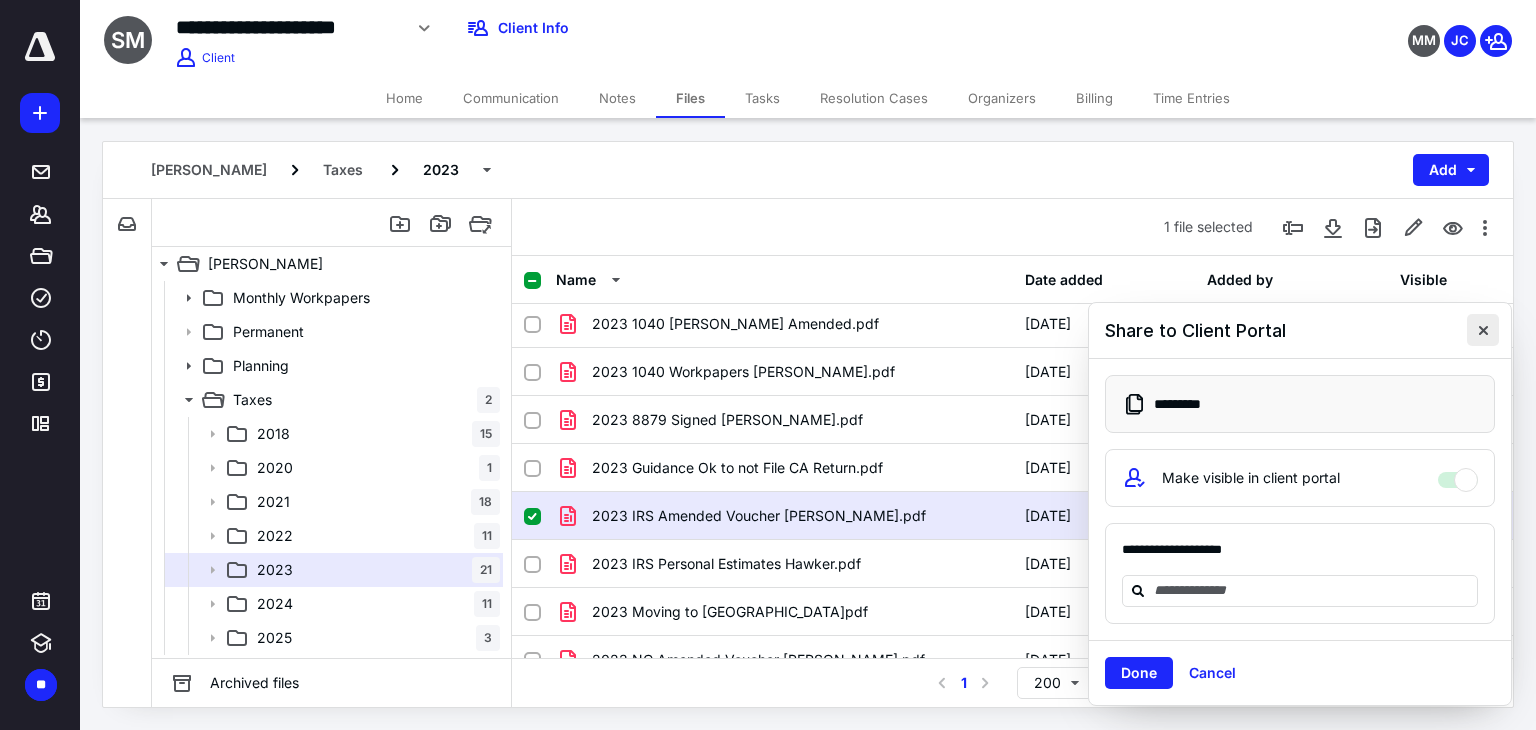 click at bounding box center [1483, 330] 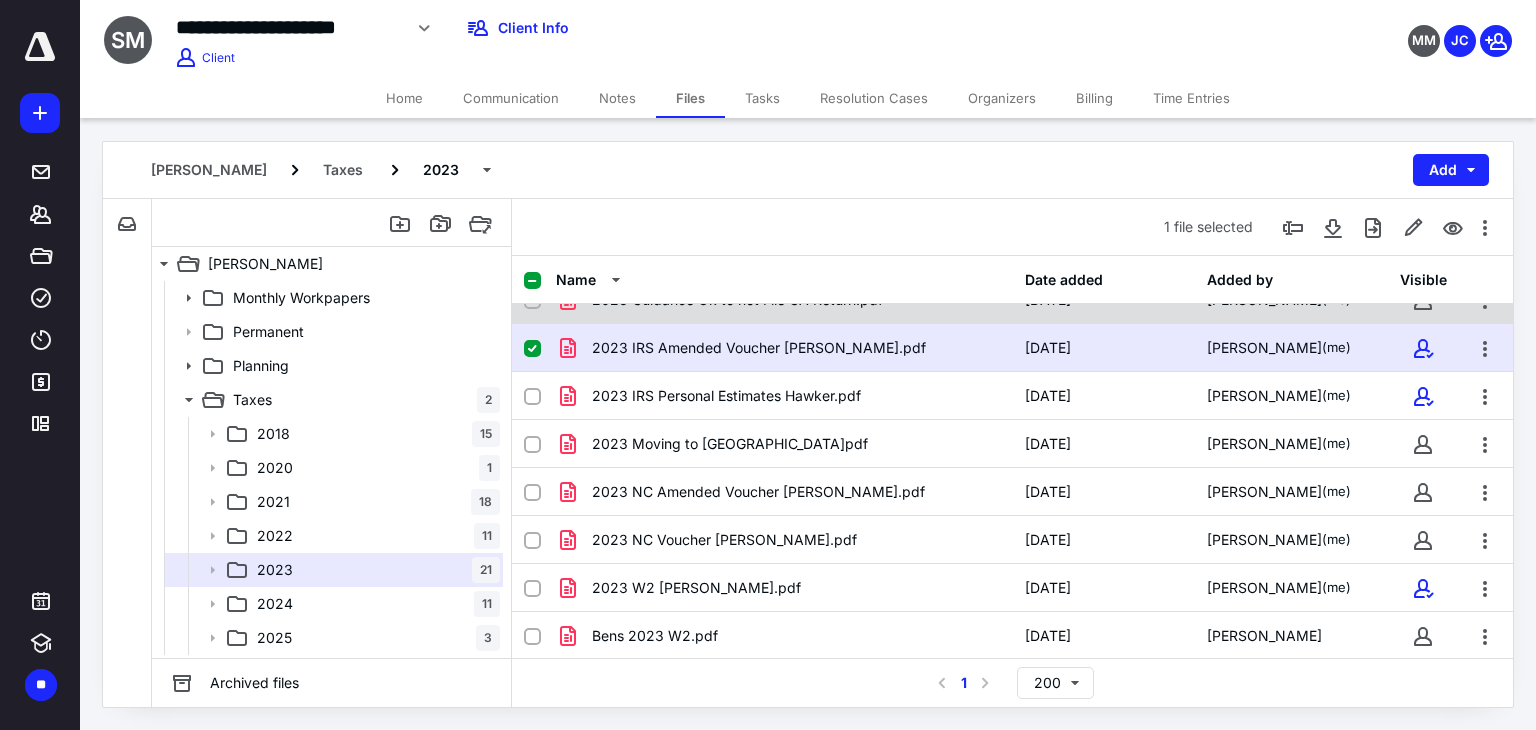 scroll, scrollTop: 300, scrollLeft: 0, axis: vertical 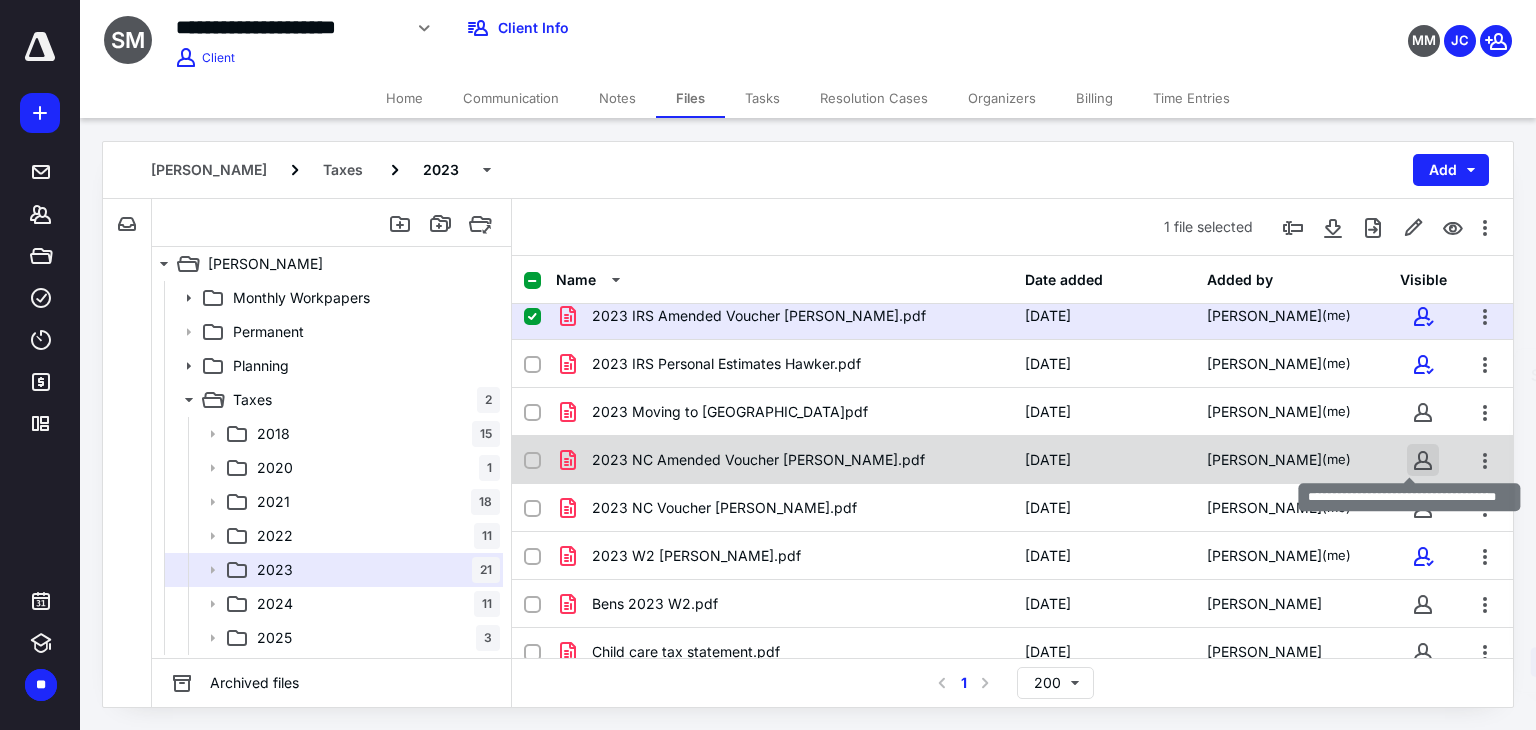 click at bounding box center (1423, 460) 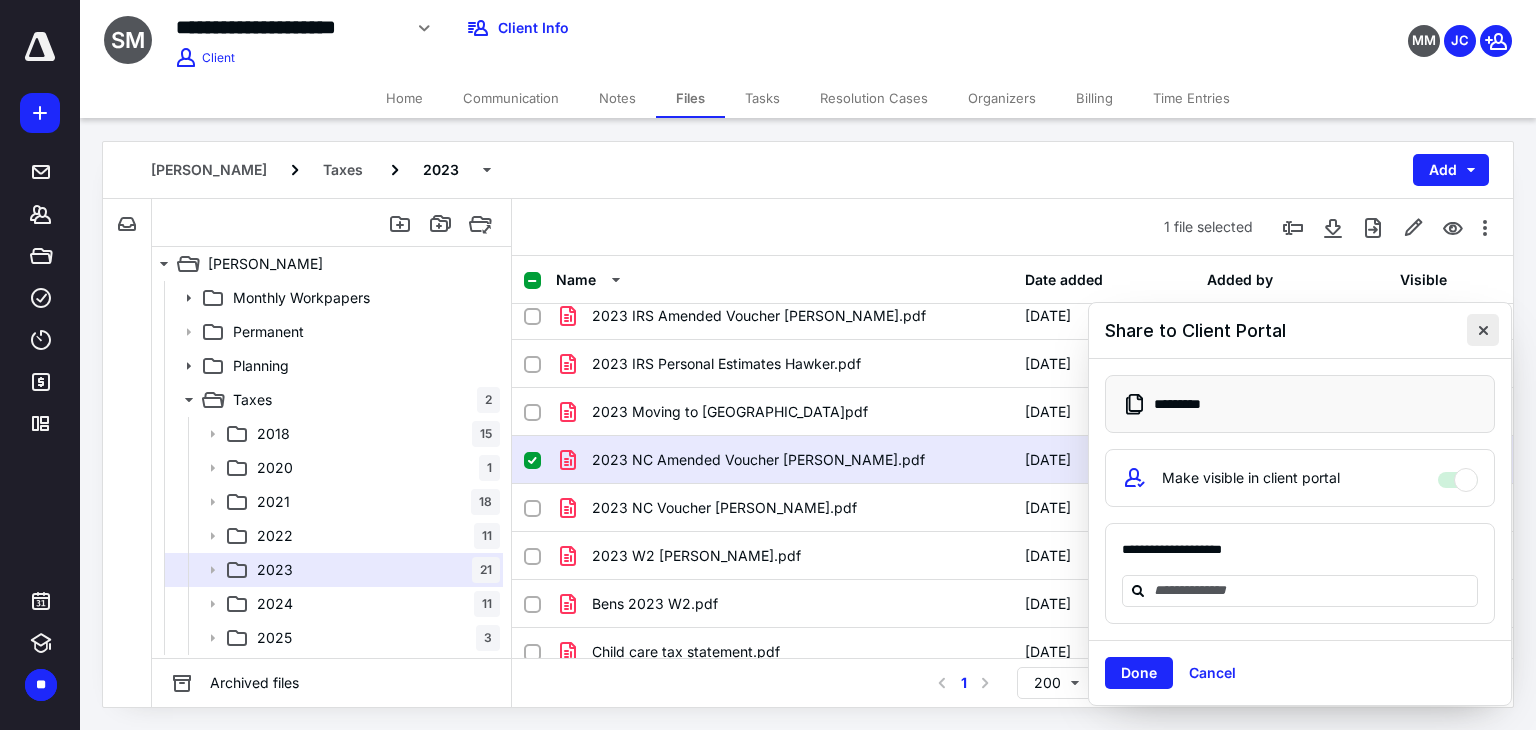 click at bounding box center [1483, 330] 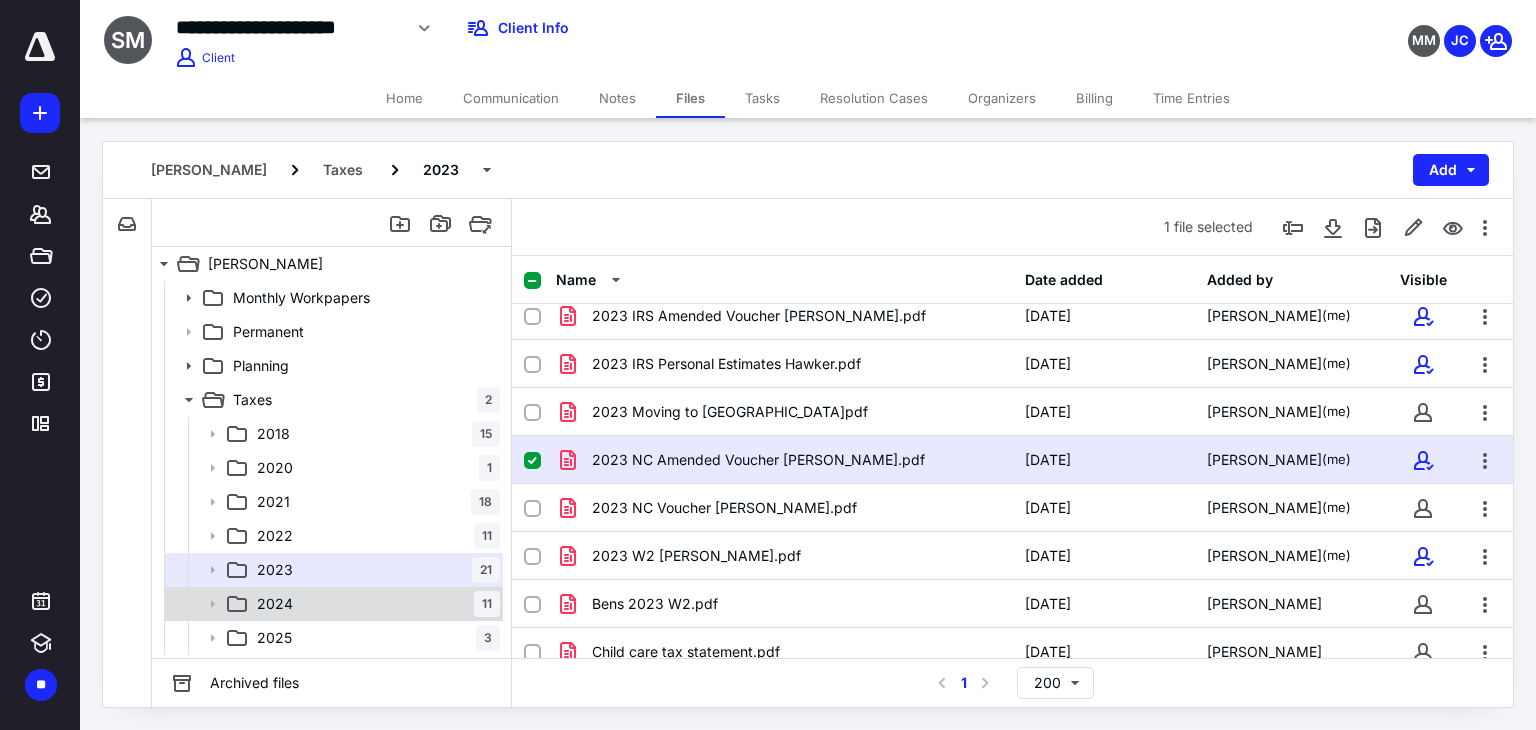click on "2024 11" at bounding box center (374, 604) 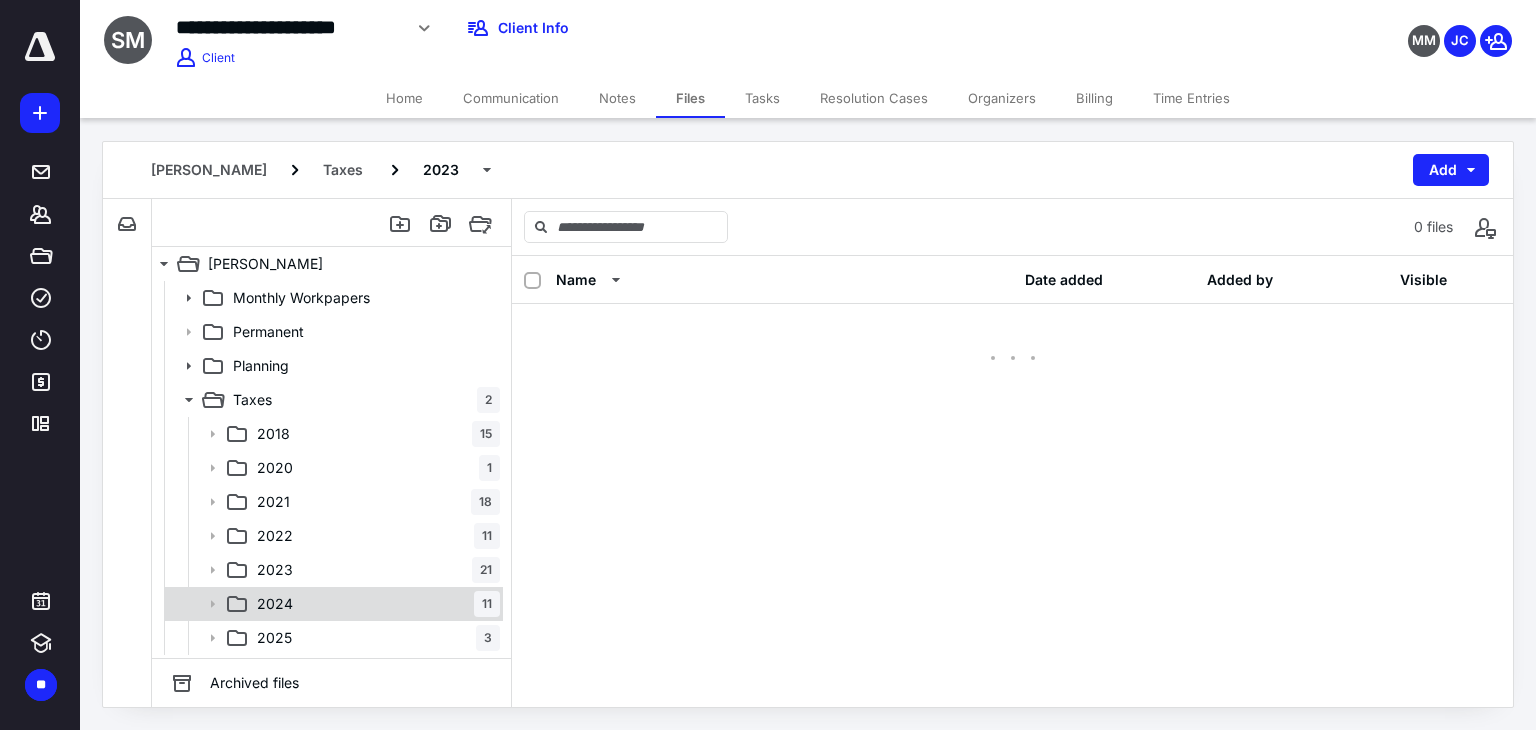 scroll, scrollTop: 0, scrollLeft: 0, axis: both 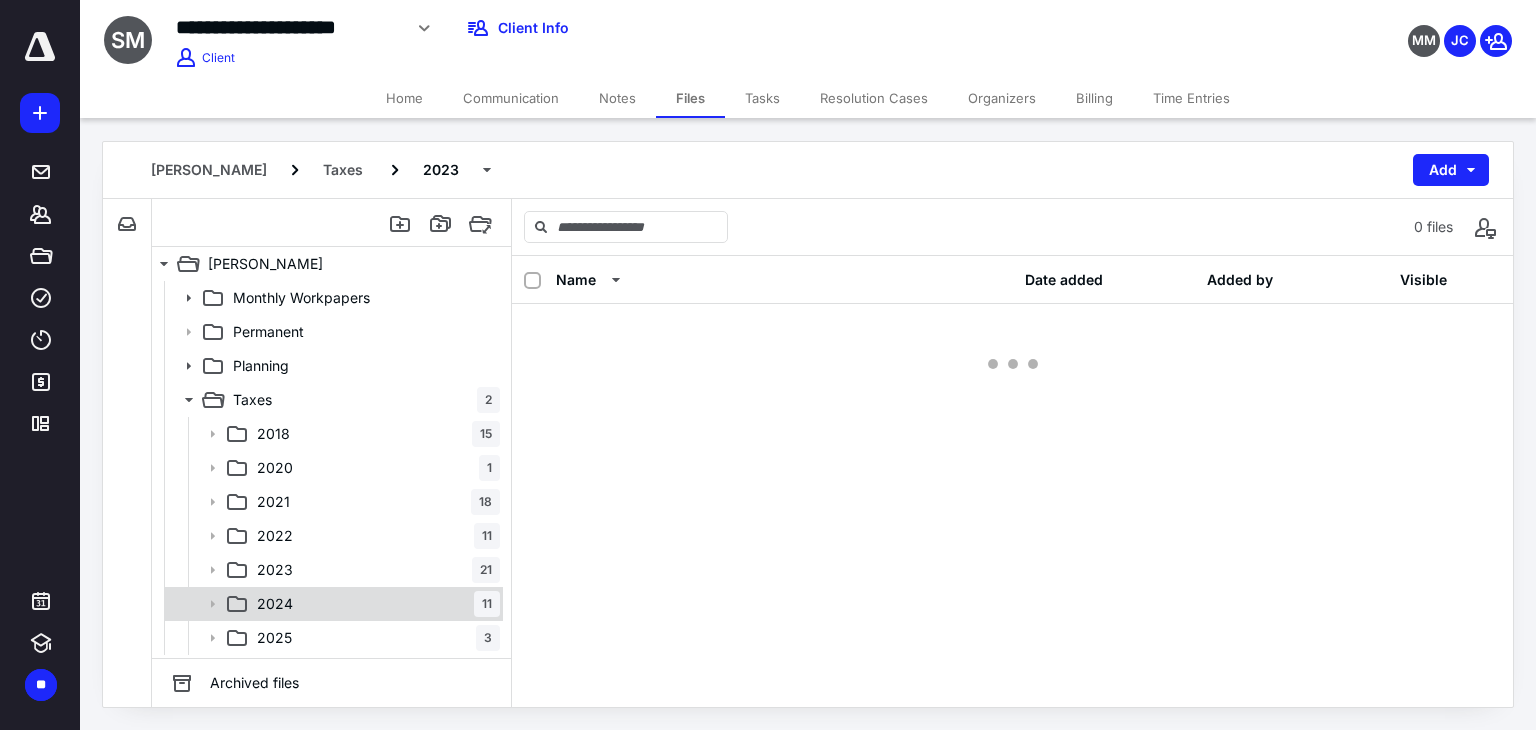 click on "2024 11" at bounding box center [374, 604] 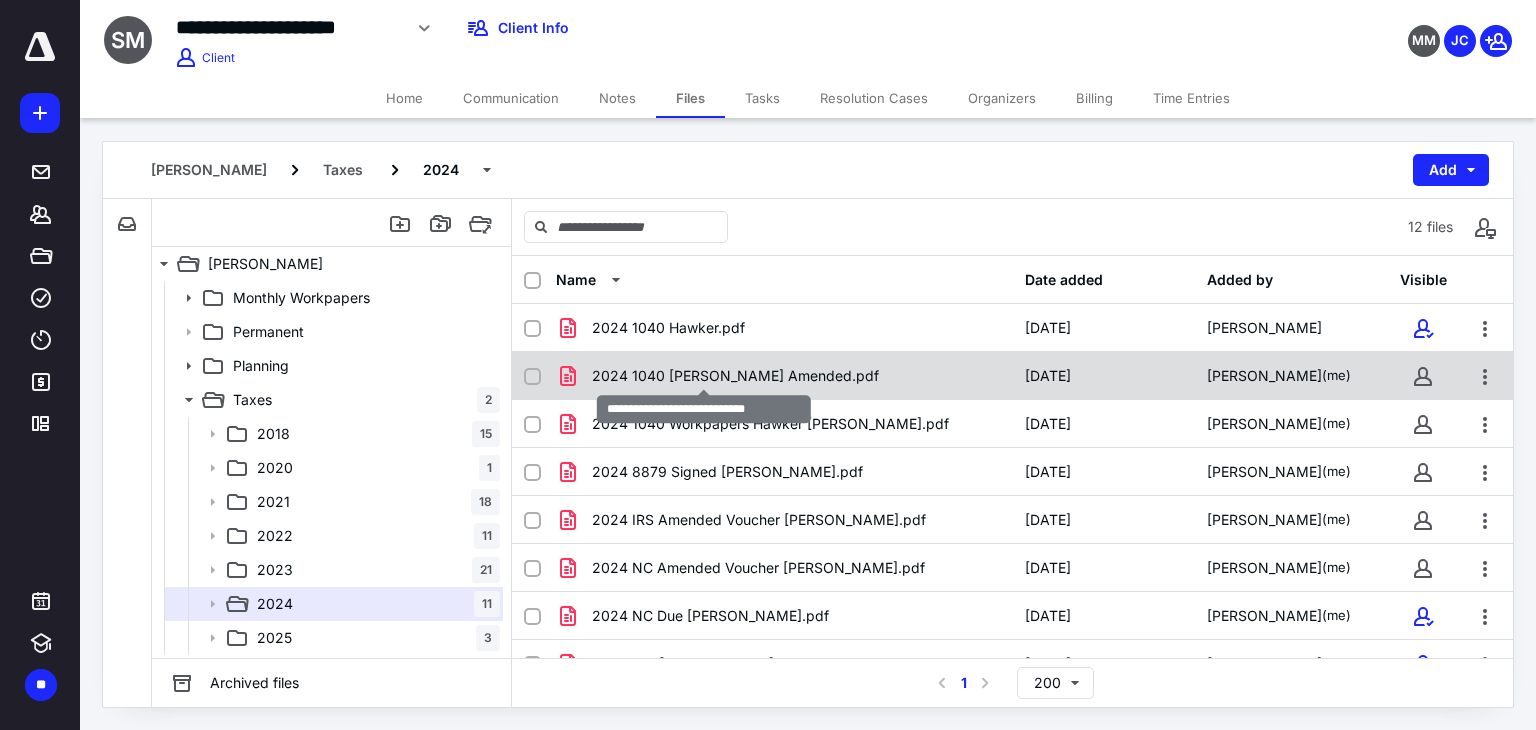 click on "2024 1040 [PERSON_NAME] Amended.pdf" at bounding box center [735, 376] 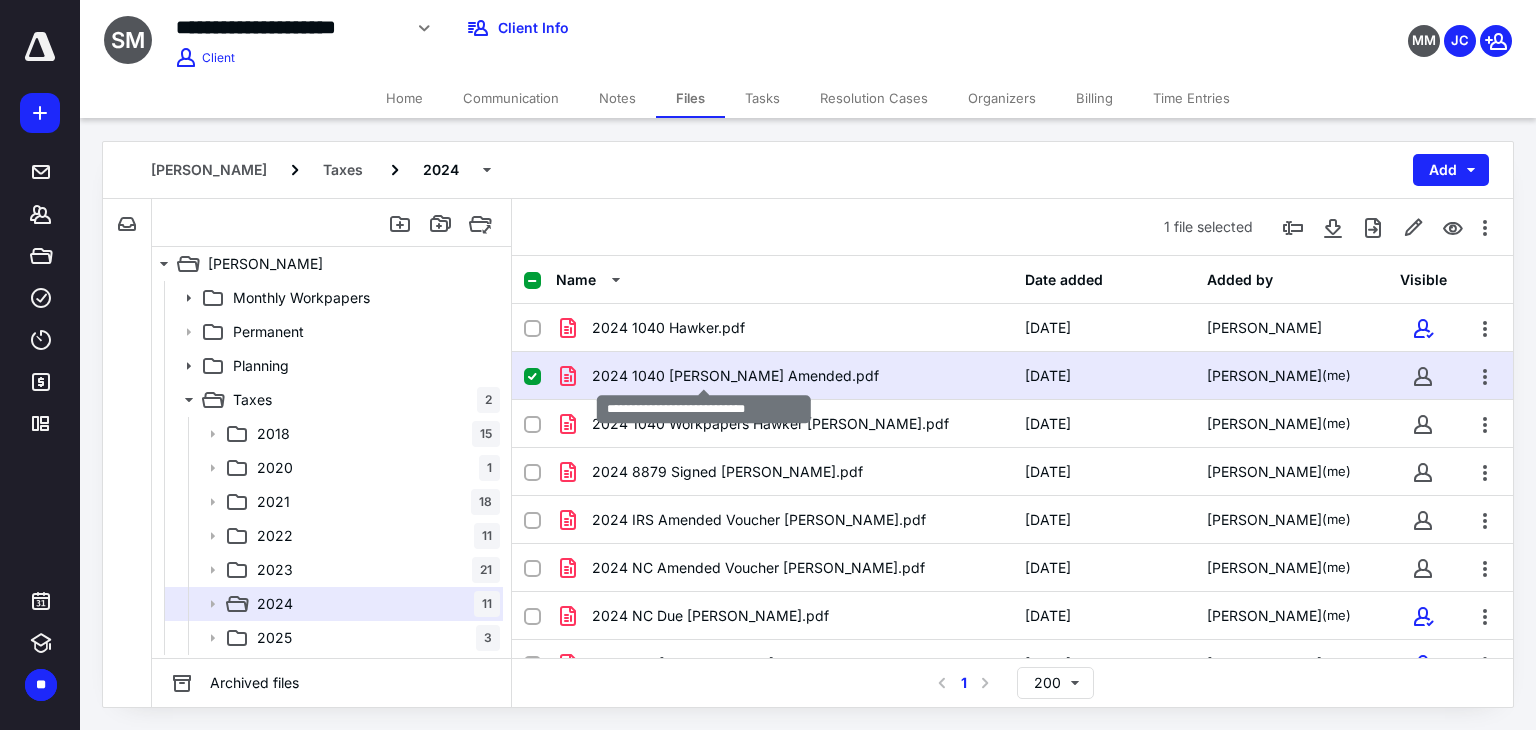 click on "2024 1040 [PERSON_NAME] Amended.pdf" at bounding box center [735, 376] 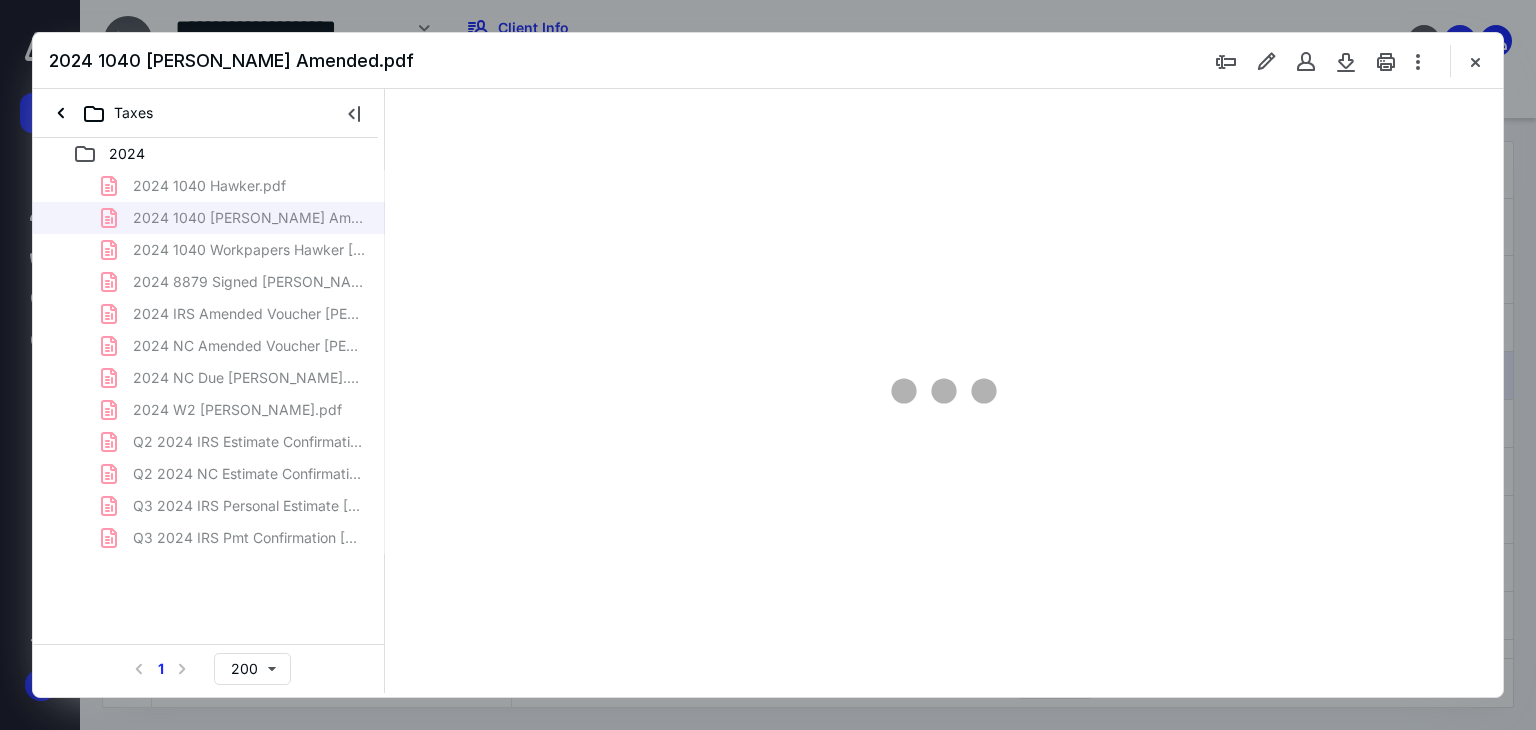 scroll, scrollTop: 0, scrollLeft: 0, axis: both 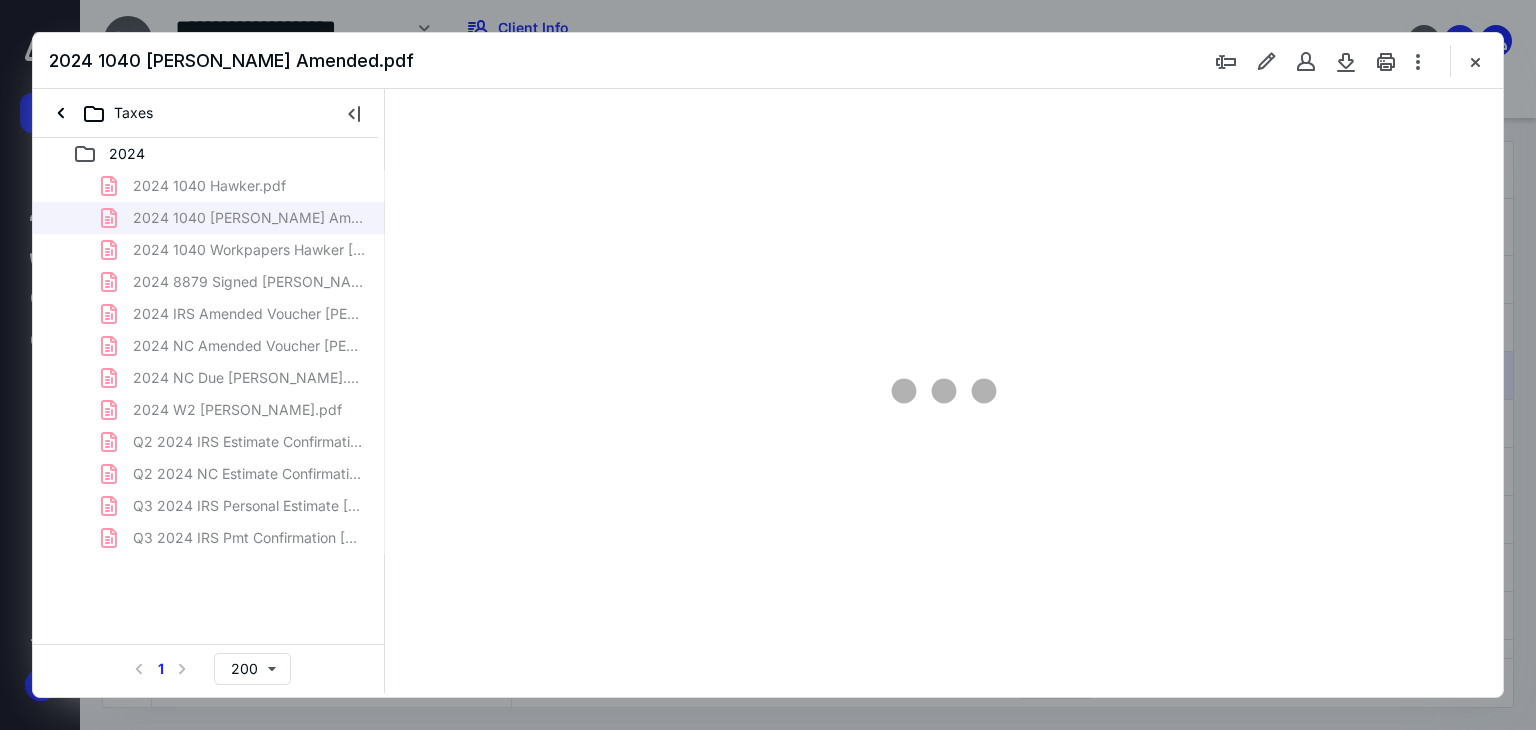 type on "179" 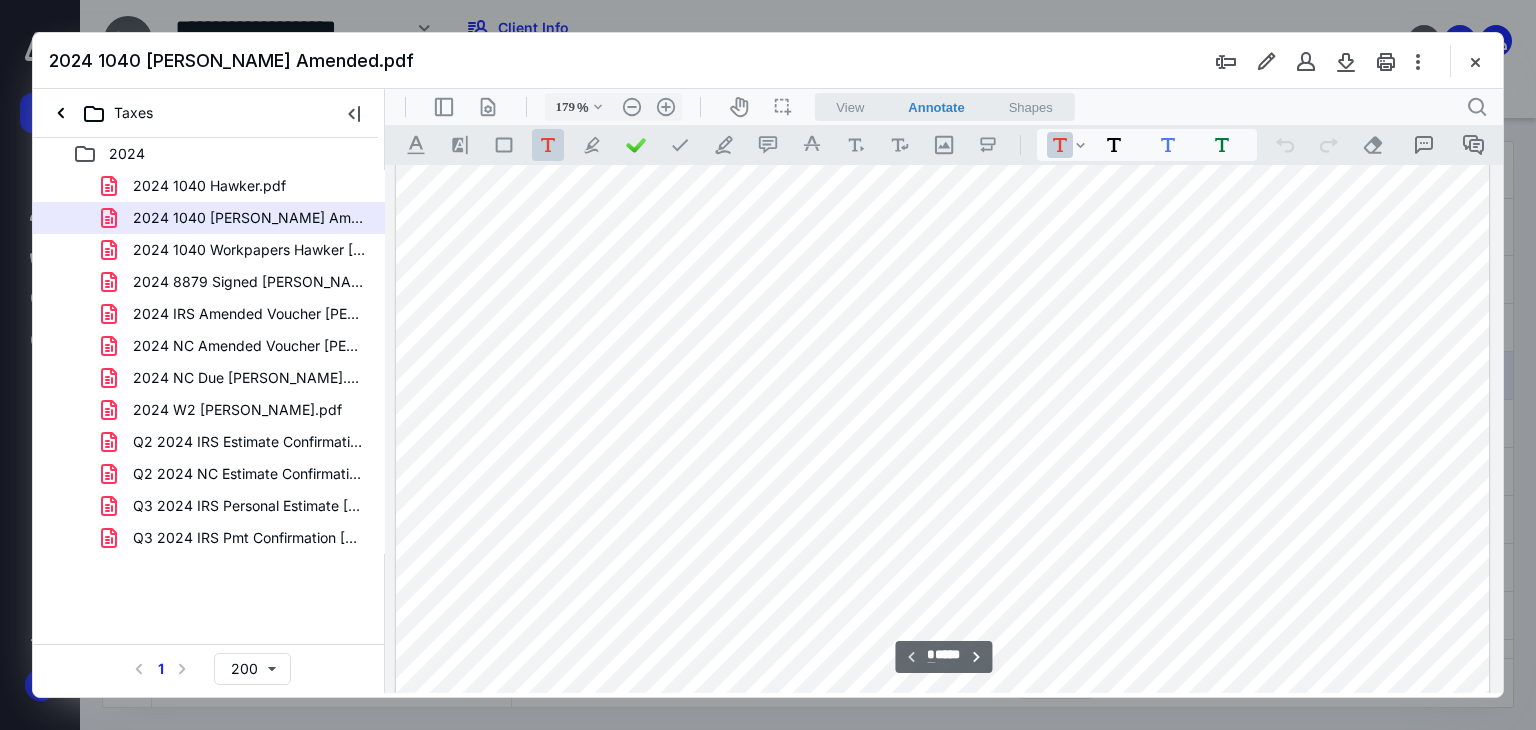 scroll, scrollTop: 383, scrollLeft: 0, axis: vertical 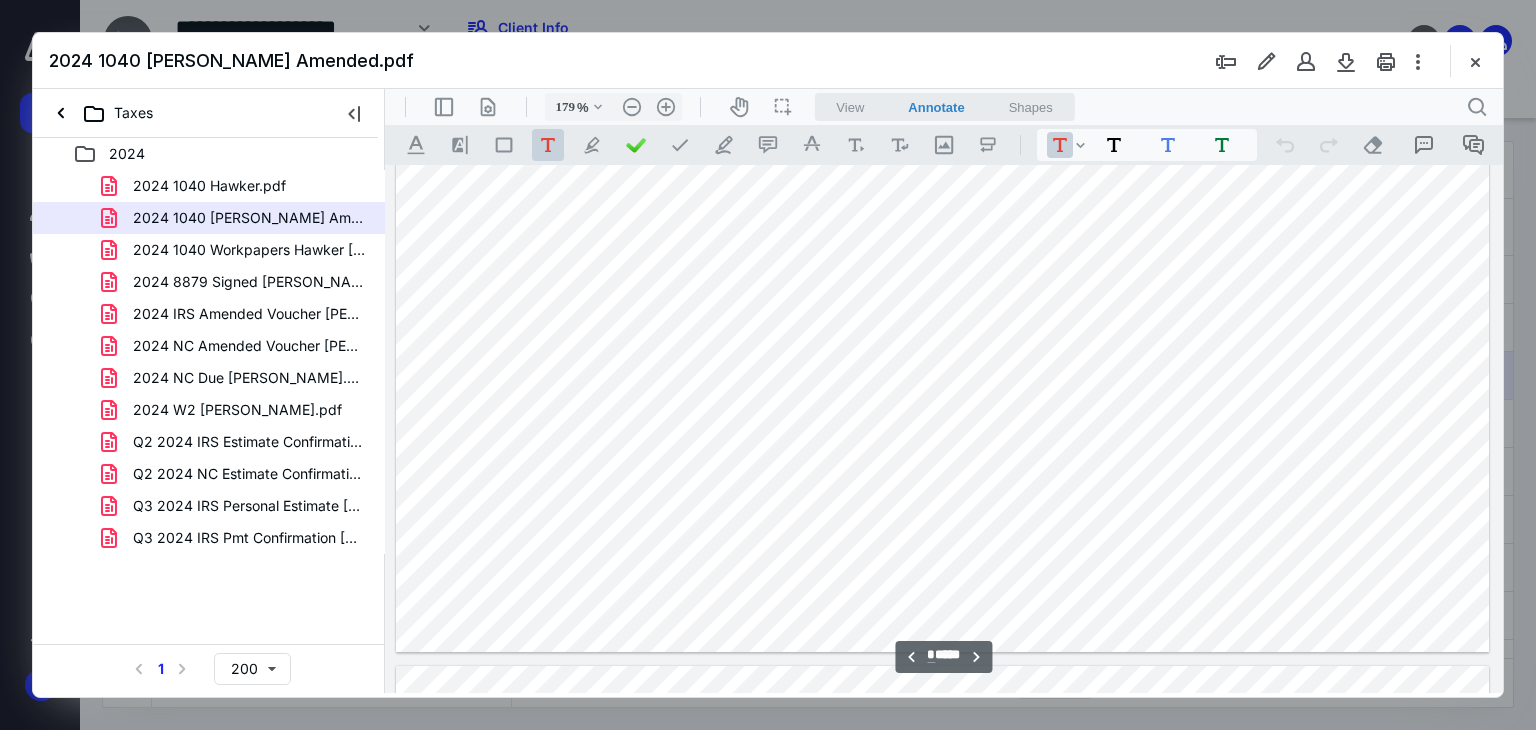 type on "*" 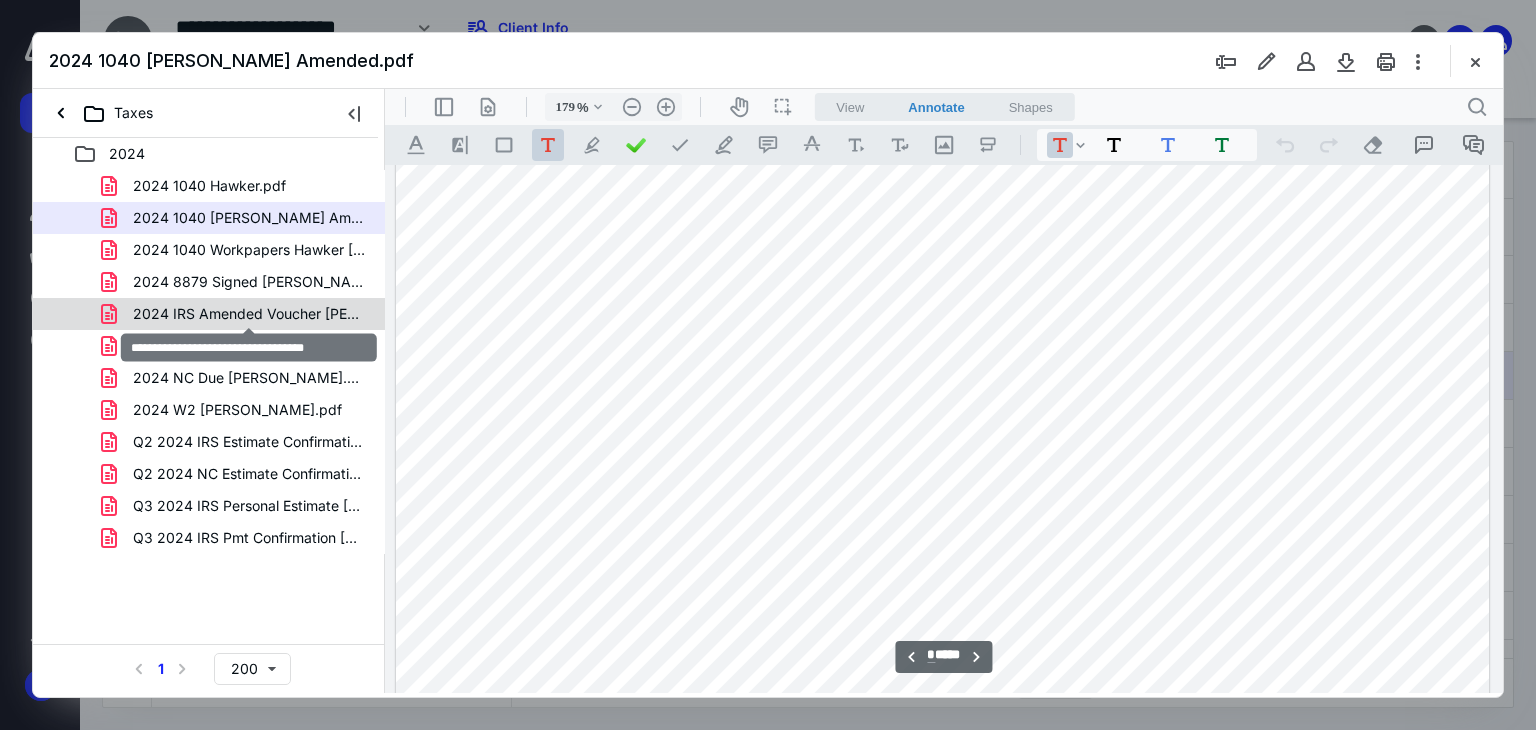 click on "2024 IRS Amended Voucher [PERSON_NAME].pdf" at bounding box center (249, 314) 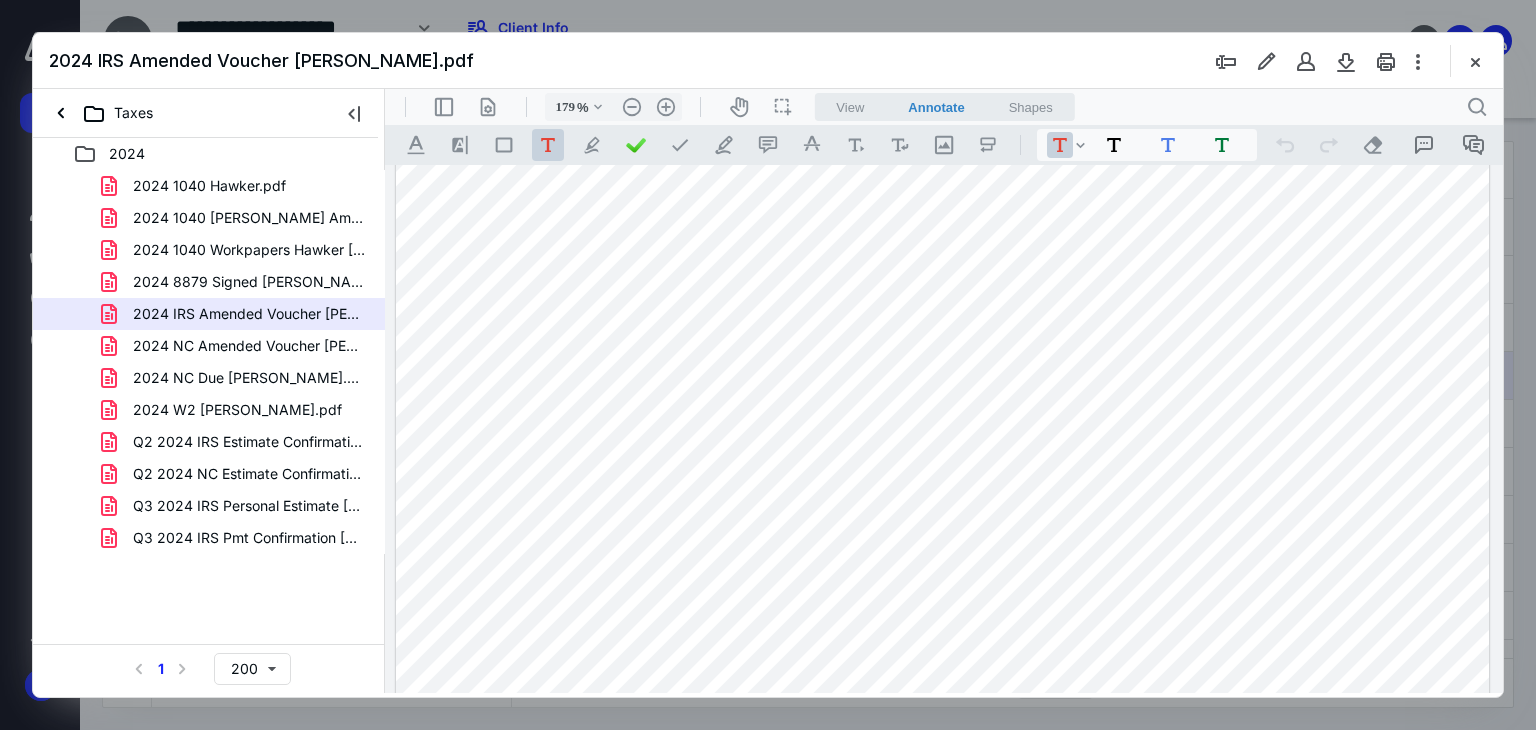 scroll, scrollTop: 900, scrollLeft: 0, axis: vertical 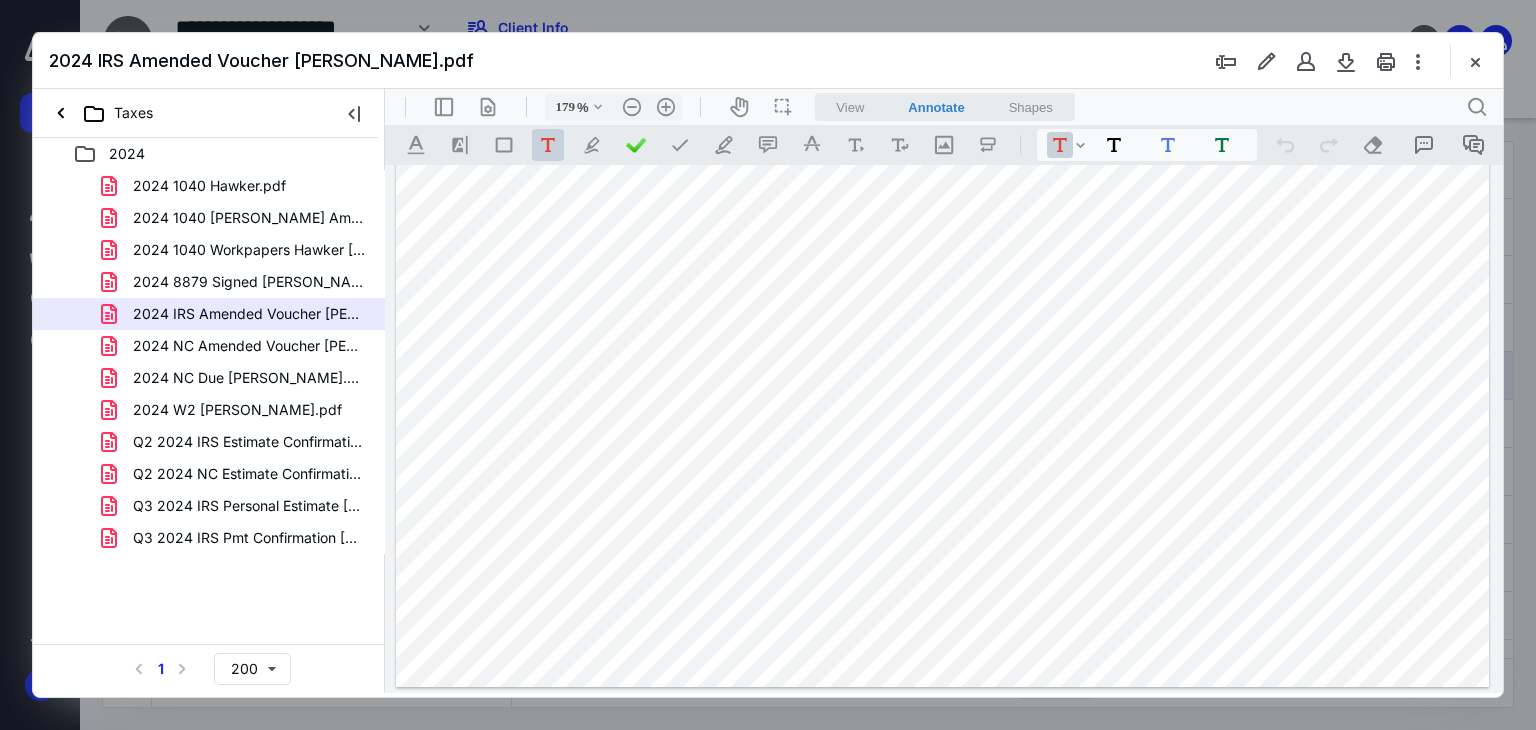 click on "2024 NC Amended Voucher [PERSON_NAME].pdf" at bounding box center [249, 346] 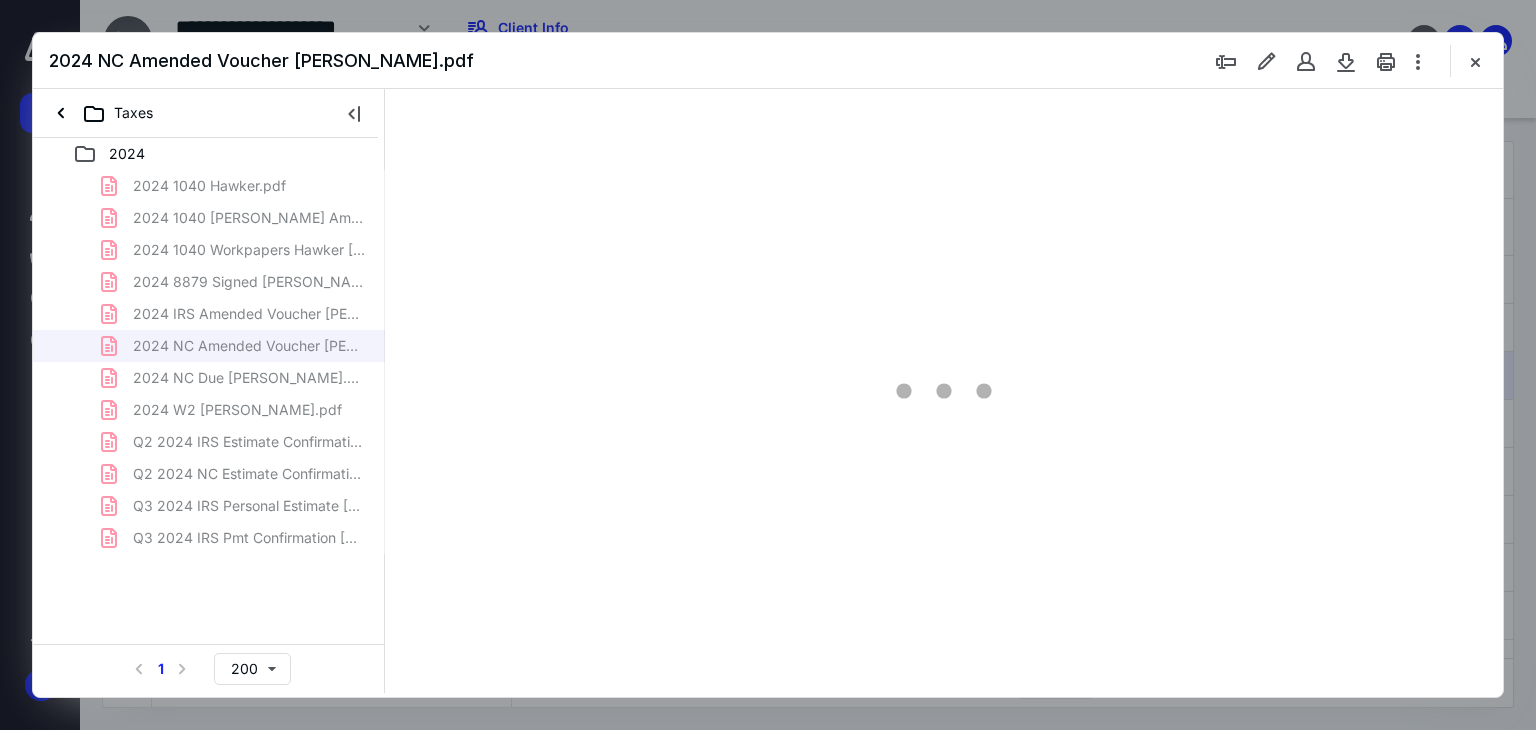 type on "179" 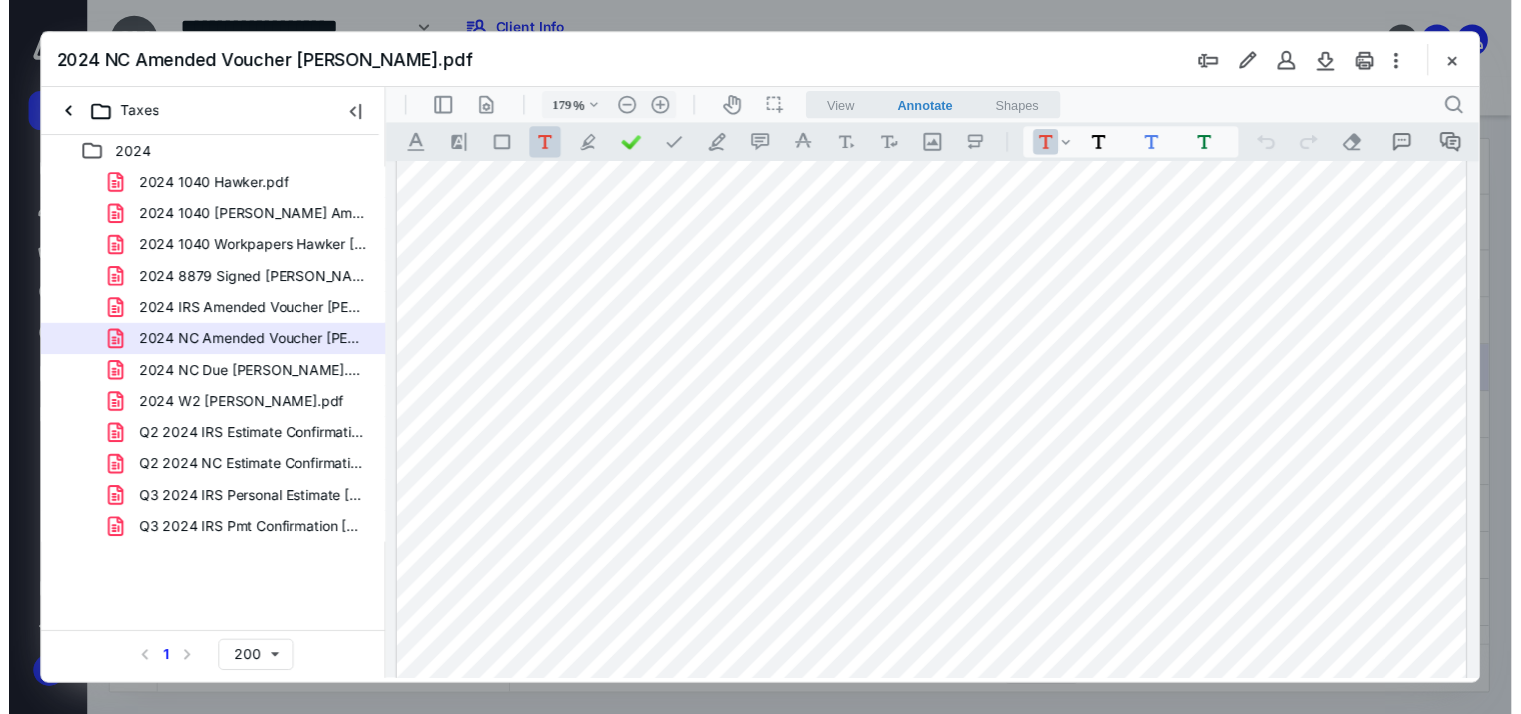scroll, scrollTop: 900, scrollLeft: 0, axis: vertical 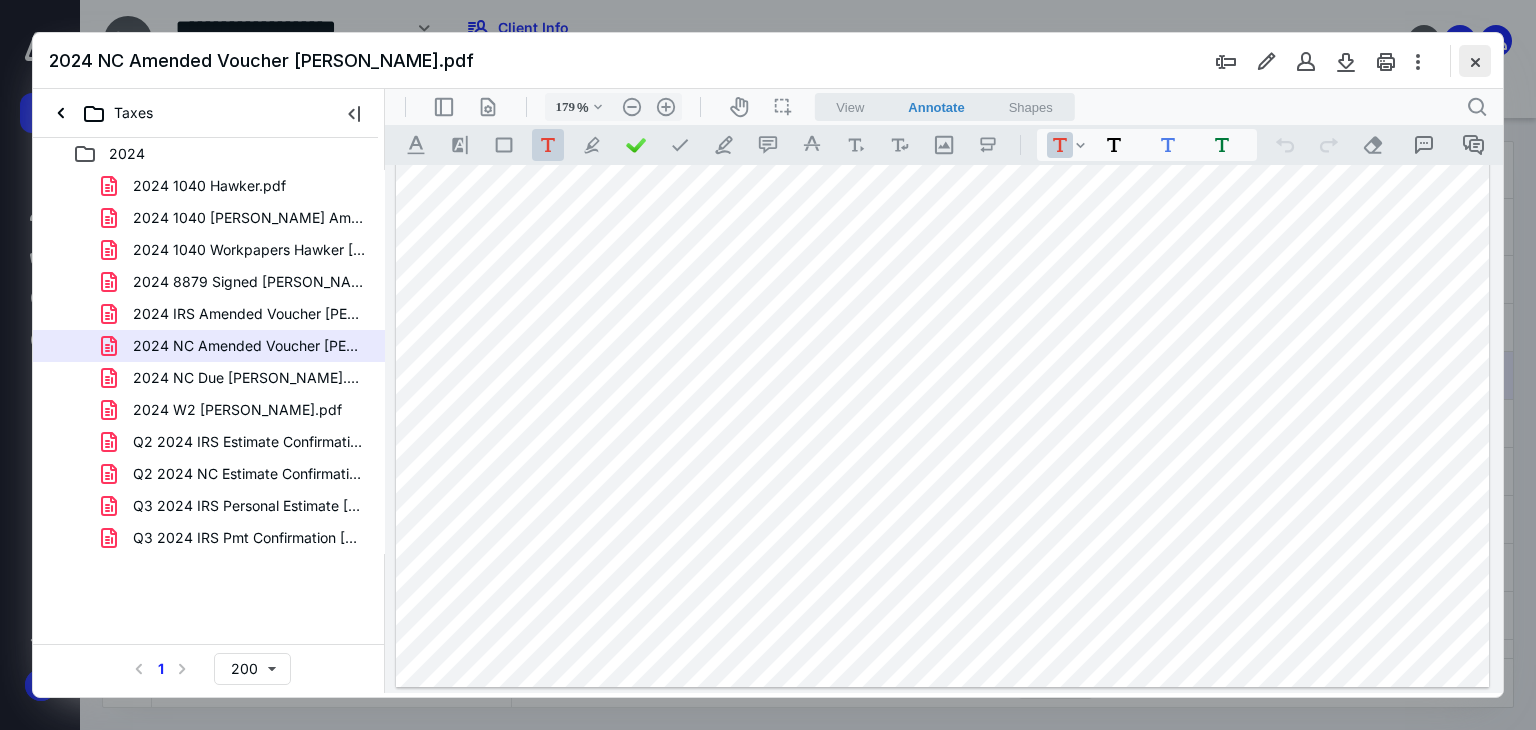 click at bounding box center (1475, 61) 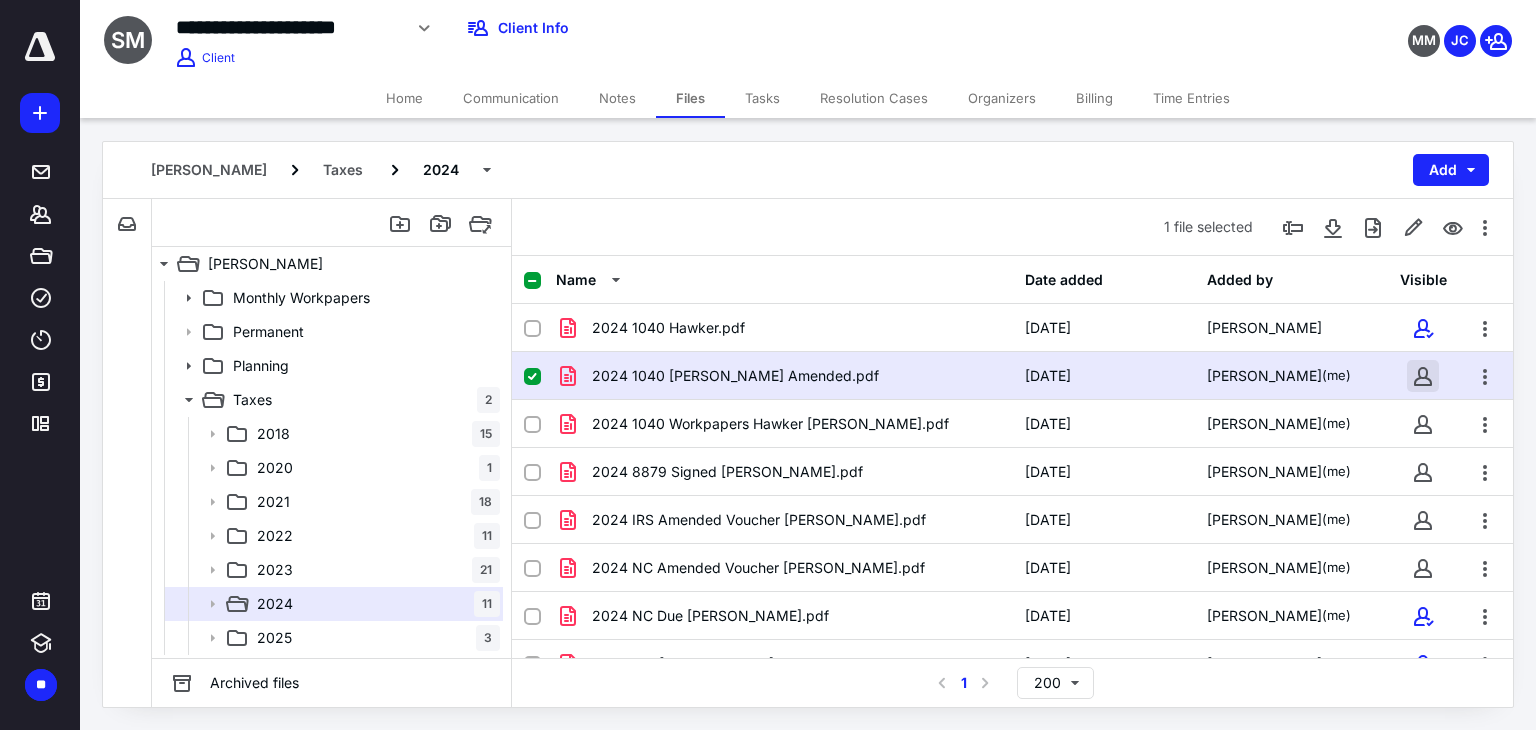 click at bounding box center (1423, 376) 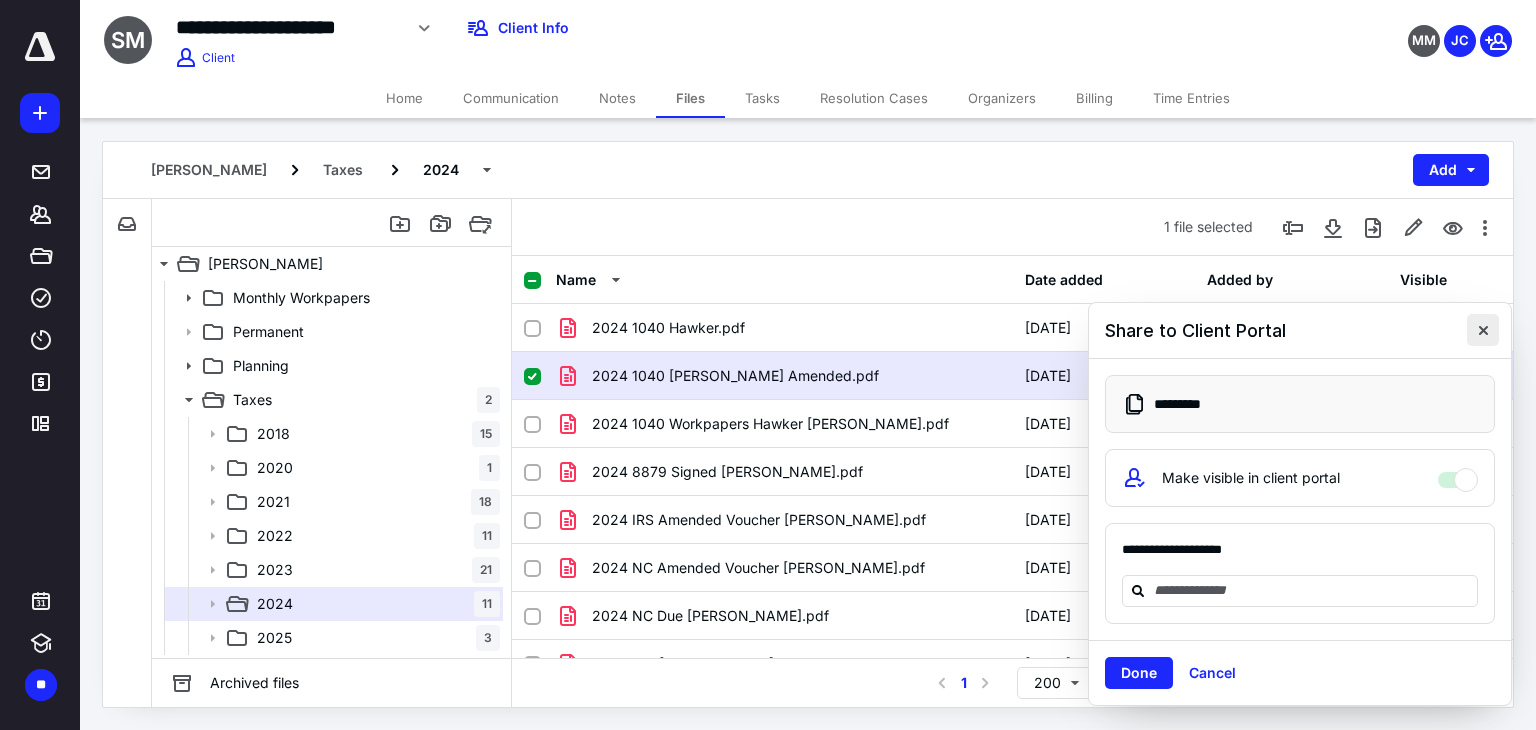 click at bounding box center [1483, 330] 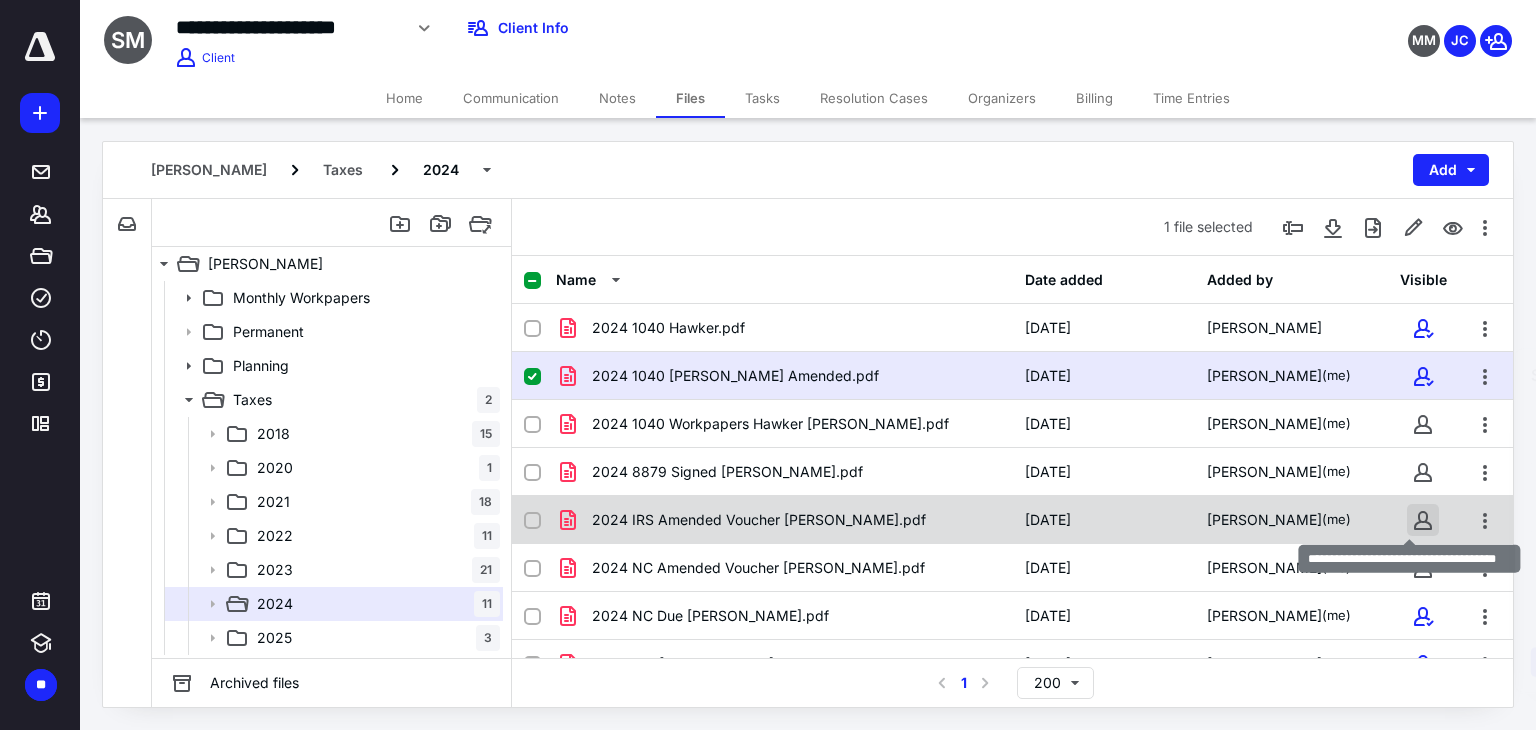 click at bounding box center (1423, 520) 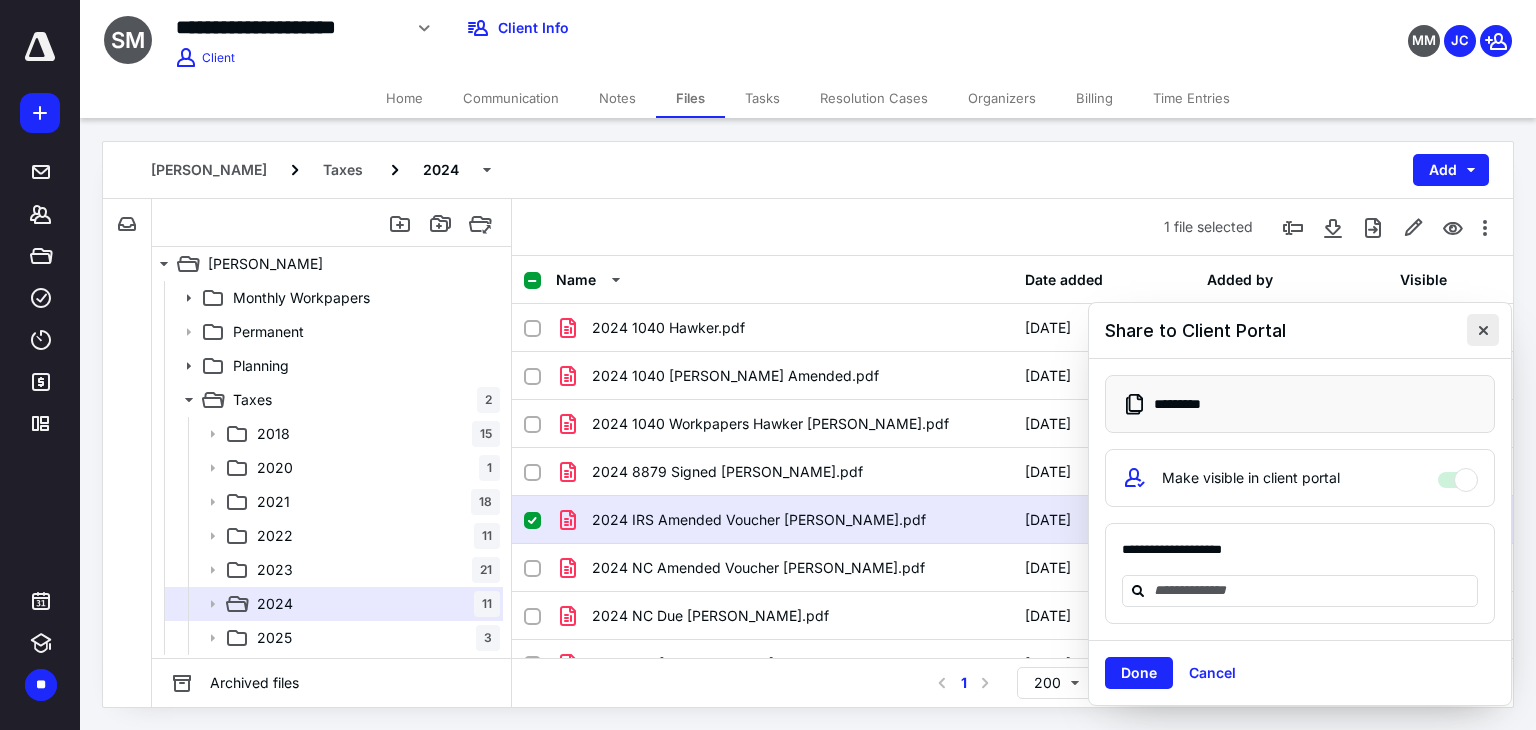 click at bounding box center (1483, 330) 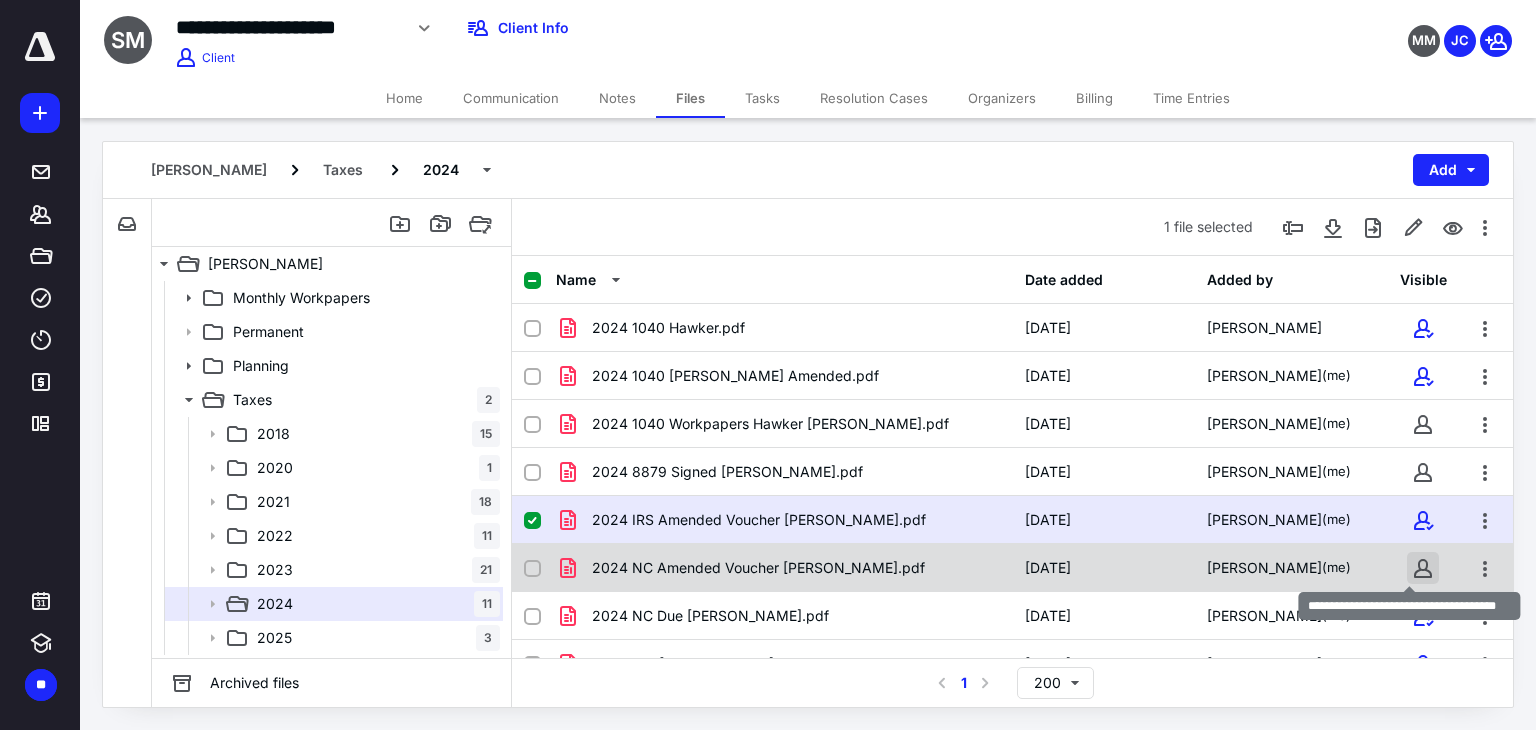 click at bounding box center (1423, 568) 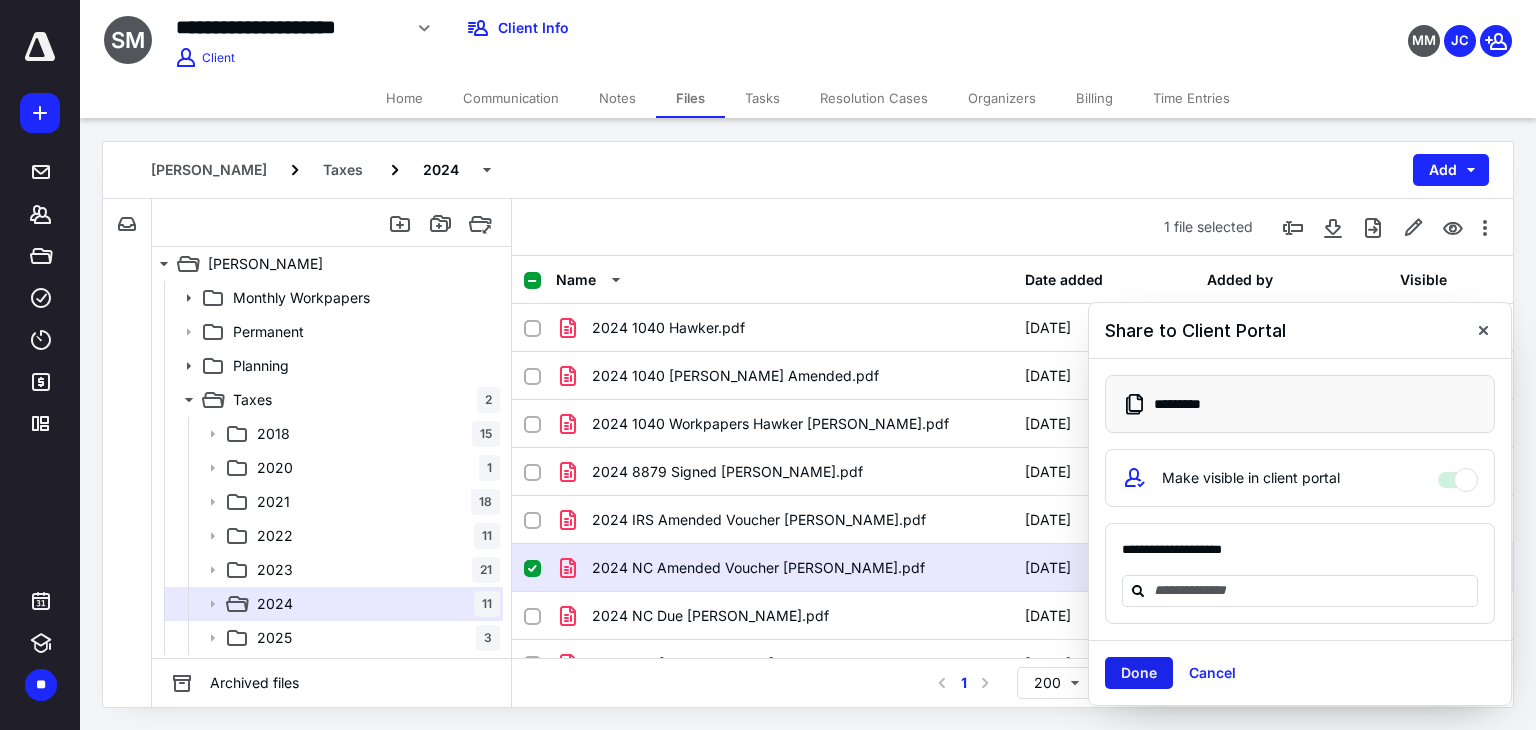 click on "Done" at bounding box center (1139, 673) 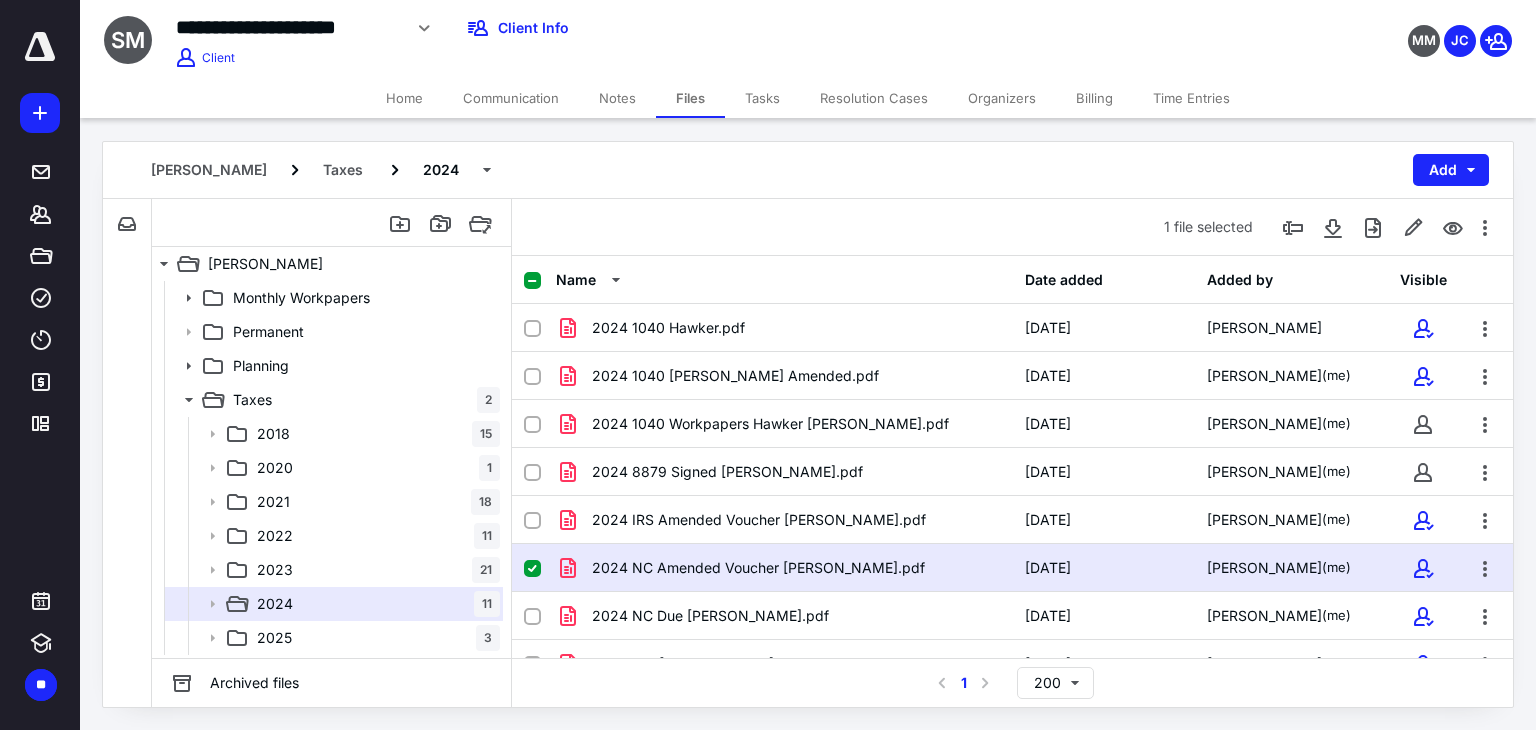 click on "Tasks" at bounding box center (762, 98) 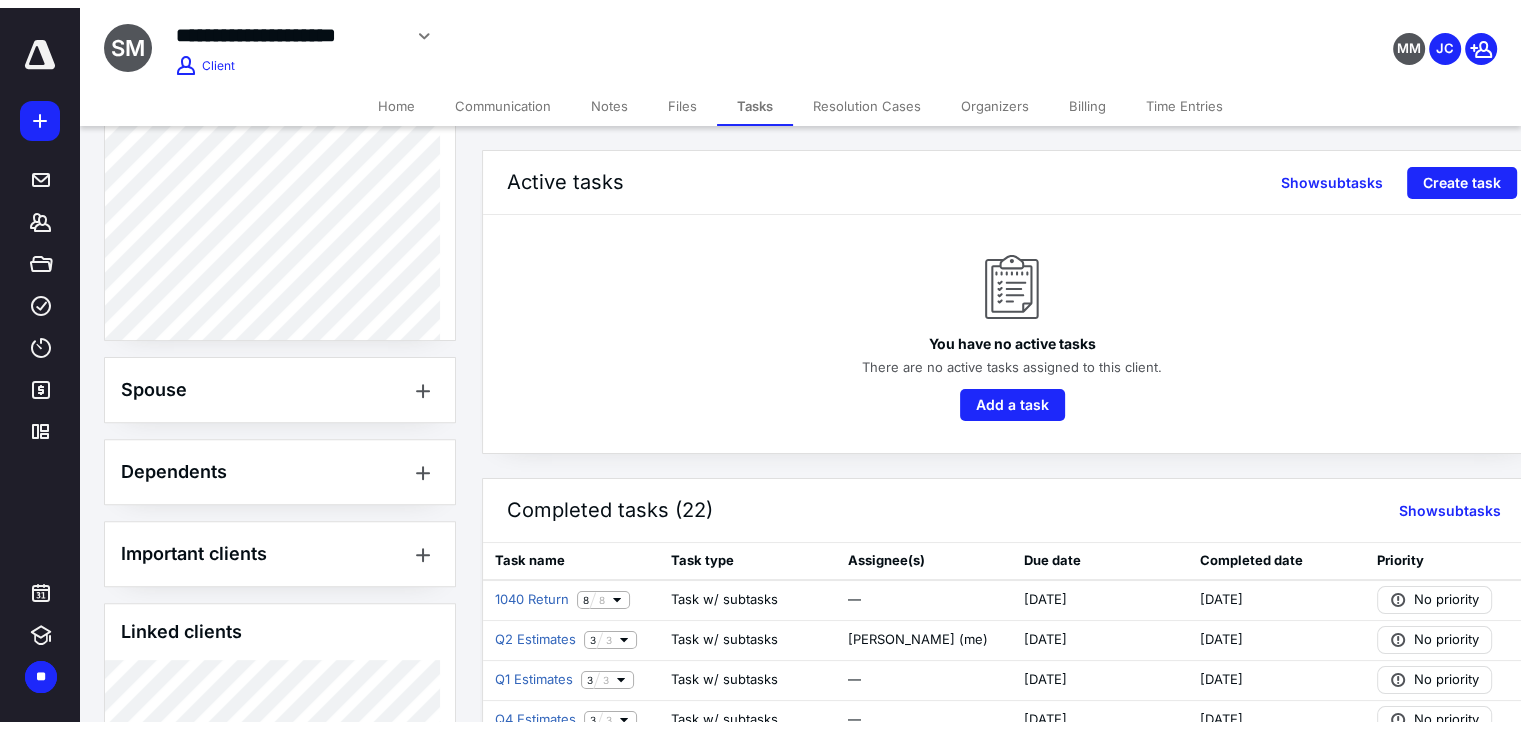 scroll, scrollTop: 800, scrollLeft: 0, axis: vertical 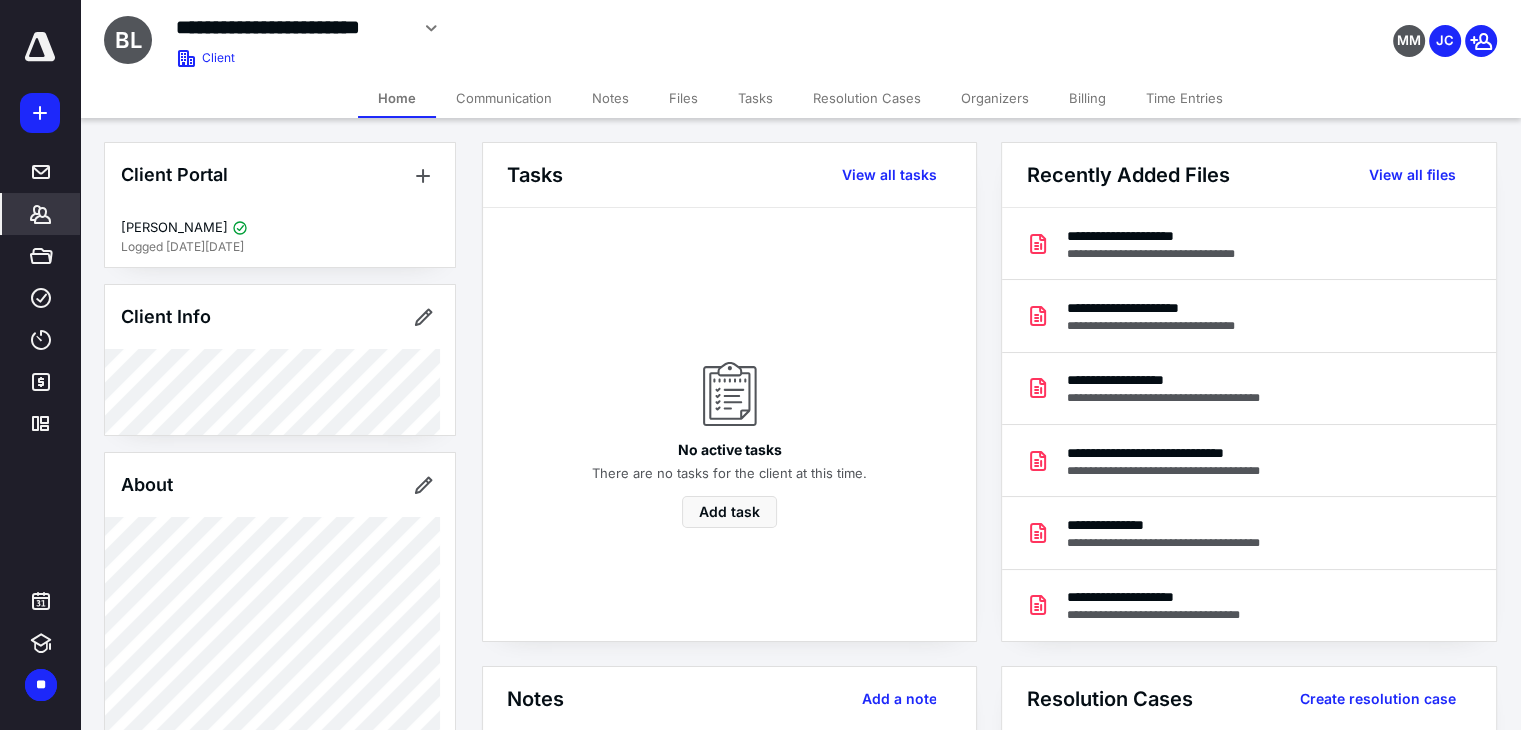 click on "Tasks" at bounding box center [755, 98] 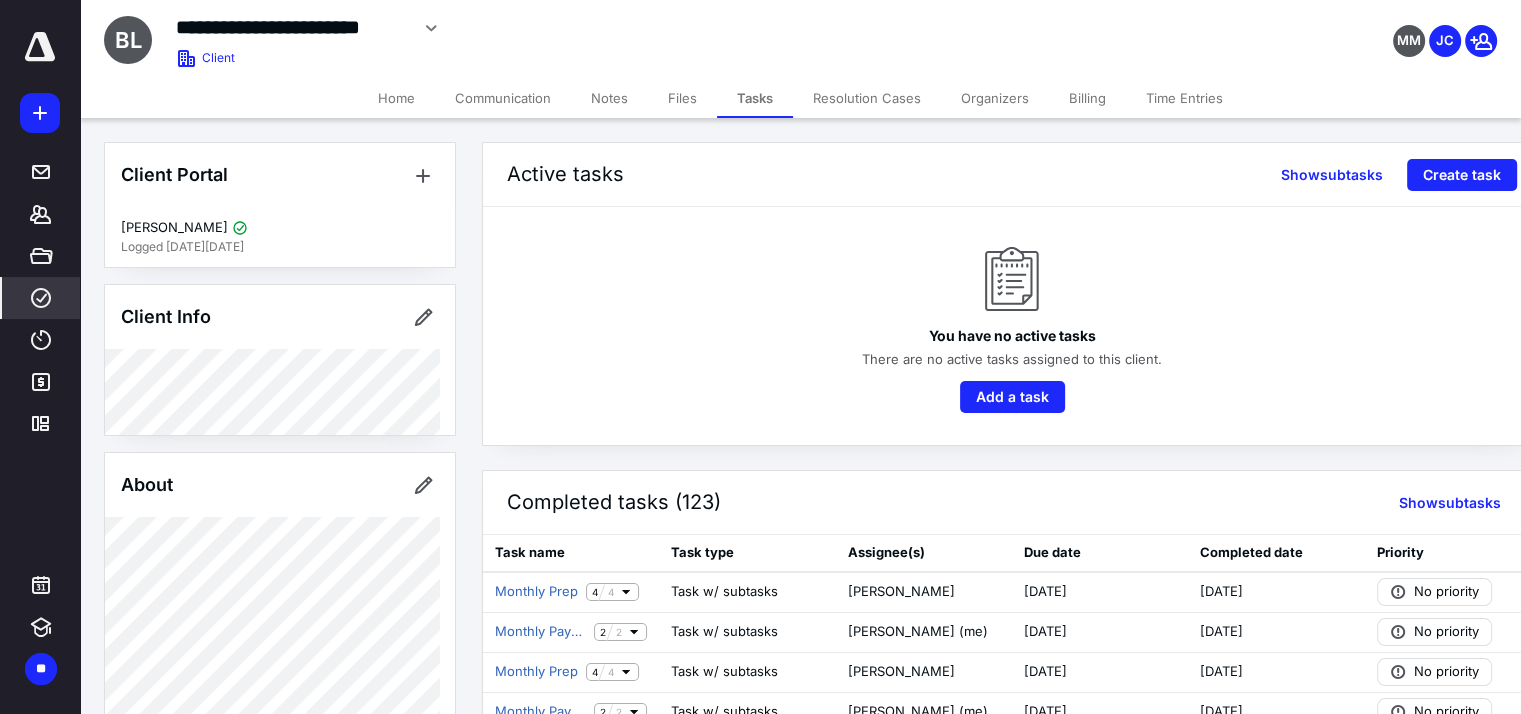 click 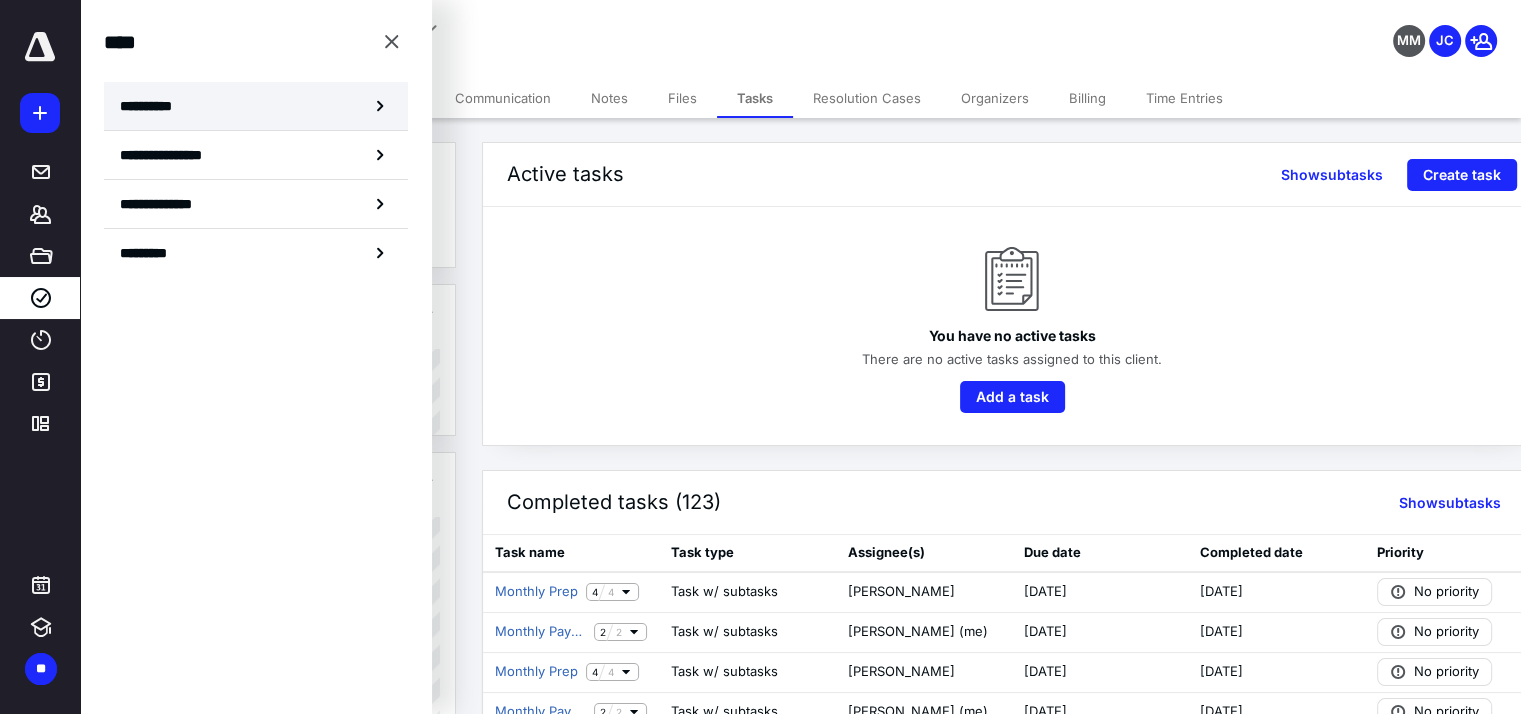 click on "**********" at bounding box center (153, 106) 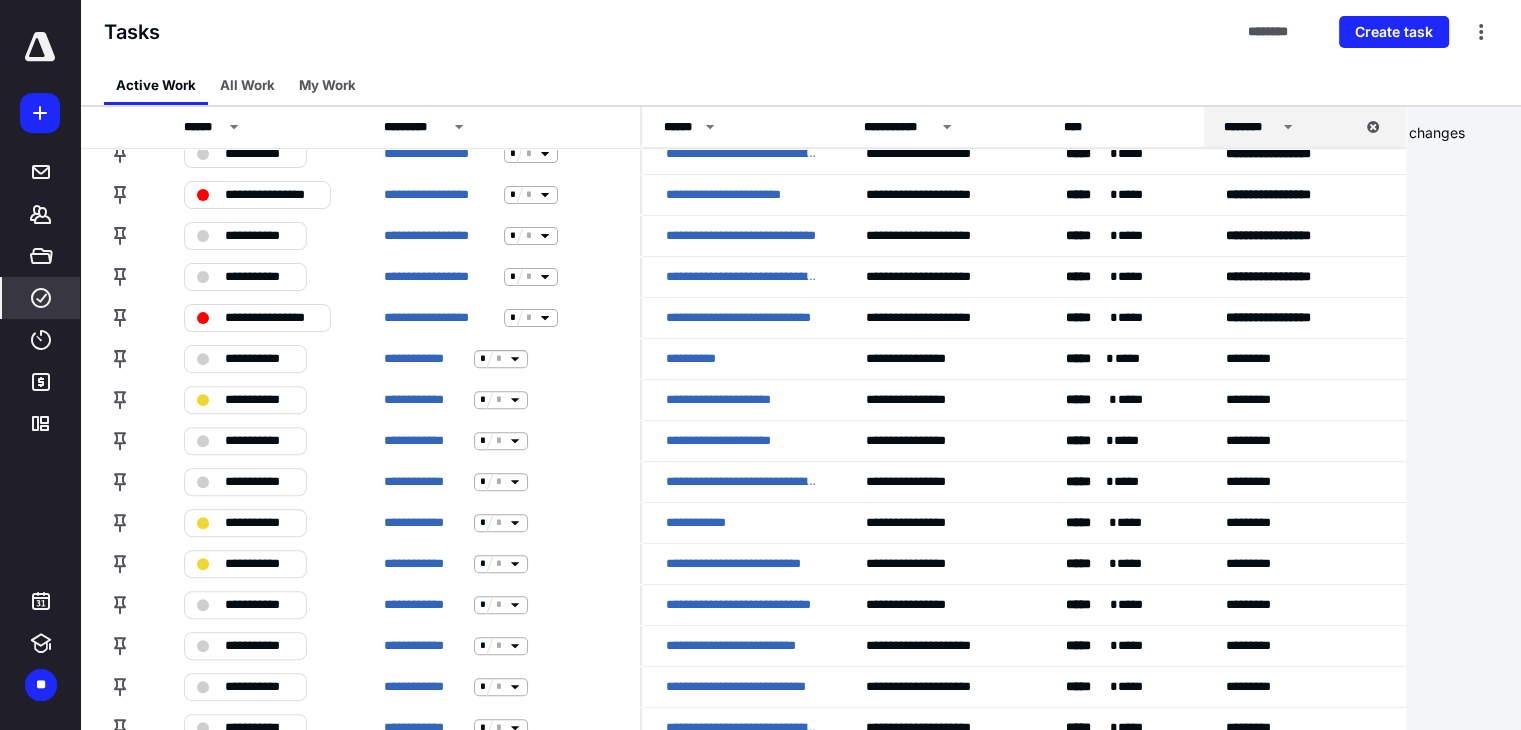 scroll, scrollTop: 700, scrollLeft: 0, axis: vertical 